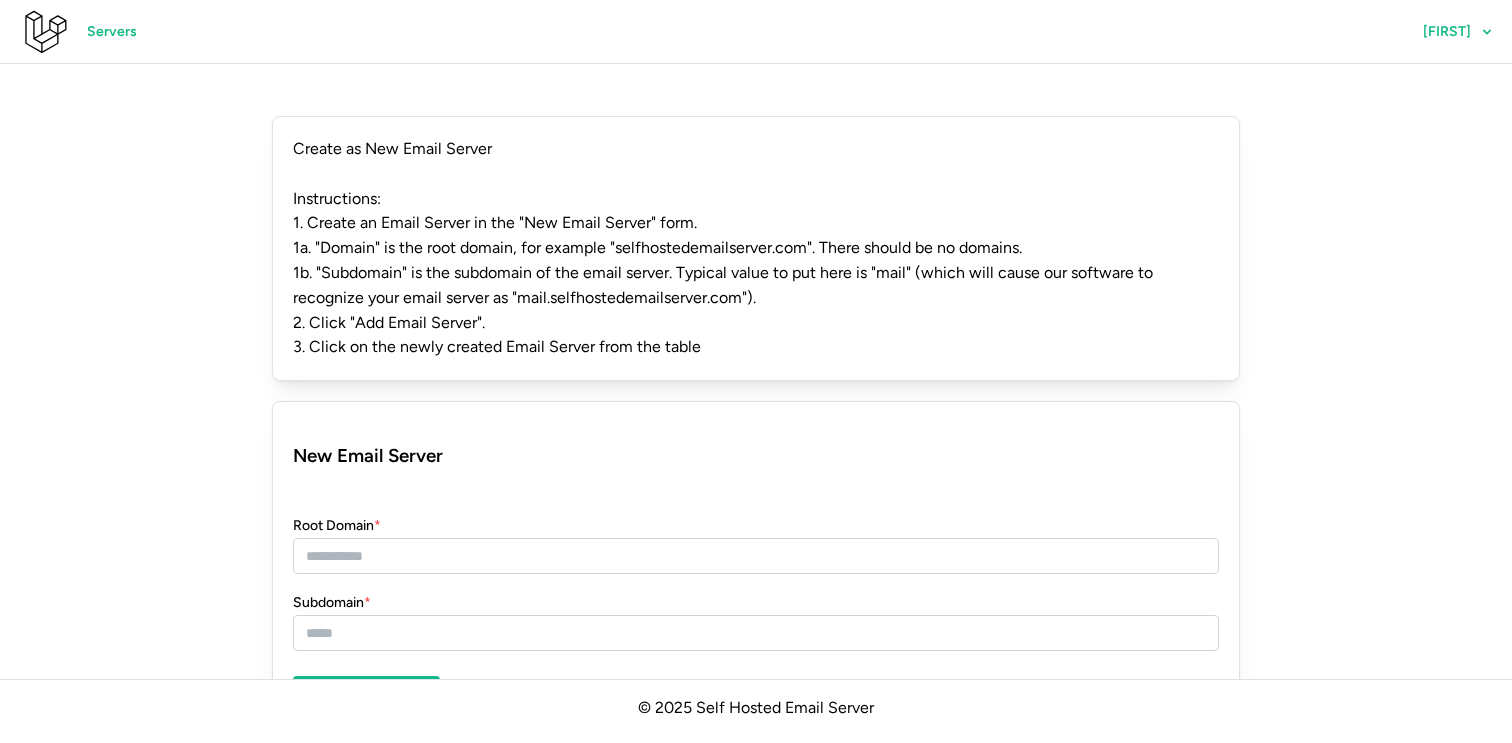 scroll, scrollTop: 0, scrollLeft: 0, axis: both 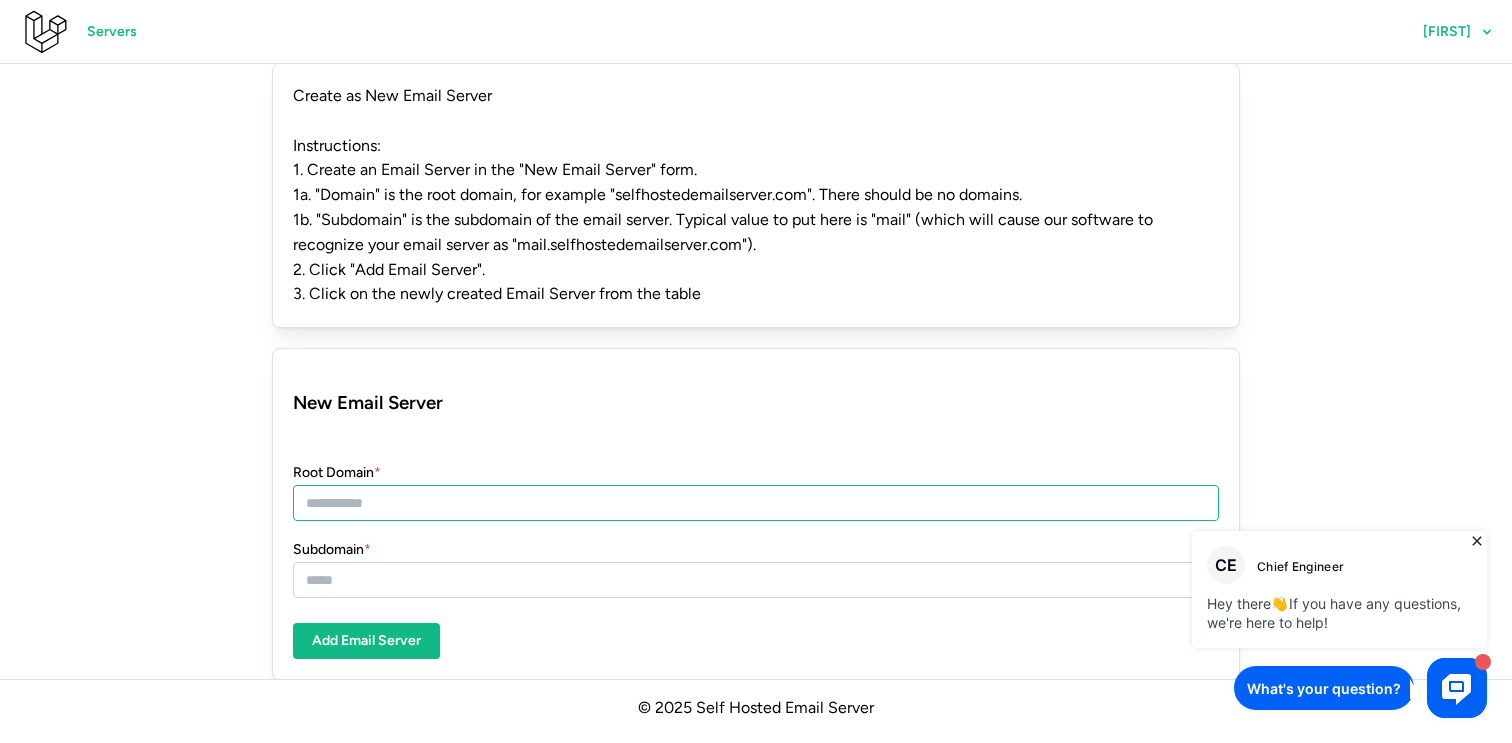 click on "Root Domain  *" 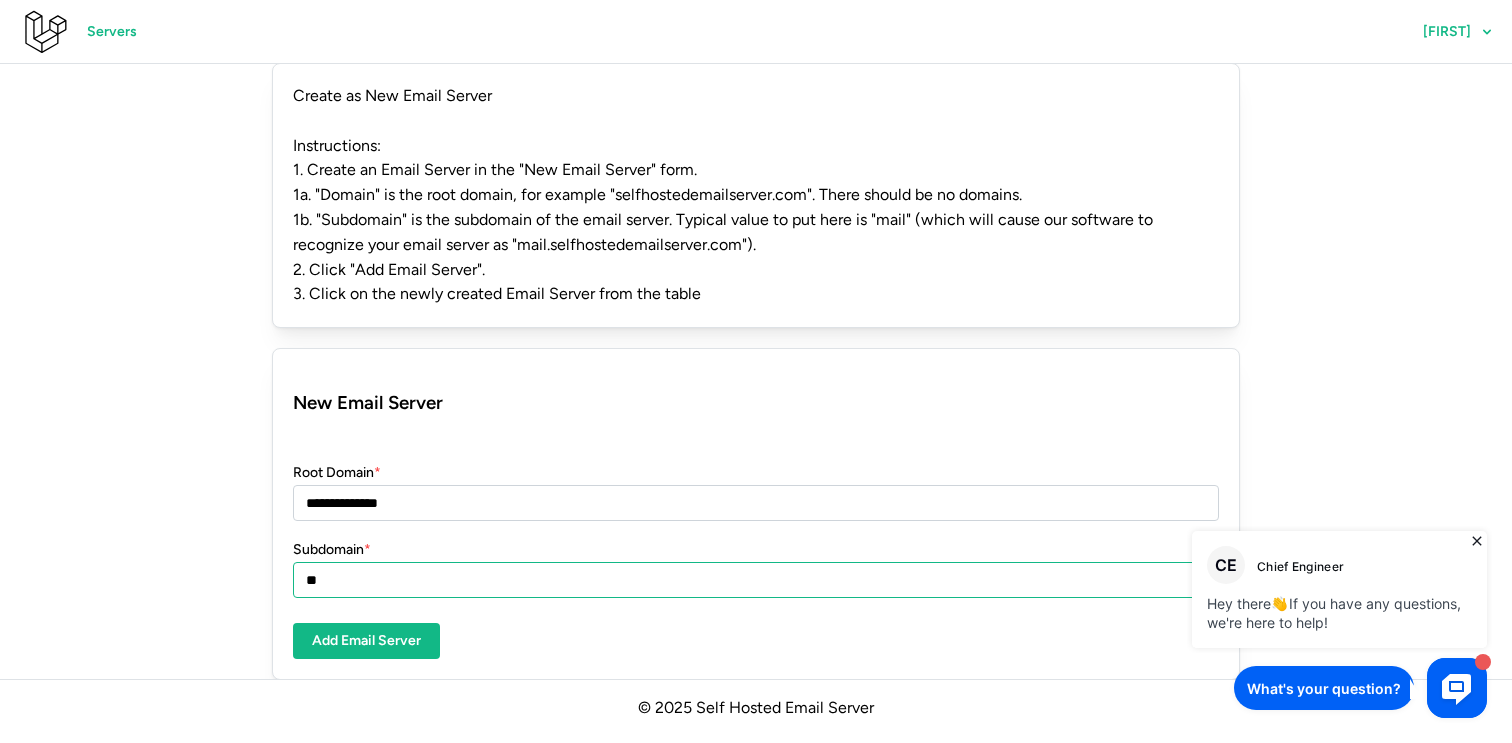 type on "*" 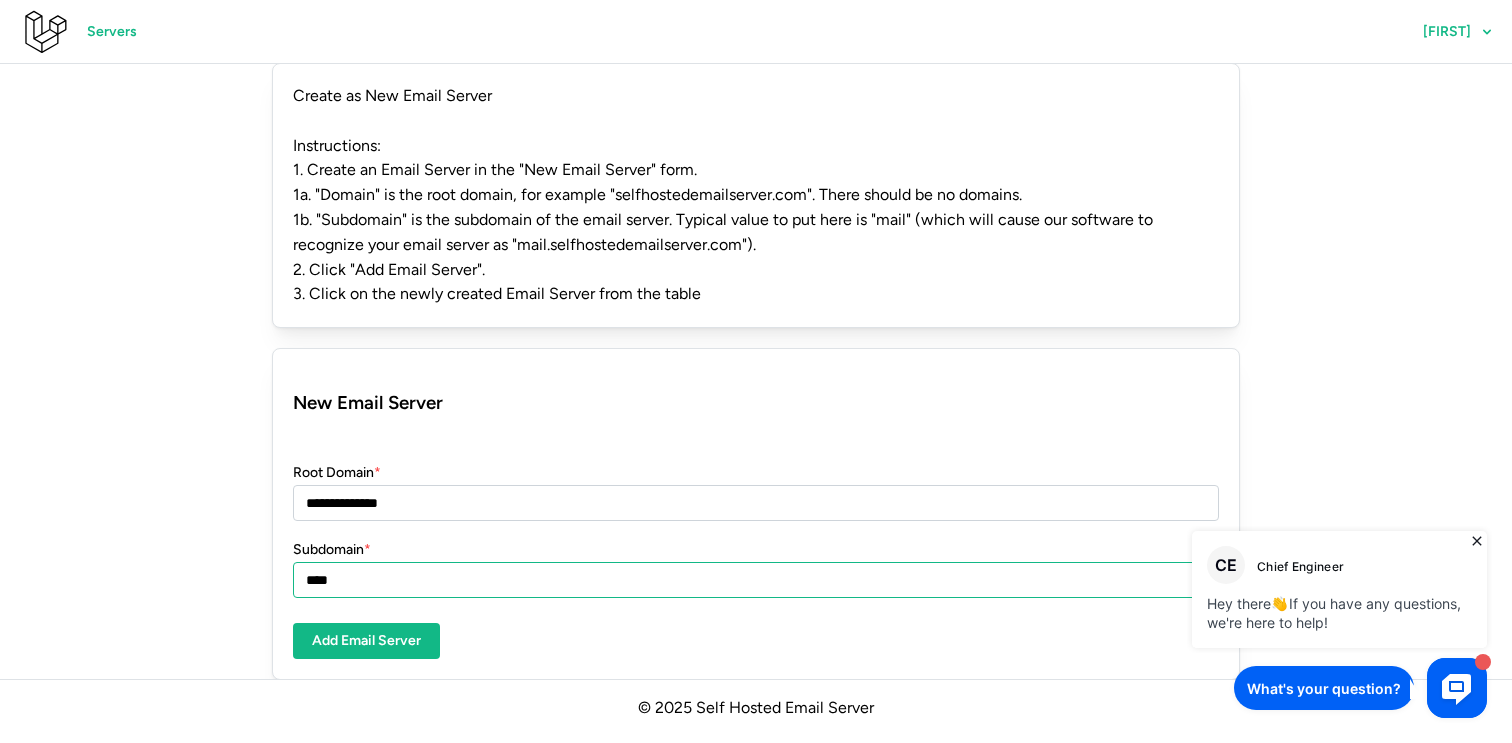 type on "****" 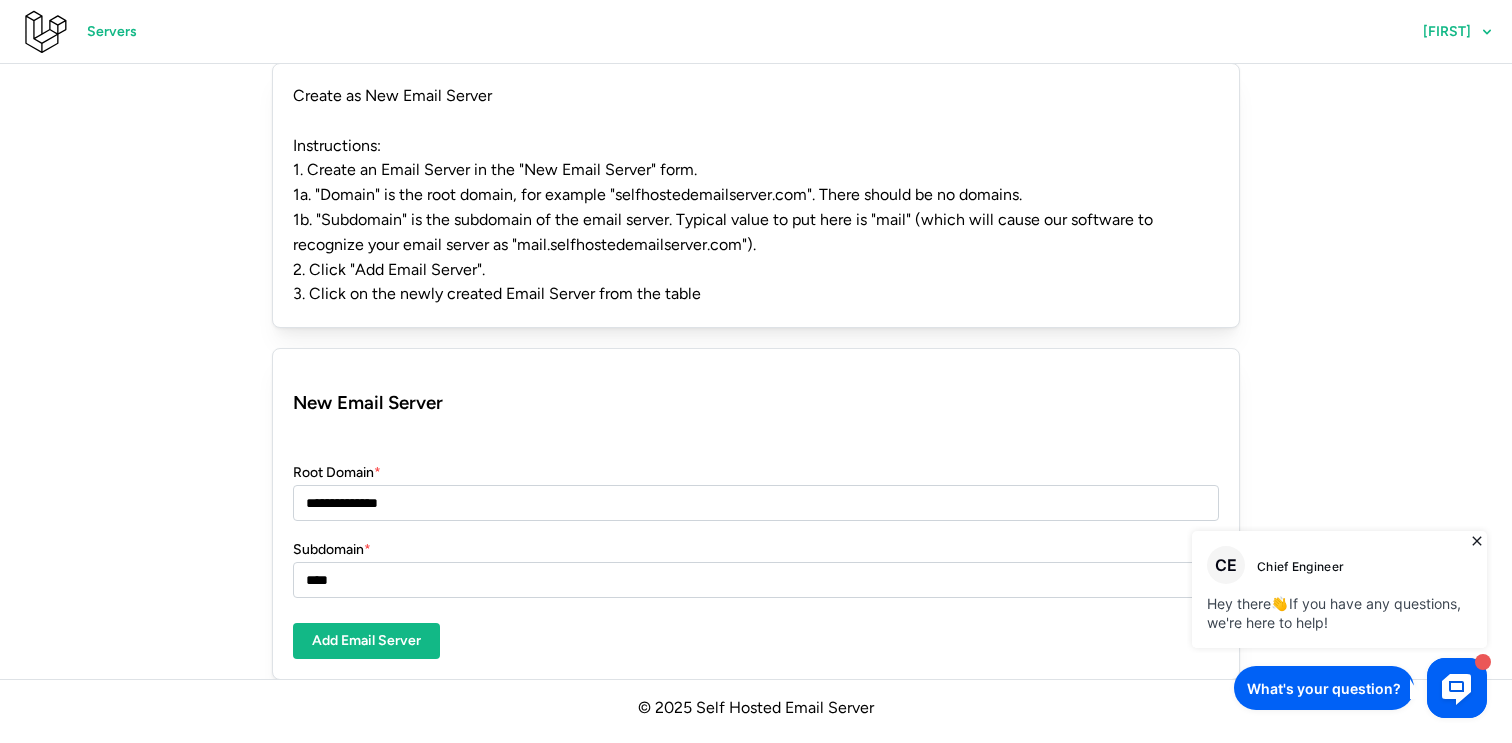 click on "Add Email Server" 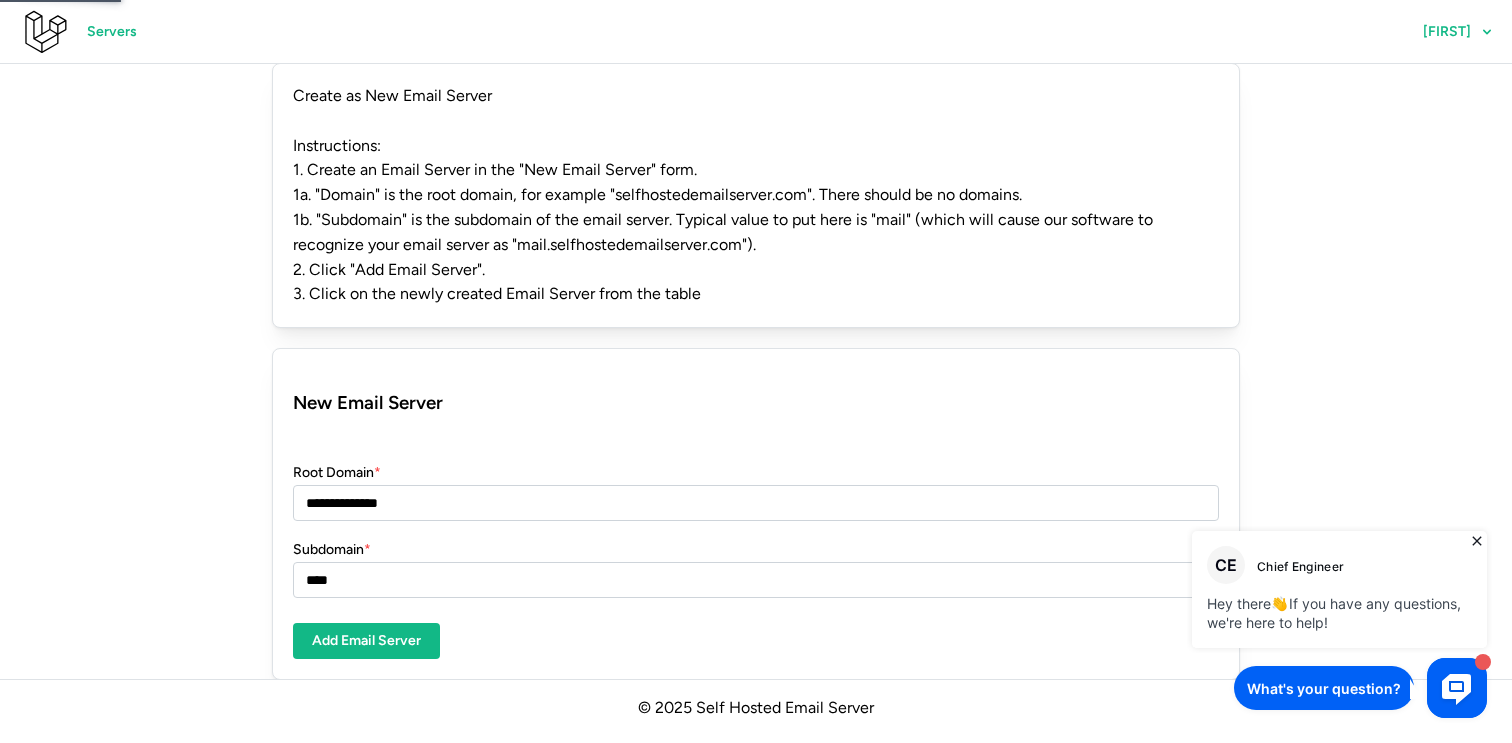 scroll, scrollTop: 0, scrollLeft: 0, axis: both 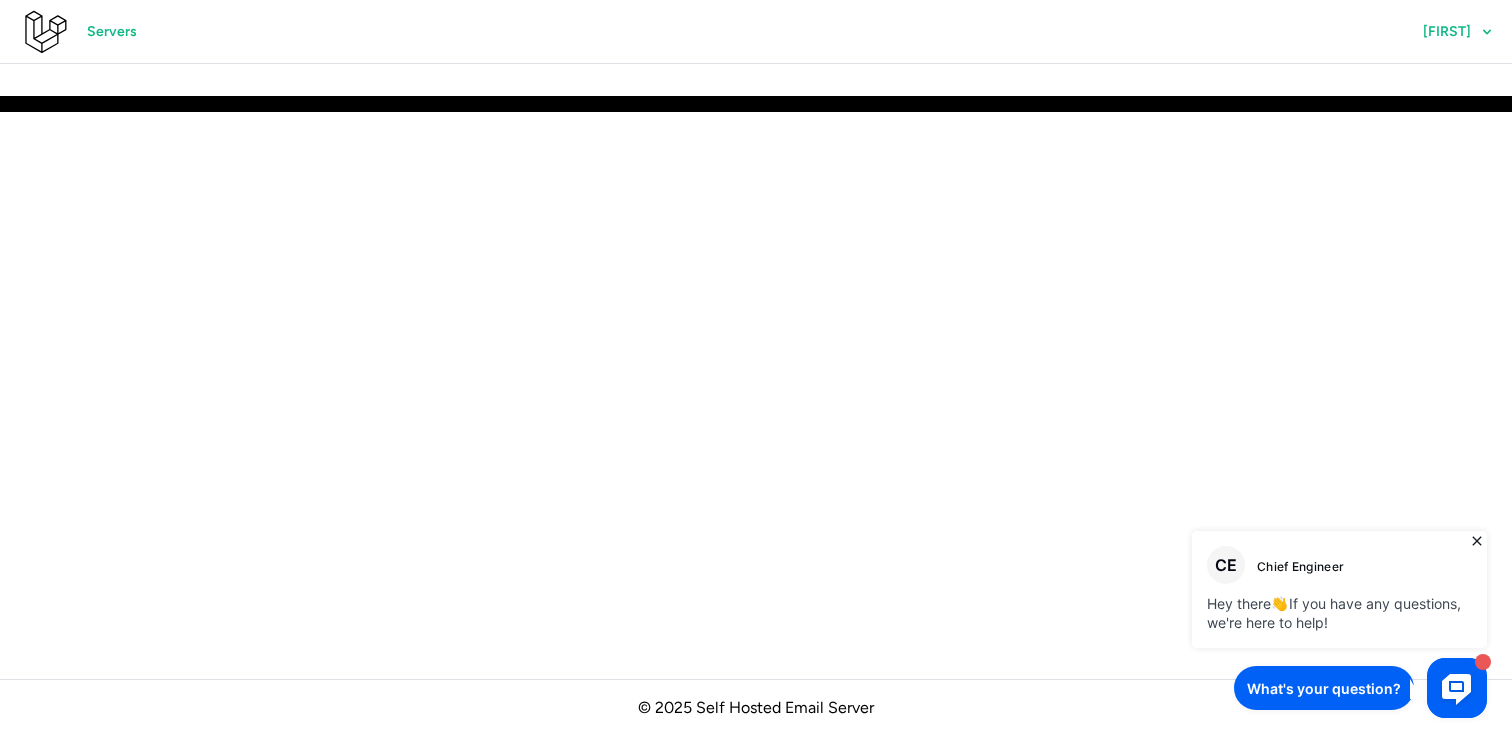 click 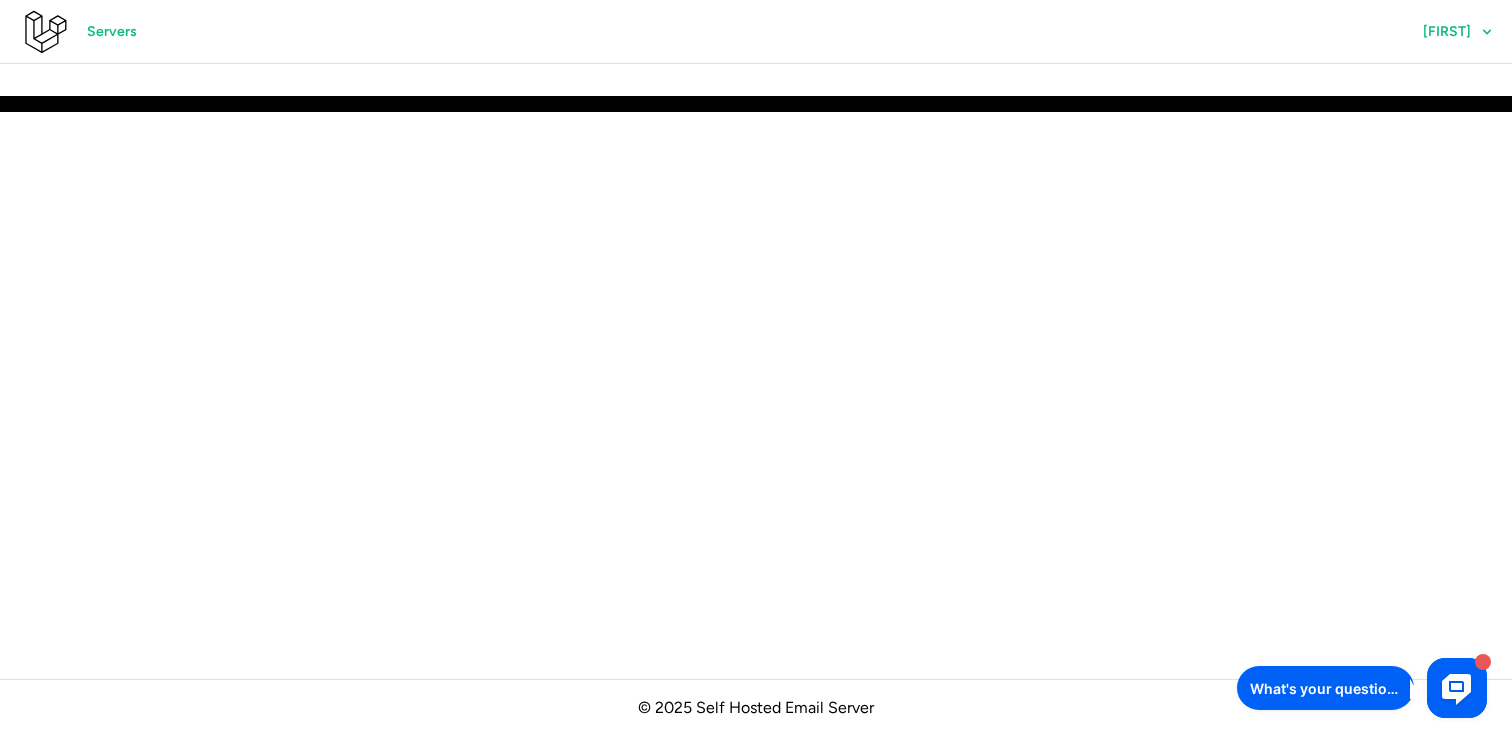 scroll, scrollTop: 37406, scrollLeft: 0, axis: vertical 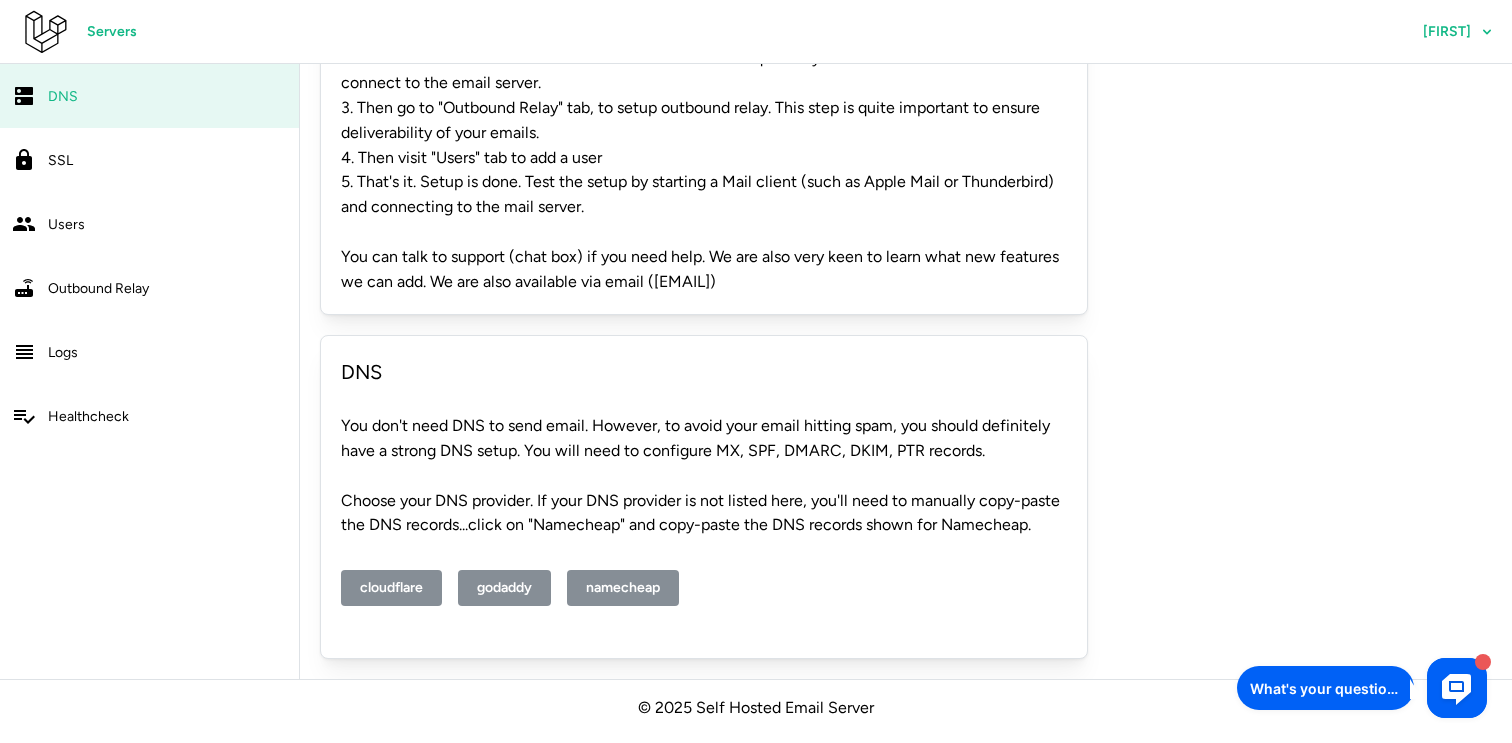 click on "namecheap" 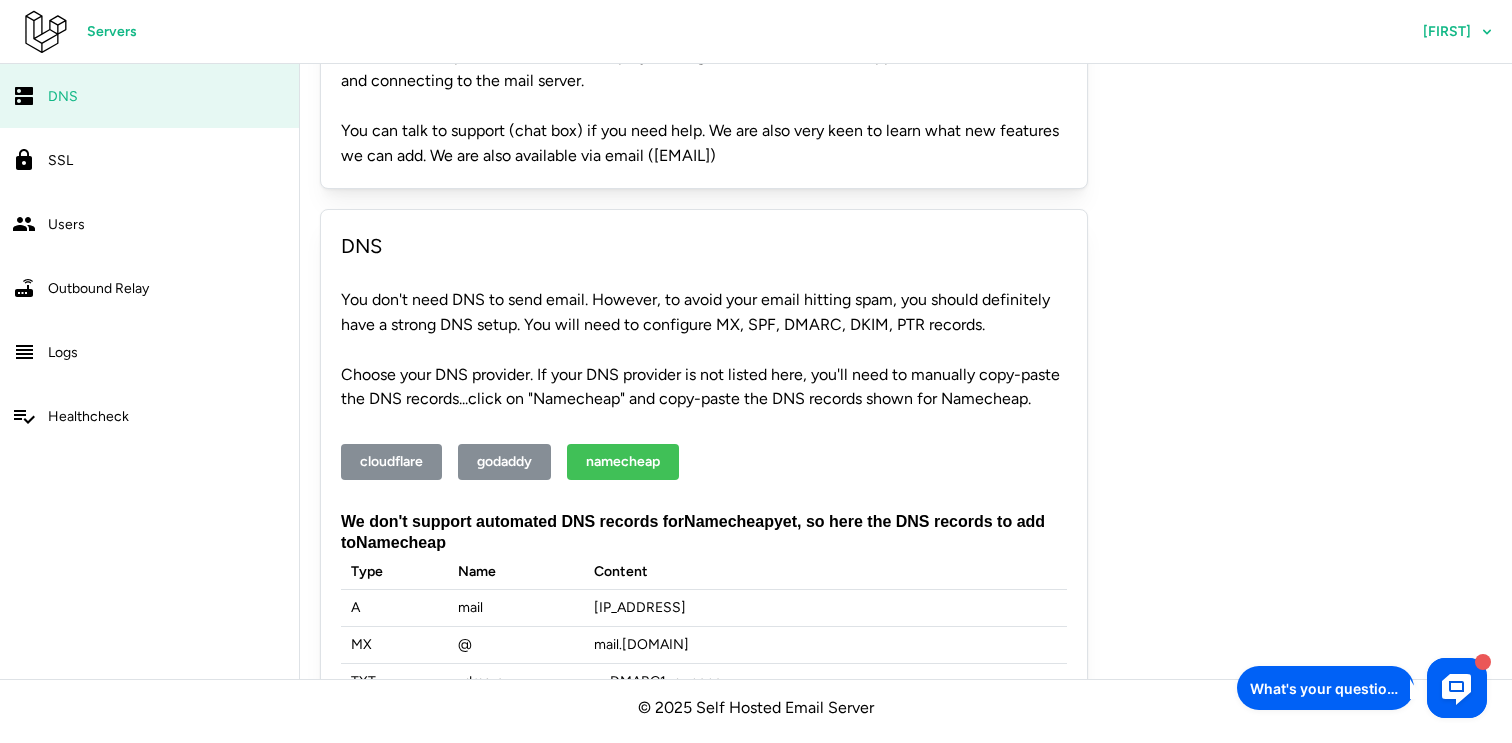 scroll, scrollTop: 425, scrollLeft: 0, axis: vertical 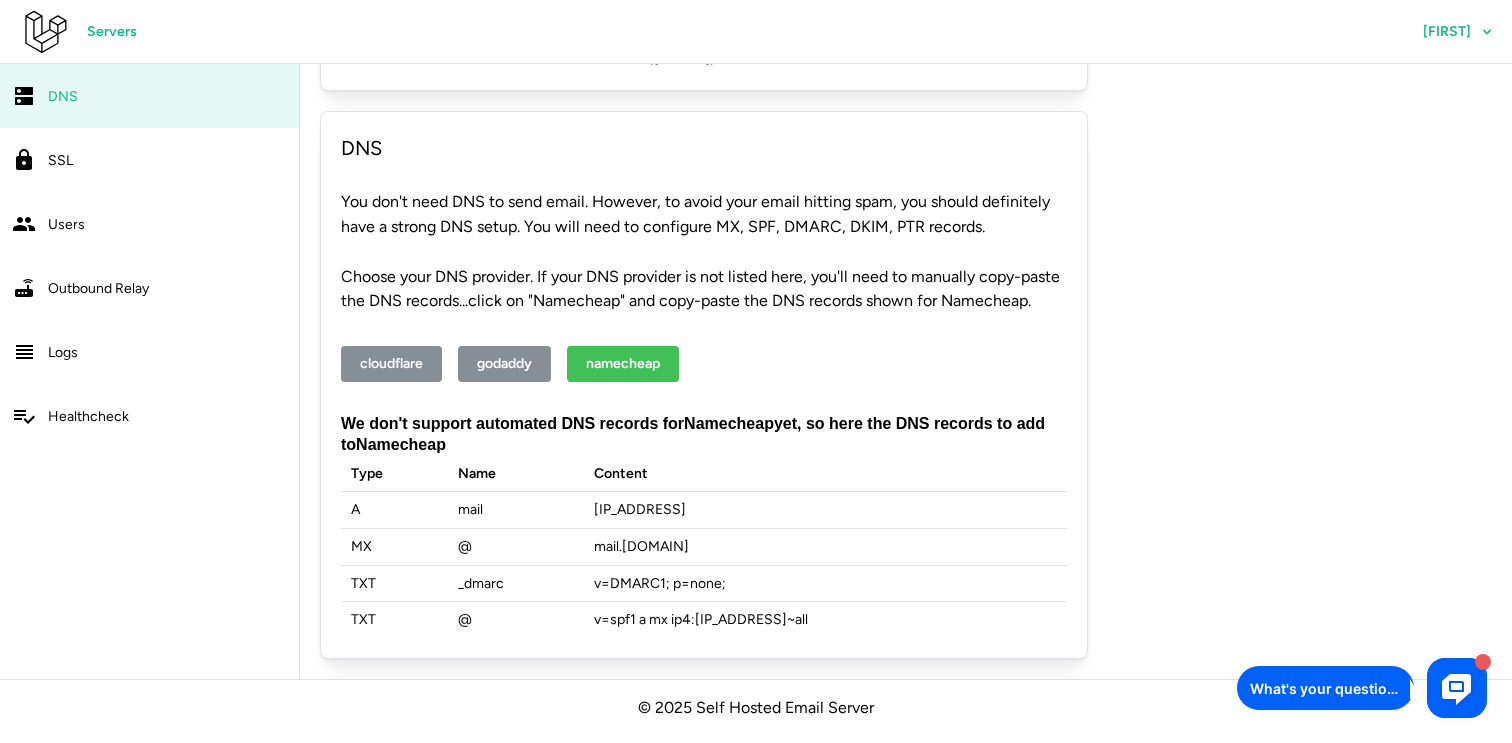 click on "157.245.87.141" 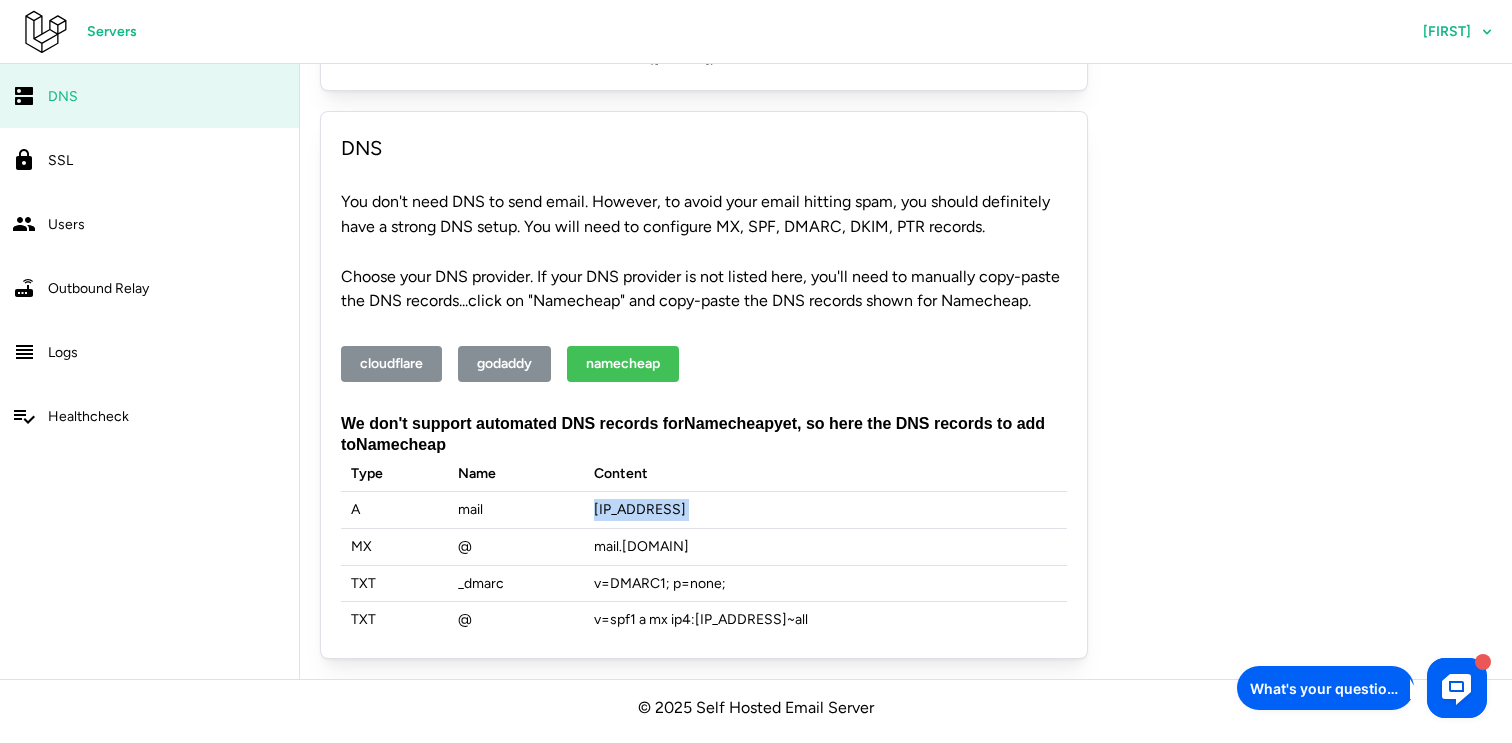 copy on "157.245.87.141" 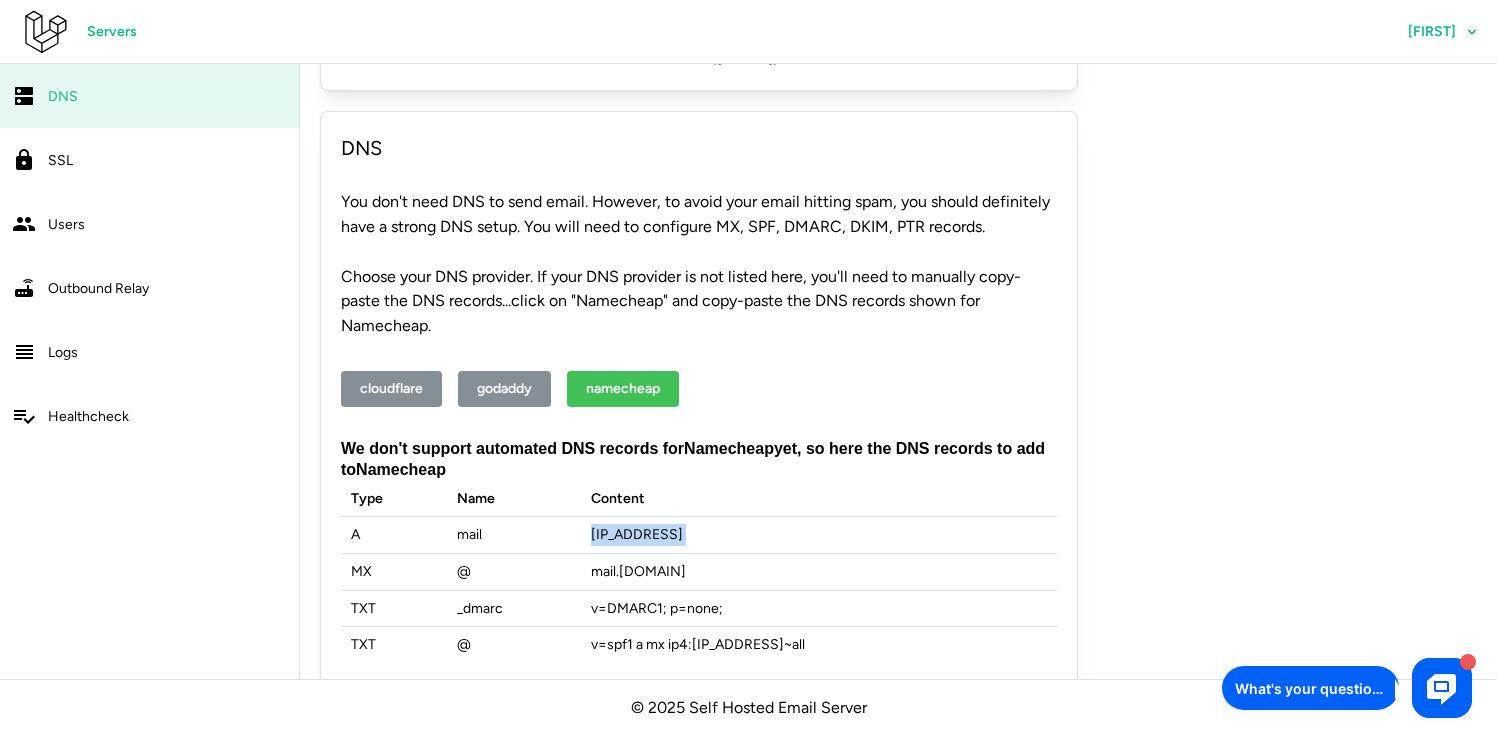 scroll, scrollTop: 450, scrollLeft: 0, axis: vertical 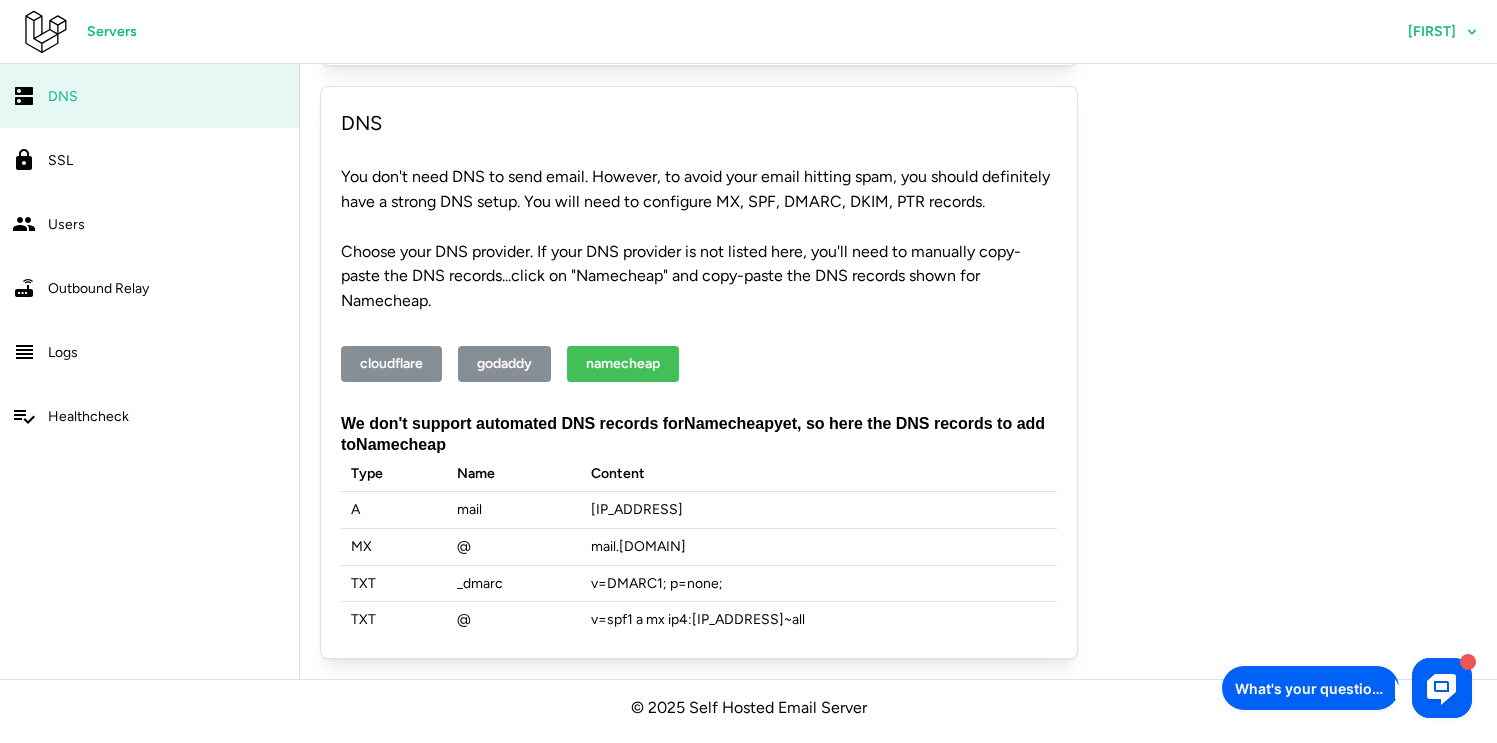 click on "MX" 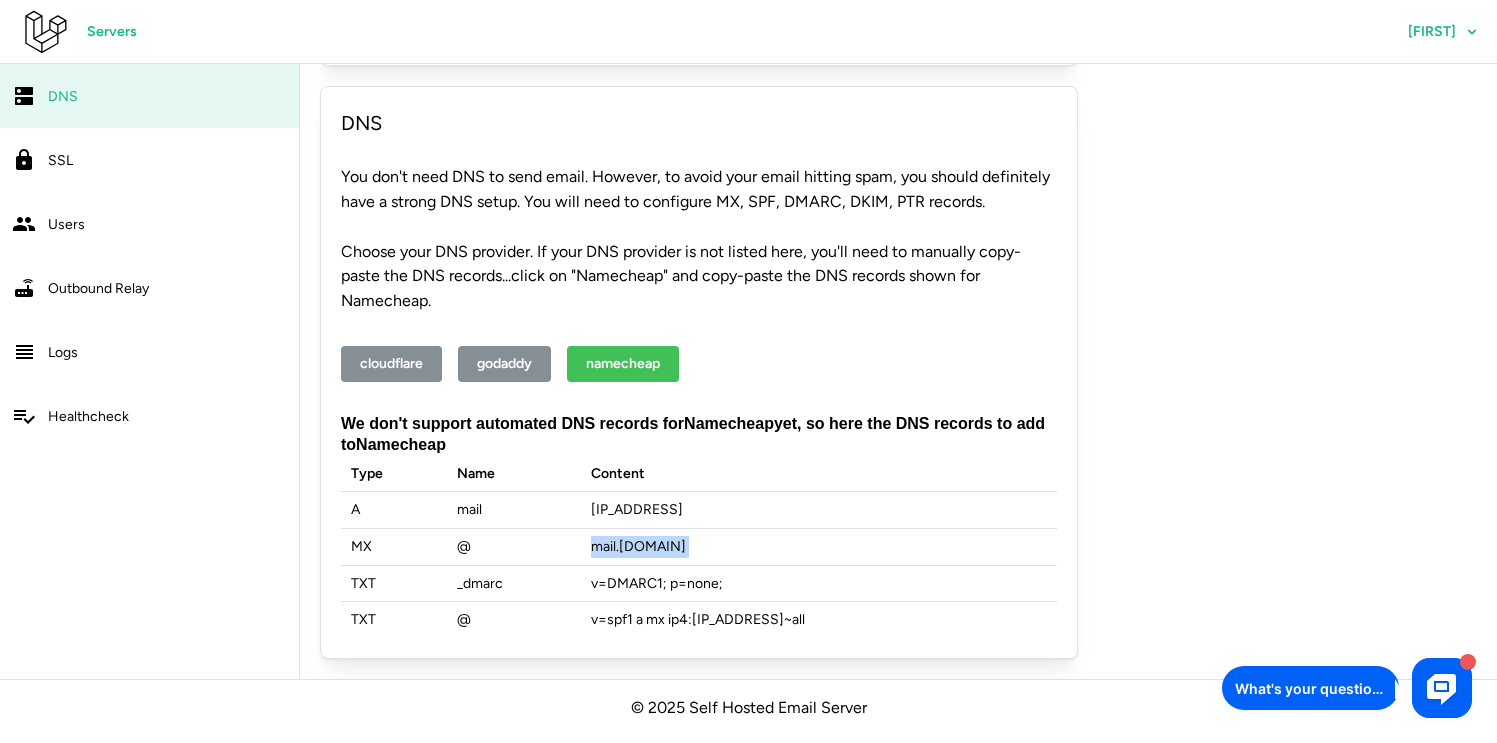 click on "mail . fintechksu.com" 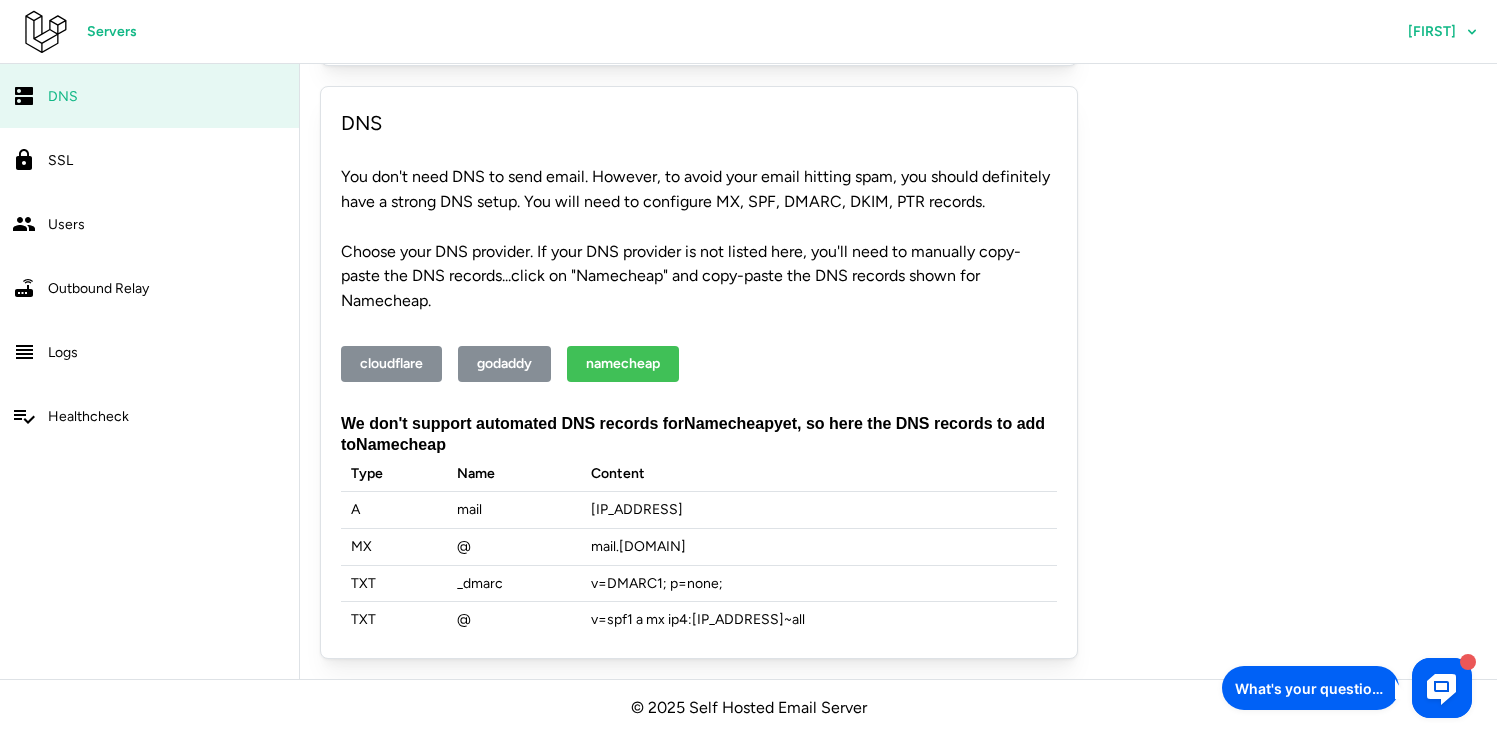 click on "_dmarc" 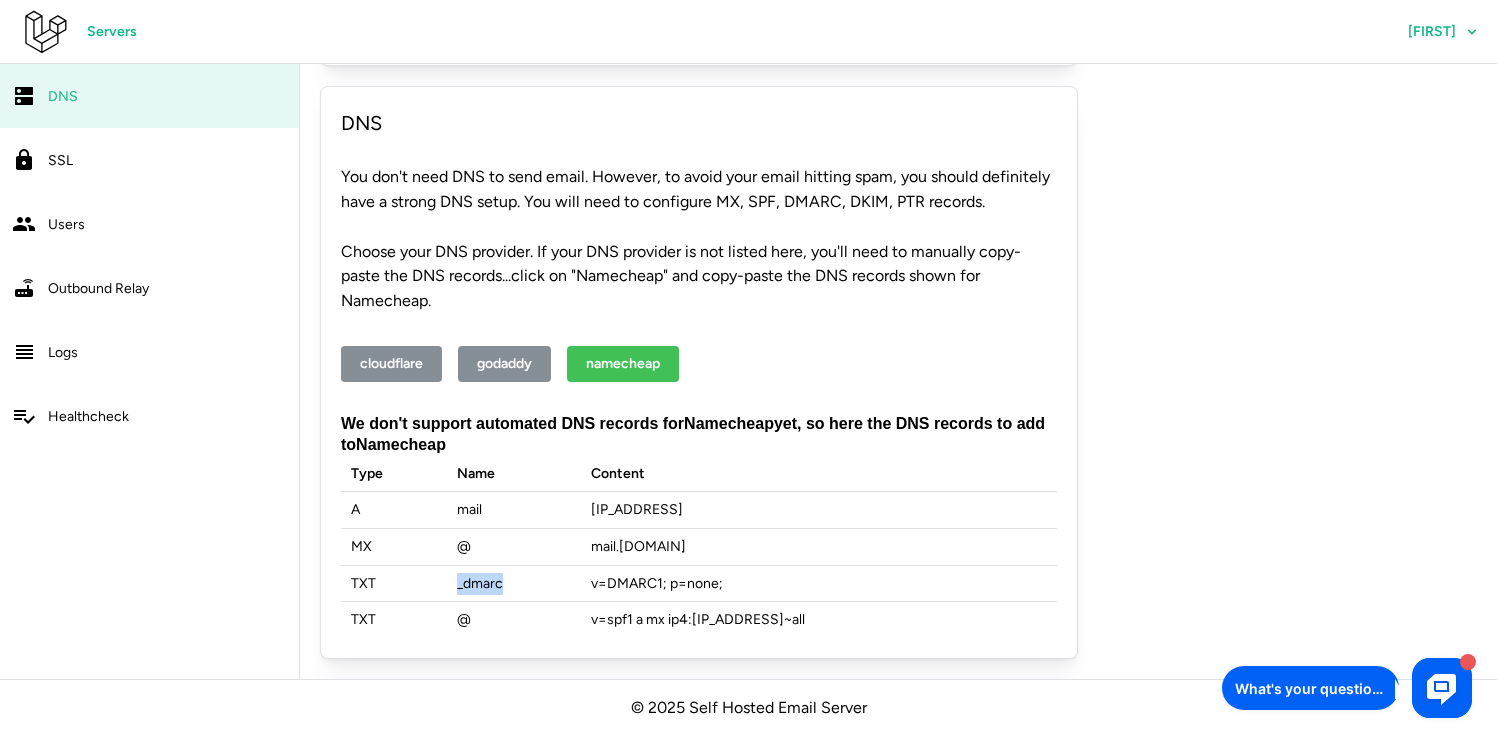 click on "_dmarc" 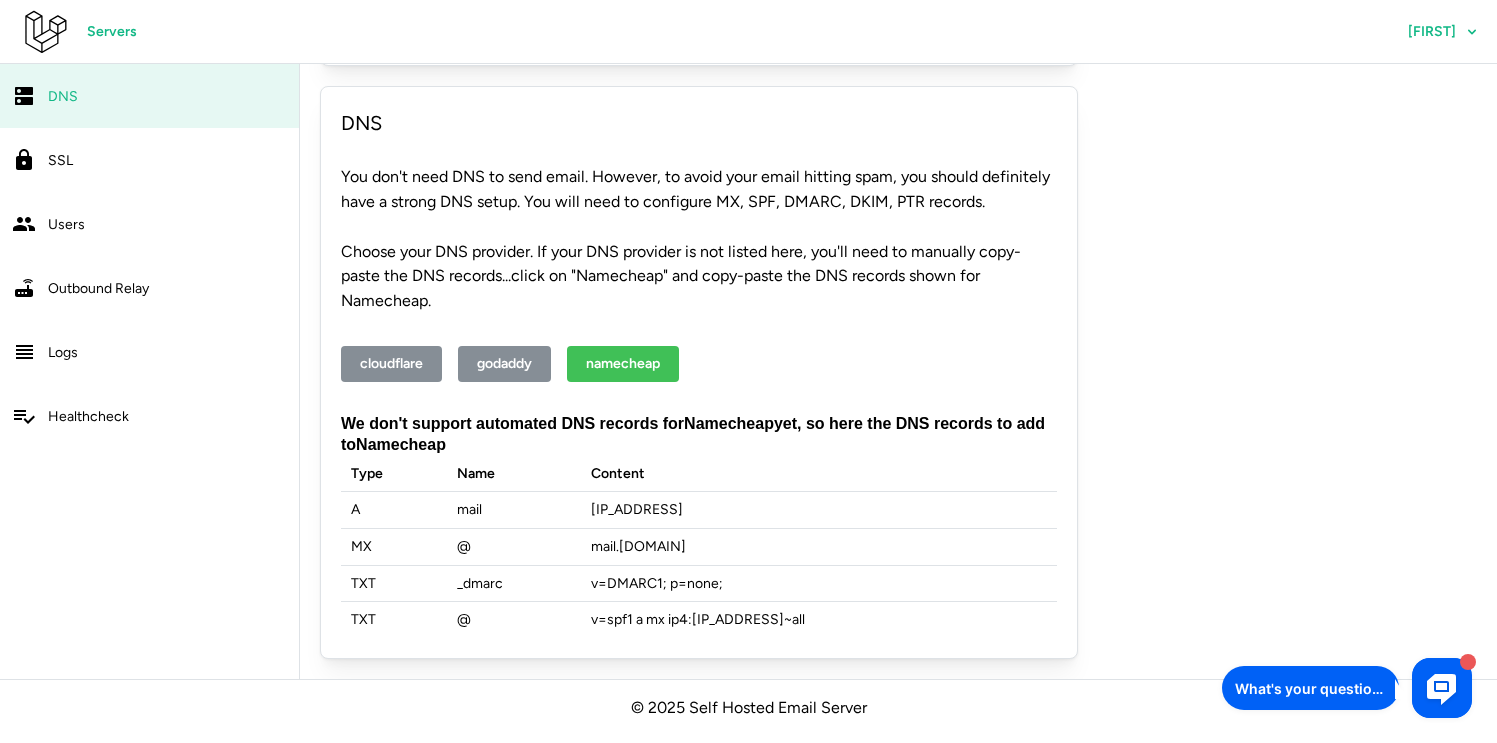 click on "v=spf1 a mx ip4: 157.245.87.141  ~all" 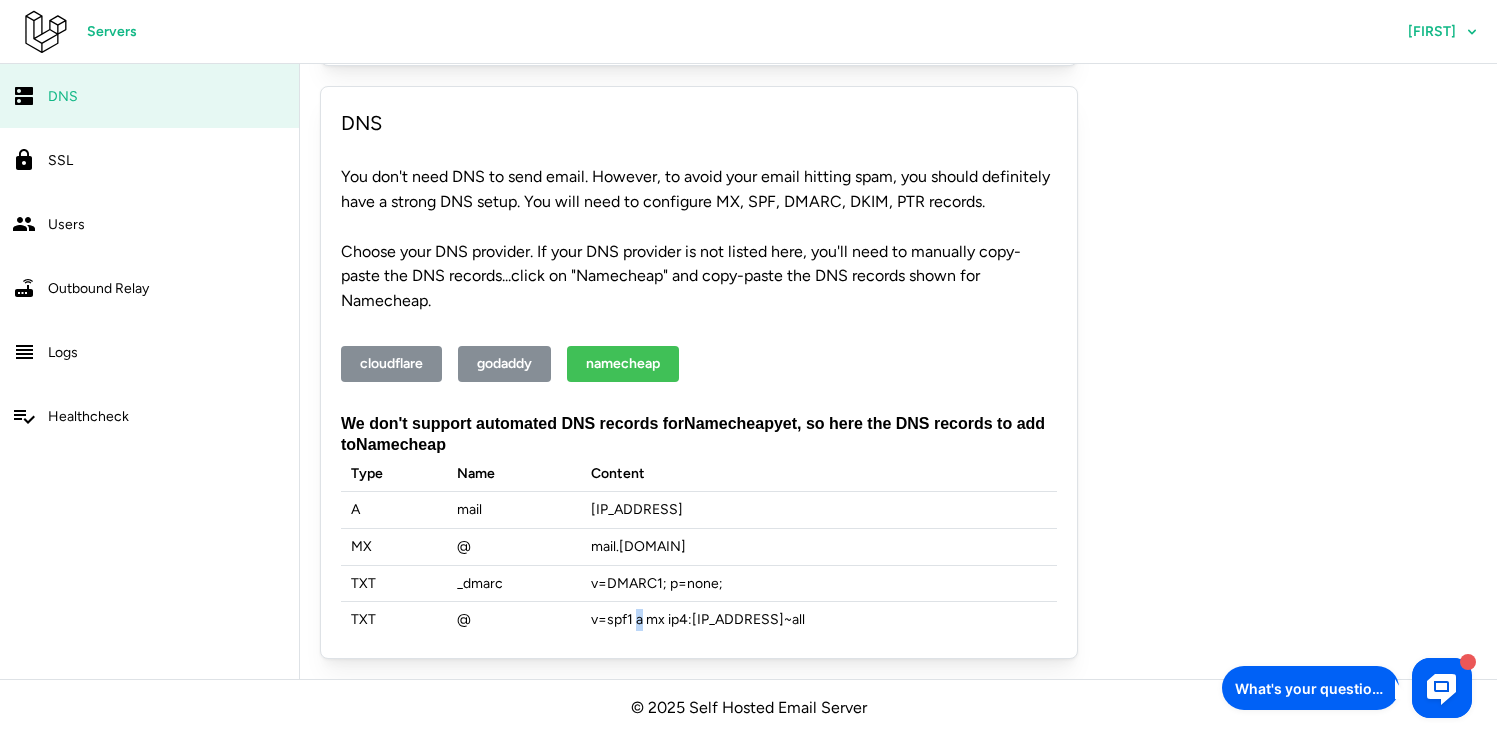 click on "v=spf1 a mx ip4: 157.245.87.141  ~all" 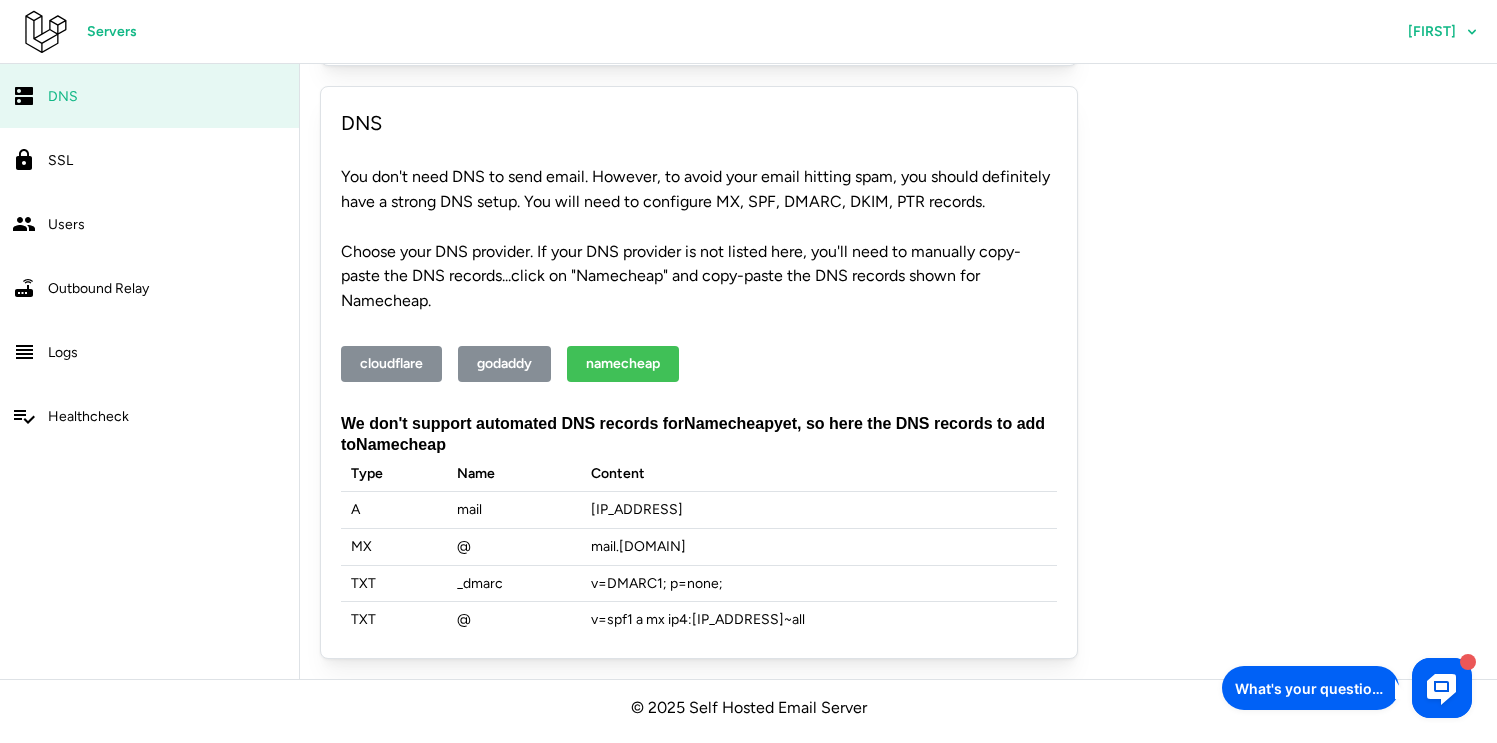 click on "v=DMARC1; p=none;" 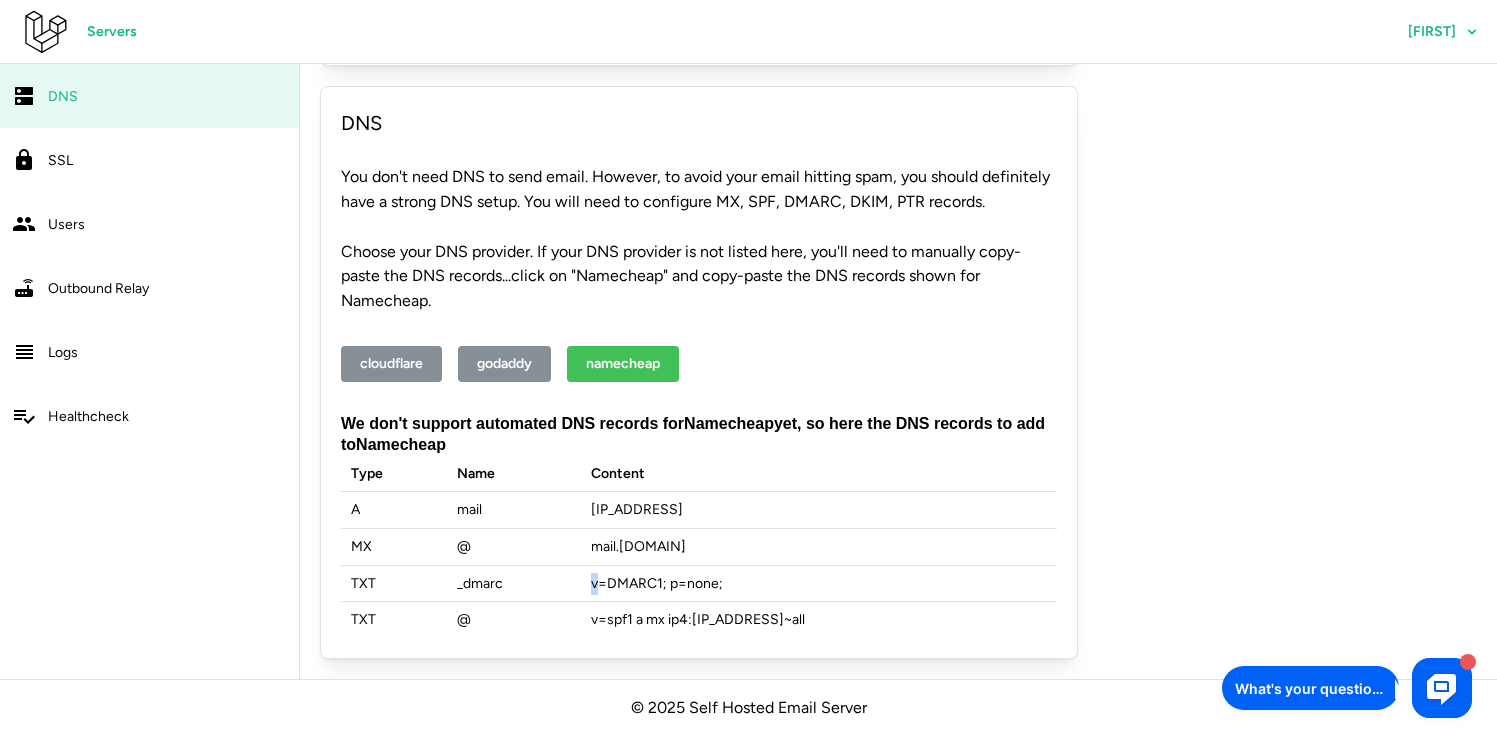 click on "v=DMARC1; p=none;" 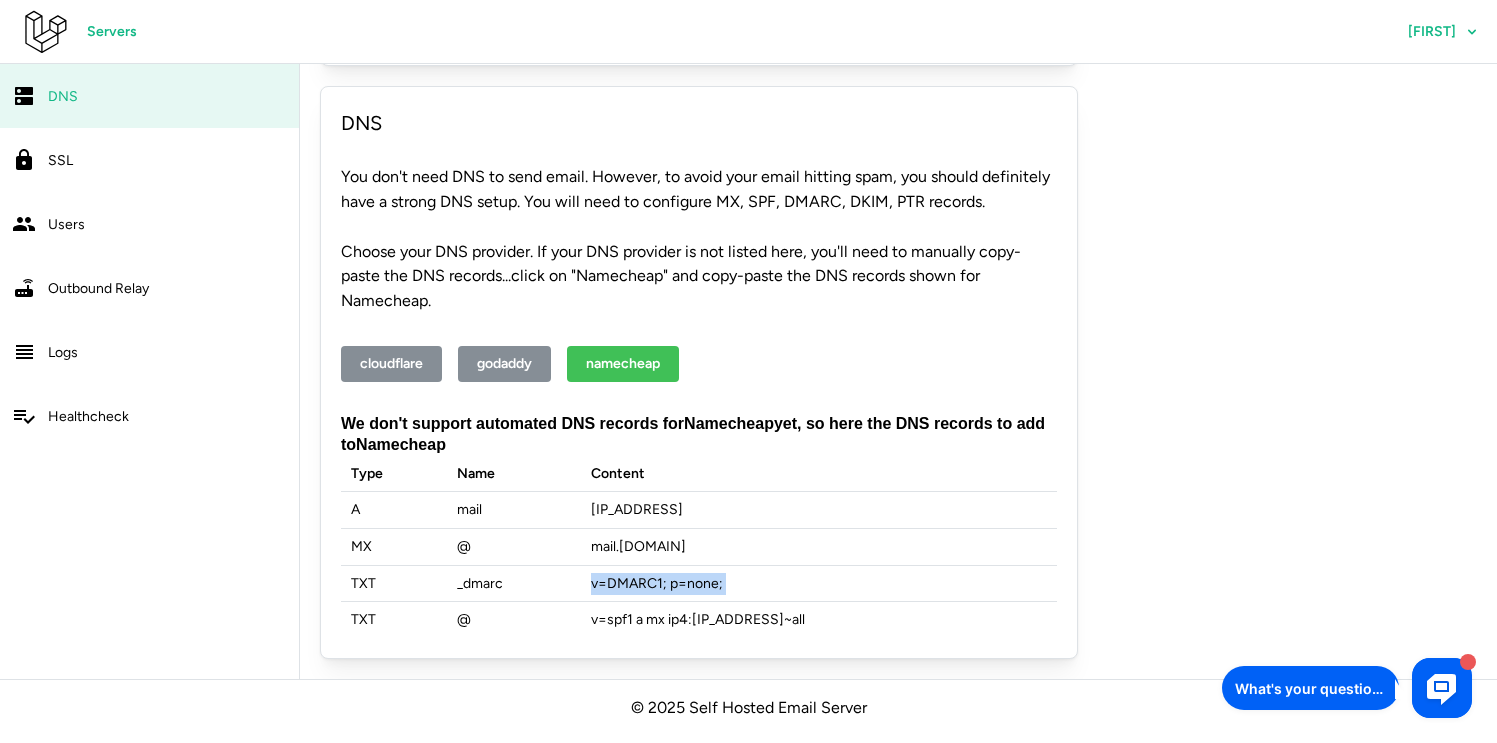 click on "v=DMARC1; p=none;" 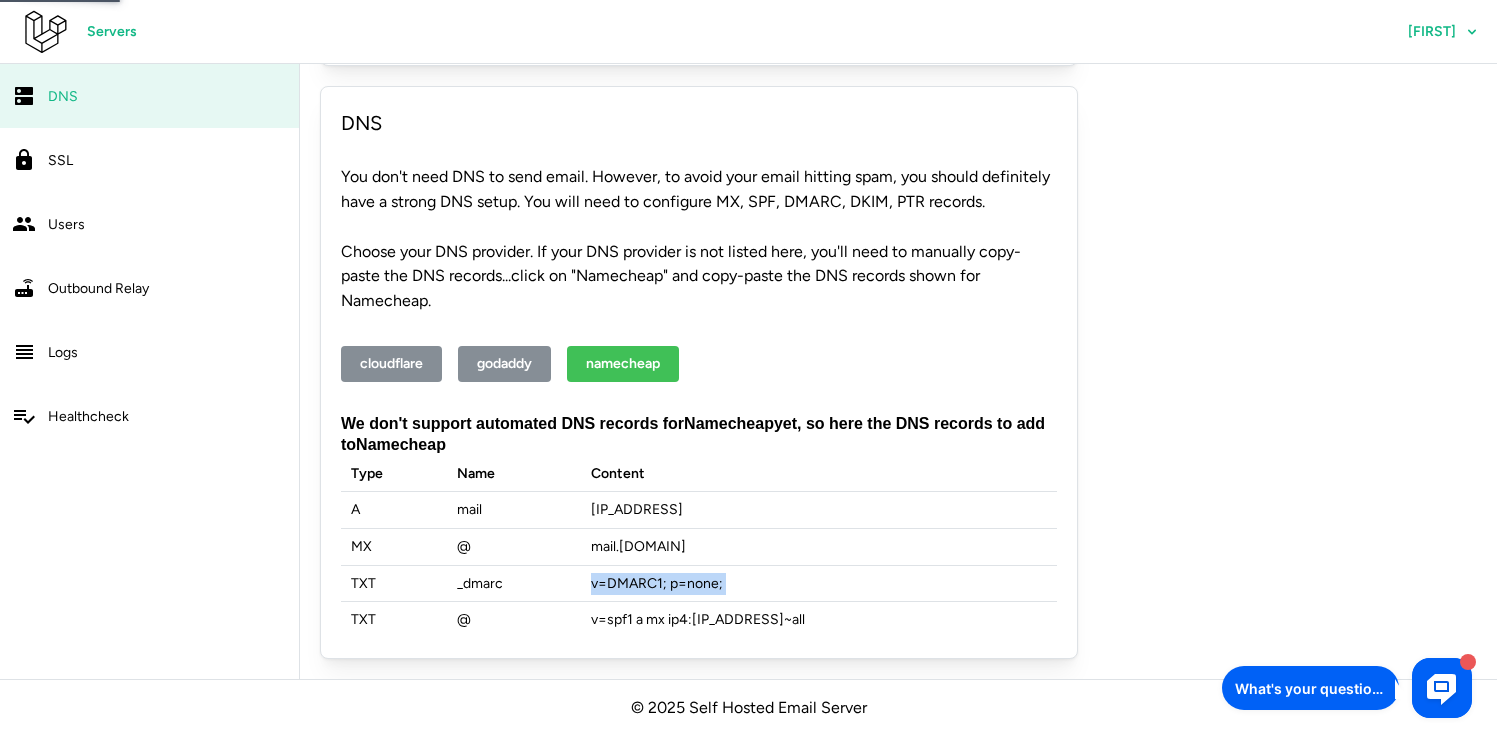 scroll, scrollTop: 0, scrollLeft: 0, axis: both 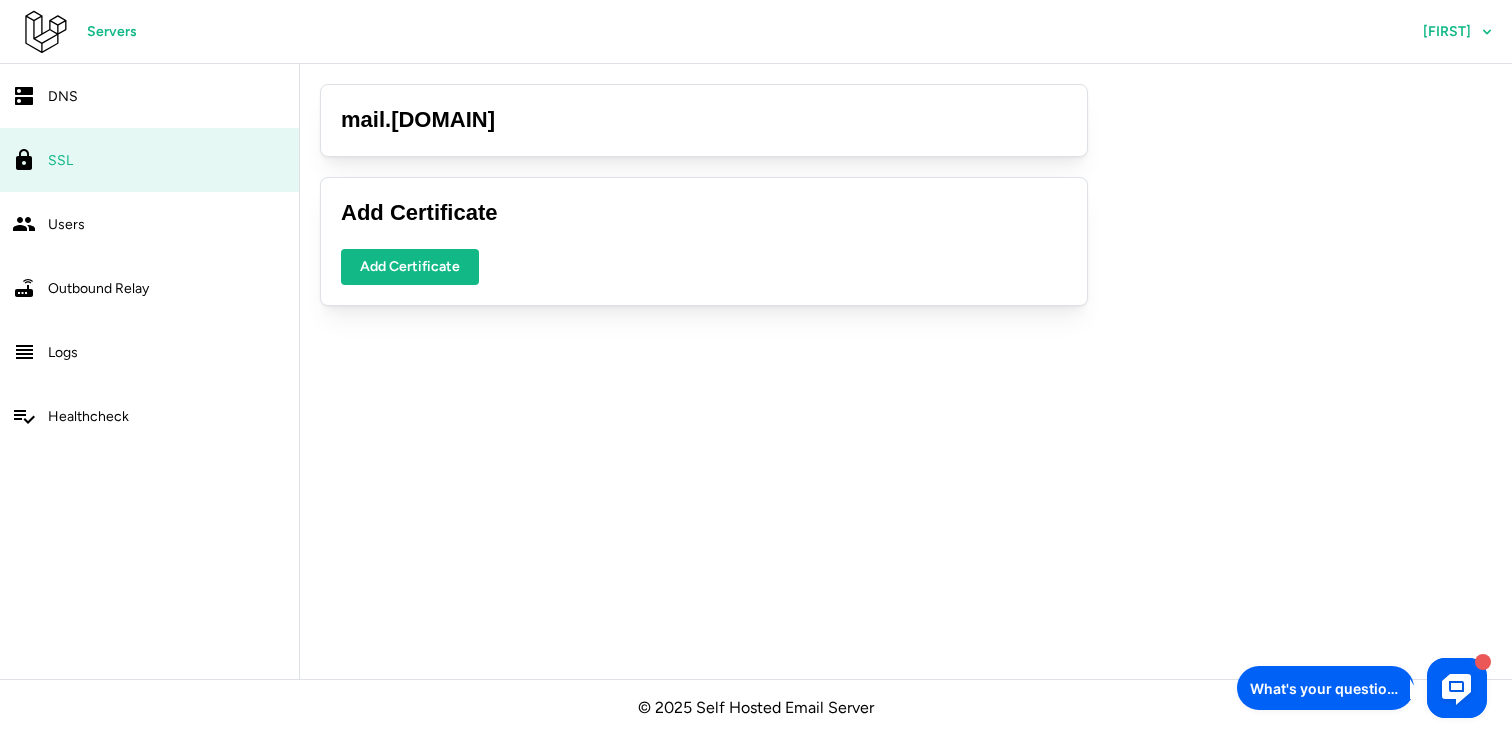 click on "Add Certificate" 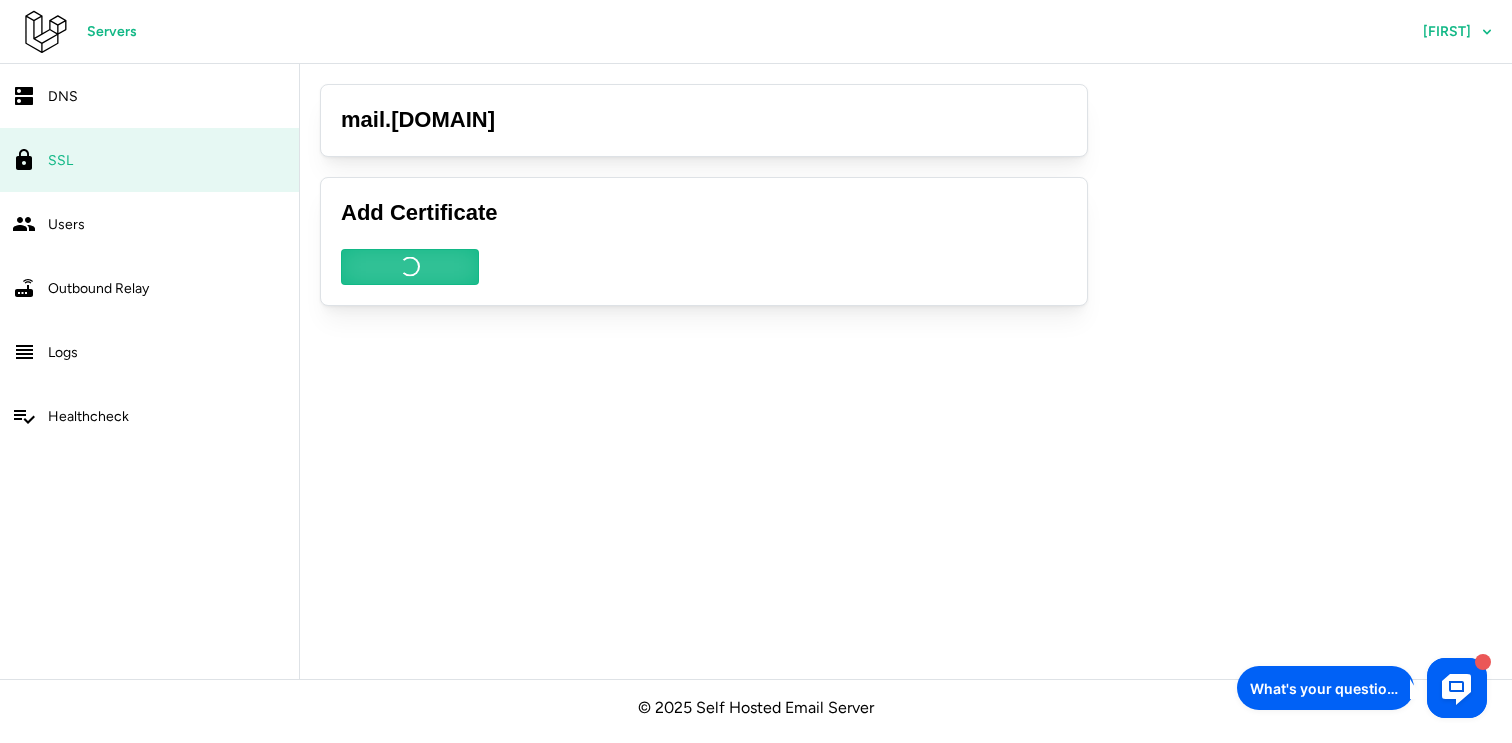 click on "Users" 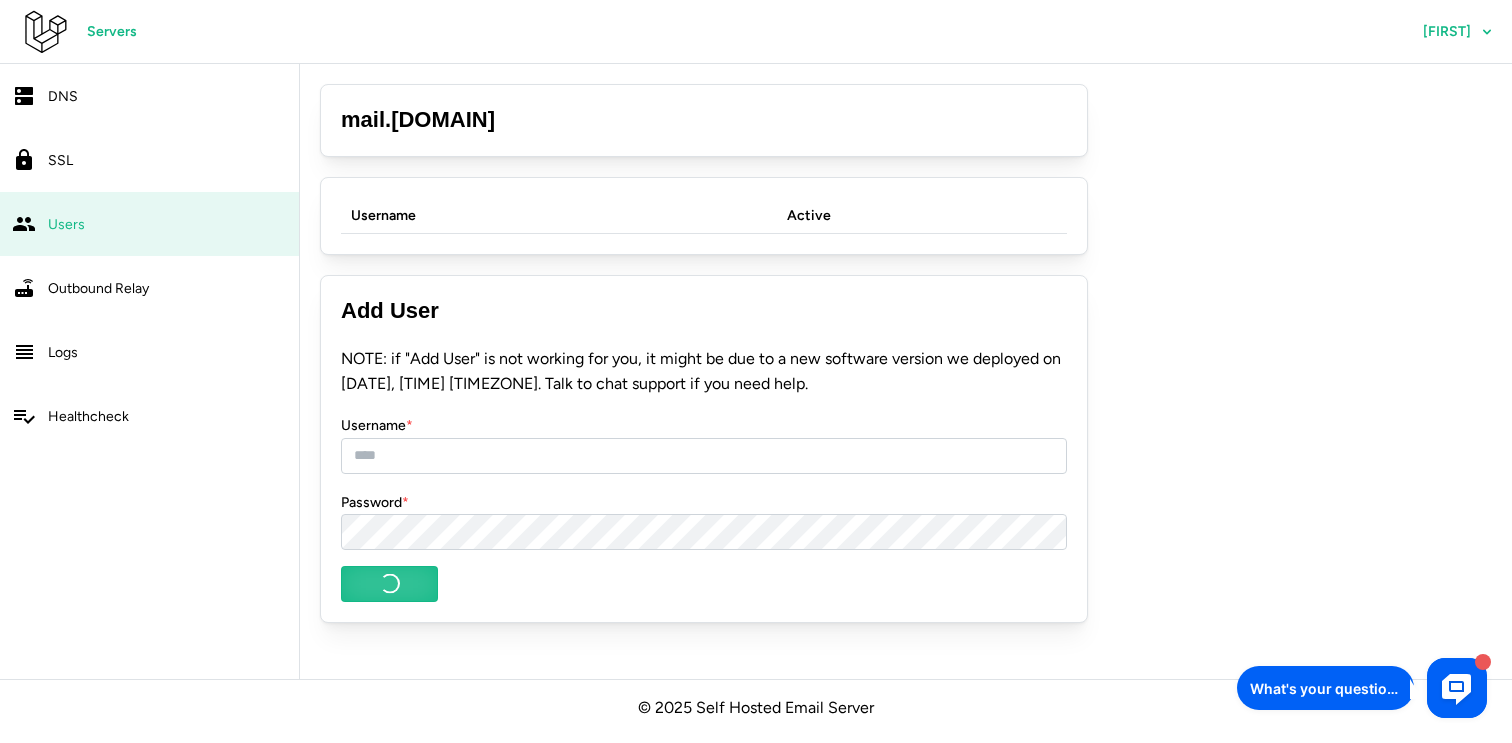 click on "SSL" 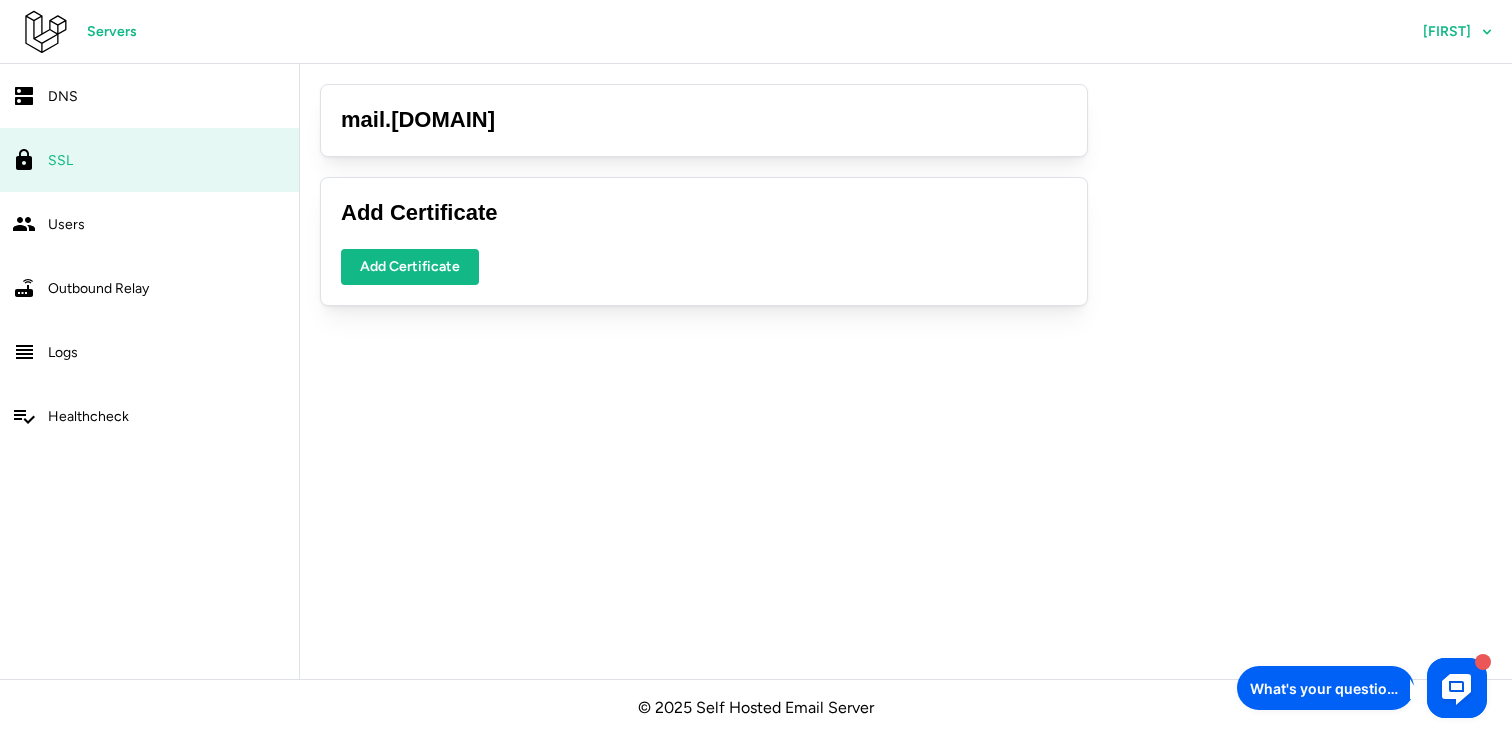 click on "Users" 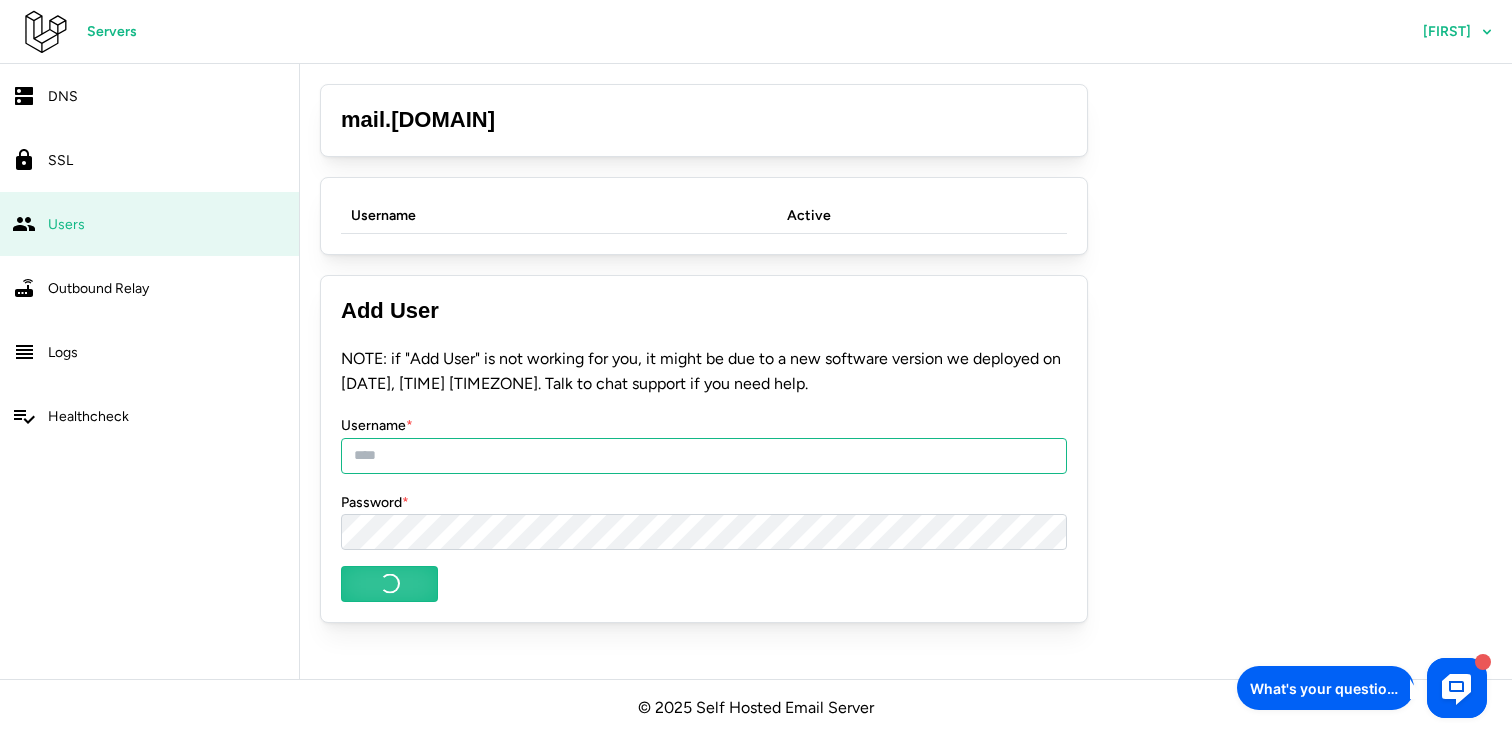 click on "Username  *" 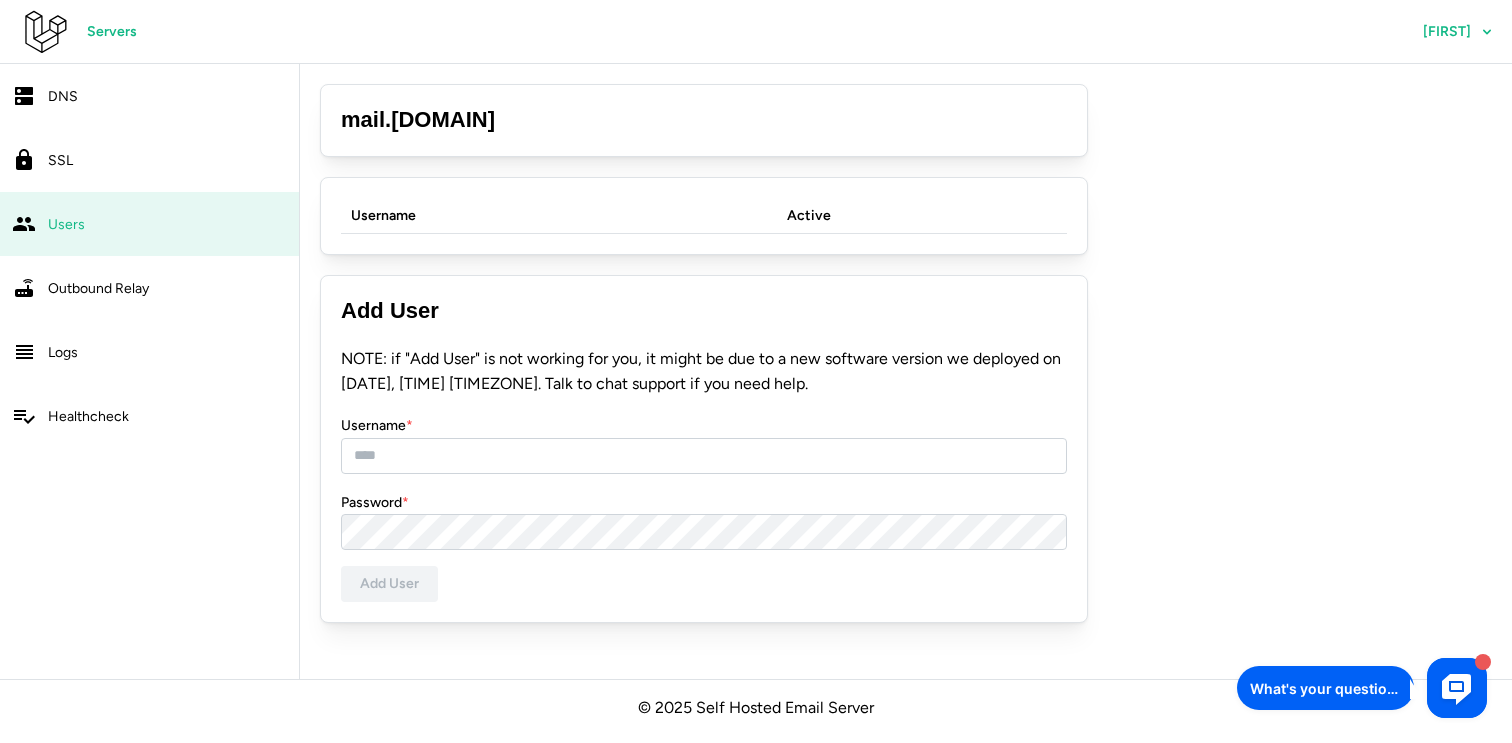 click on "Outbound Relay" 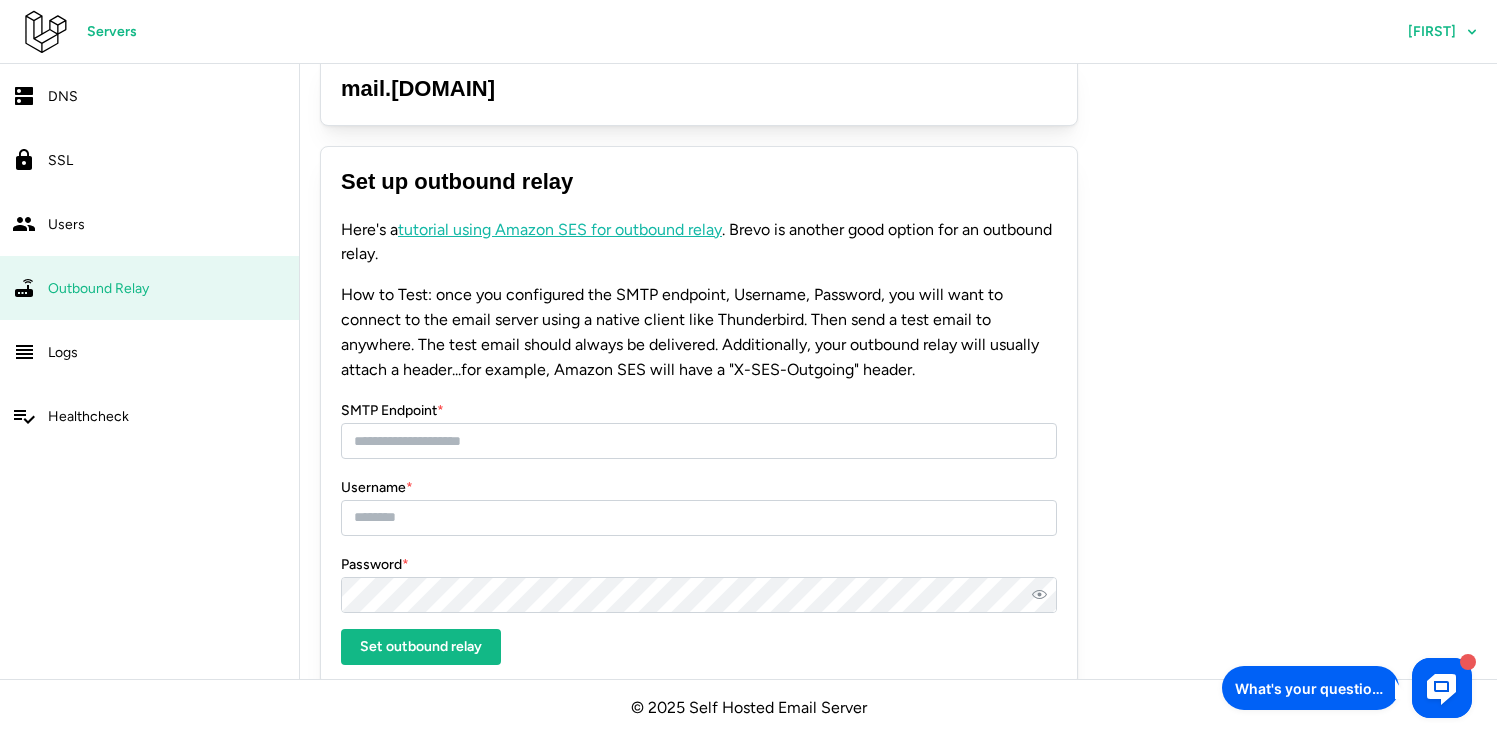 scroll, scrollTop: 58, scrollLeft: 0, axis: vertical 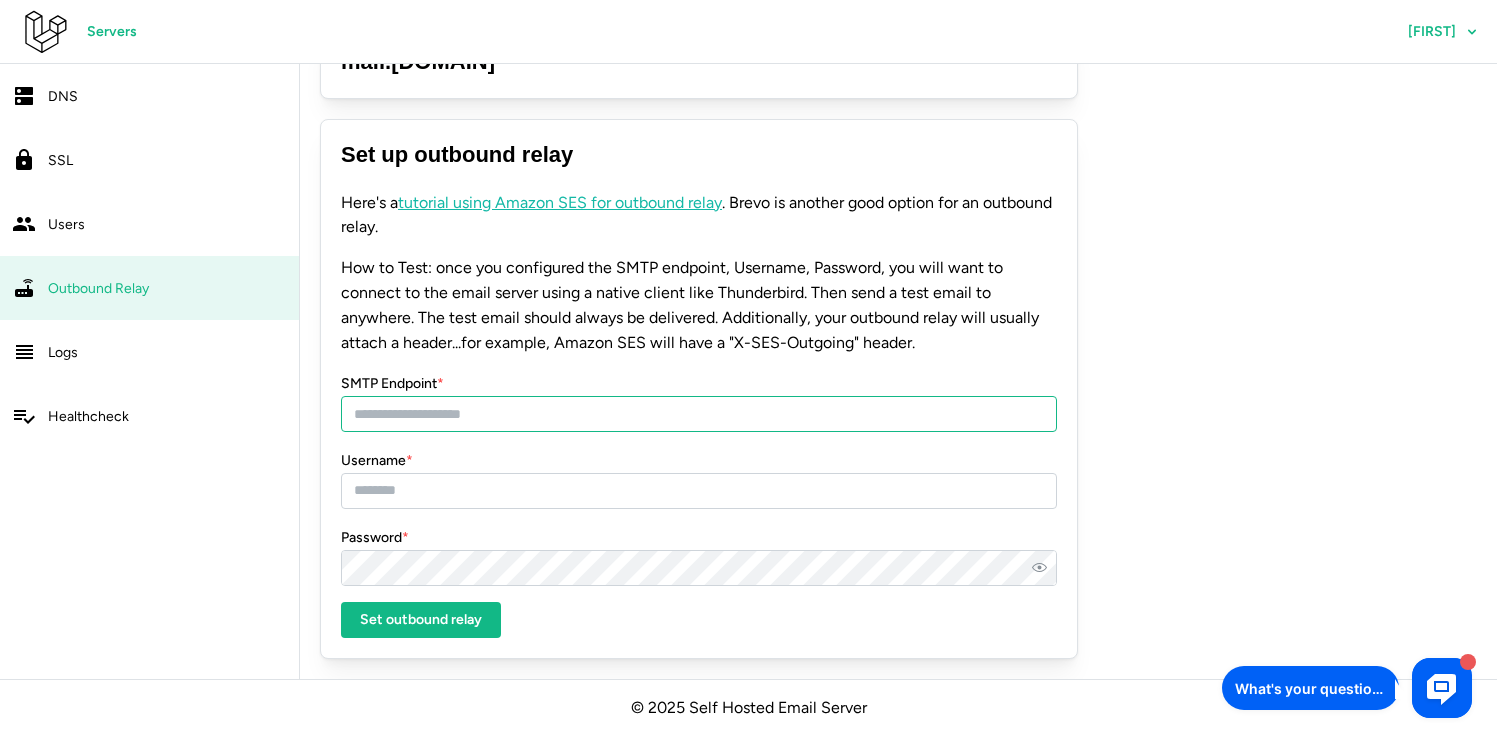 click on "SMTP Endpoint  *" 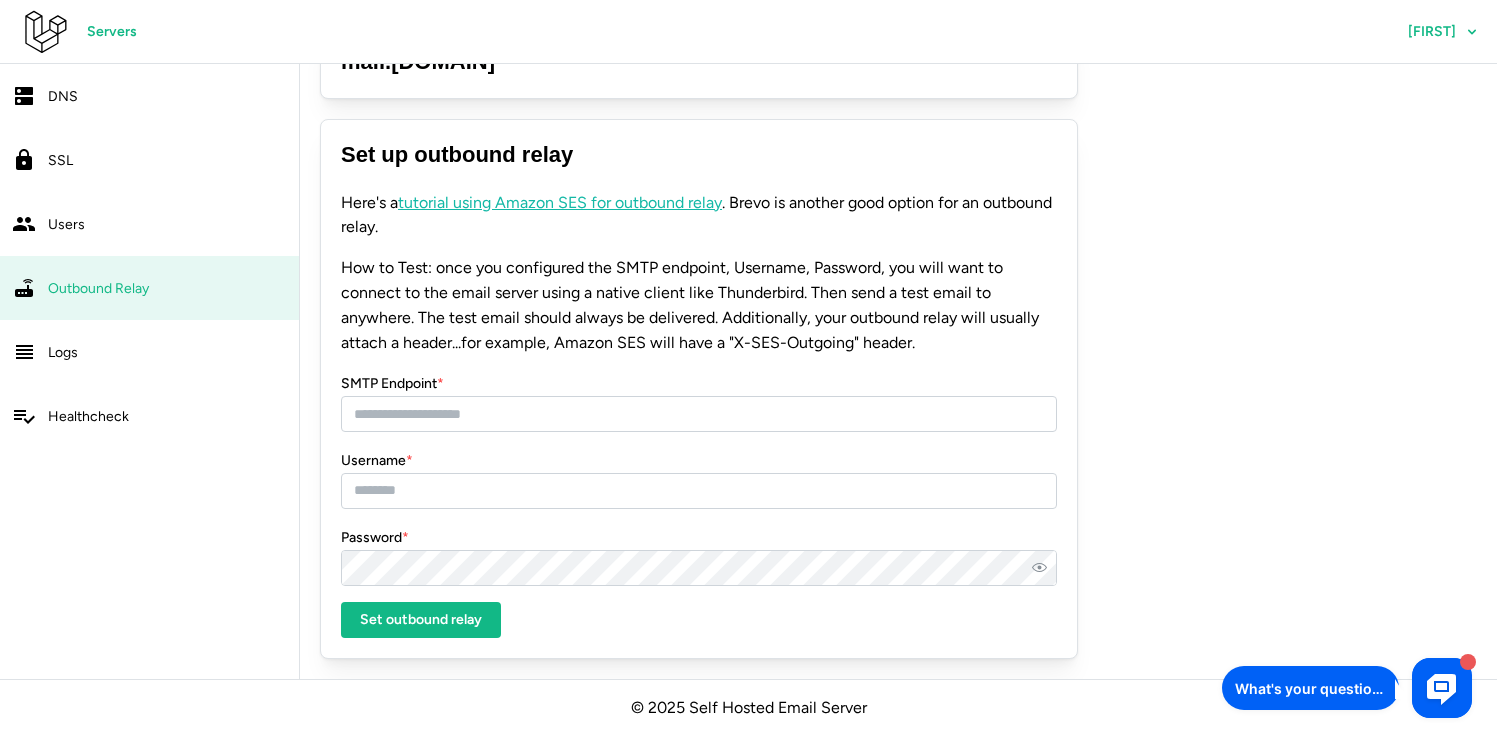 click on "Logs" 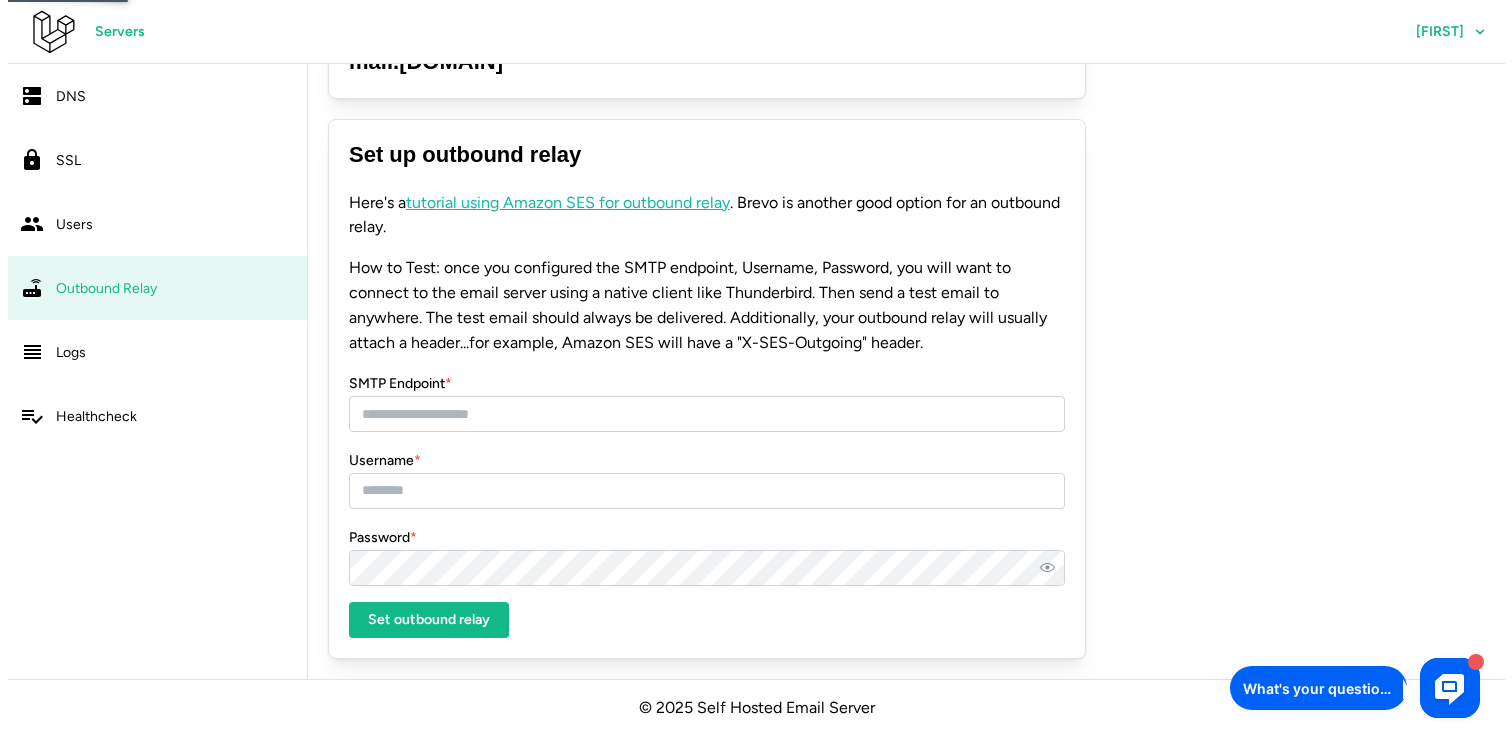 scroll, scrollTop: 0, scrollLeft: 0, axis: both 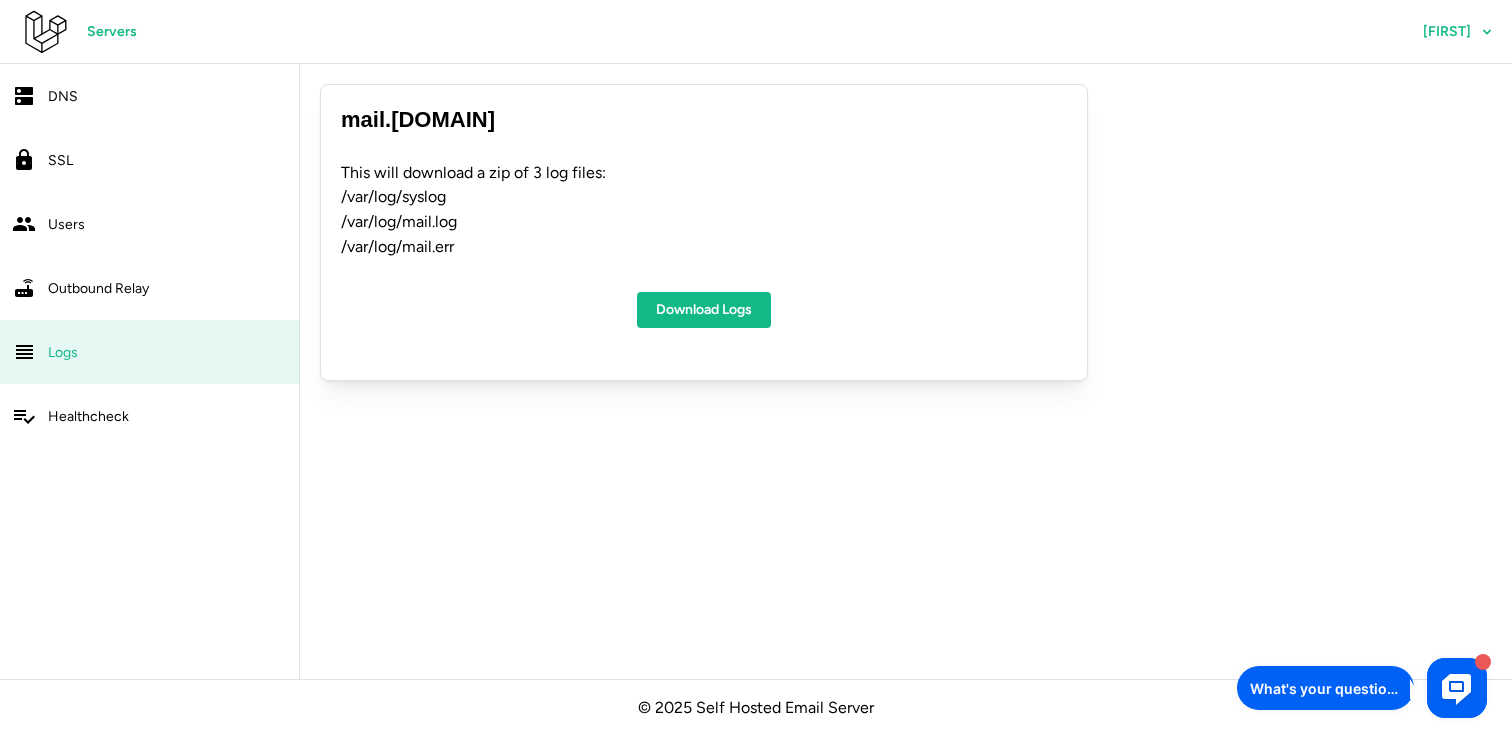 click on "Users" 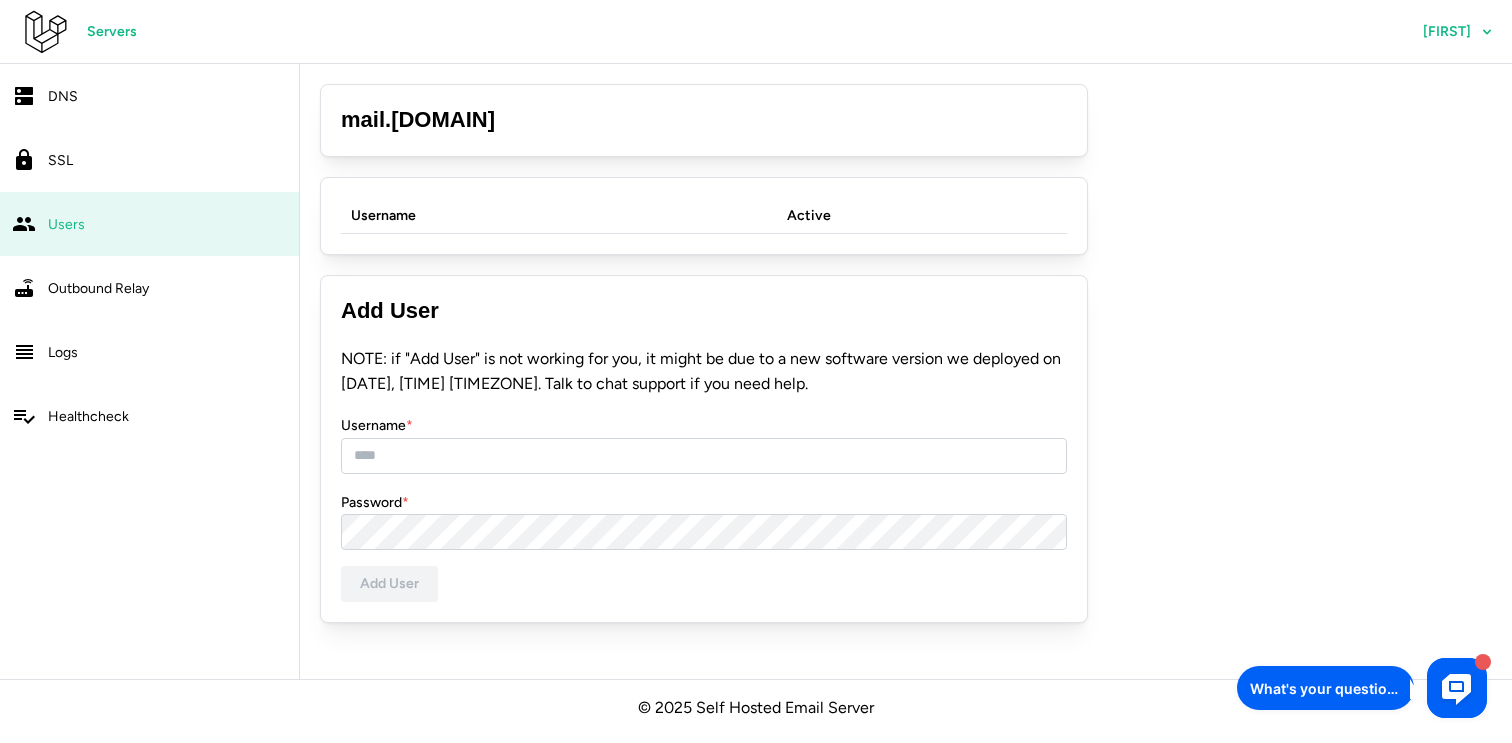 click 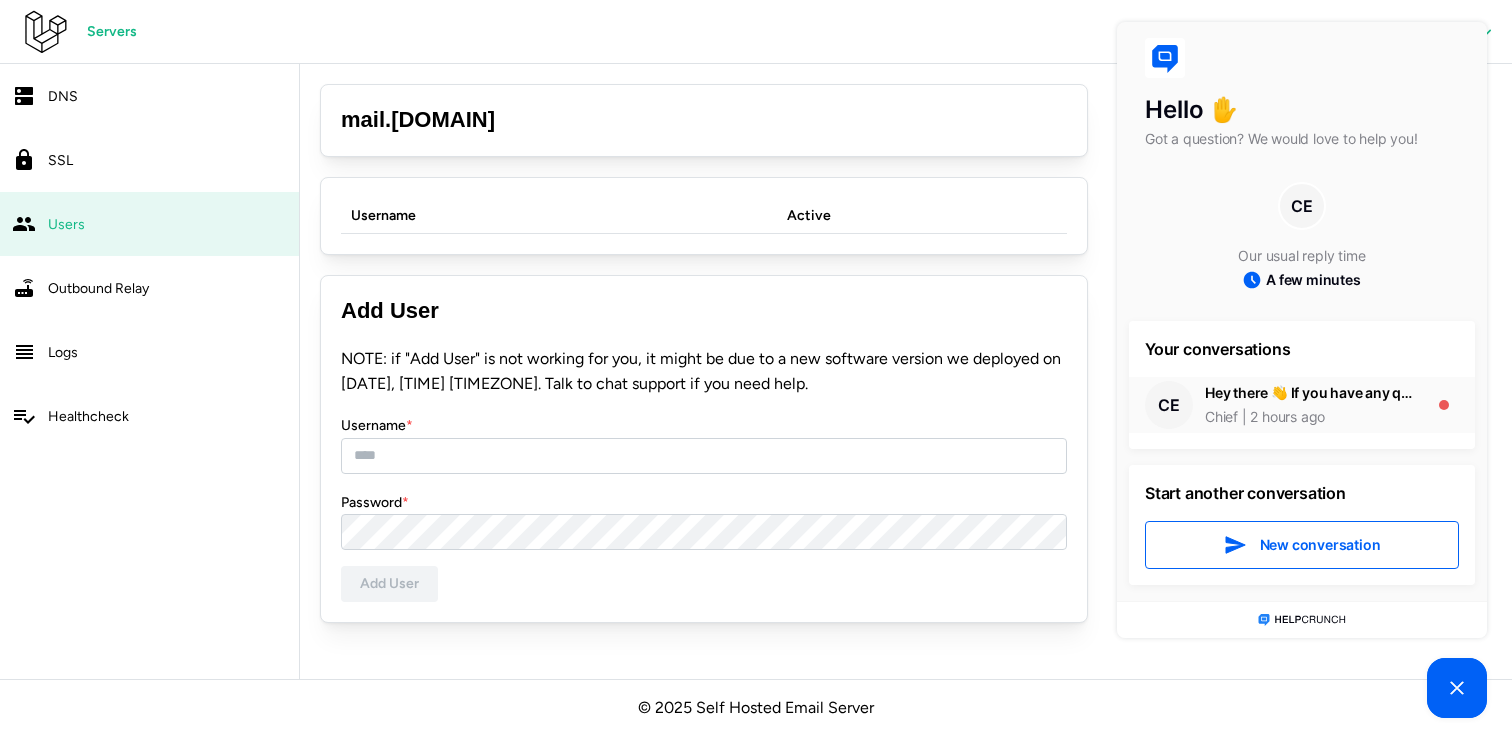 click on "2 hours ago" at bounding box center [1281, 417] 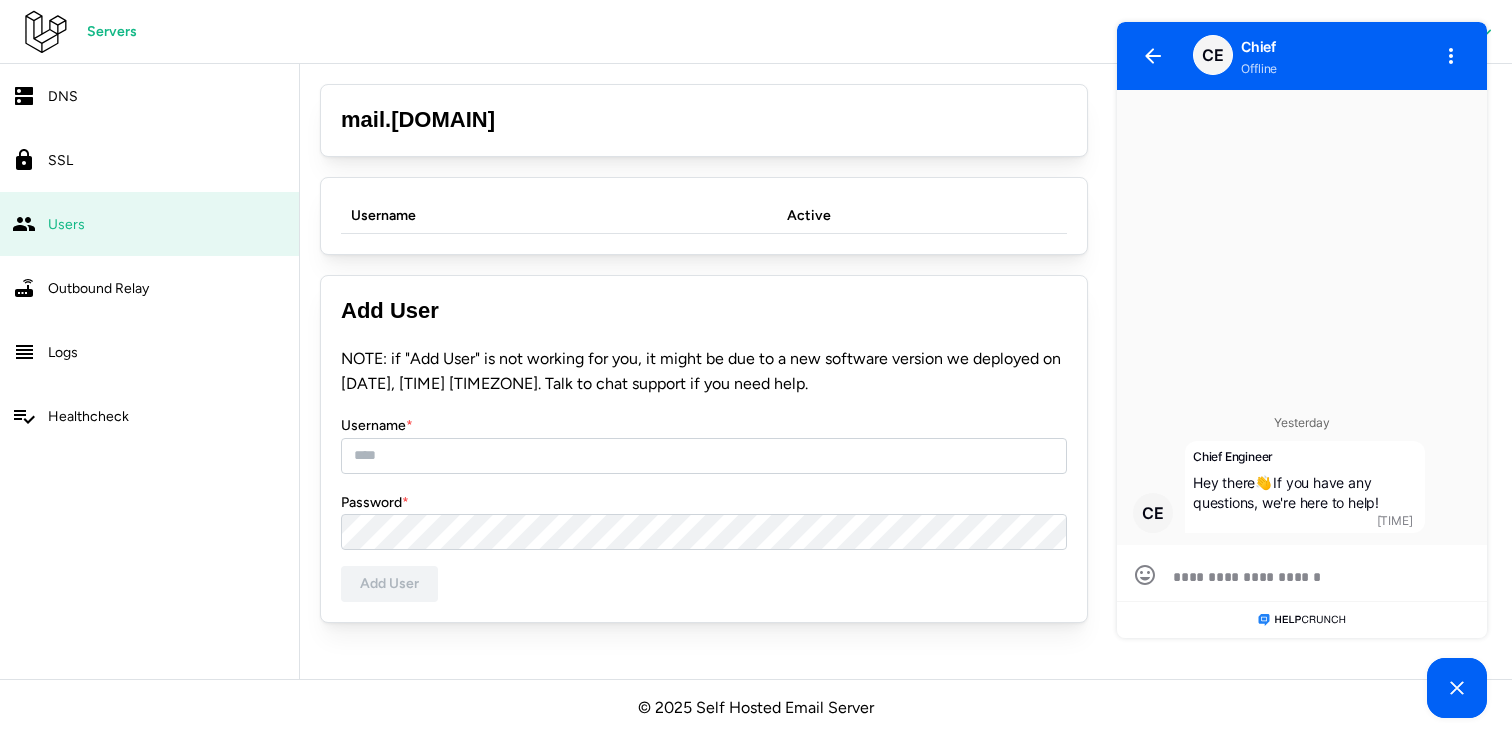 scroll, scrollTop: 0, scrollLeft: 0, axis: both 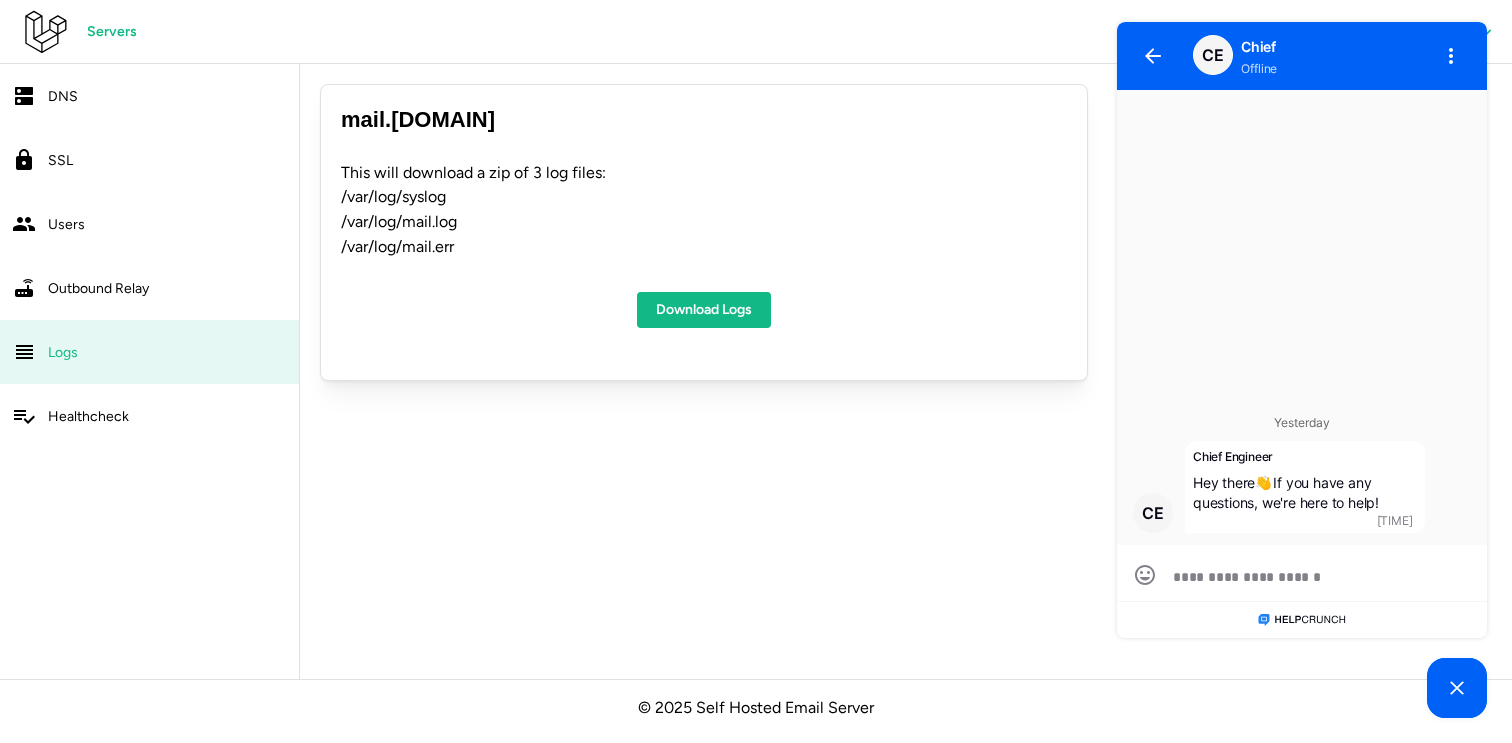 click on "mail . fintechksu.com   This will download a zip of 3 log files: /var/log/syslog  /var/log/mail.log  /var/log/mail.err Download Logs" 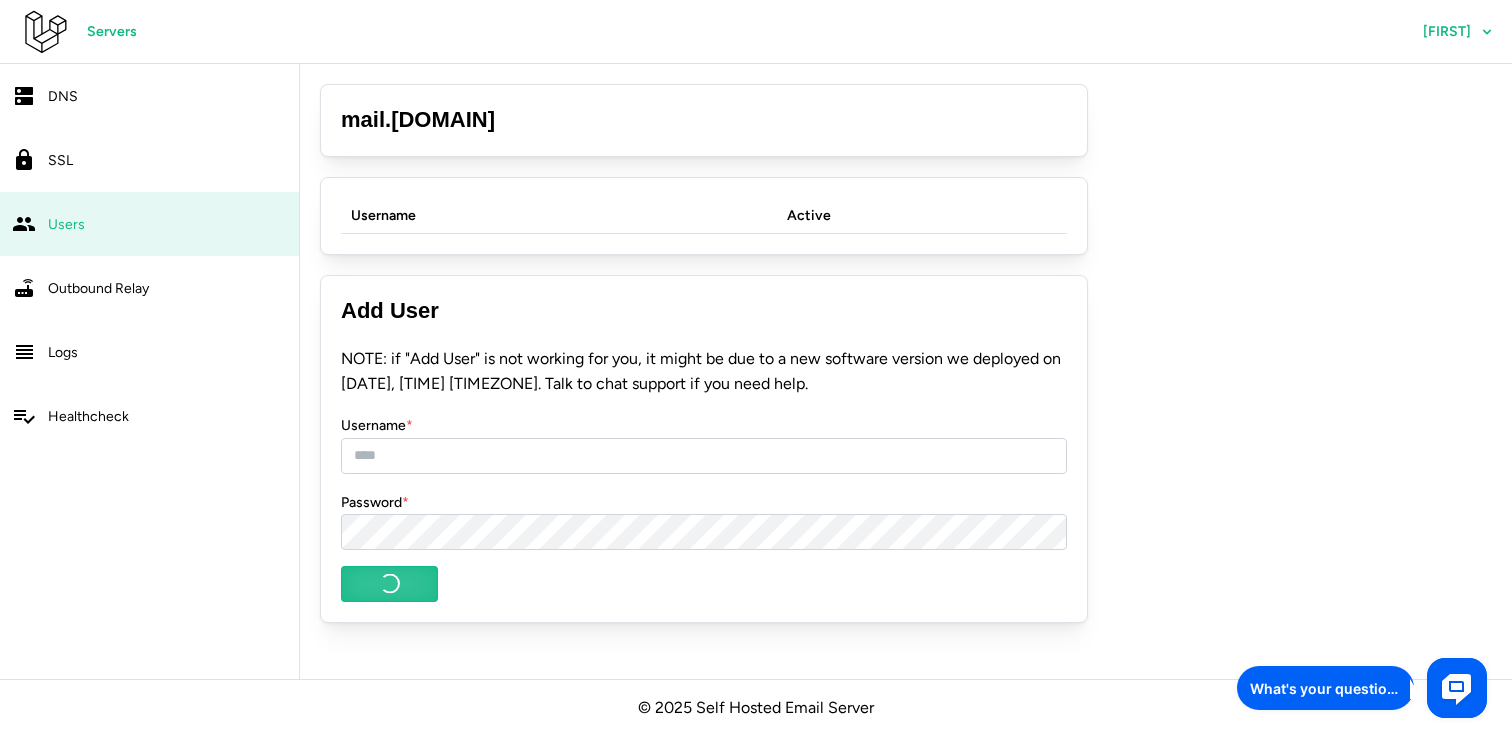 click on "SSL" 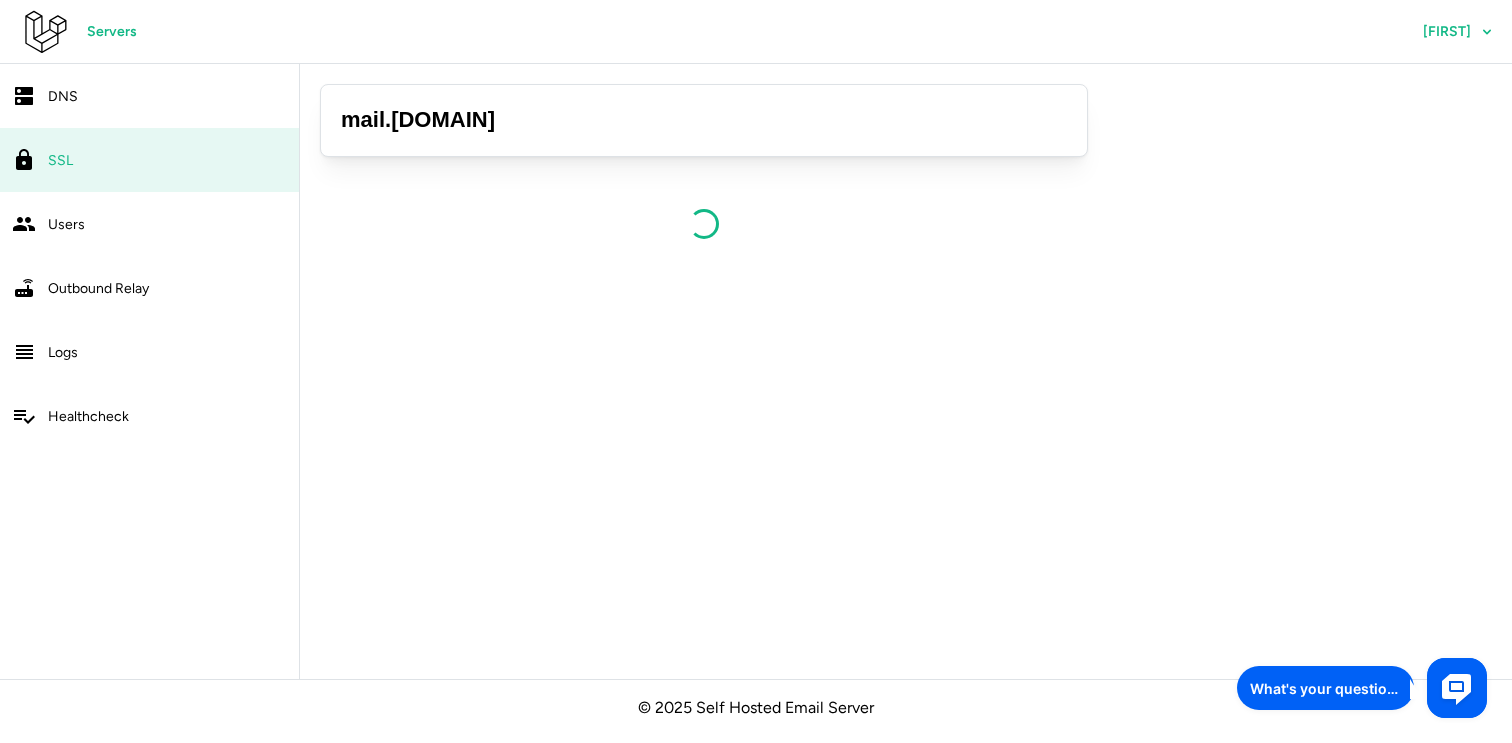 click on "[FIRST]" 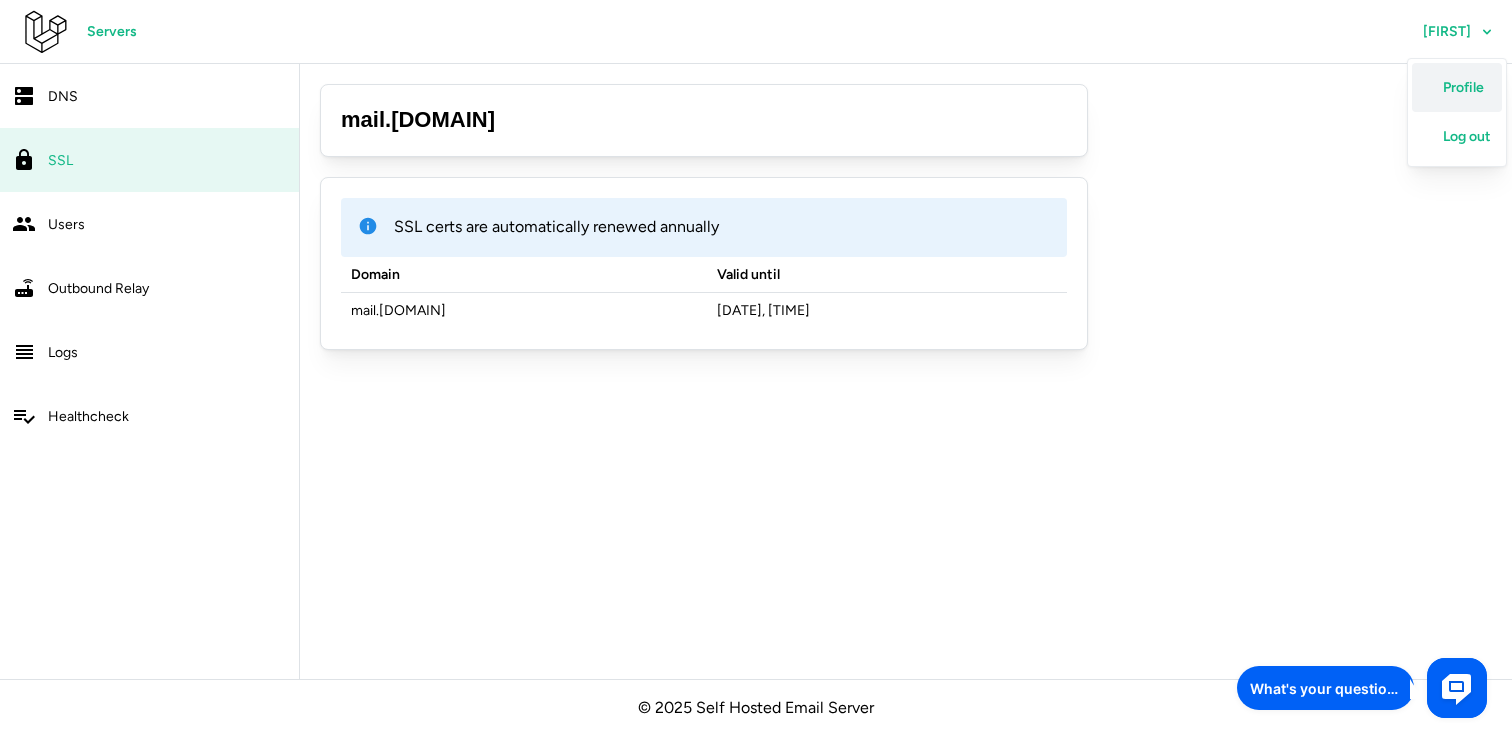 click on "Profile" at bounding box center [1463, 88] 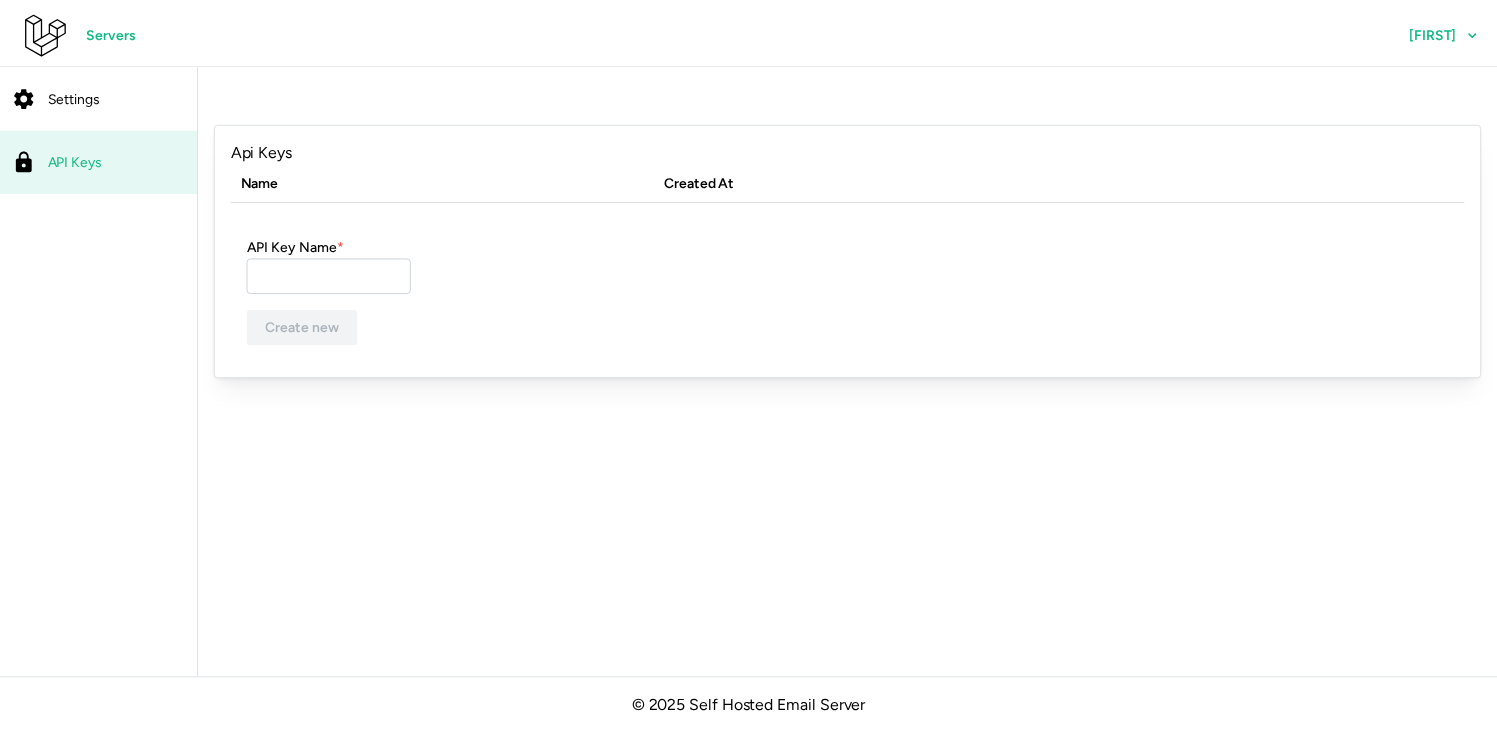 scroll, scrollTop: 0, scrollLeft: 0, axis: both 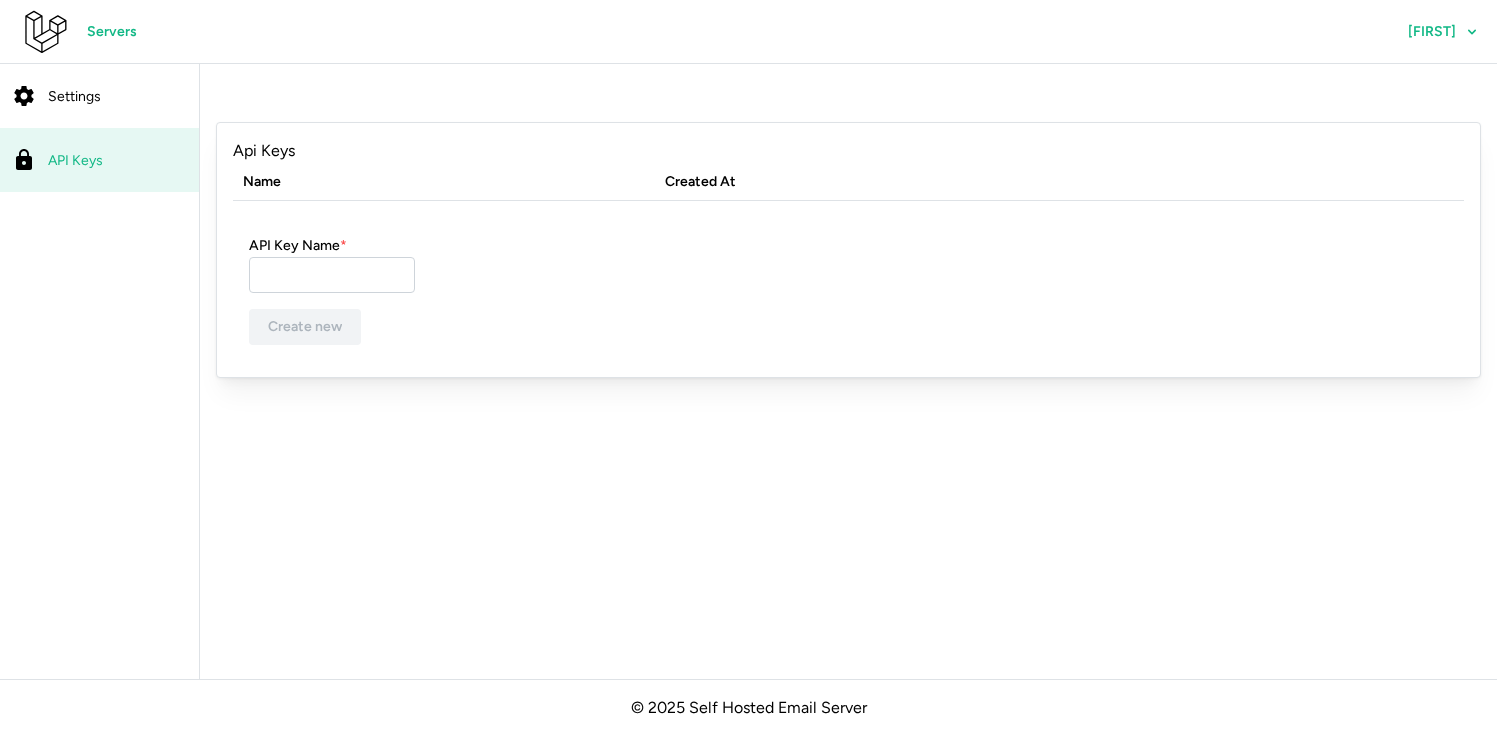 click on "Settings" 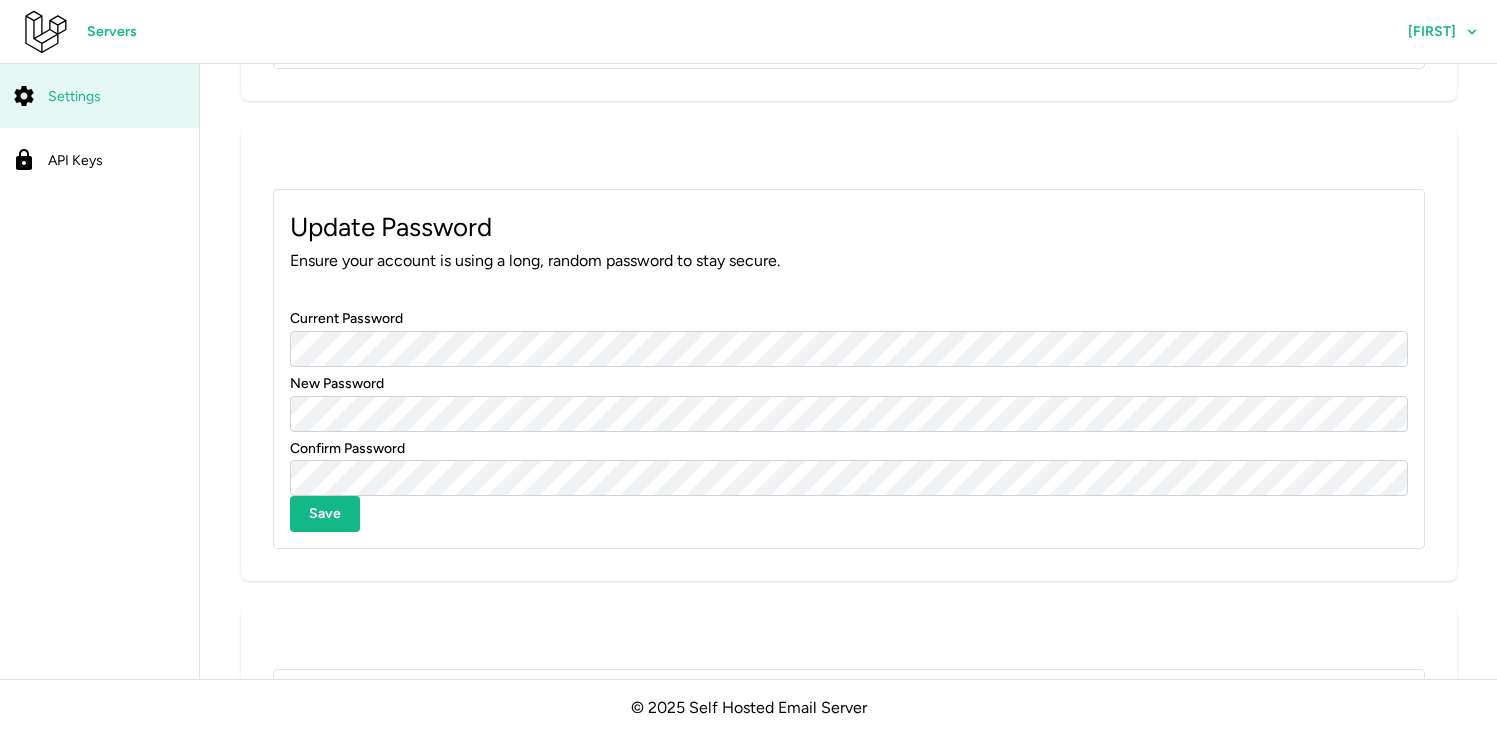 scroll, scrollTop: 1123, scrollLeft: 0, axis: vertical 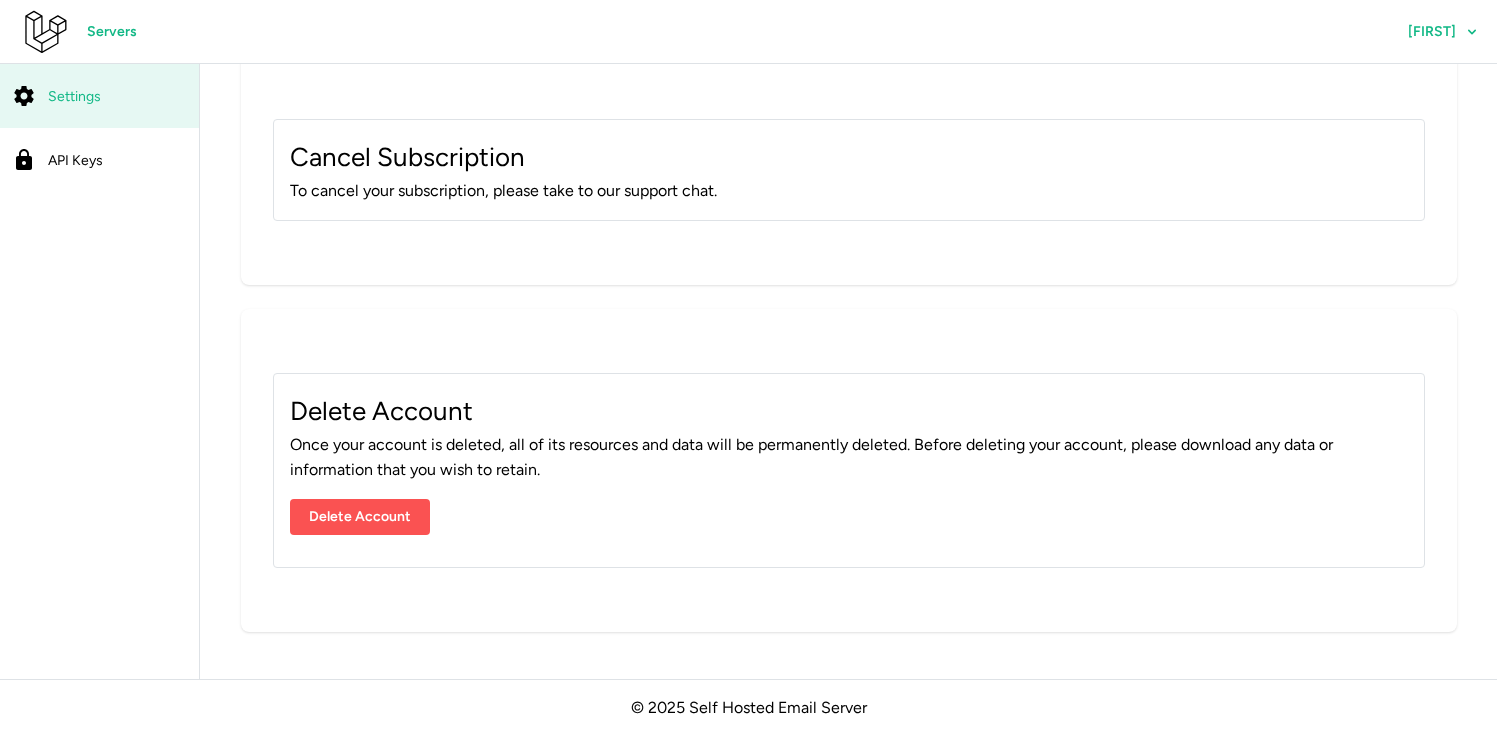 click on "Delete Account" 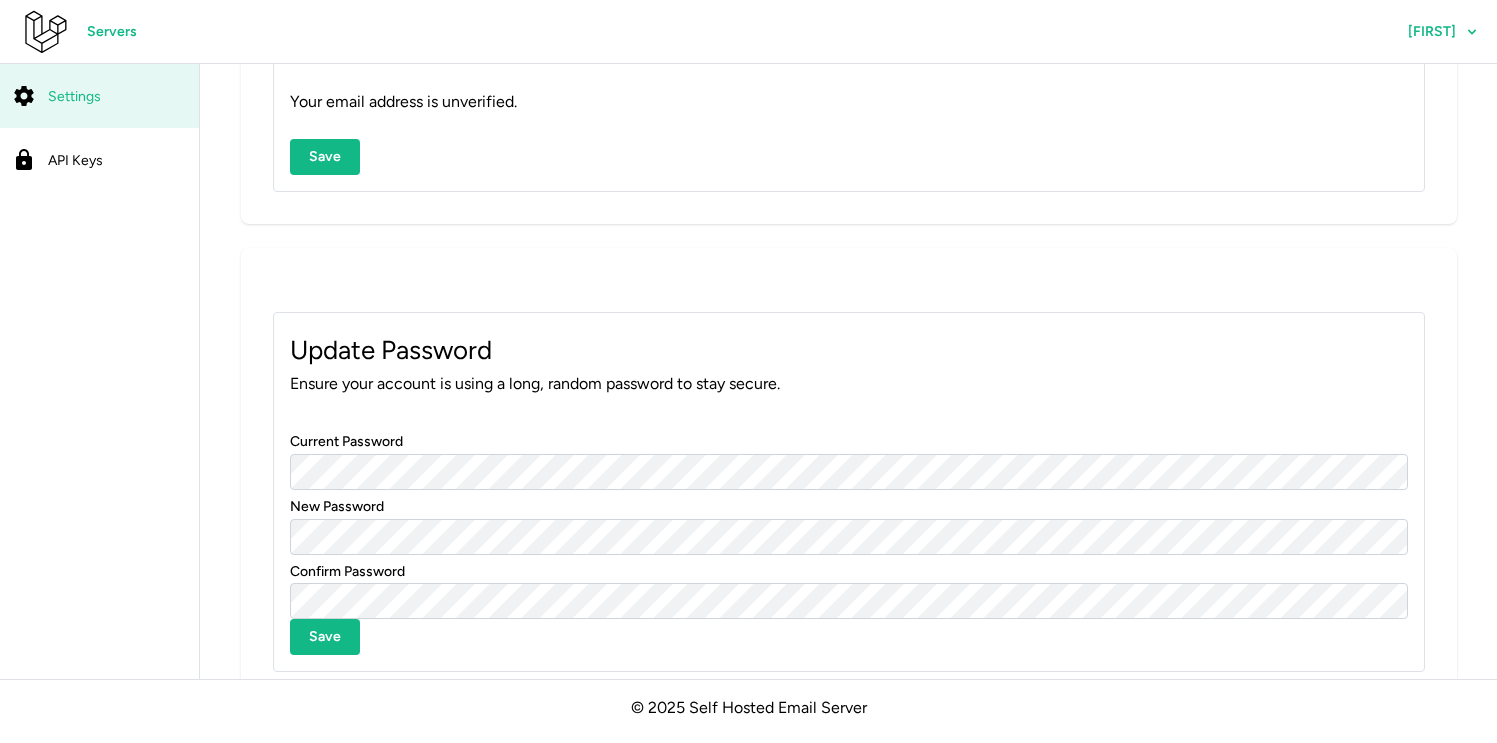 scroll, scrollTop: 441, scrollLeft: 0, axis: vertical 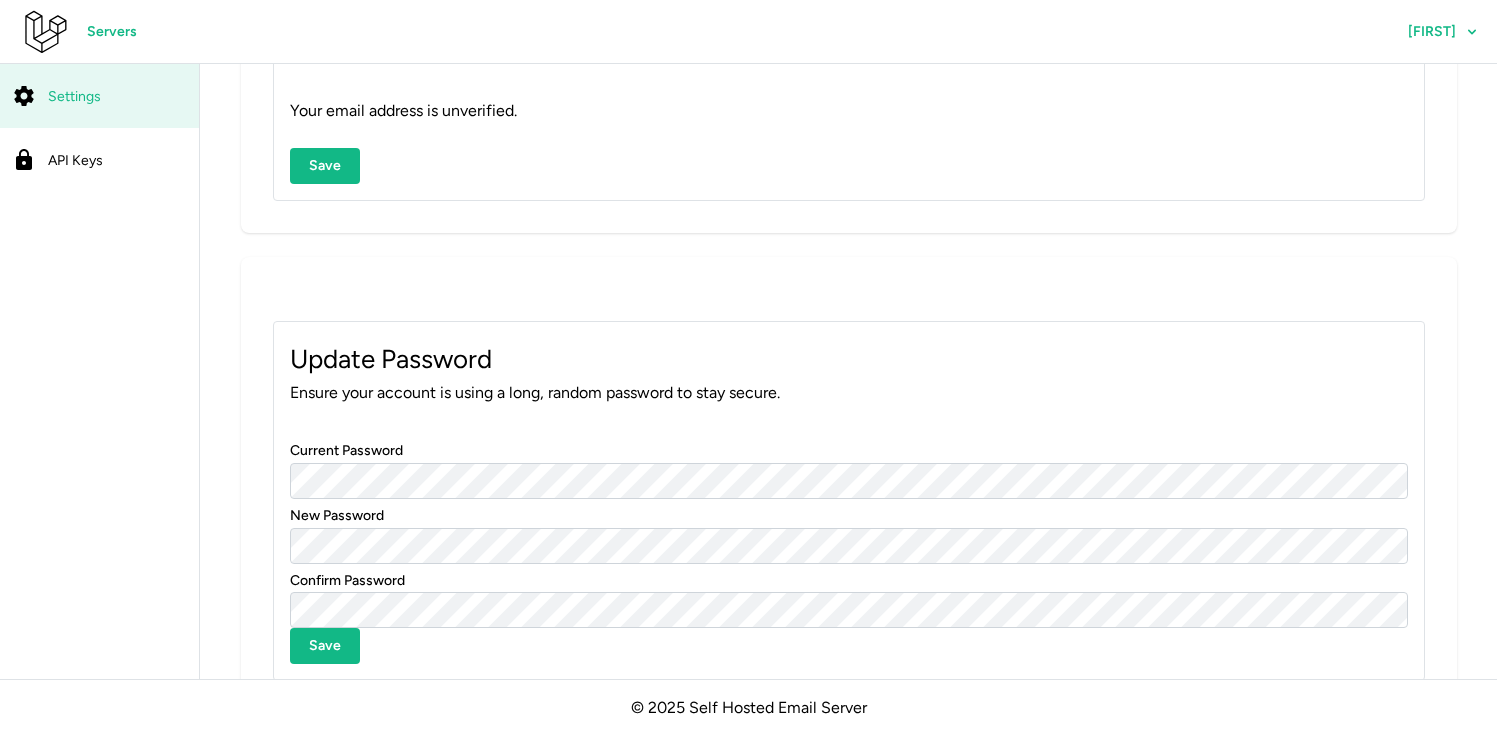 click on "API Keys" 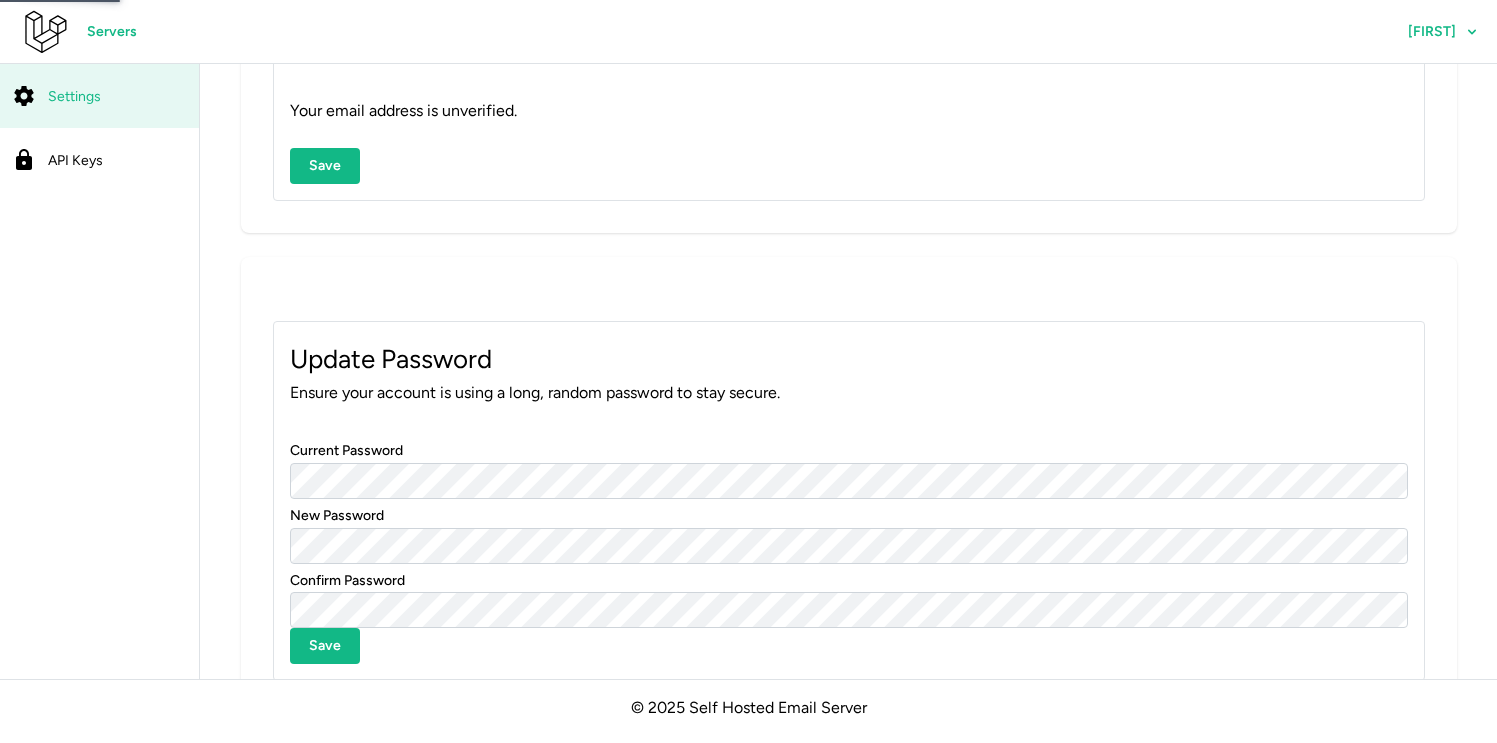 scroll, scrollTop: 0, scrollLeft: 0, axis: both 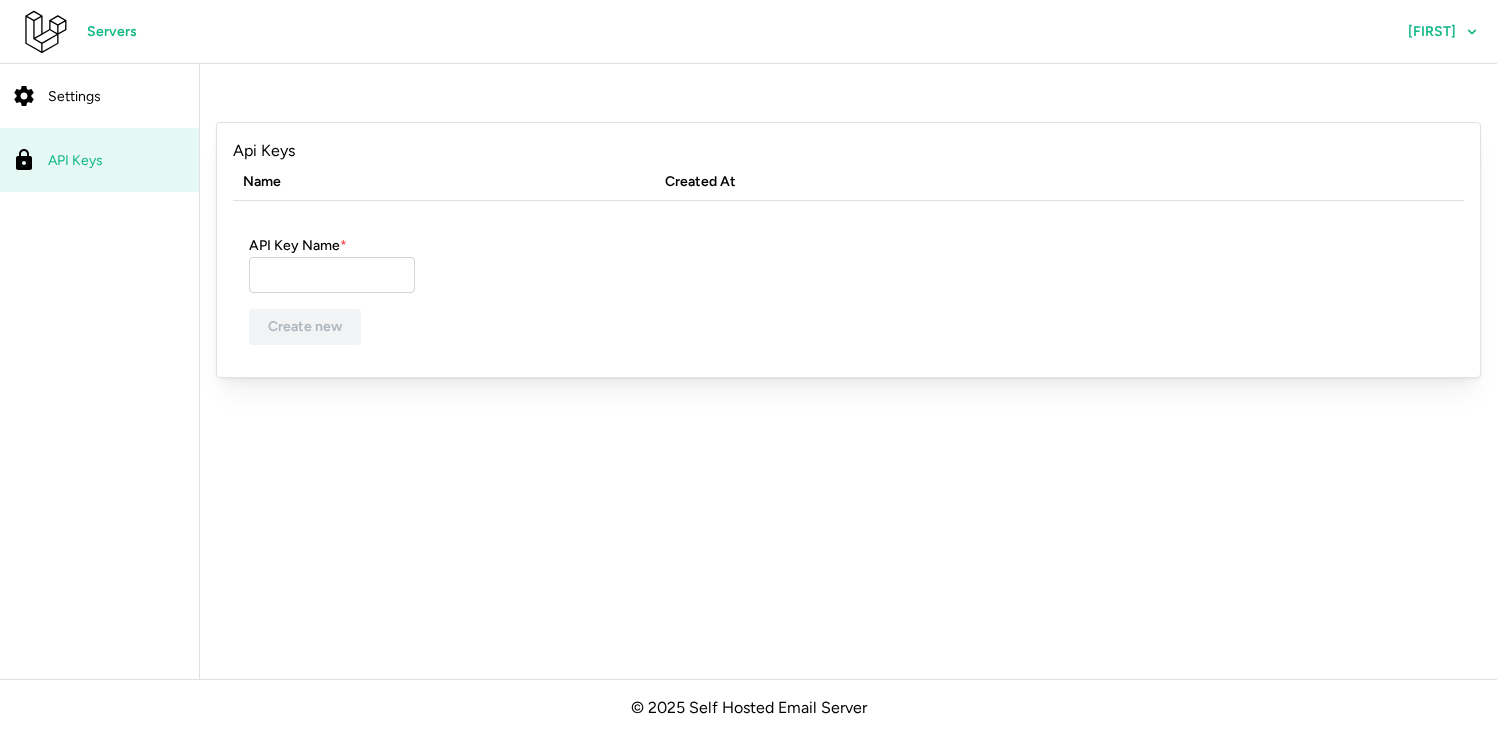 click on "Settings" 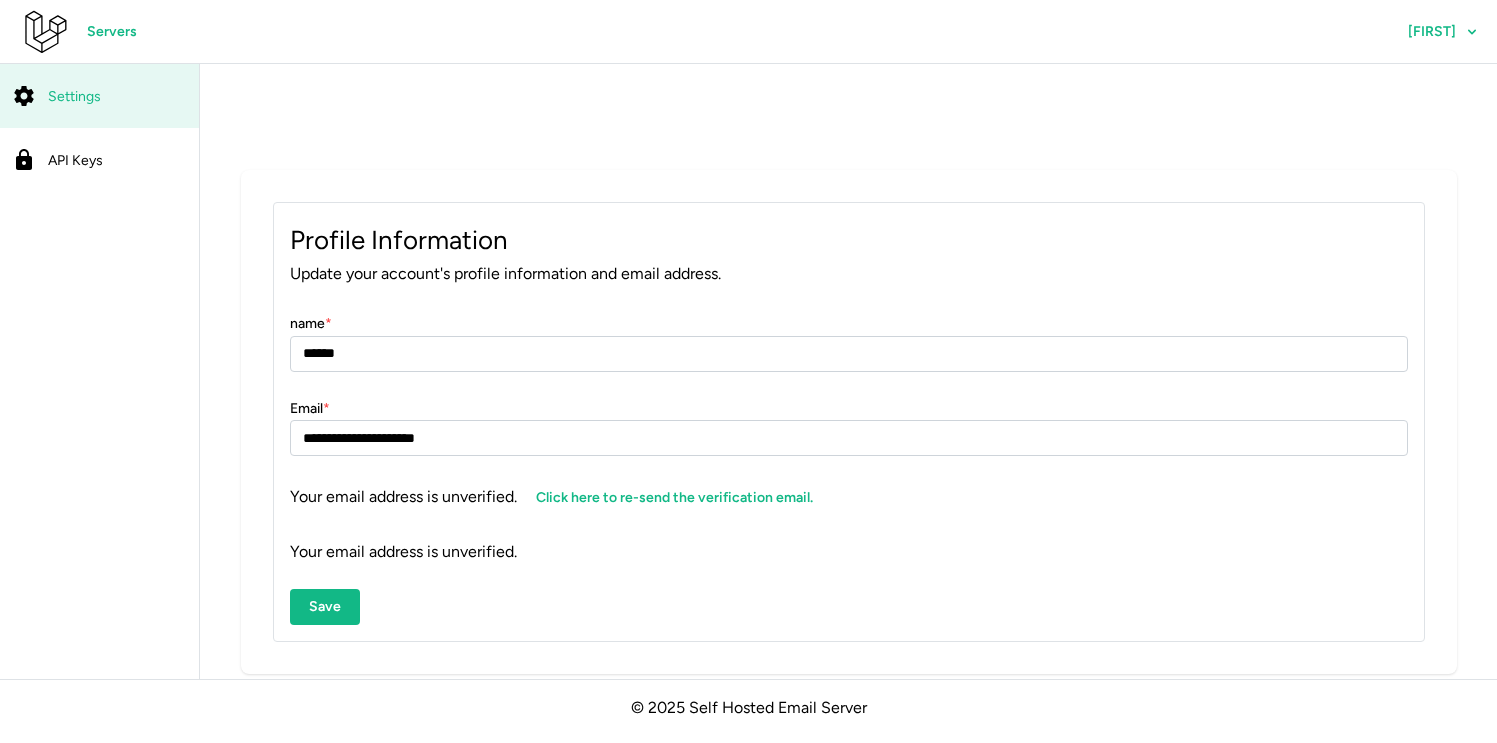 click on "Servers" 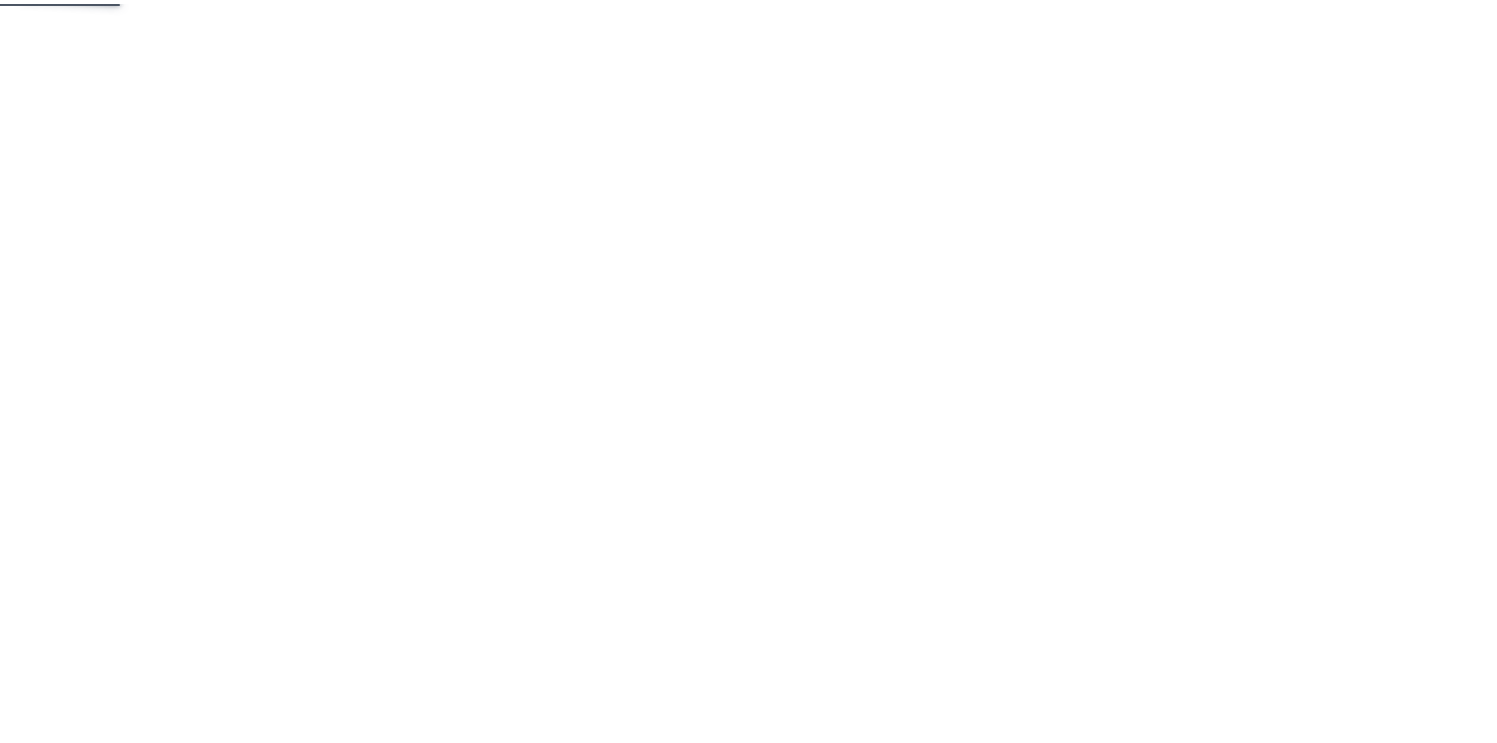 scroll, scrollTop: 0, scrollLeft: 0, axis: both 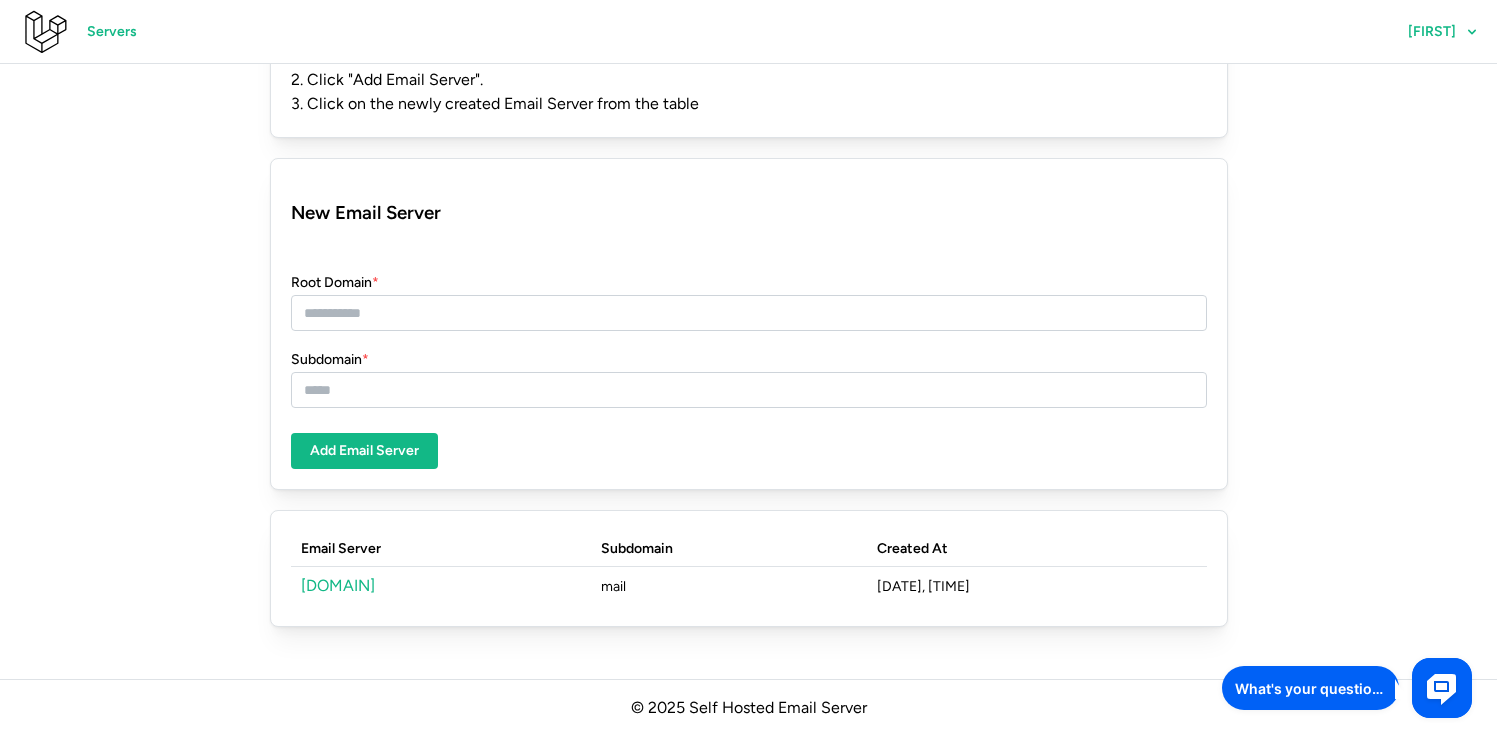 click on "fintechksu.com" 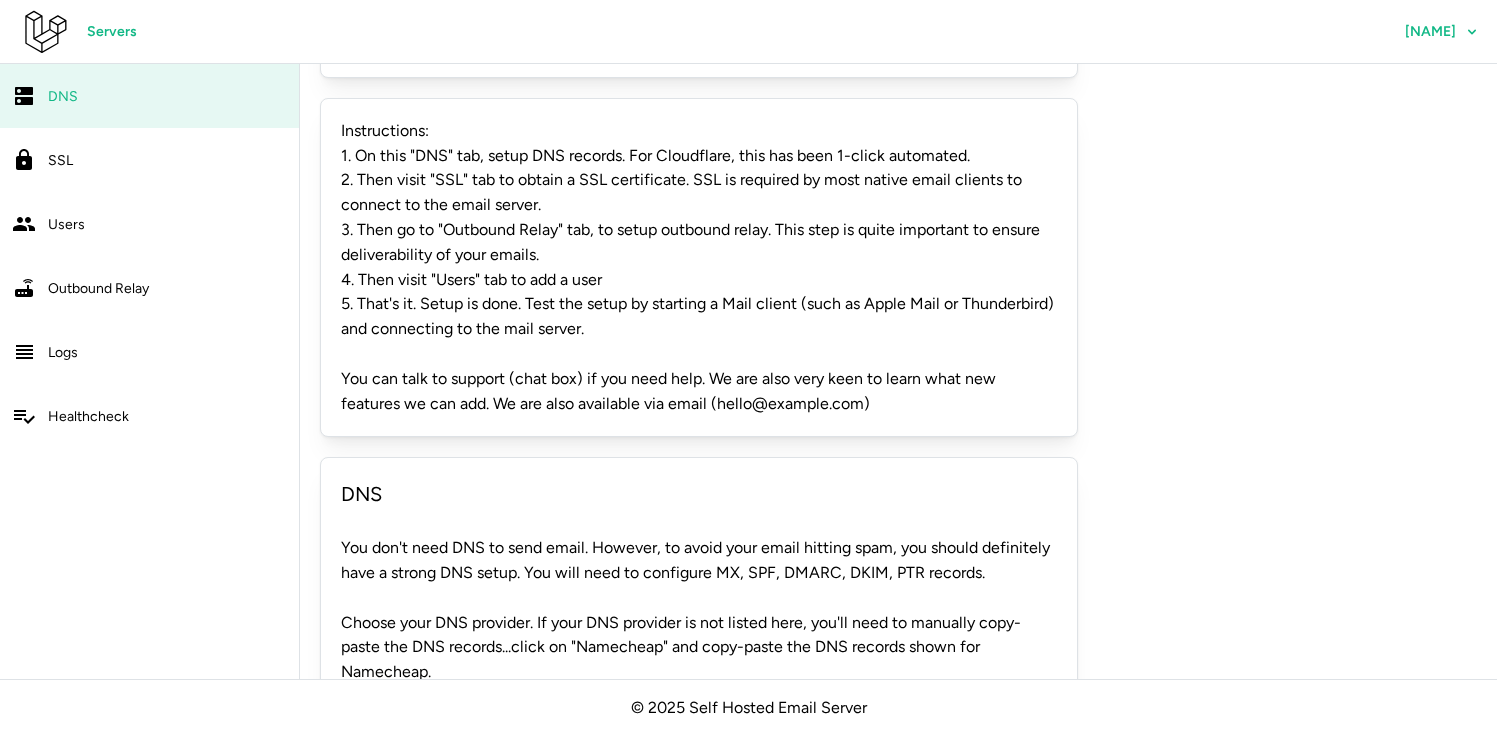 scroll, scrollTop: 84, scrollLeft: 0, axis: vertical 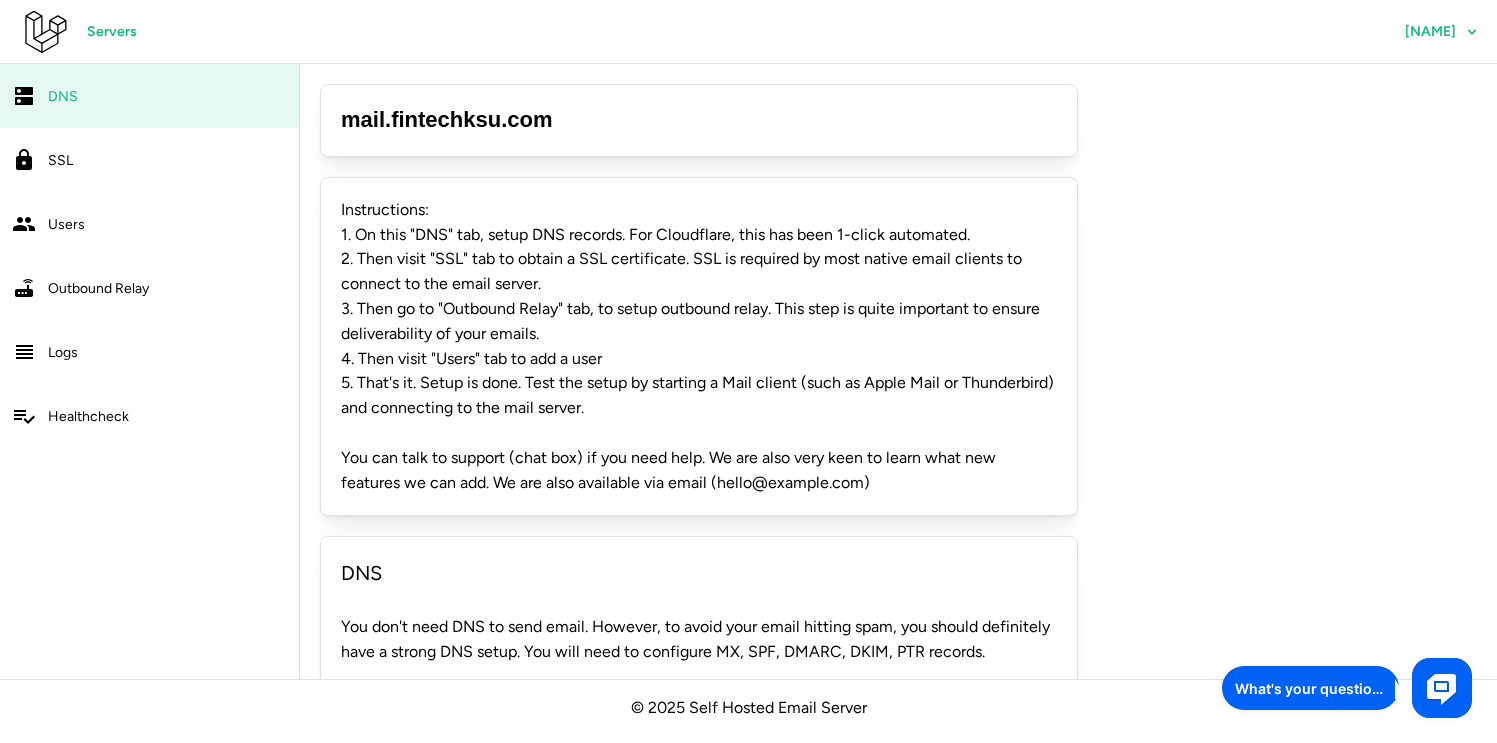 click on "1. On this "DNS" tab, setup DNS records. For Cloudflare, this has been 1-click automated." 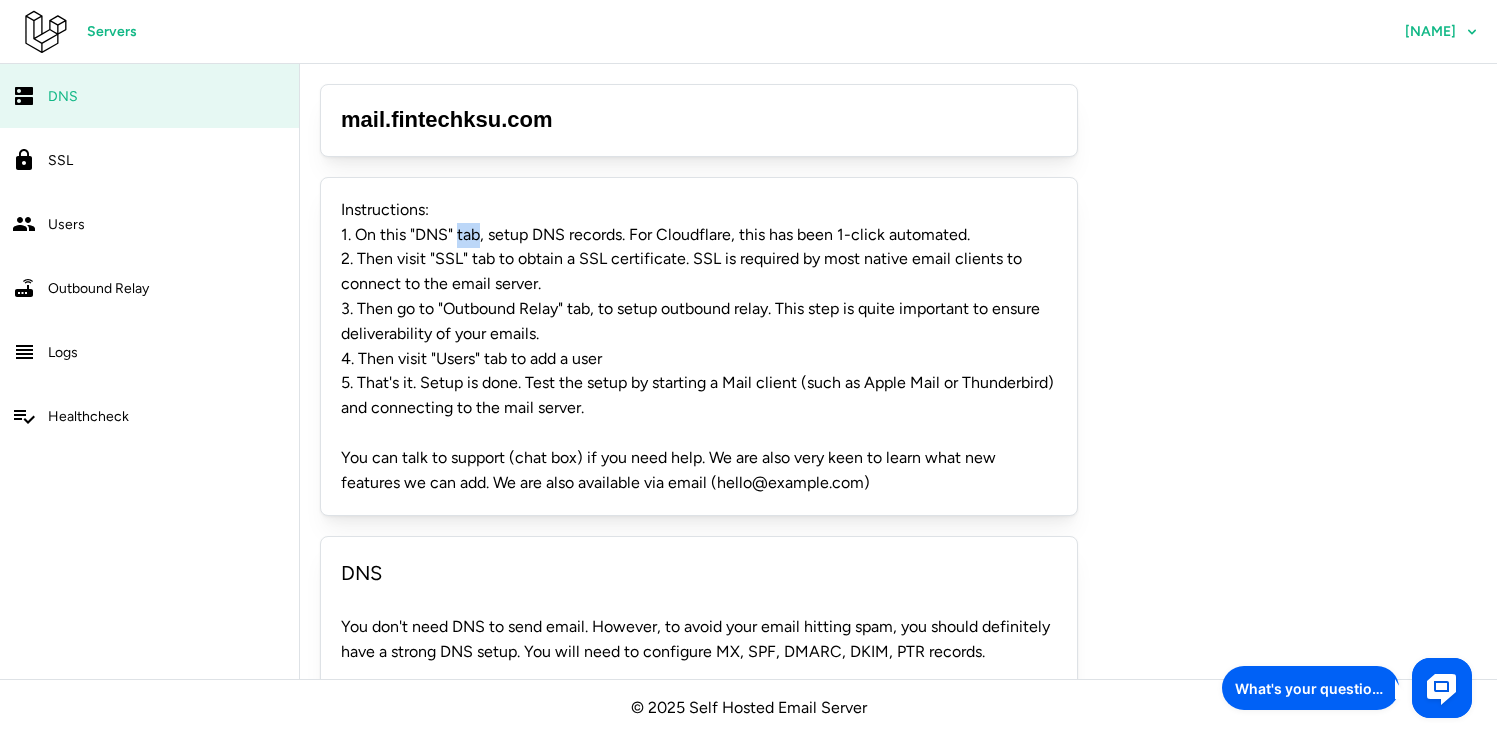 click on "1. On this "DNS" tab, setup DNS records. For Cloudflare, this has been 1-click automated." 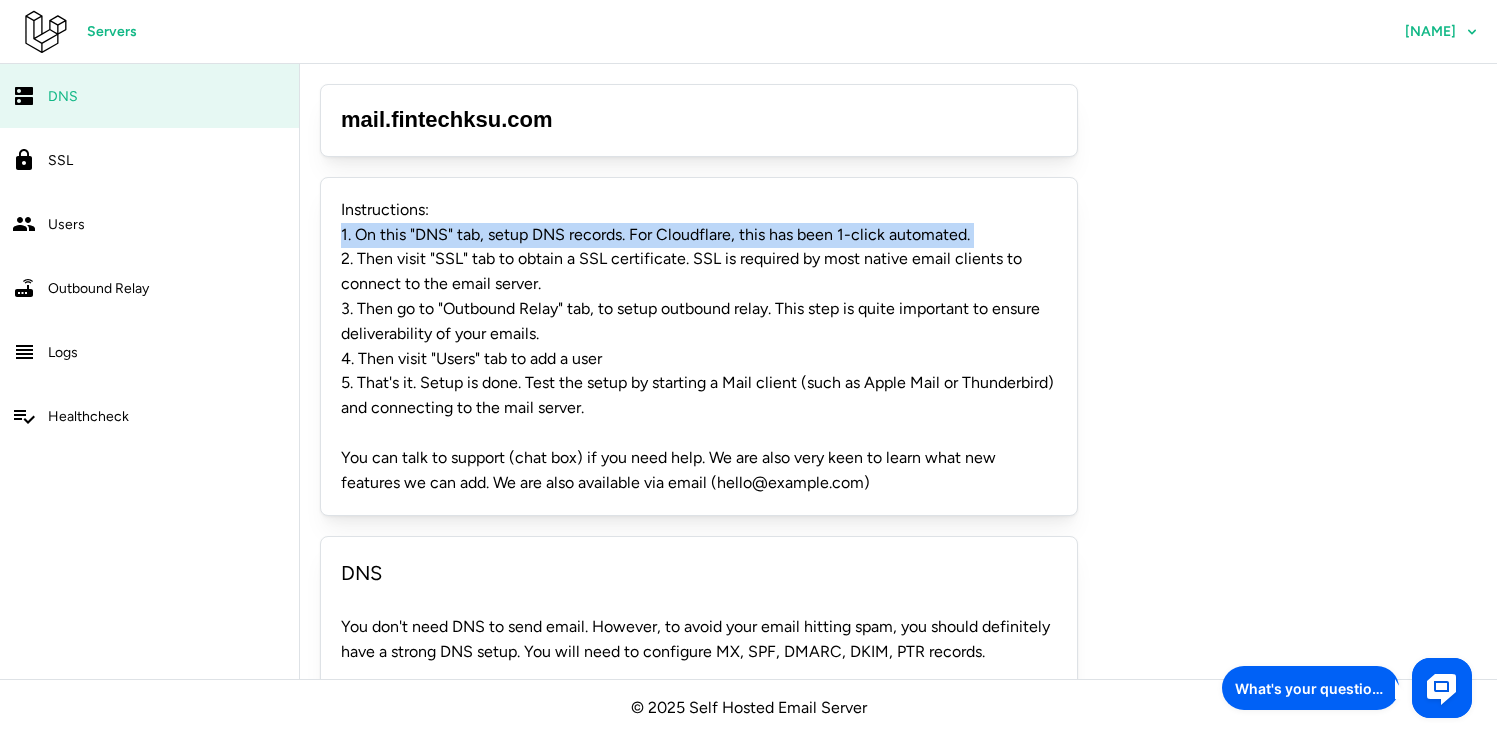click on "1. On this "DNS" tab, setup DNS records. For Cloudflare, this has been 1-click automated." 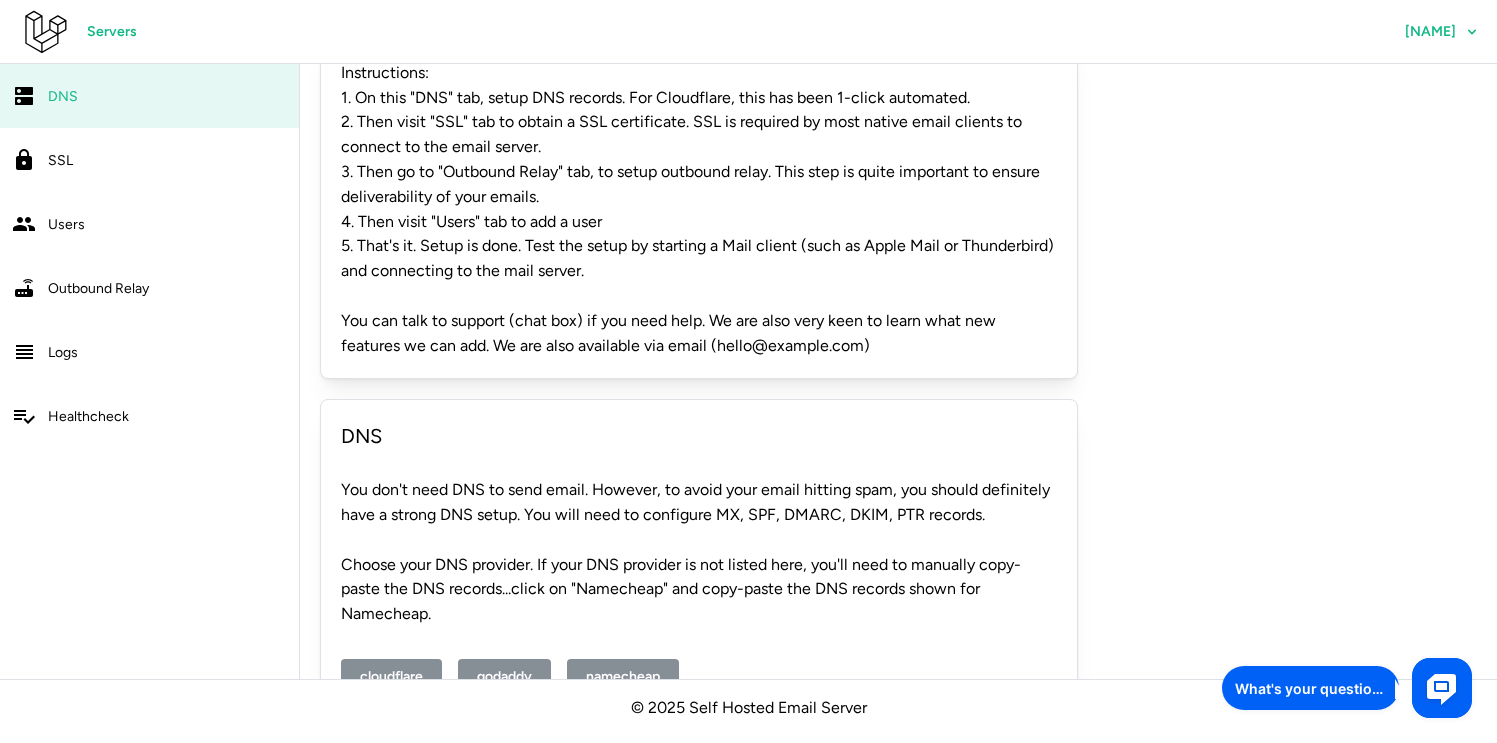 scroll, scrollTop: 0, scrollLeft: 0, axis: both 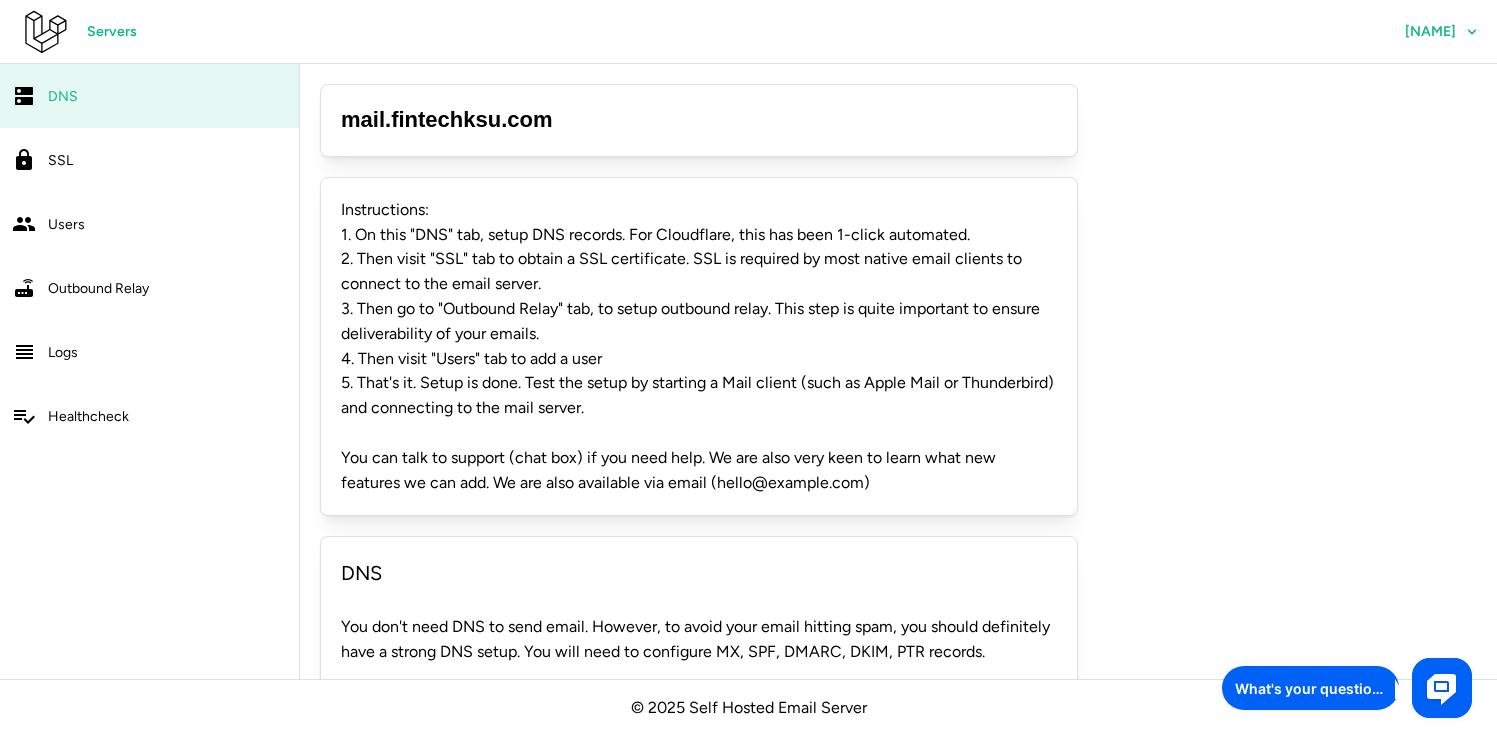 click on "2. Then visit "SSL" tab to obtain a SSL certificate. SSL is required by most native email clients to connect to the email server." 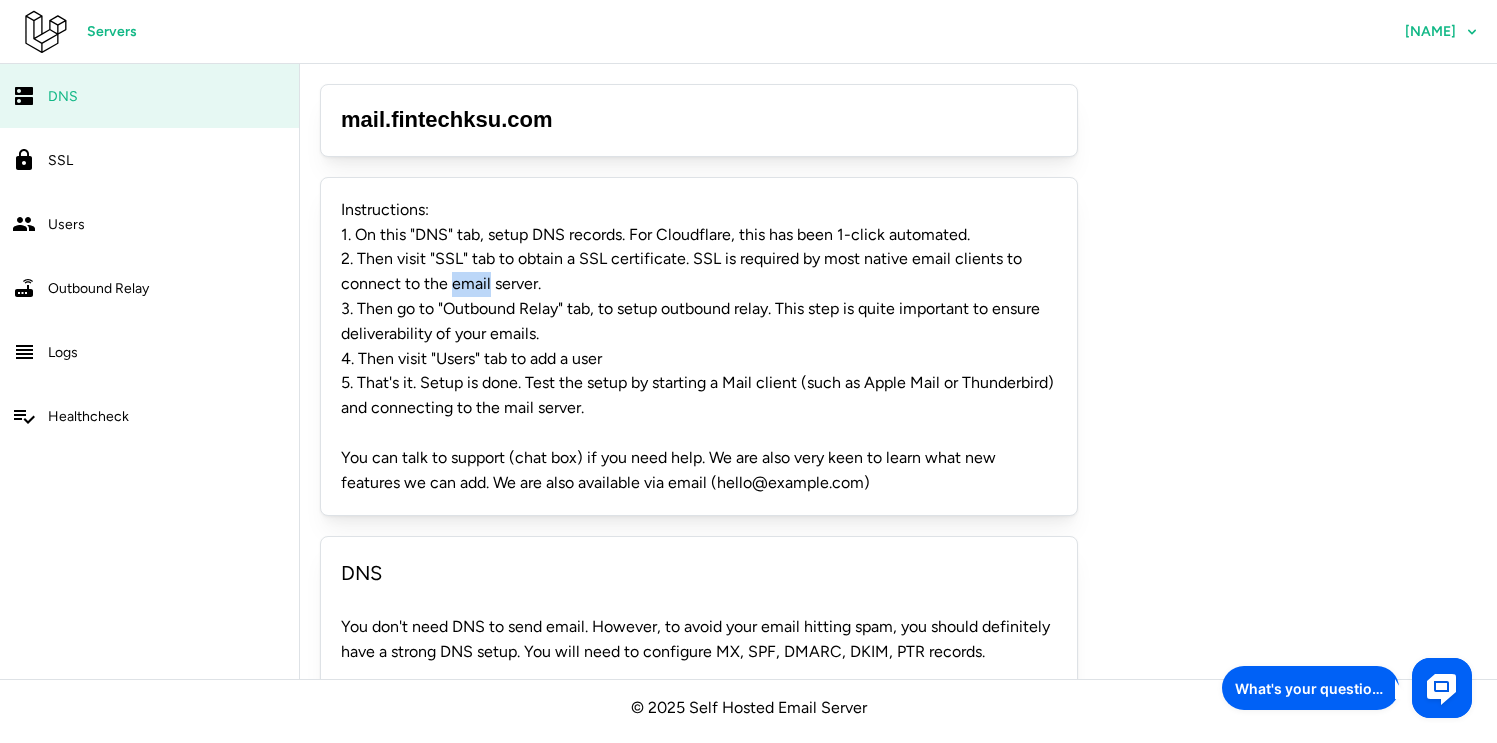 click on "2. Then visit "SSL" tab to obtain a SSL certificate. SSL is required by most native email clients to connect to the email server." 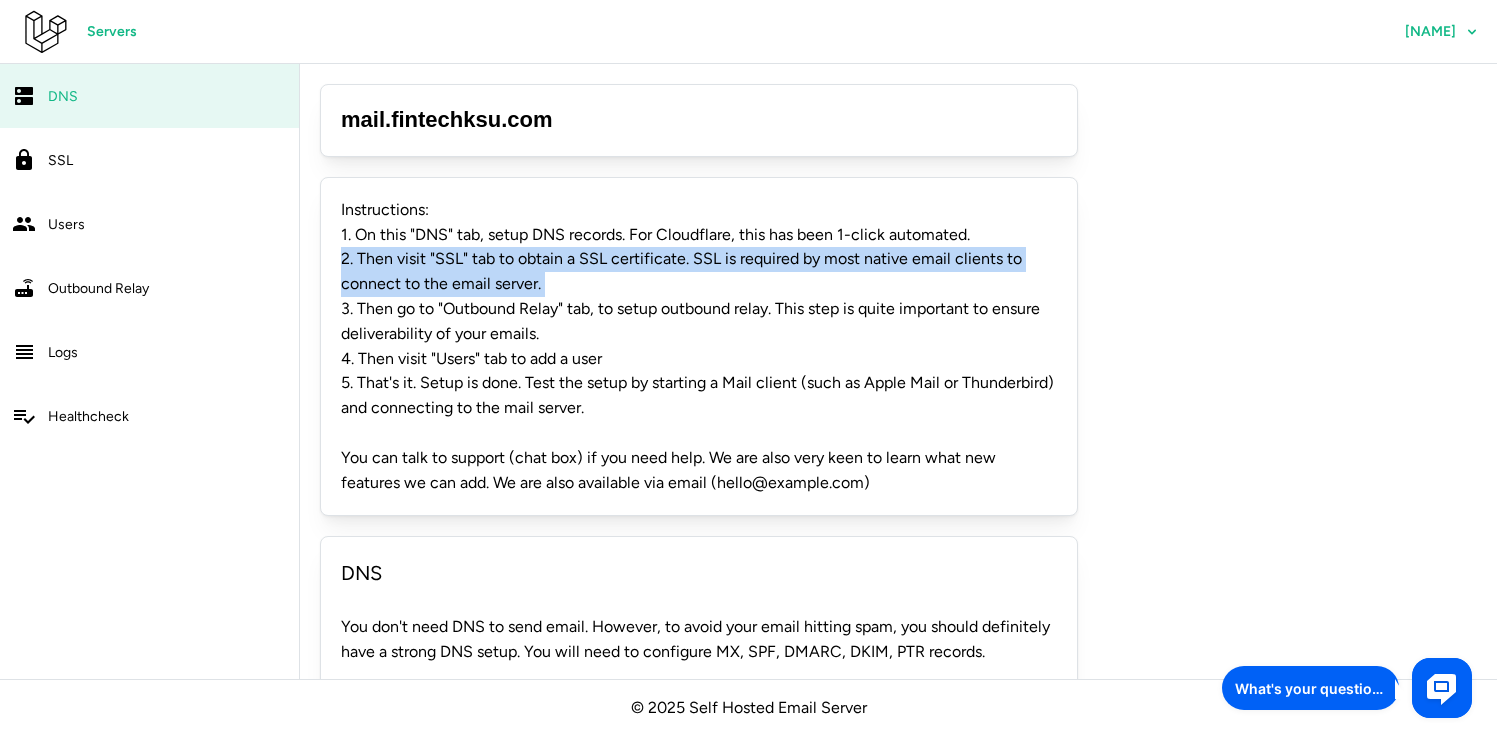 click on "2. Then visit "SSL" tab to obtain a SSL certificate. SSL is required by most native email clients to connect to the email server." 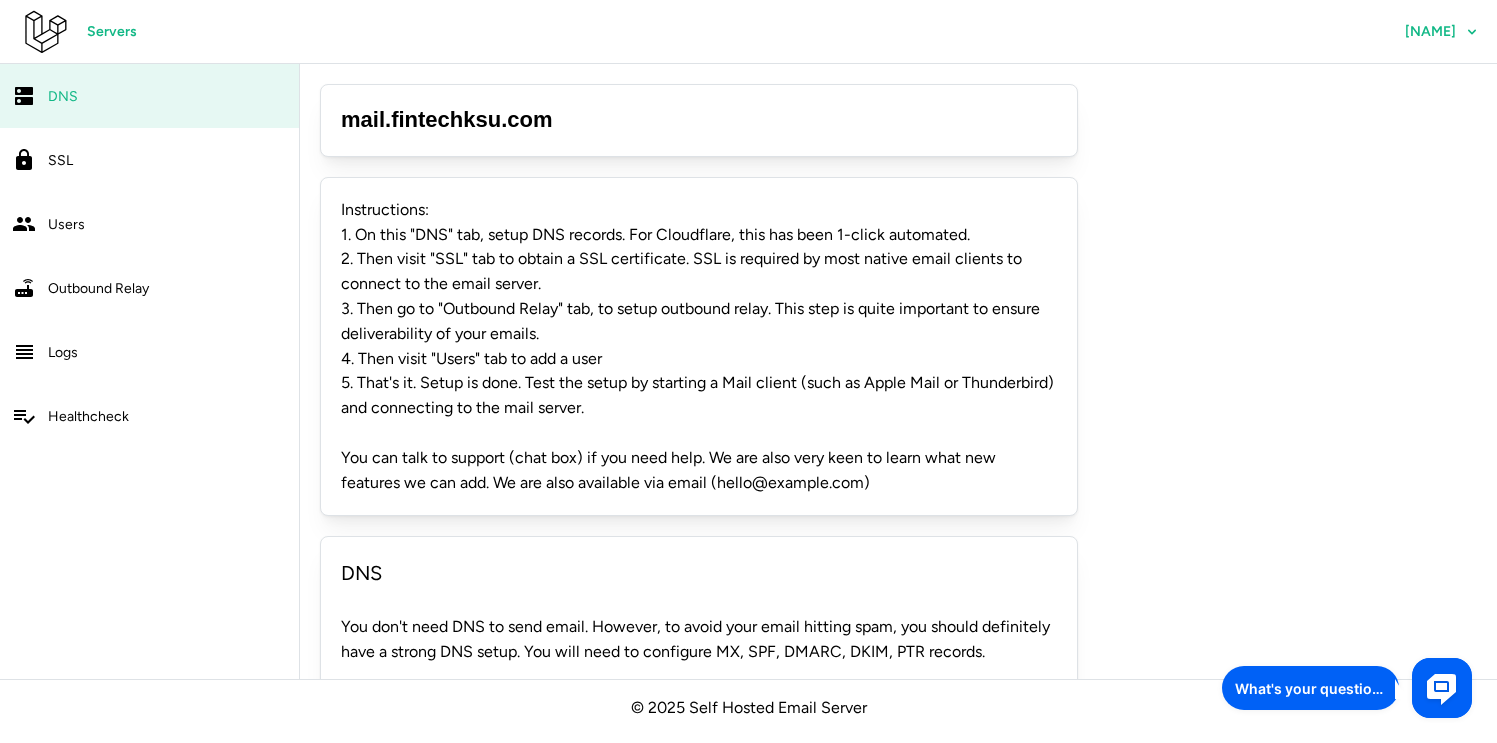 click on "2. Then visit "SSL" tab to obtain a SSL certificate. SSL is required by most native email clients to connect to the email server." 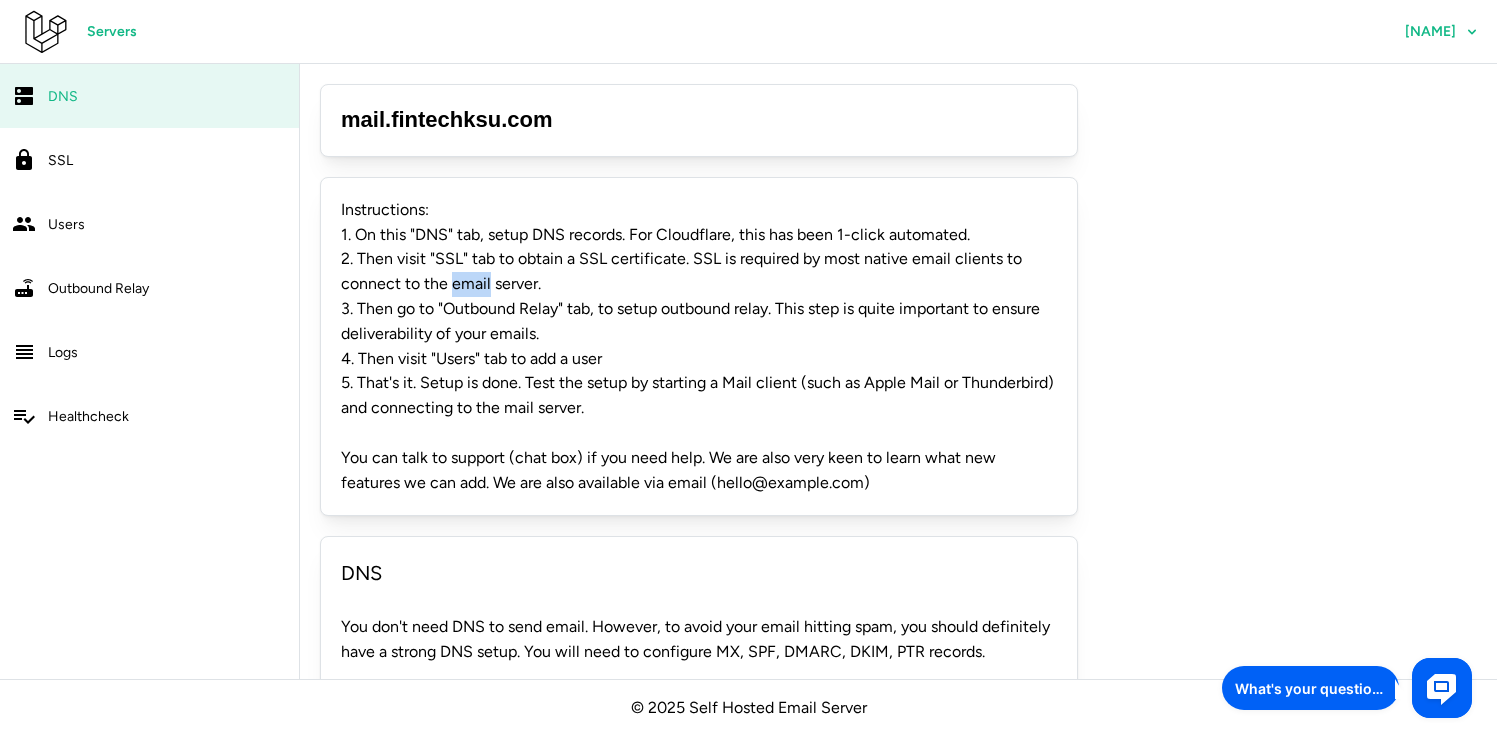 click on "2. Then visit "SSL" tab to obtain a SSL certificate. SSL is required by most native email clients to connect to the email server." 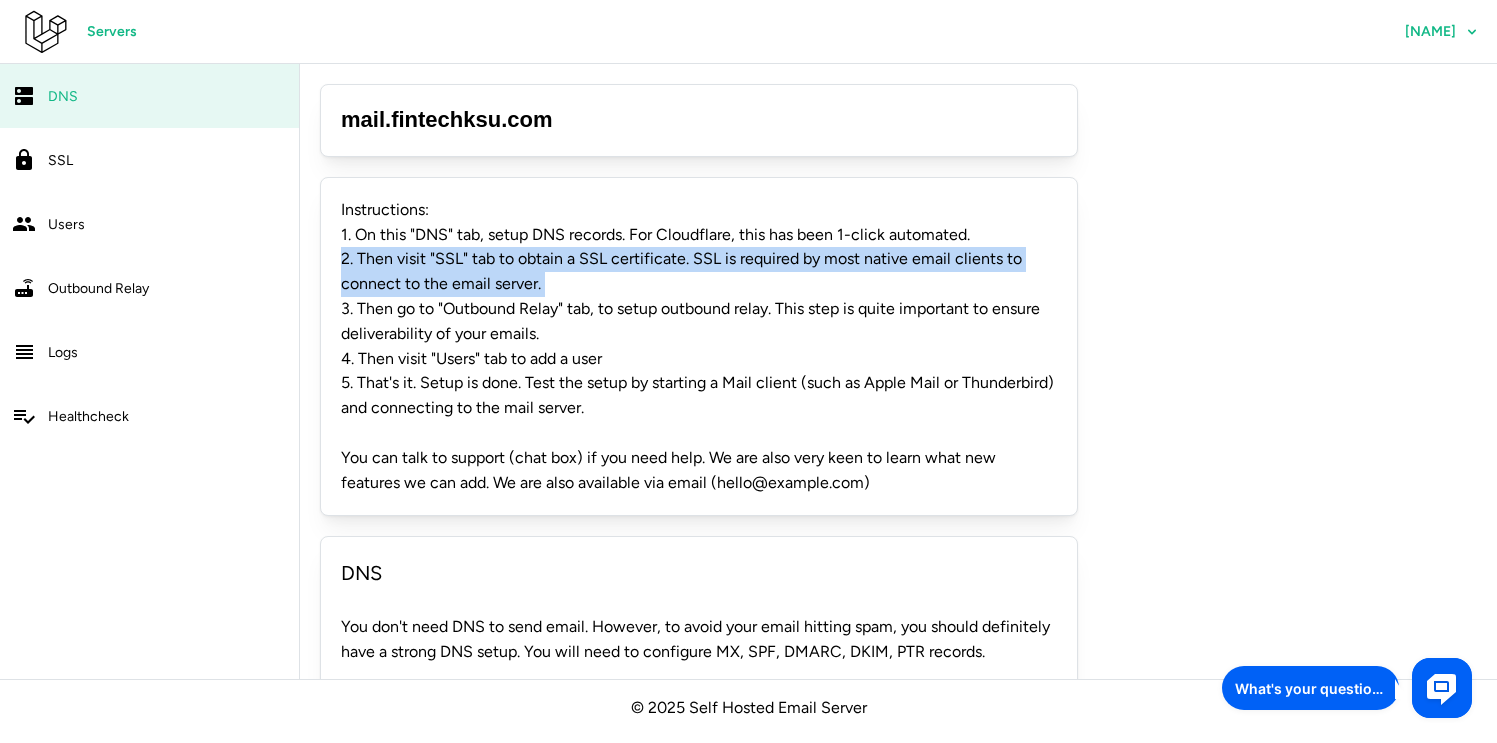 click on "2. Then visit "SSL" tab to obtain a SSL certificate. SSL is required by most native email clients to connect to the email server." 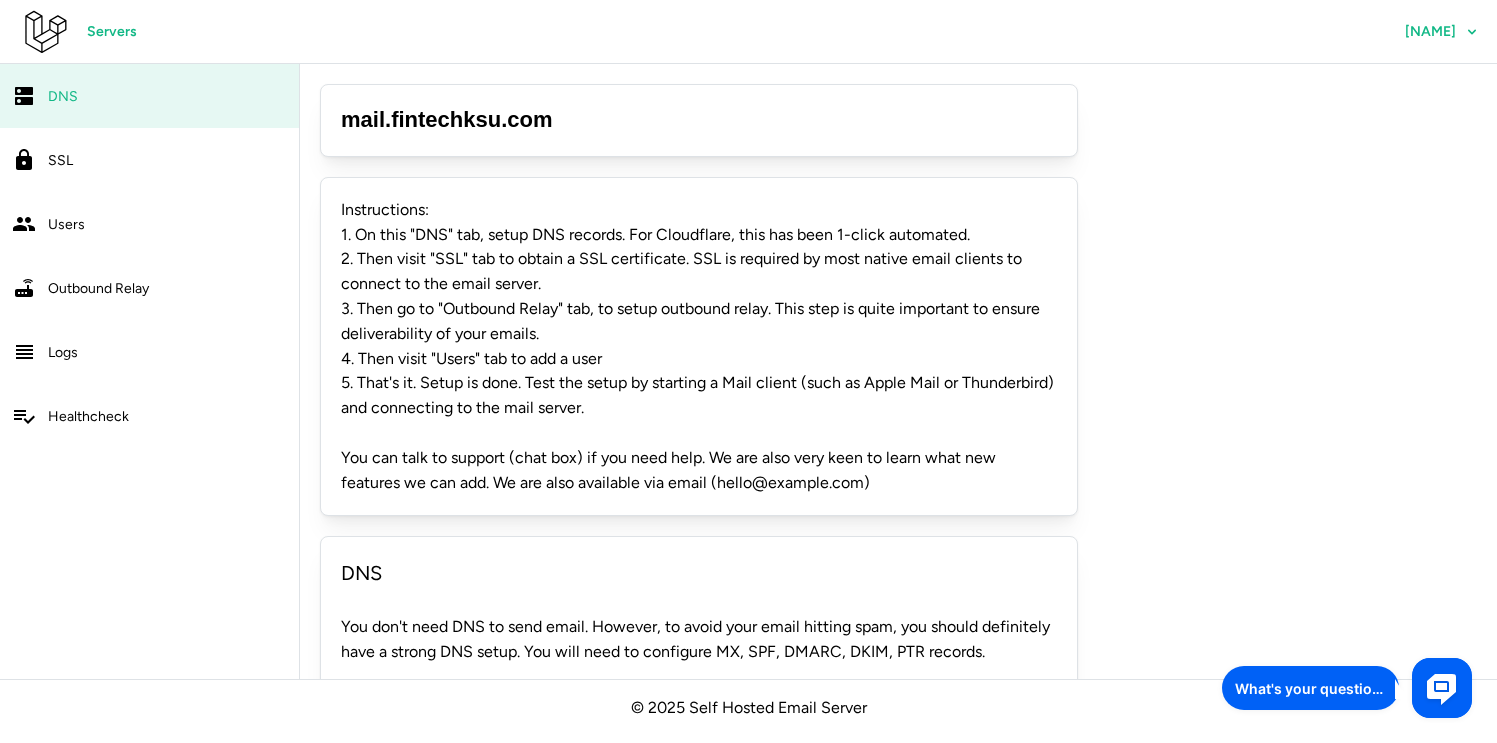 click on "3. Then go to "Outbound Relay" tab, to setup outbound relay. This step is quite important to ensure deliverability of your emails." 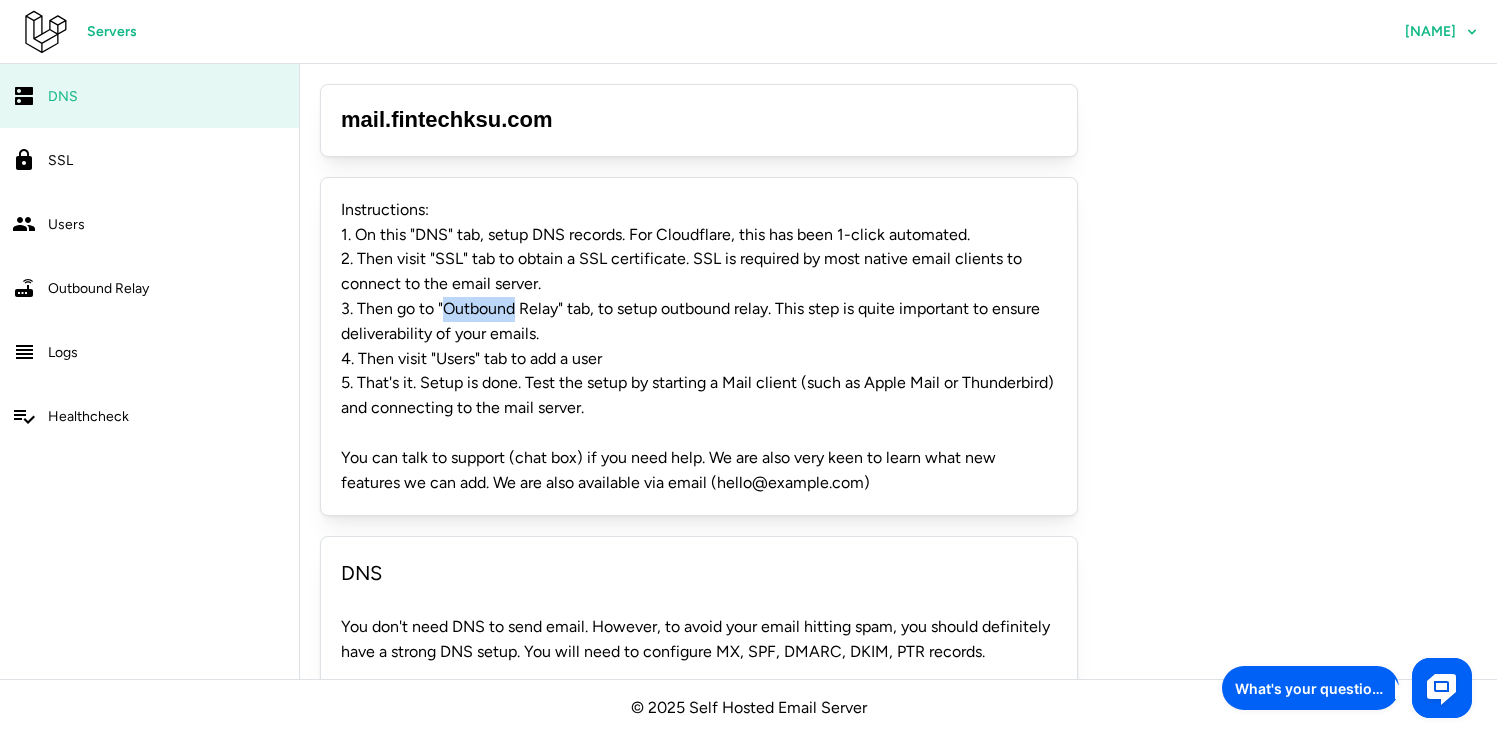 click on "3. Then go to "Outbound Relay" tab, to setup outbound relay. This step is quite important to ensure deliverability of your emails." 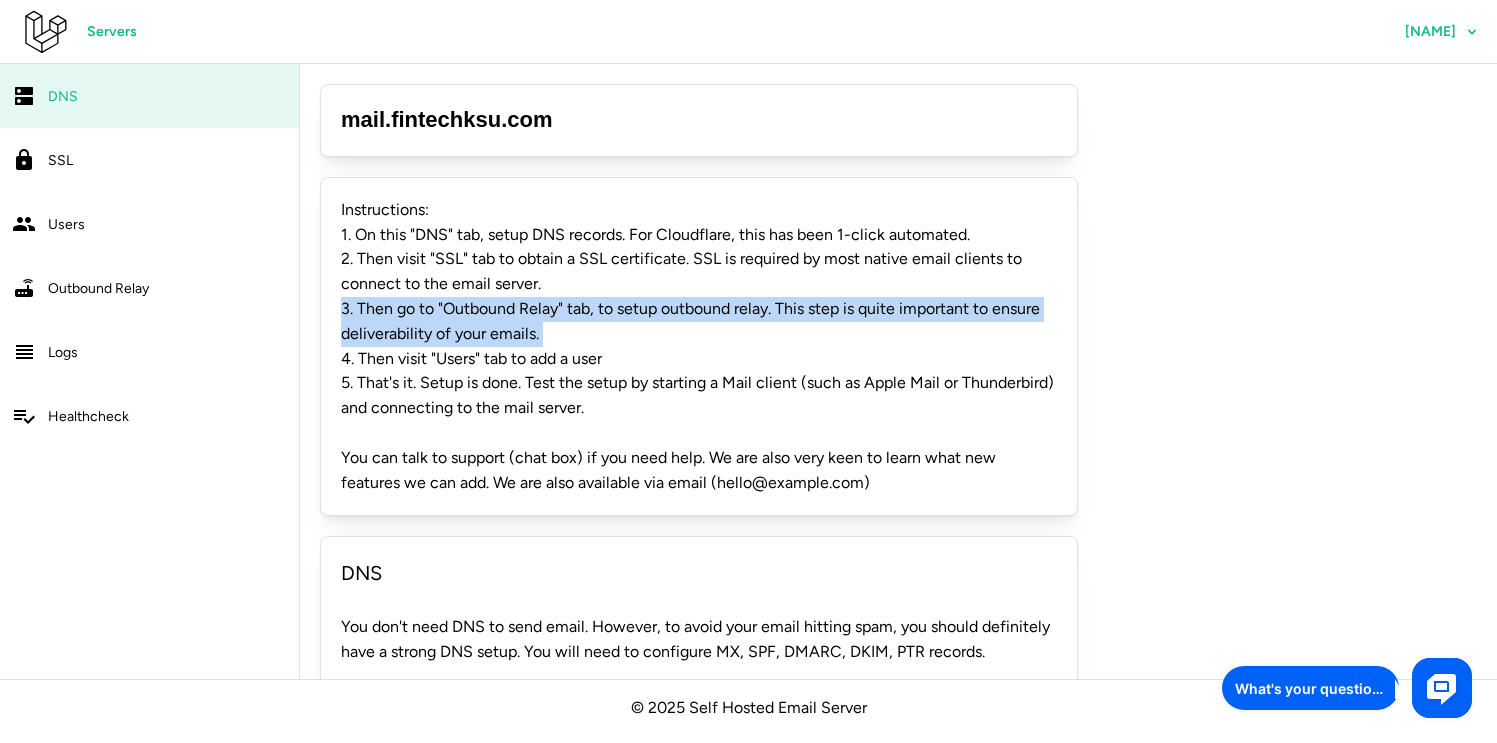 click on "3. Then go to "Outbound Relay" tab, to setup outbound relay. This step is quite important to ensure deliverability of your emails." 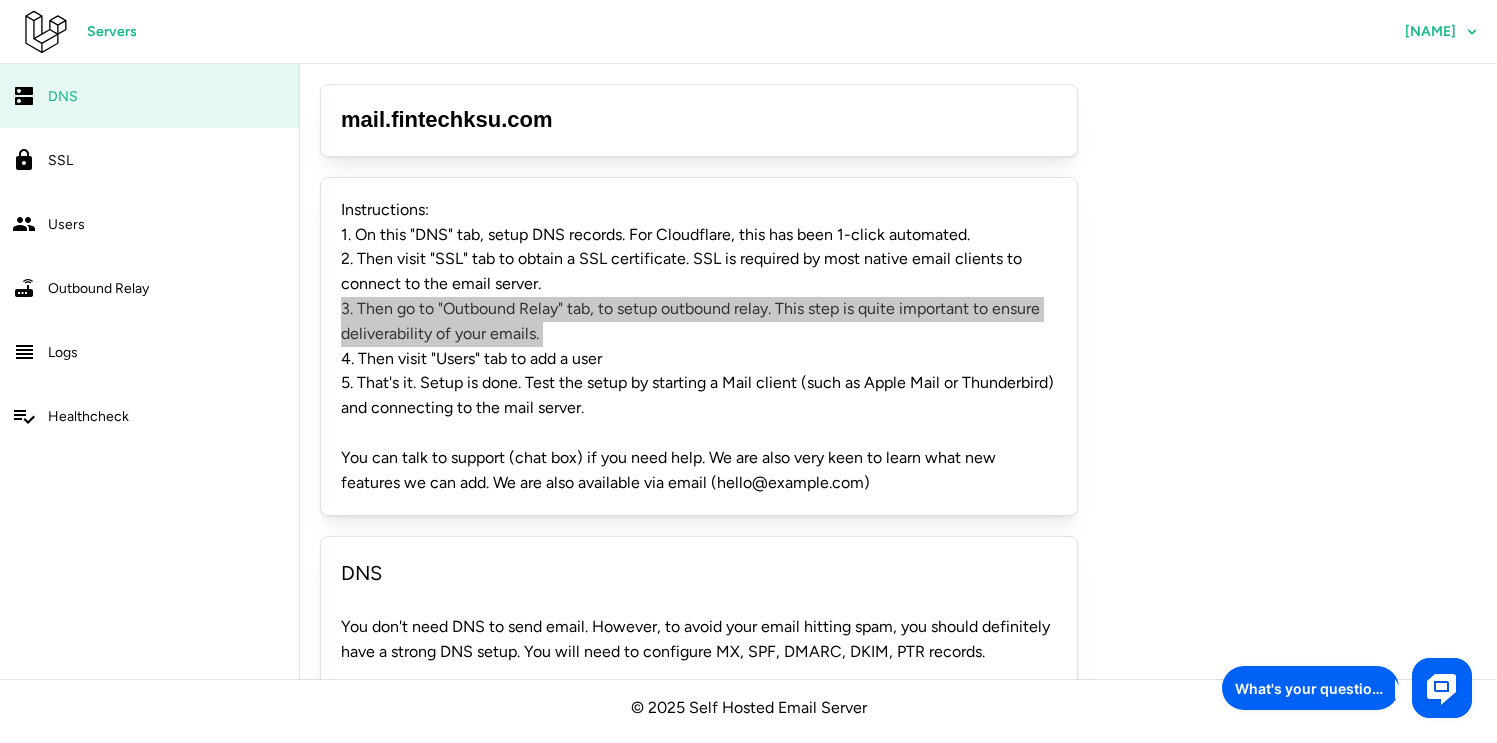 click 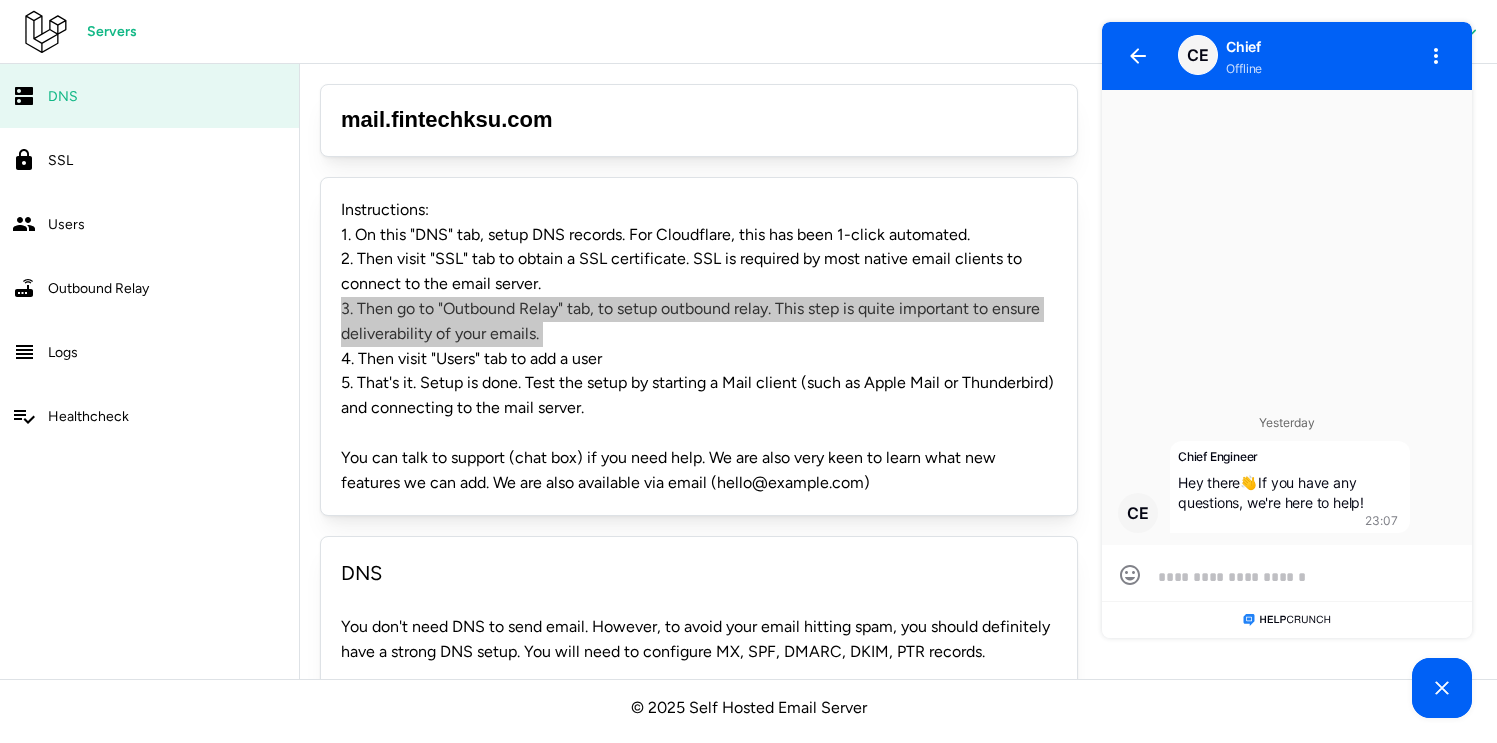 scroll, scrollTop: 0, scrollLeft: 0, axis: both 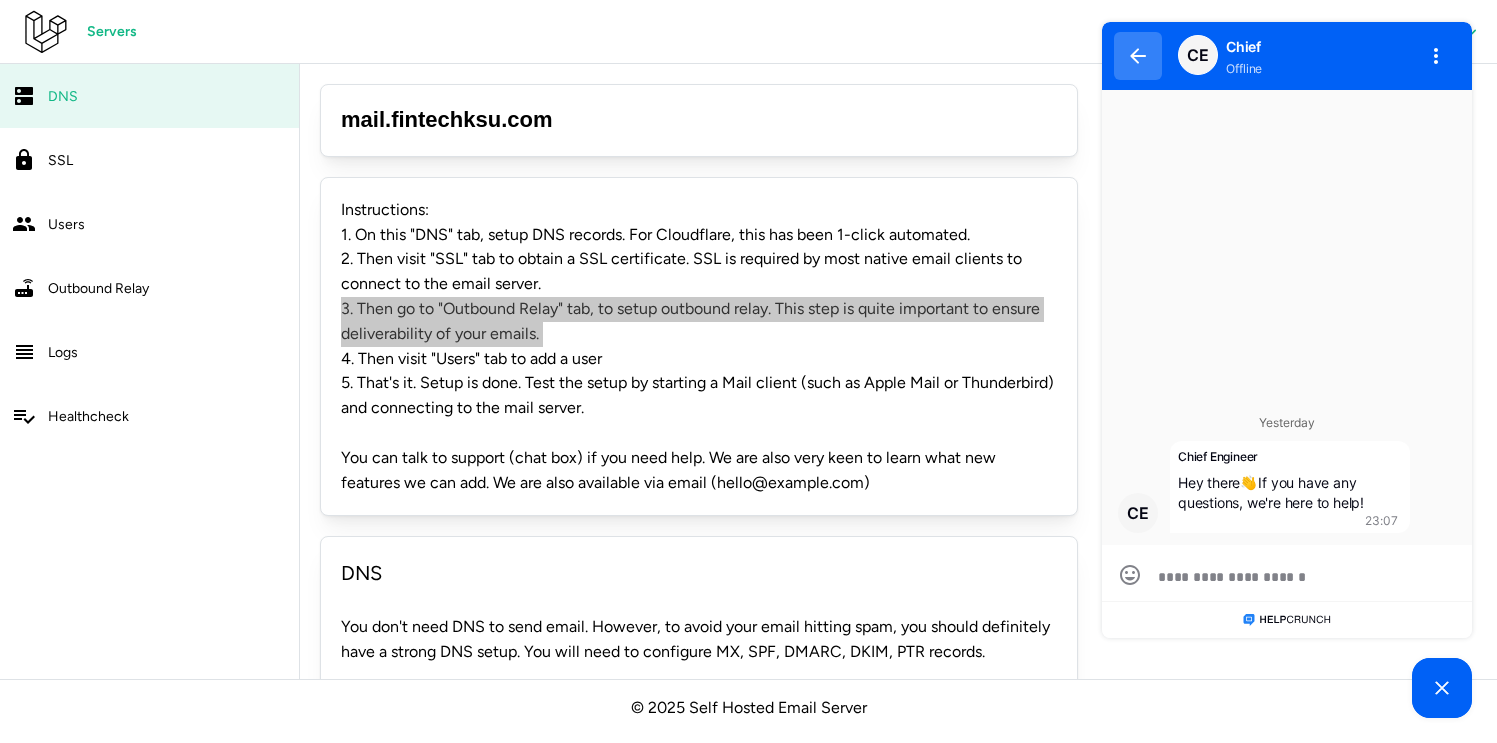 click at bounding box center [1138, 56] 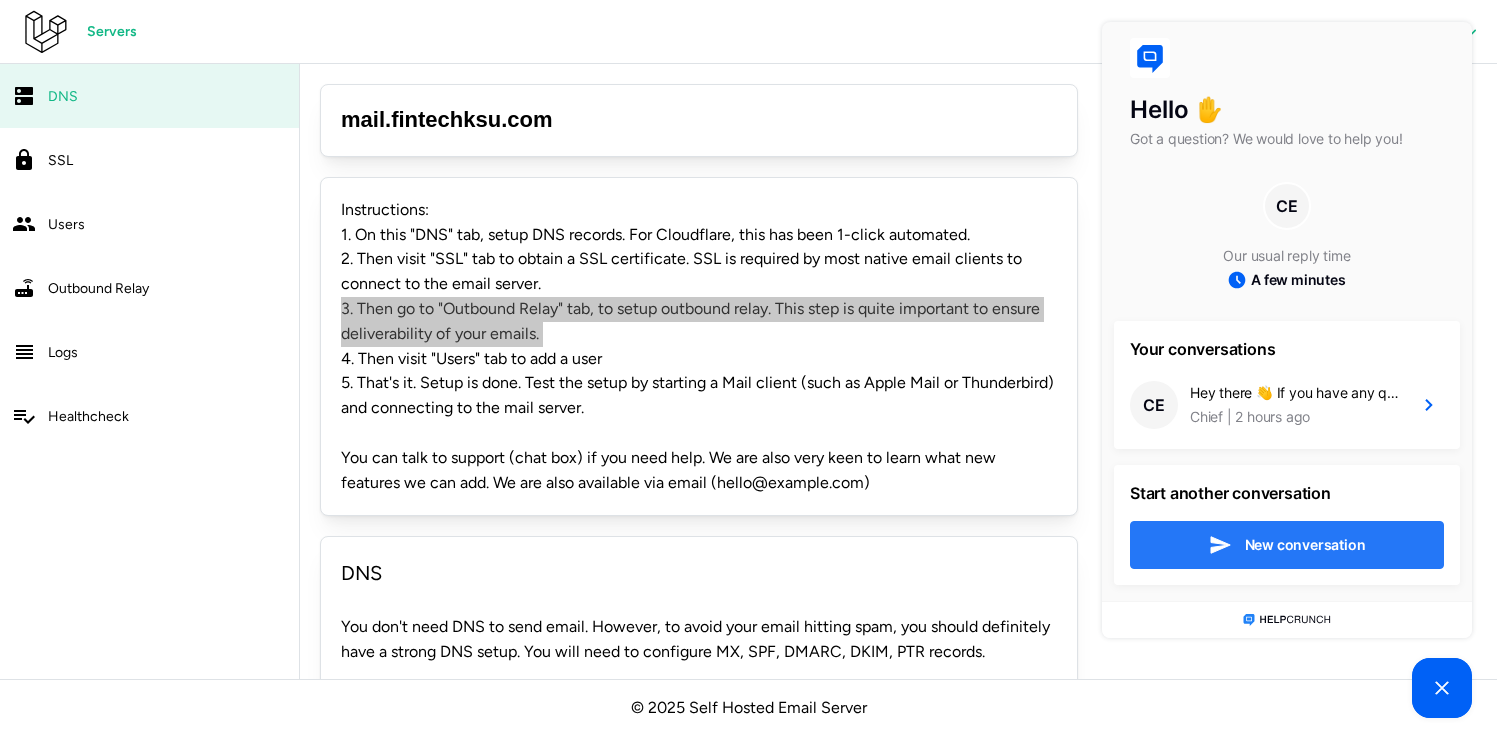 click on "New conversation" at bounding box center [1287, 545] 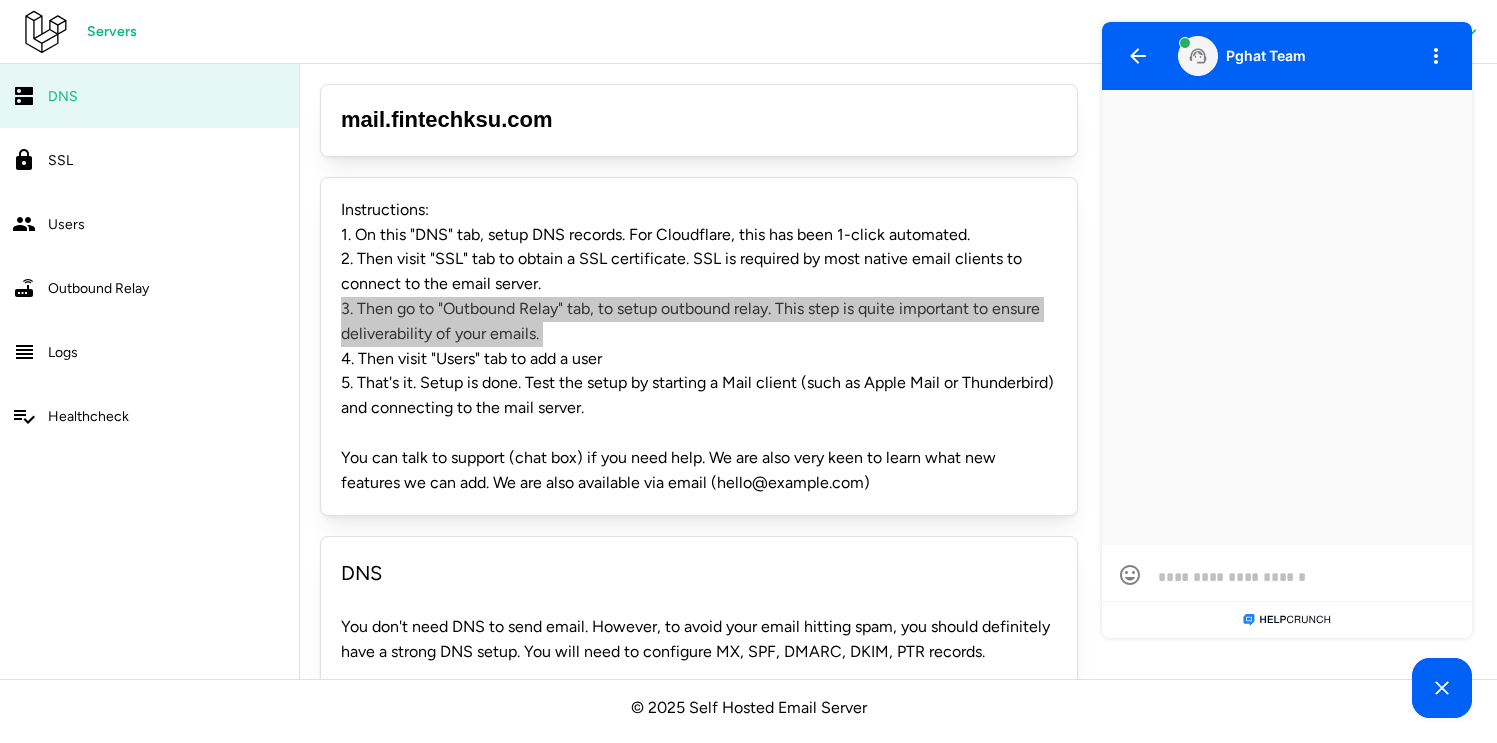 type on "*" 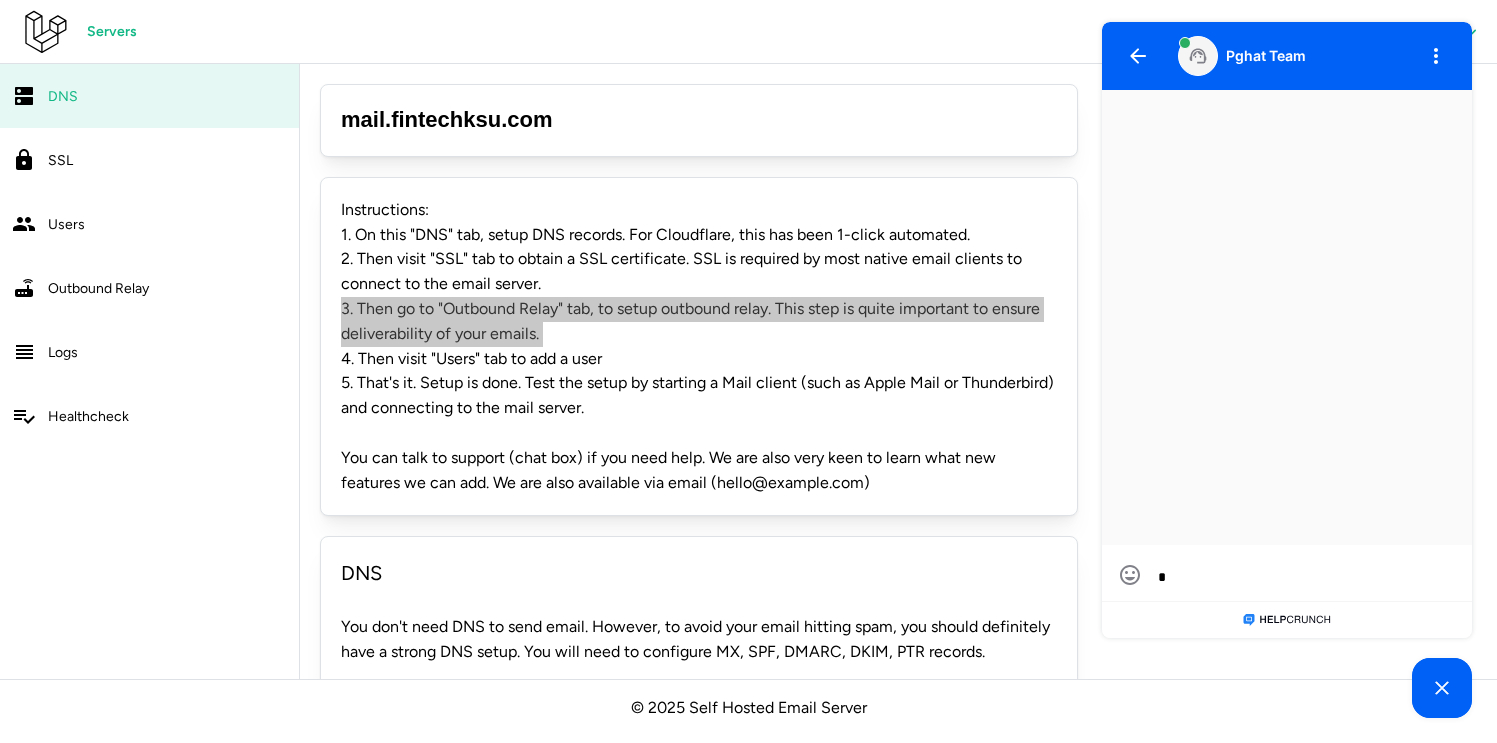 type on "**" 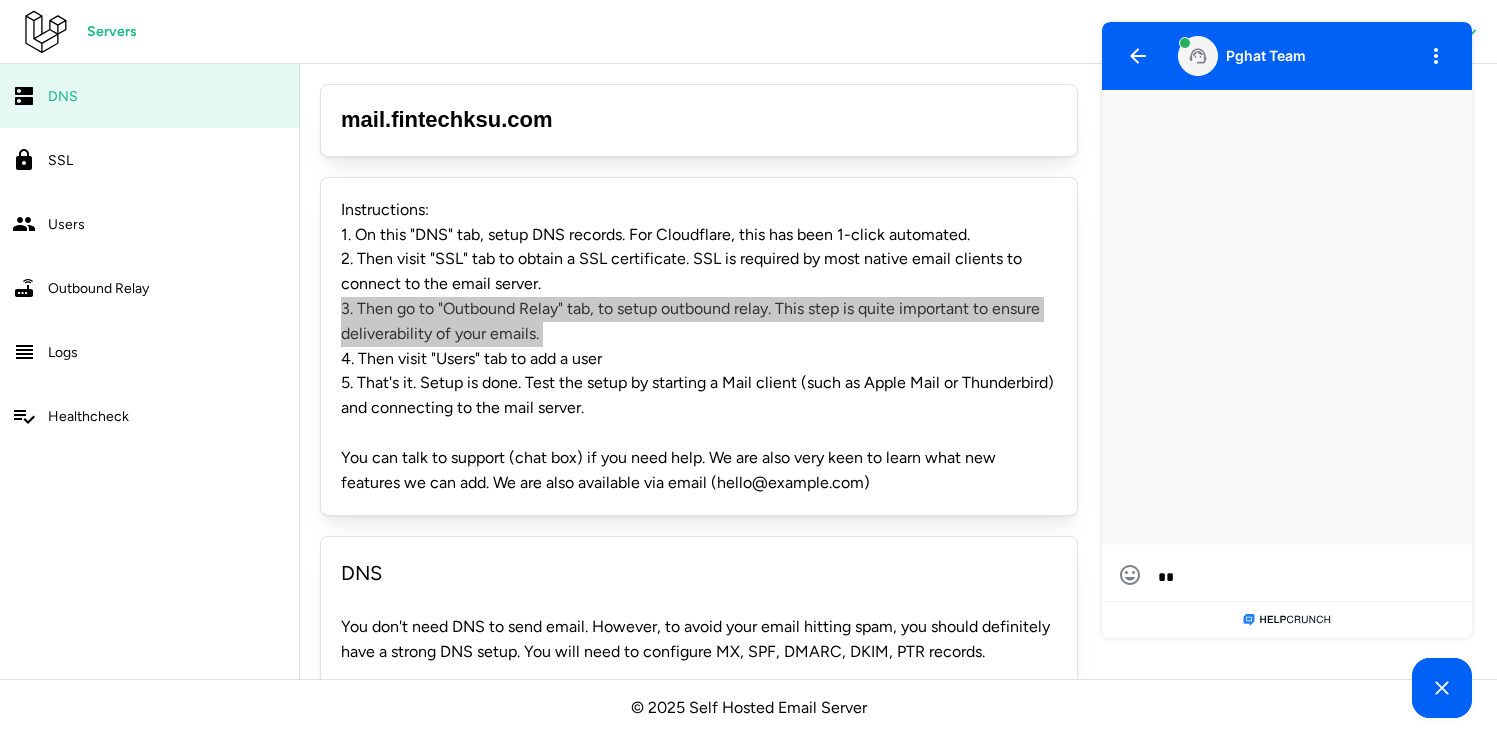 scroll, scrollTop: 0, scrollLeft: 0, axis: both 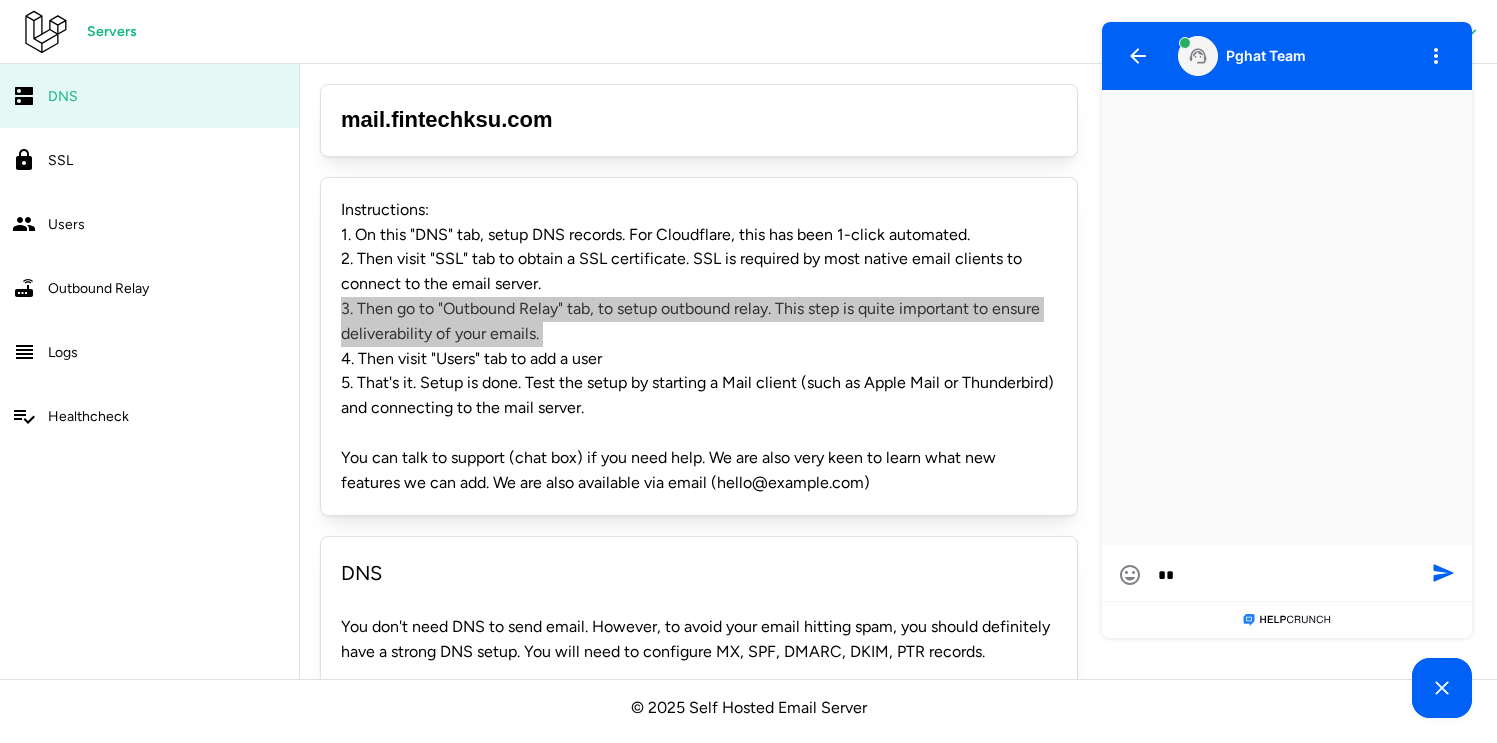 type on "***" 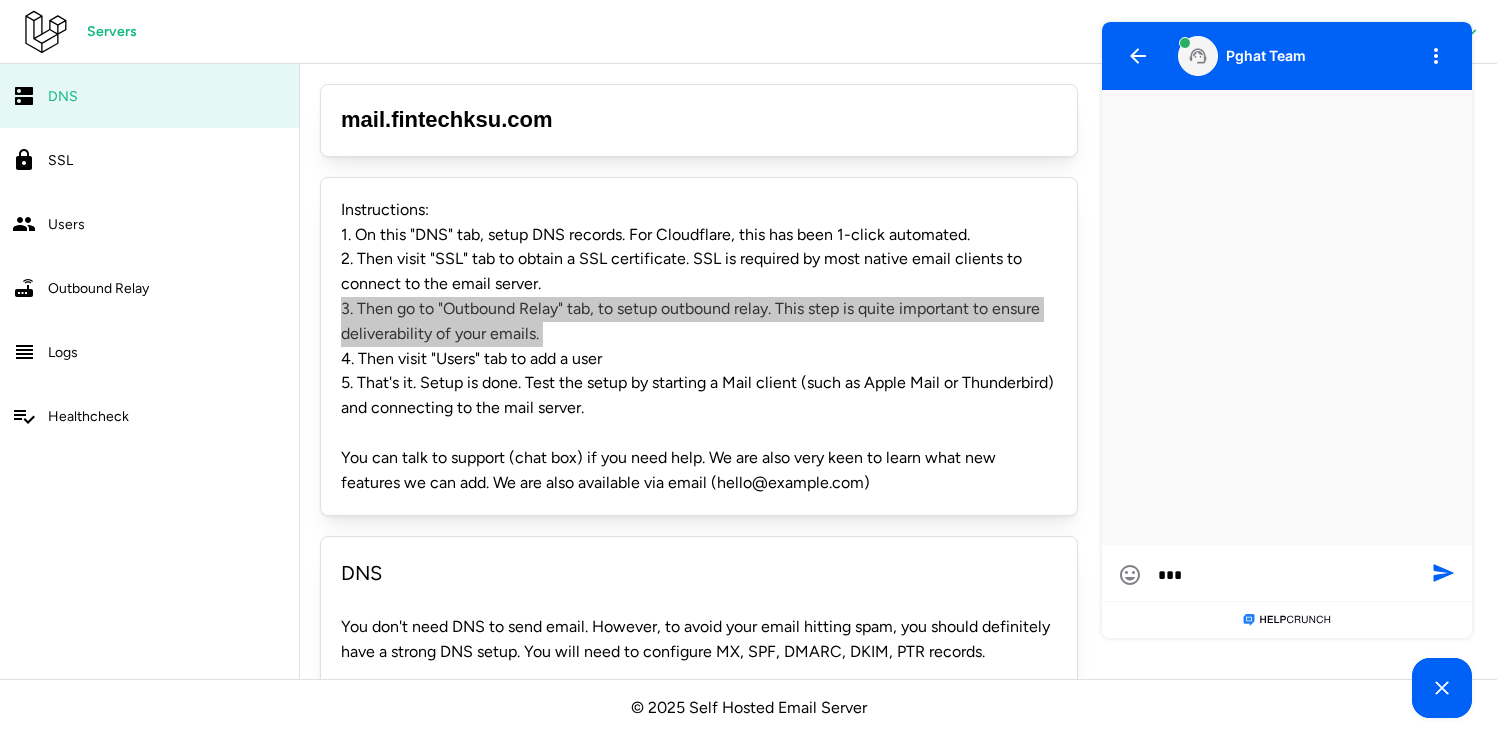 type on "**" 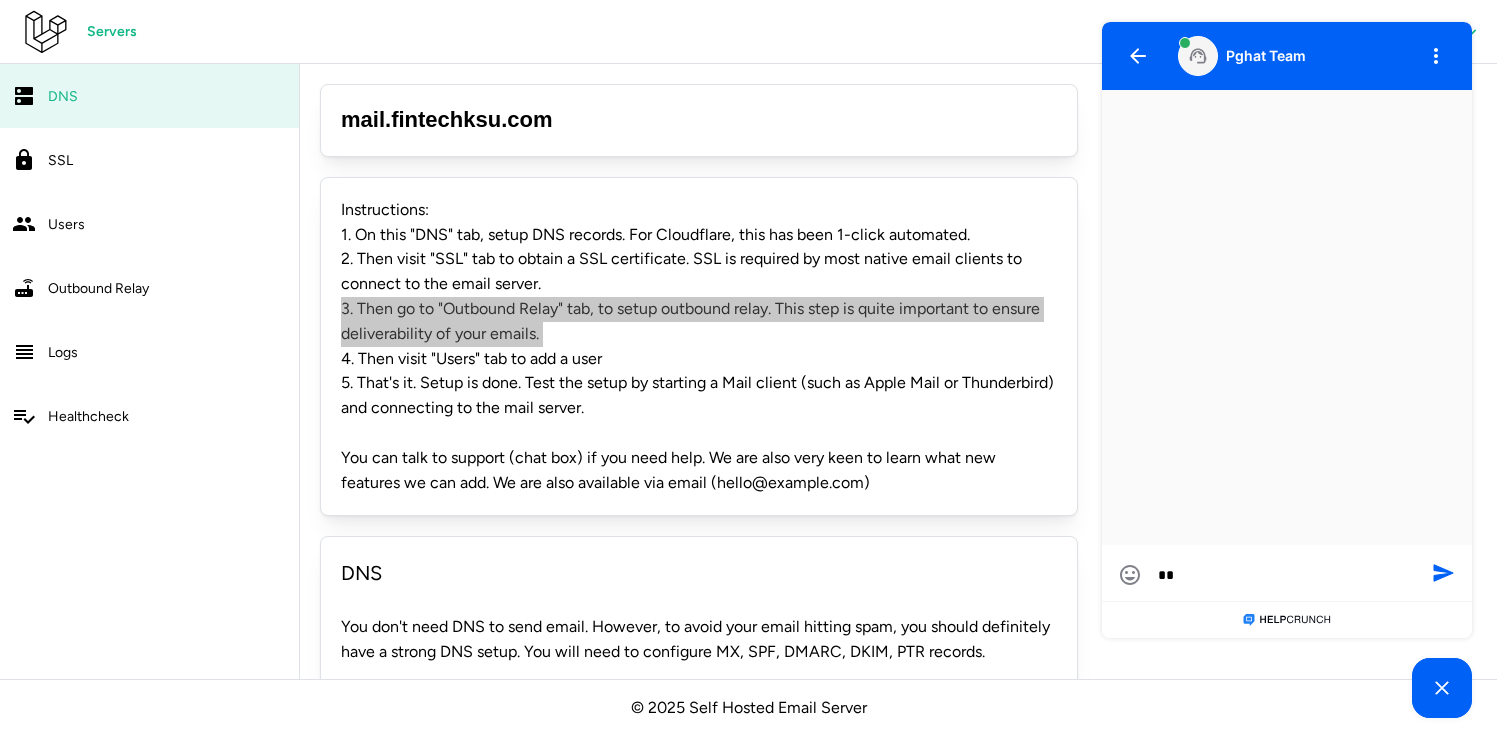 type on "*" 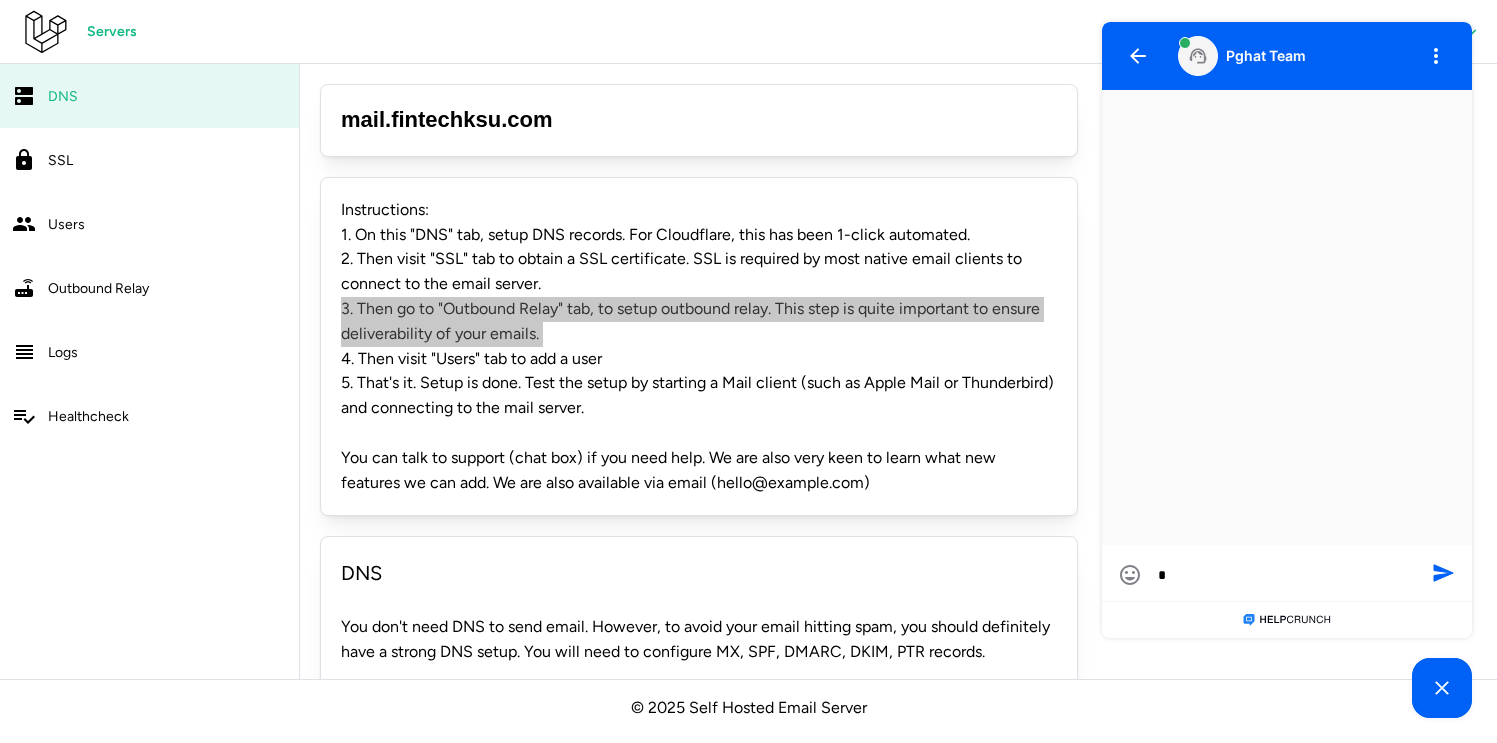 type 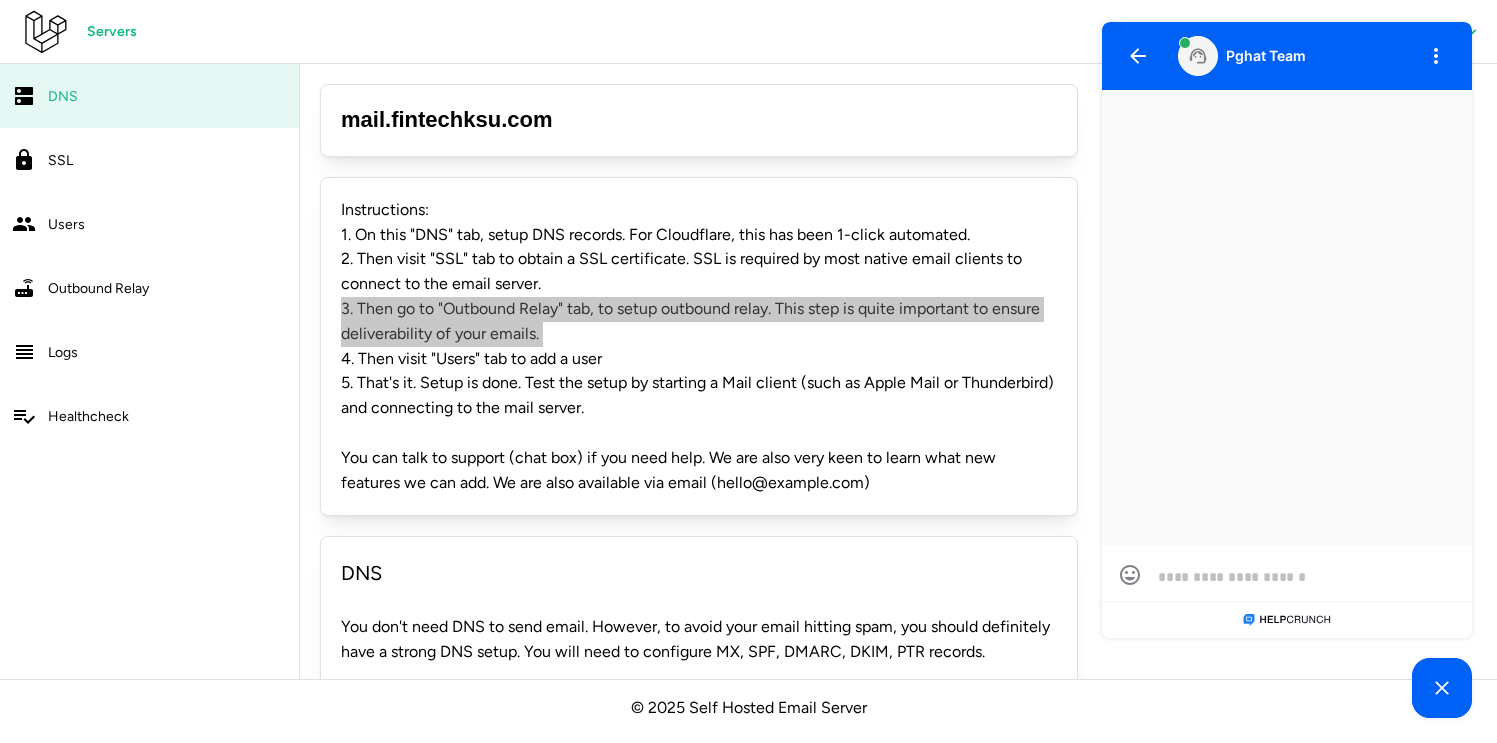 type on "*" 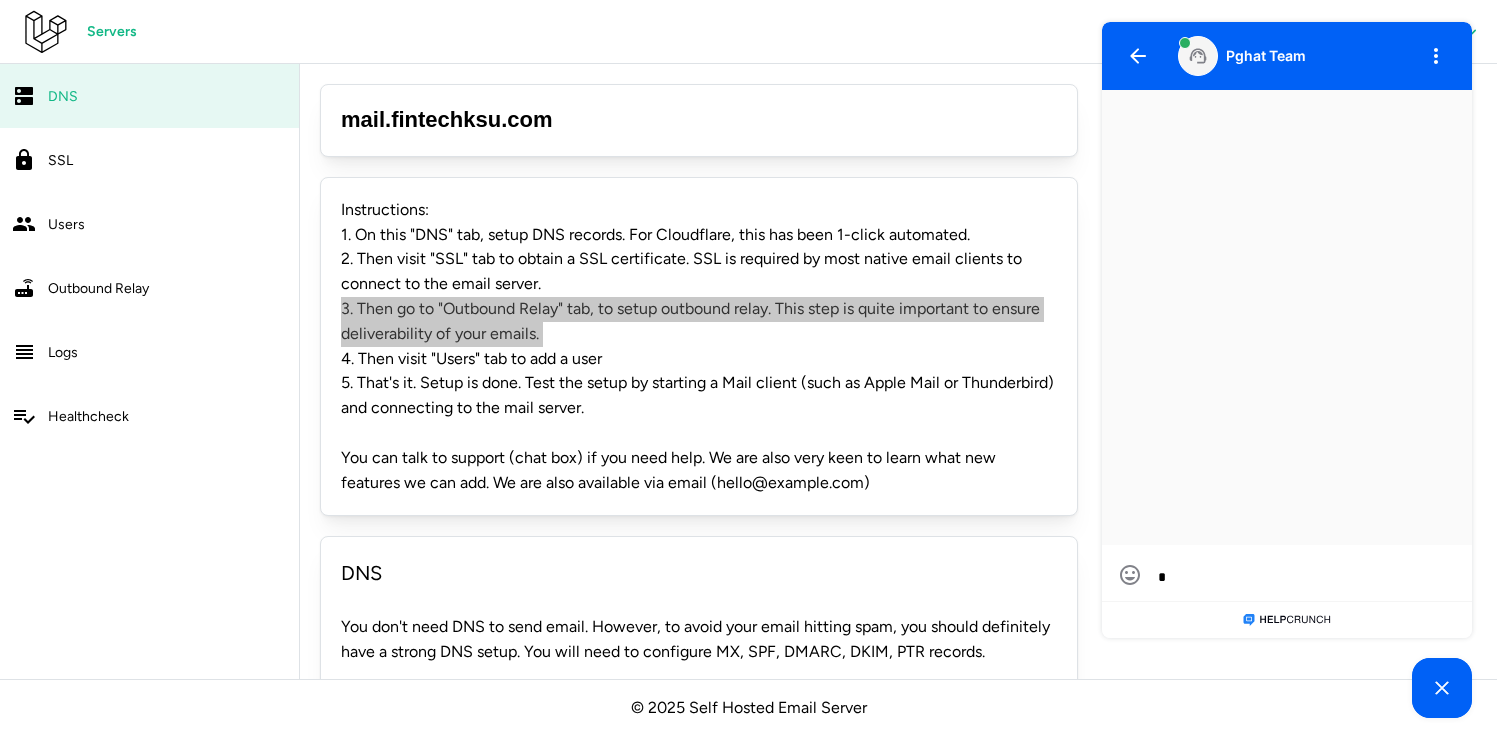 type on "**" 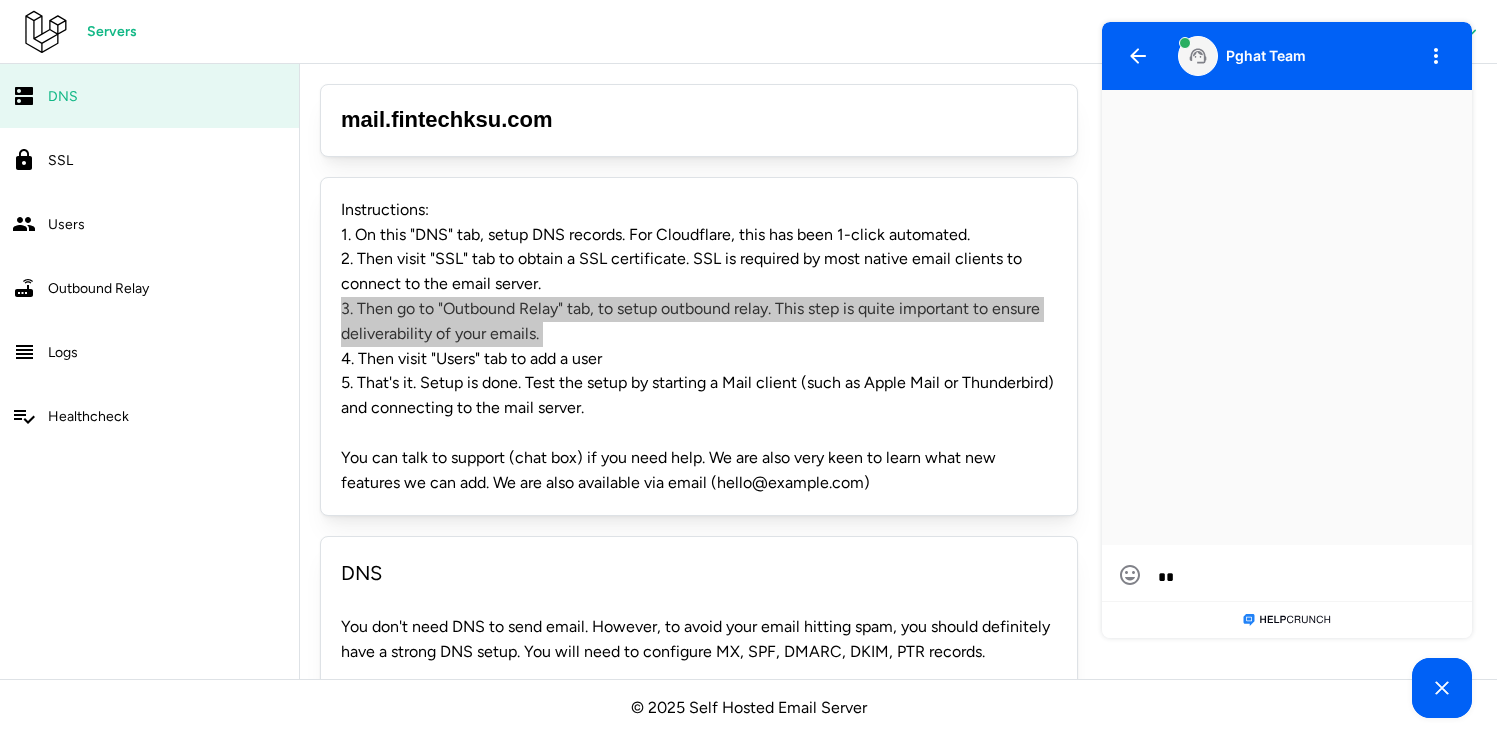 type on "**" 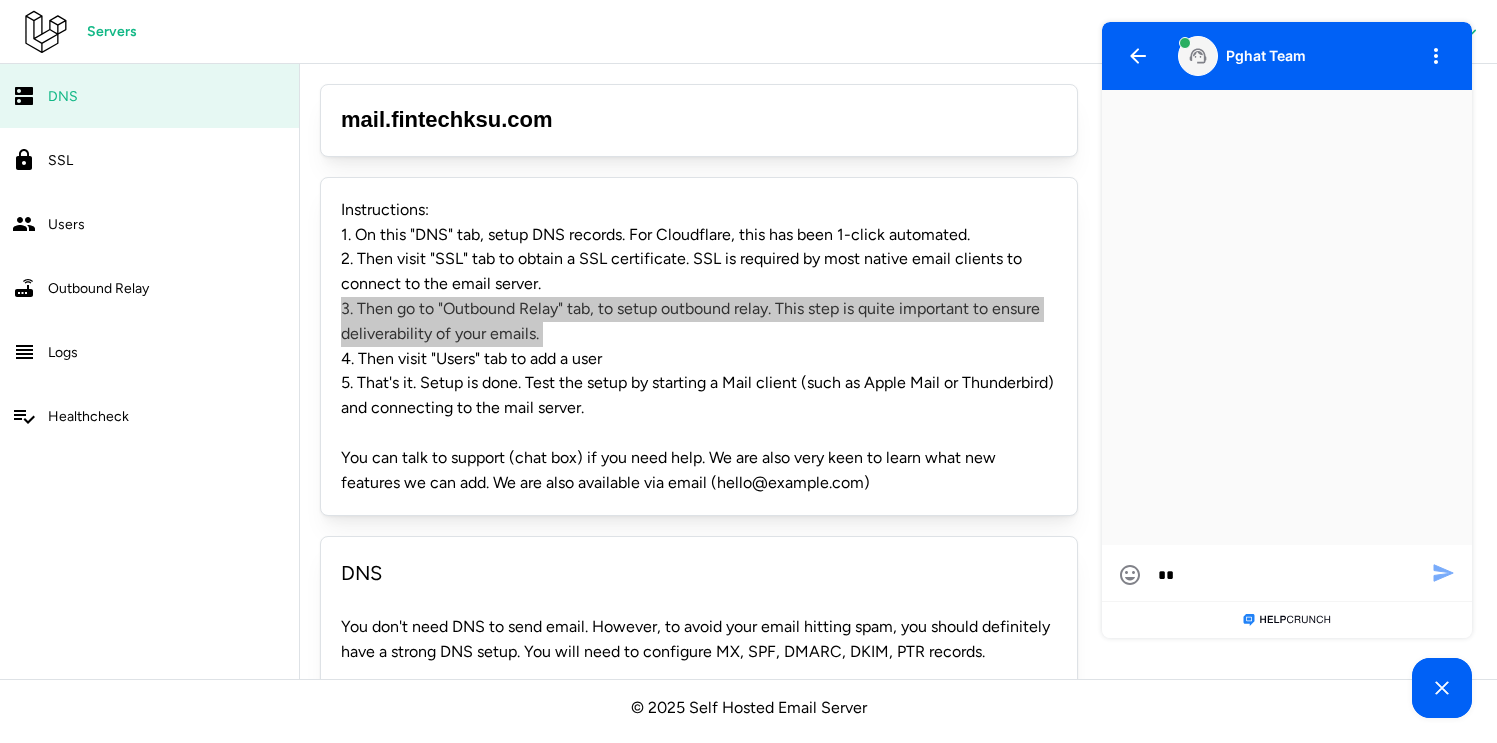 type on "***" 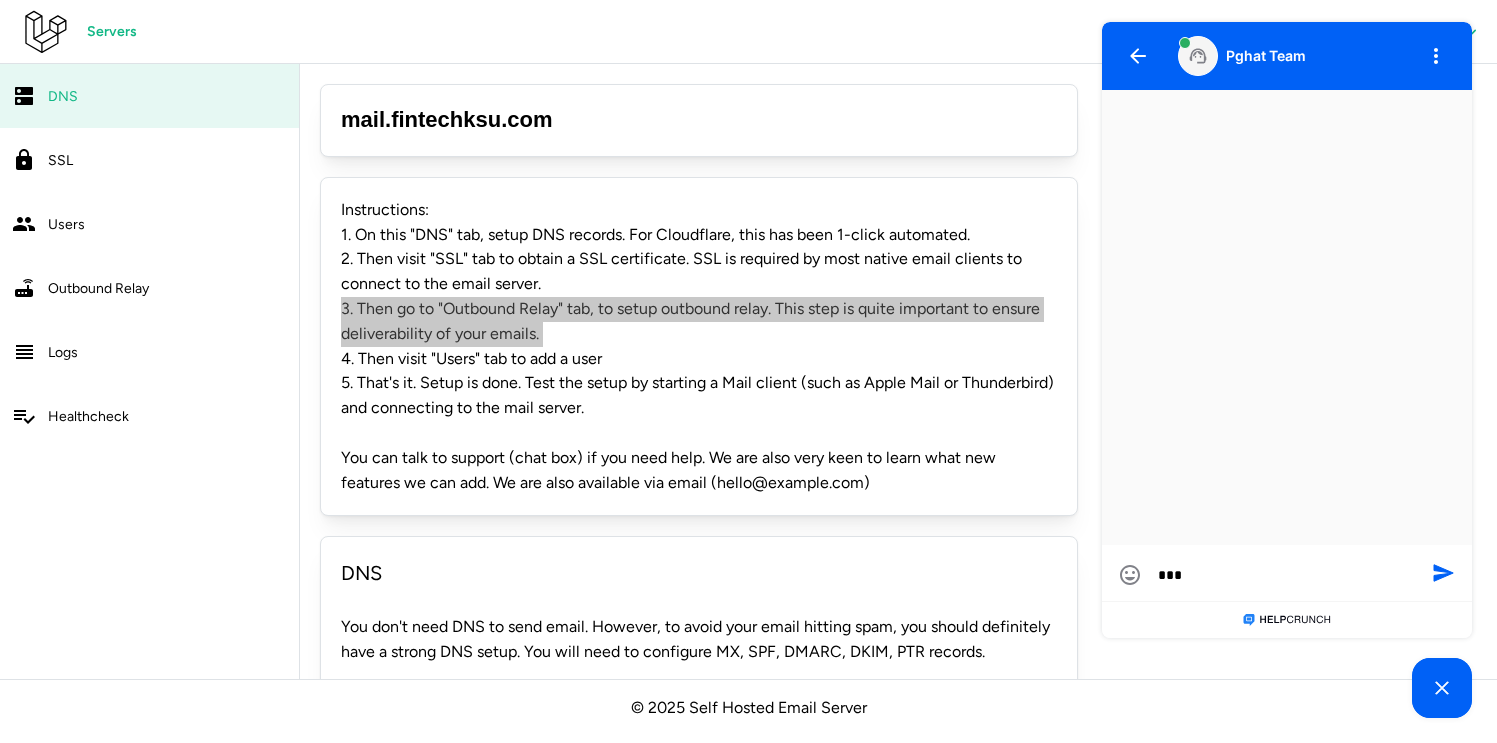 type on "****" 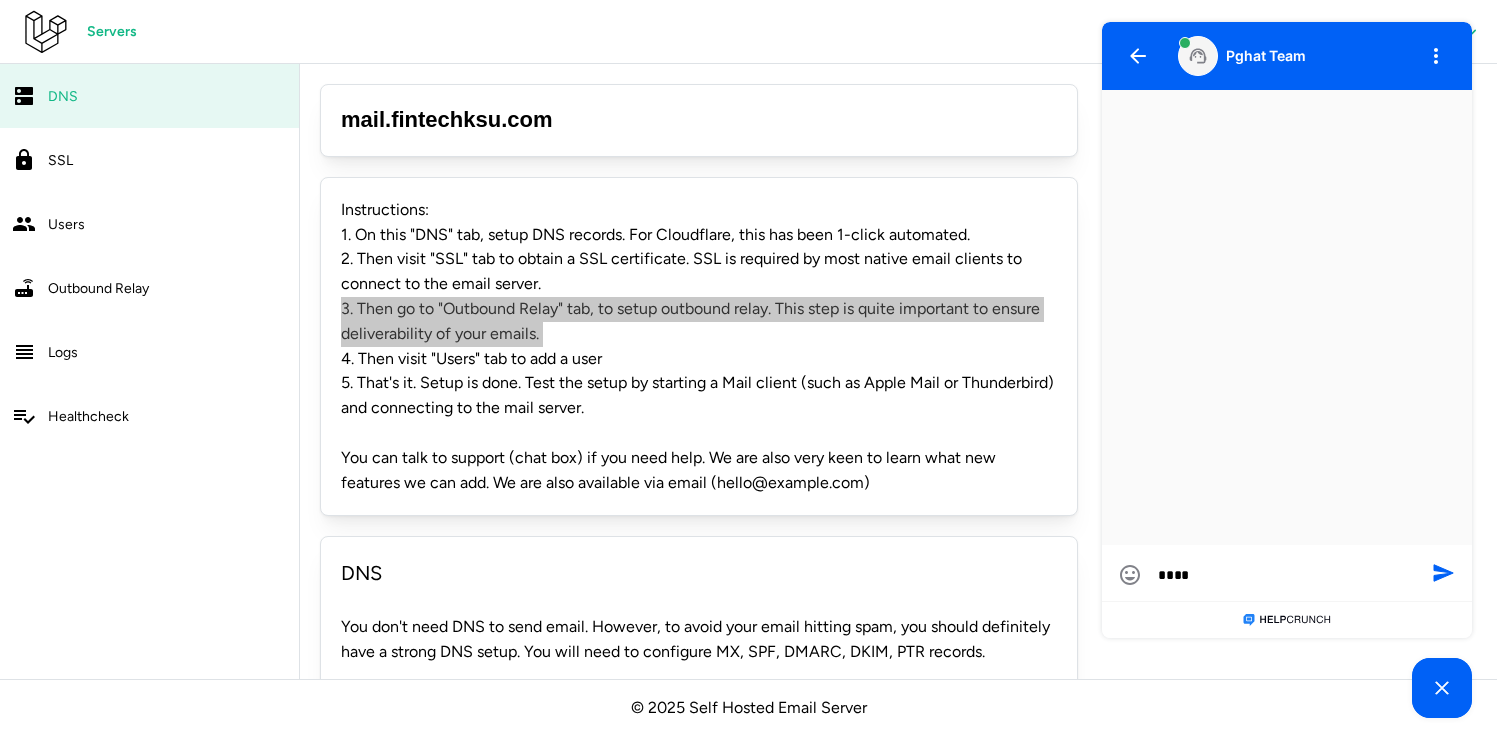 type on "*****" 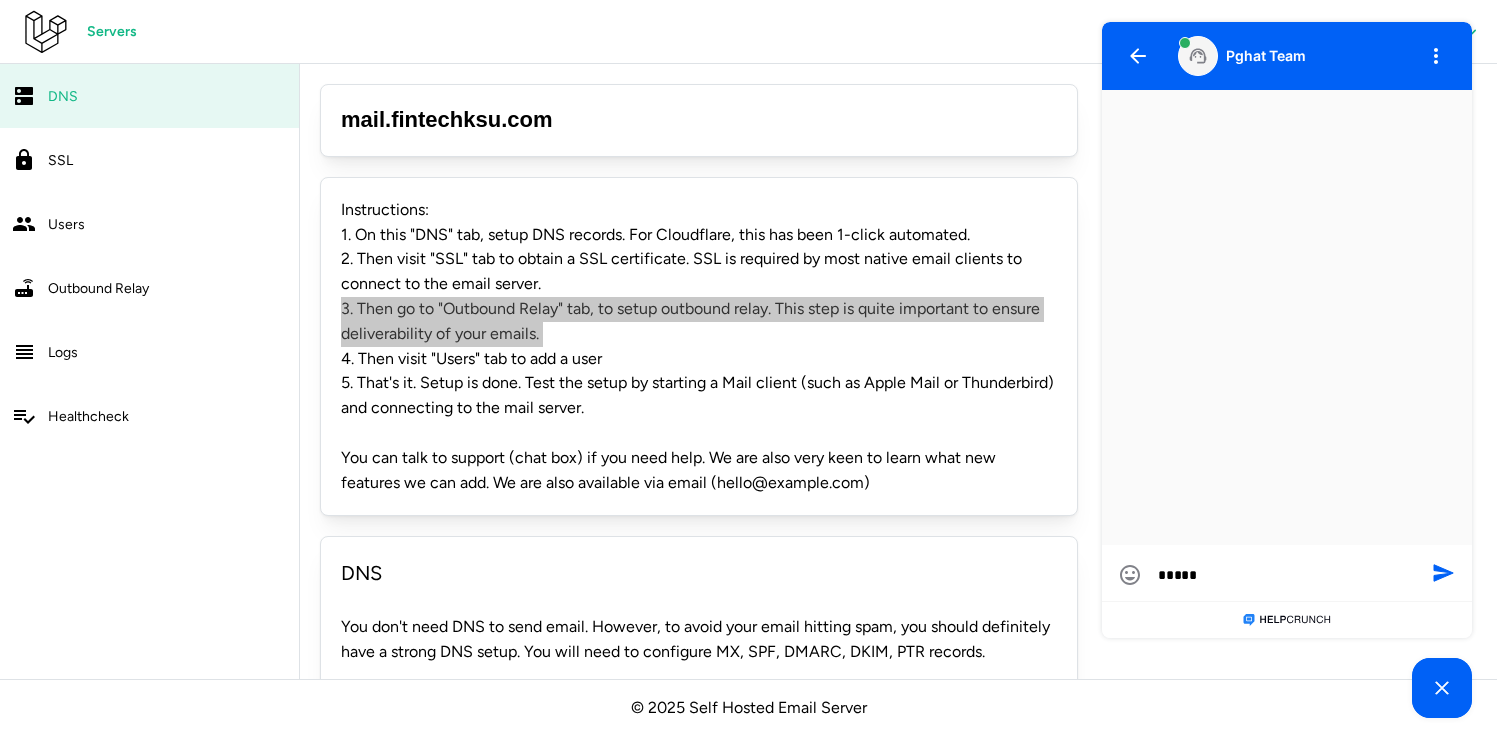 type on "****" 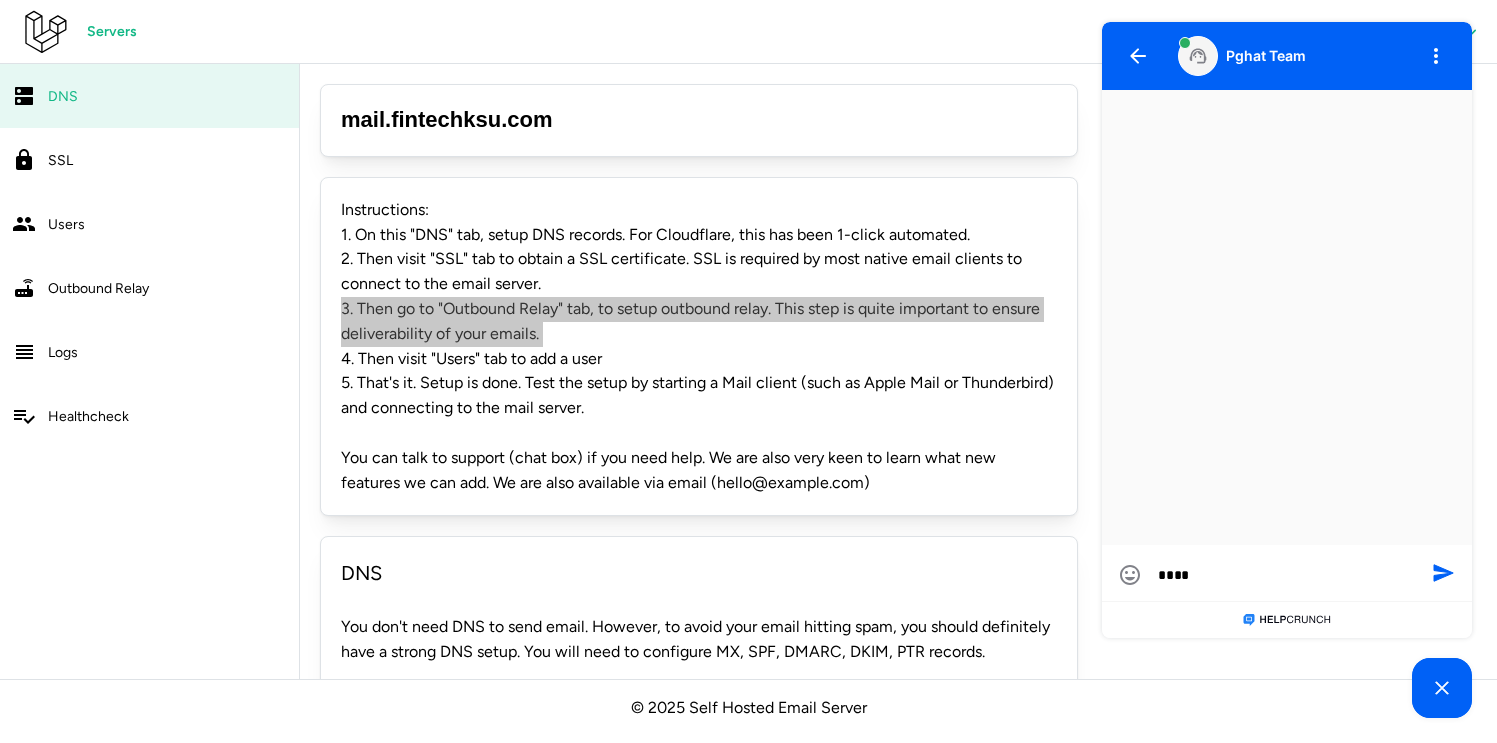 type on "***" 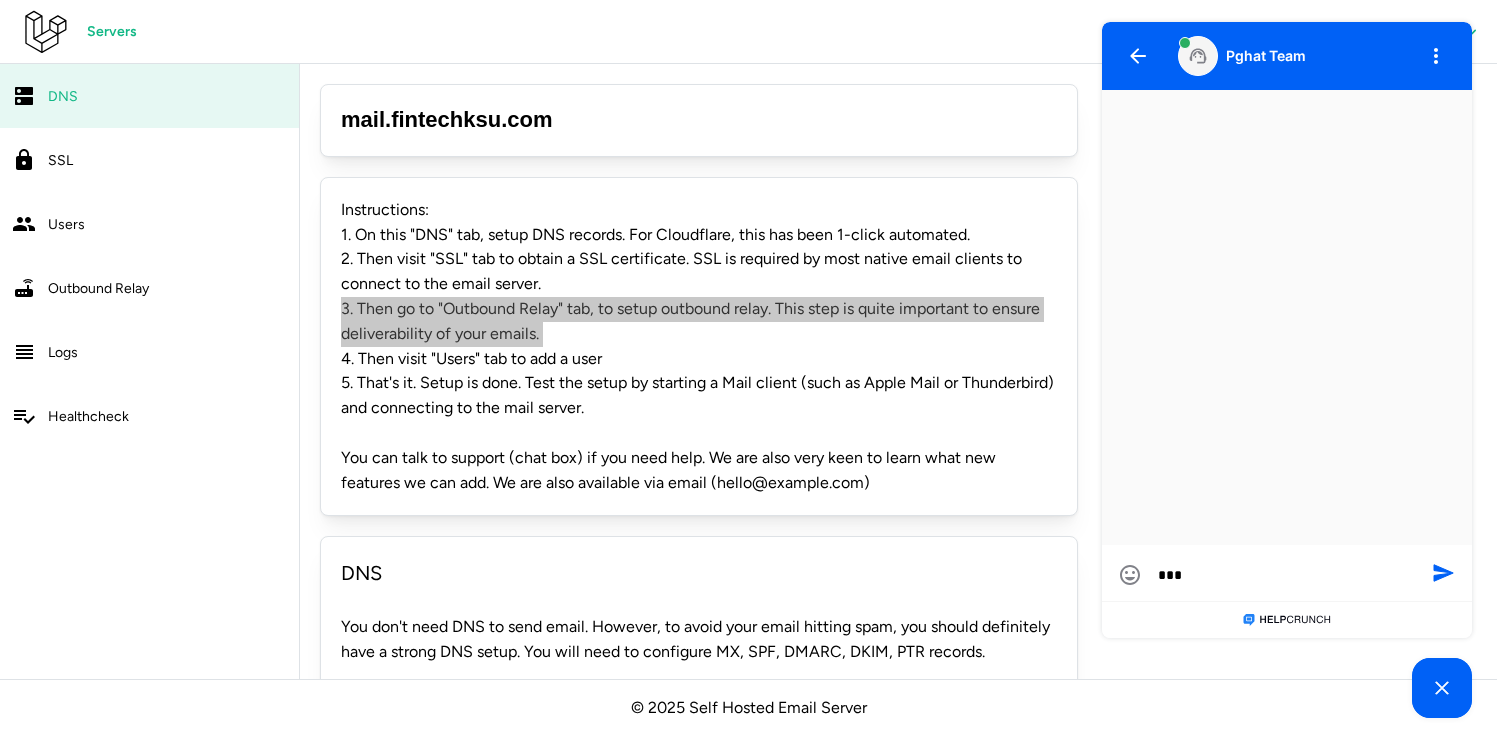 type on "**" 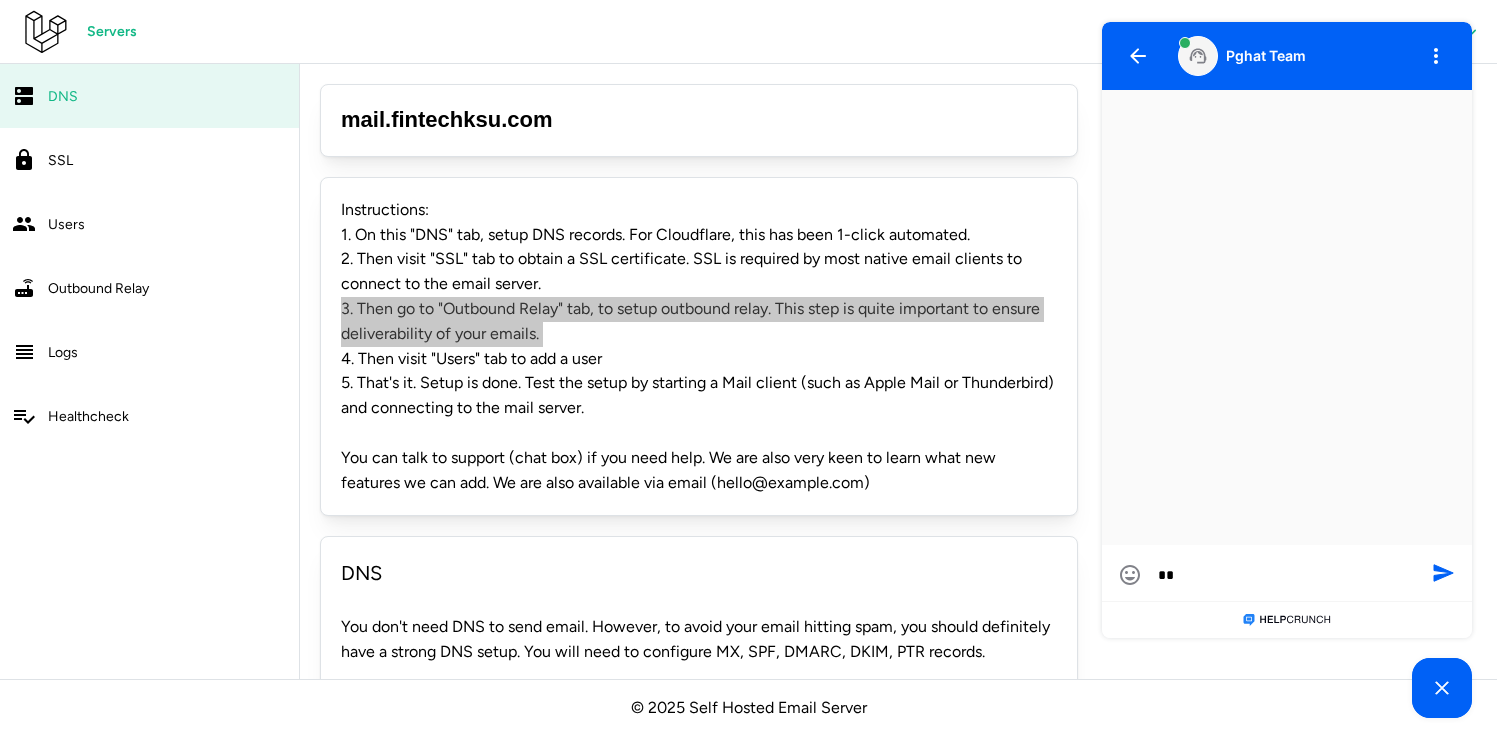 type on "*" 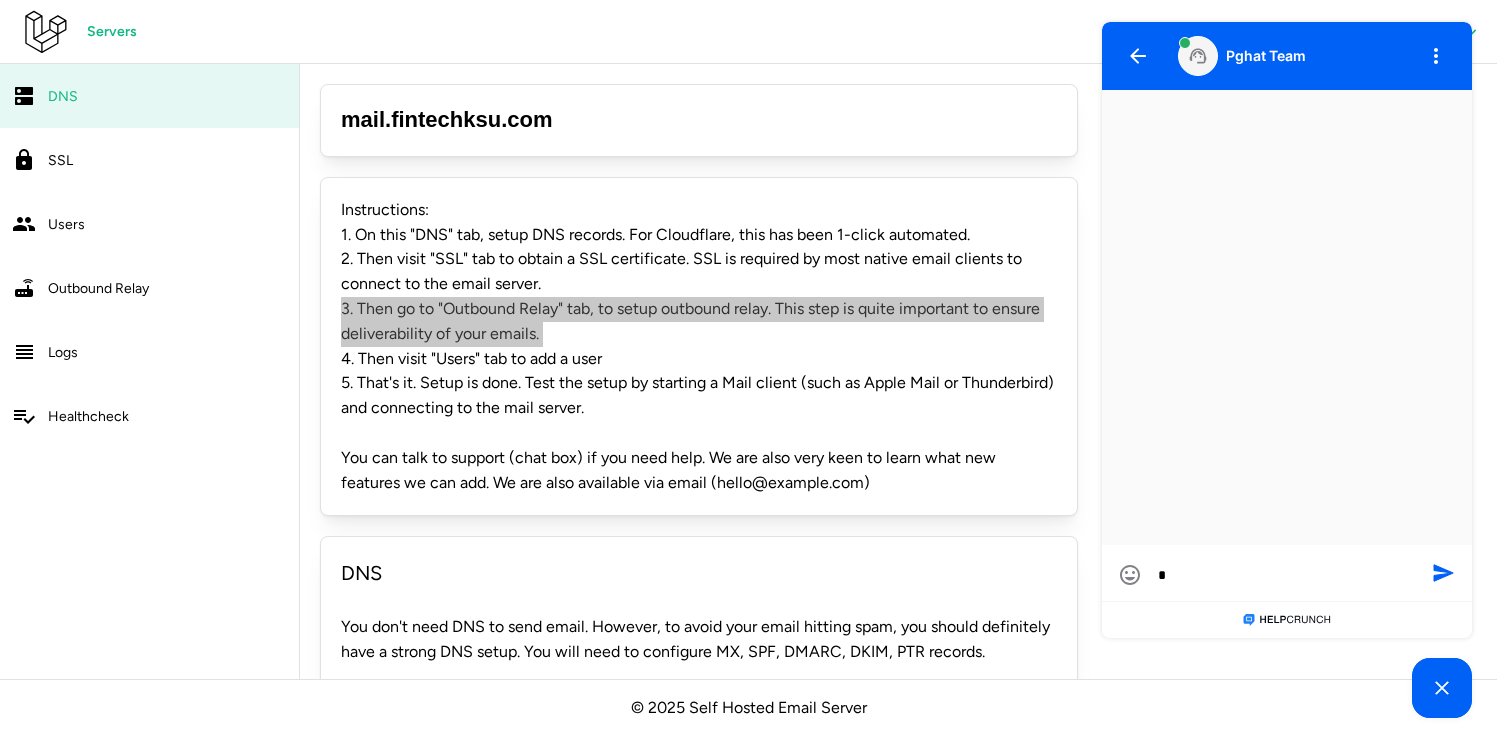 type on "**" 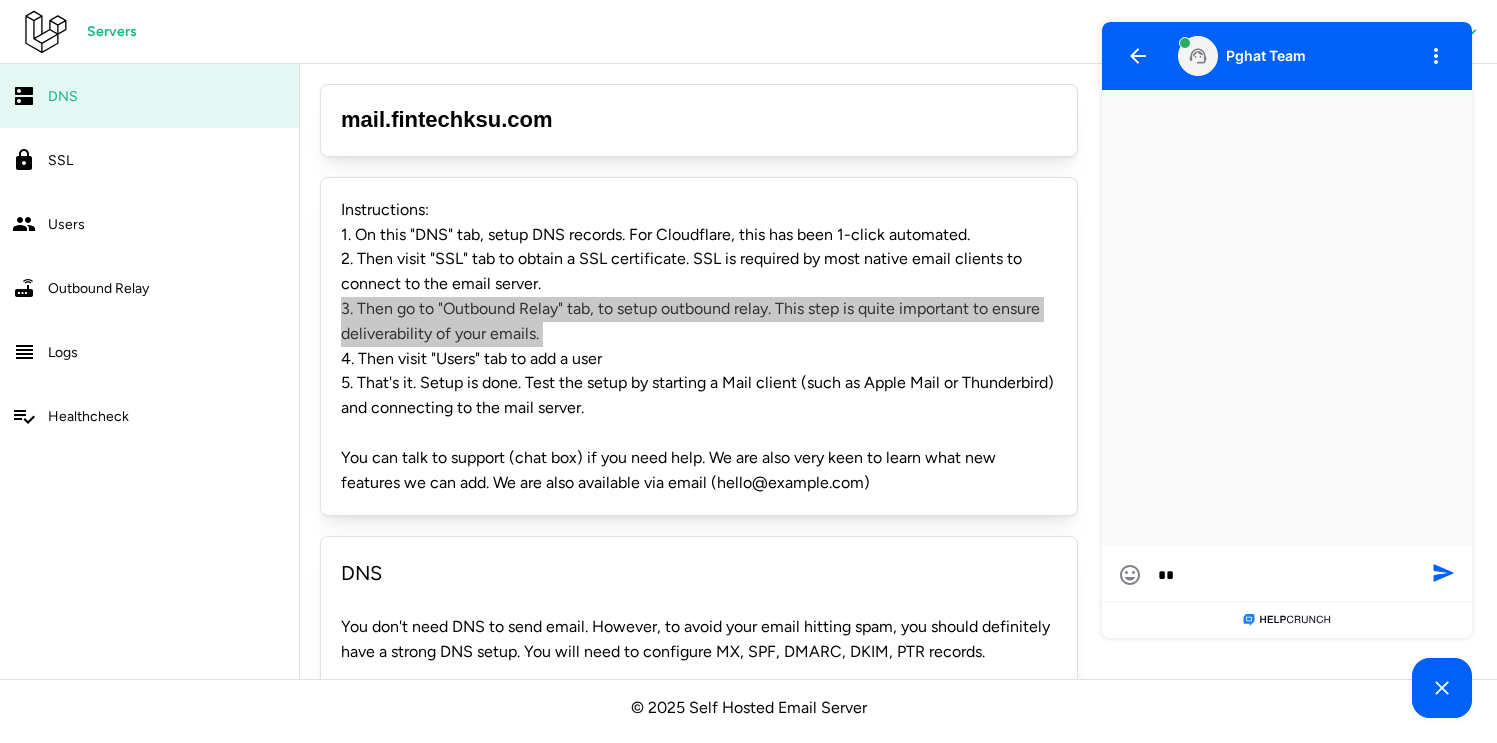 type on "**" 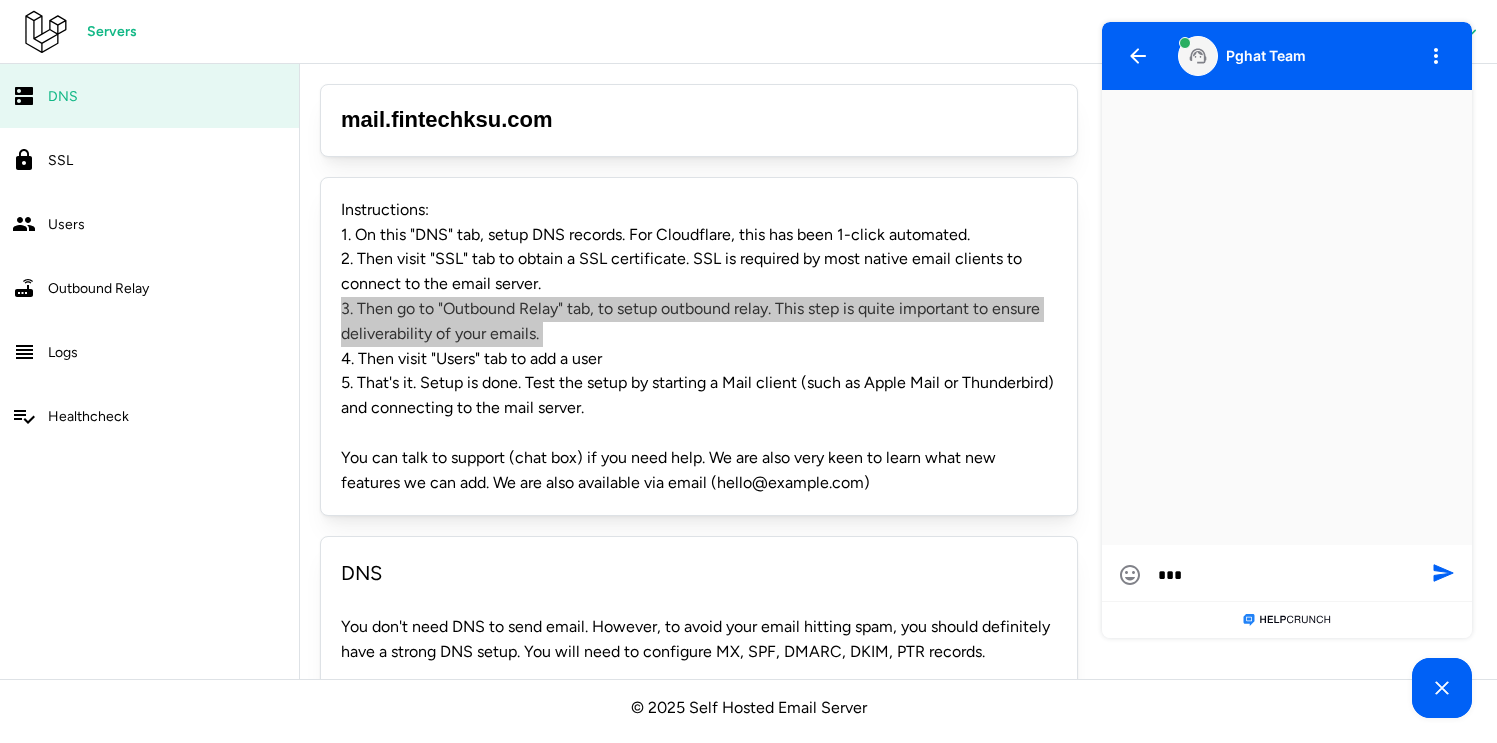 type on "****" 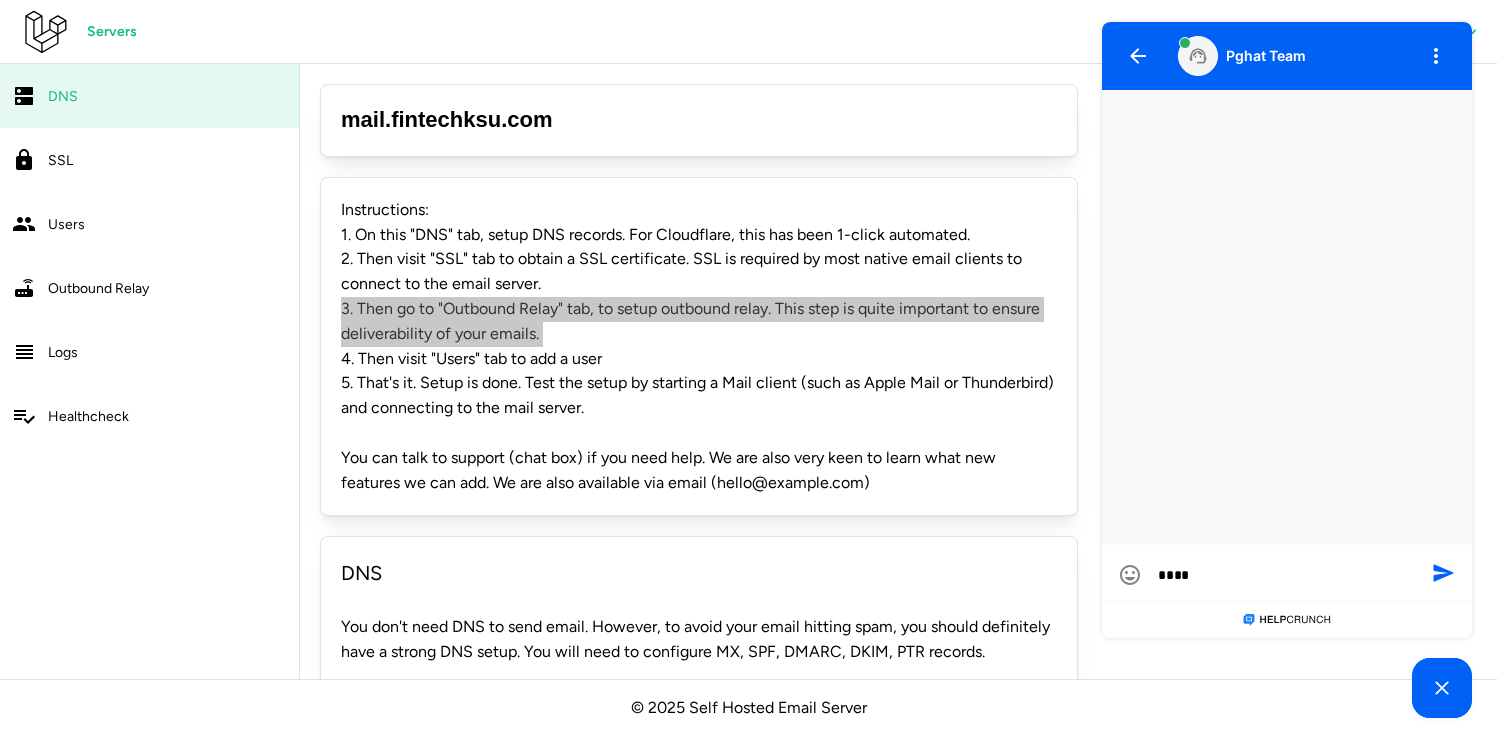 type on "*****" 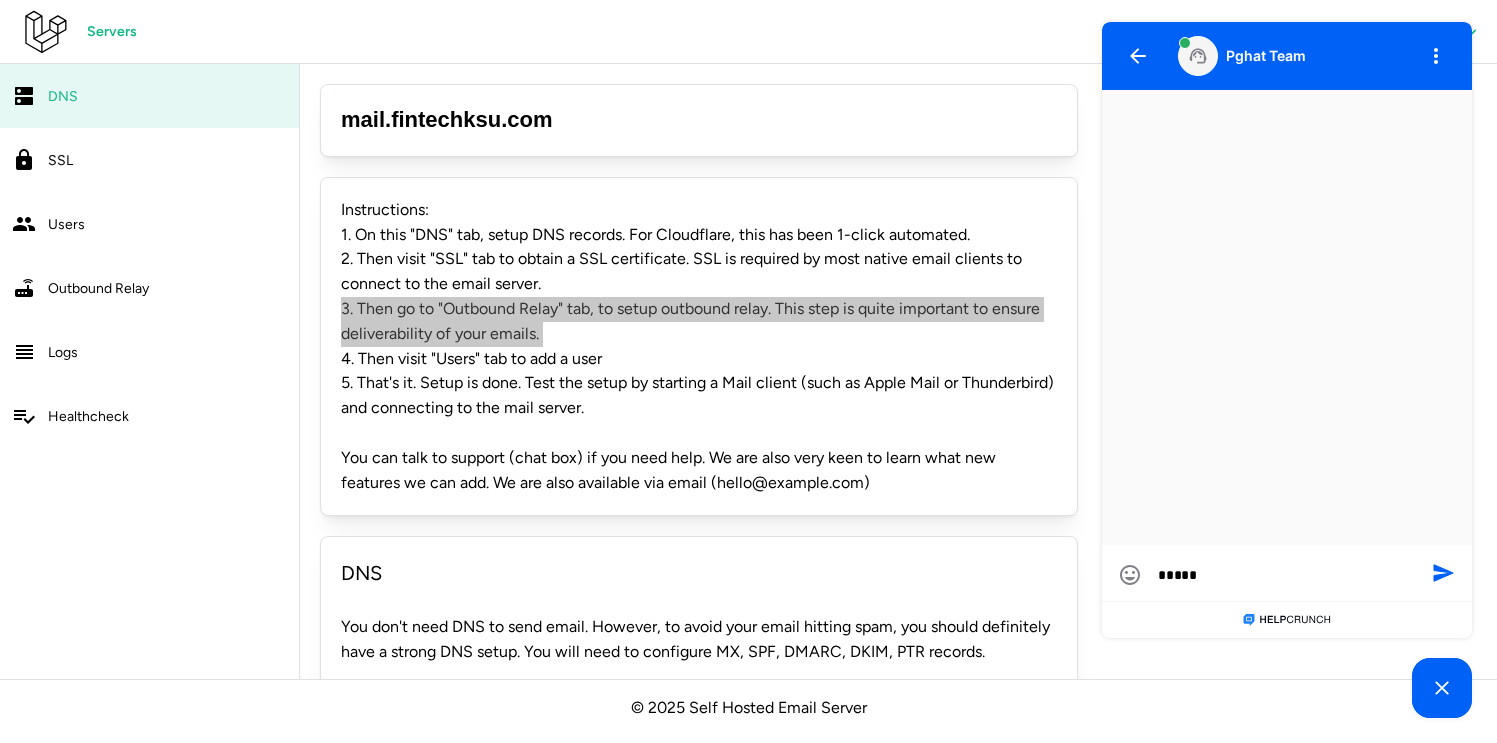 type on "******" 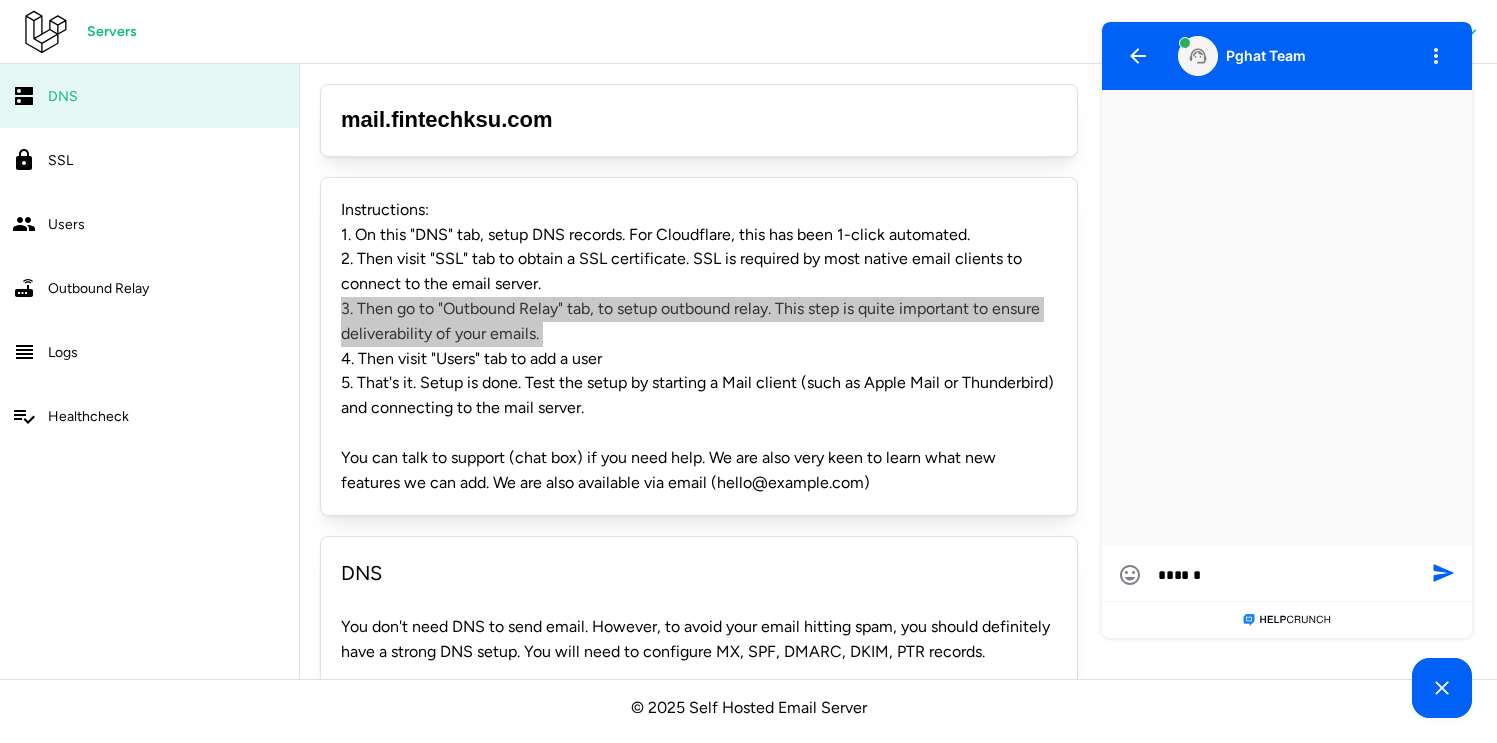 type on "******" 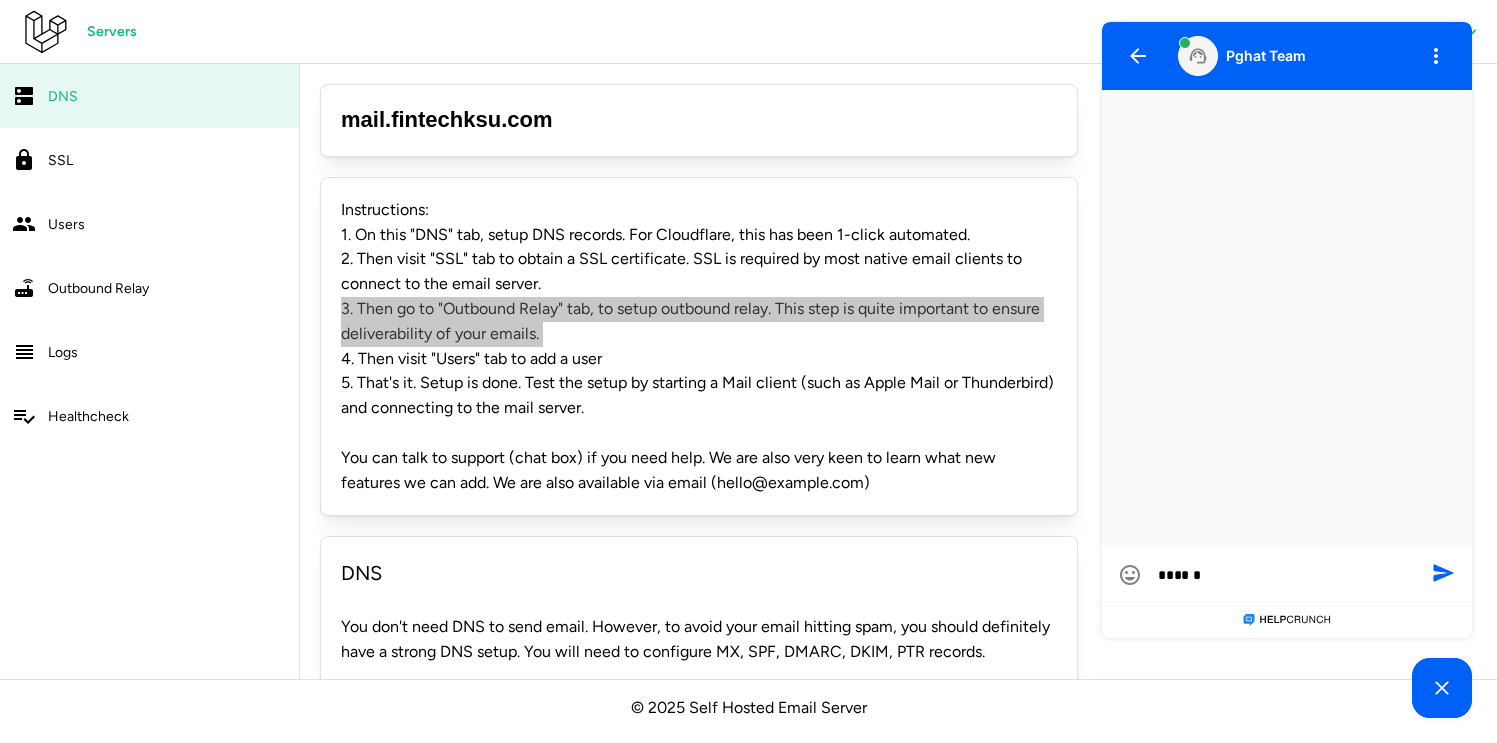 type on "********" 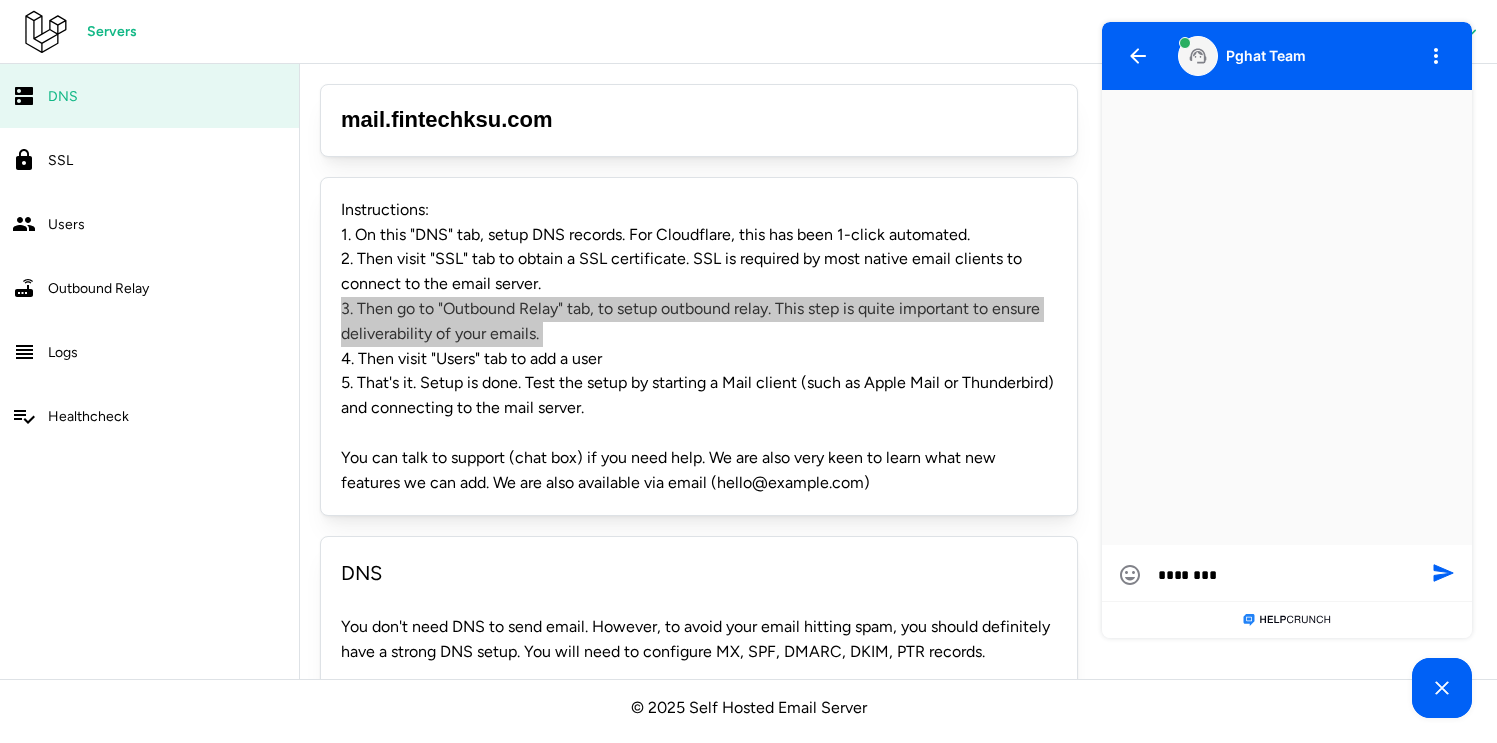 type on "********" 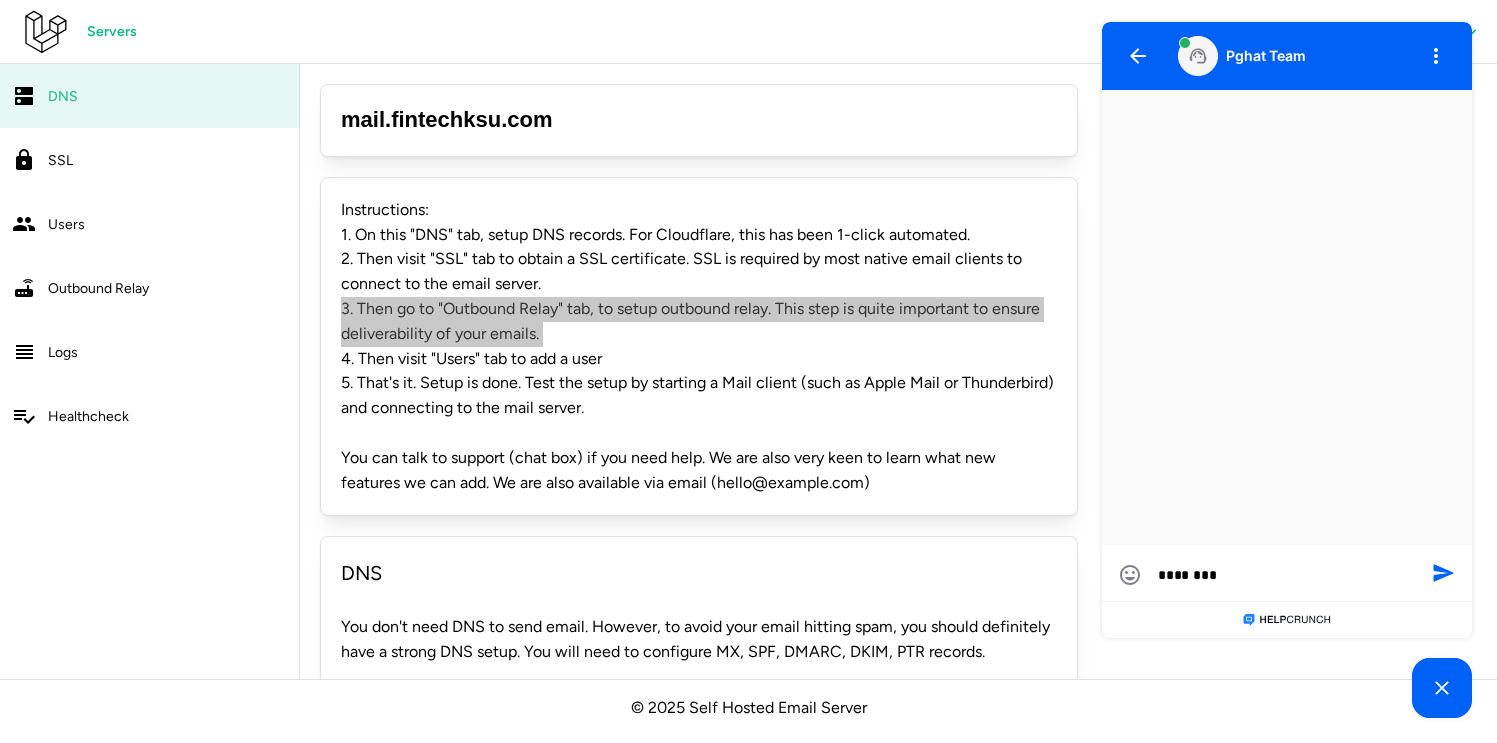 type on "********" 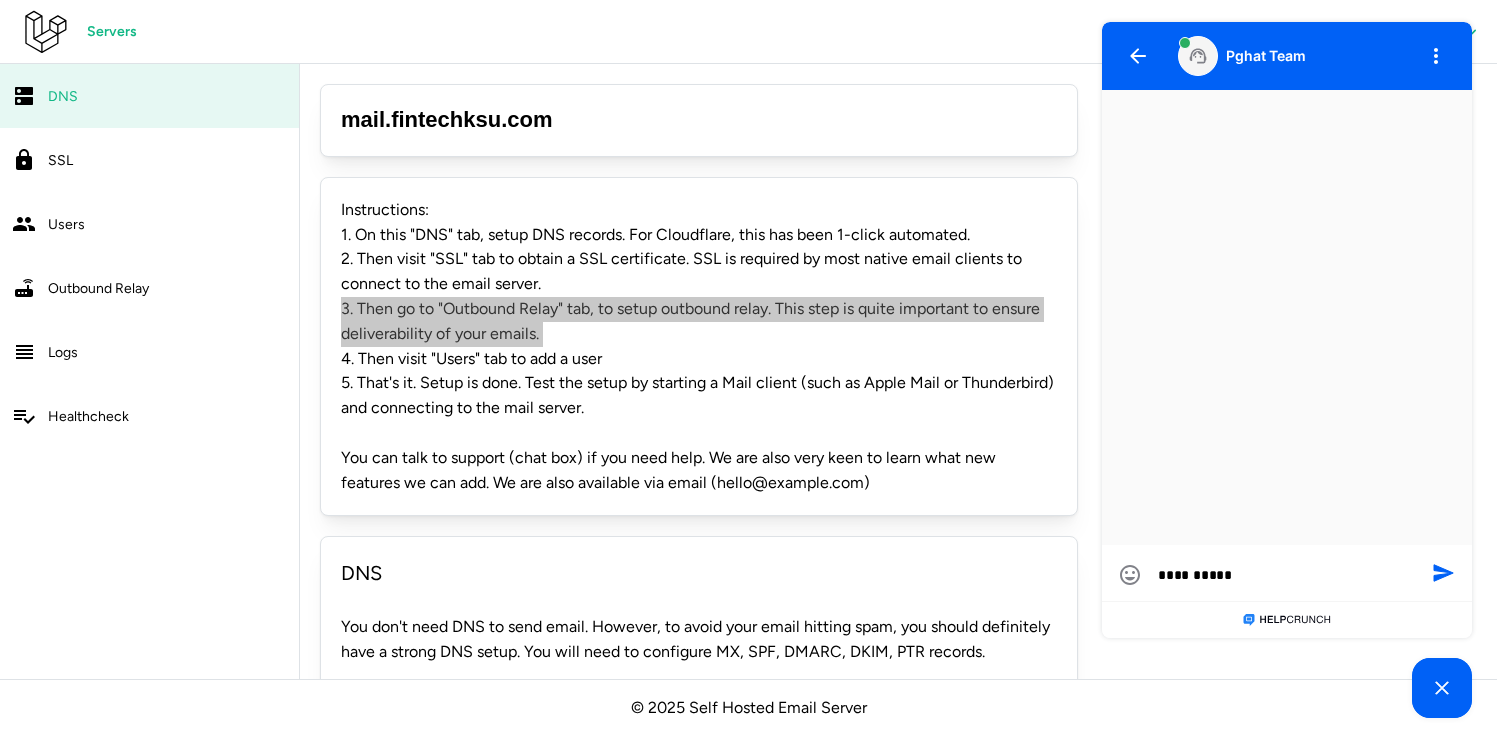 type on "**********" 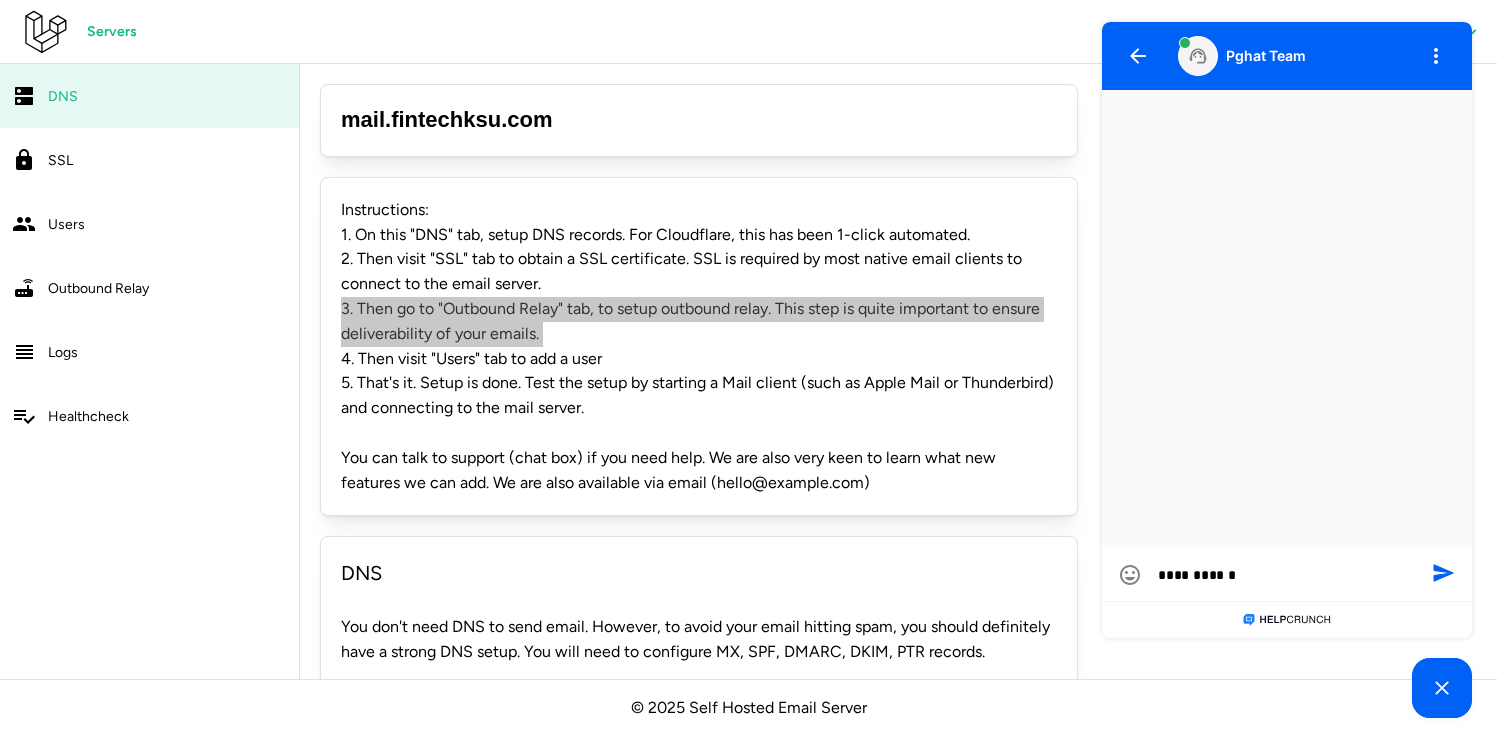 type on "**********" 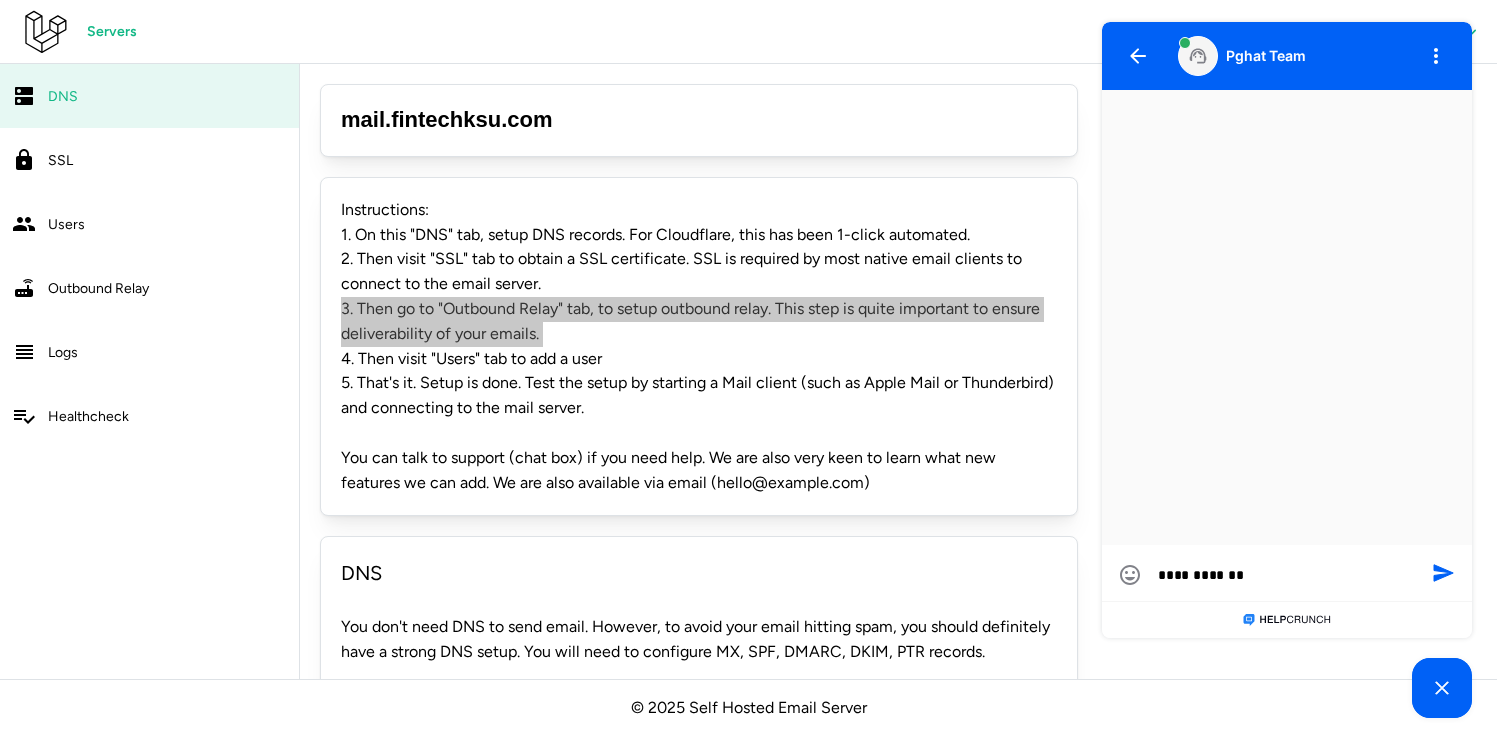 type on "**********" 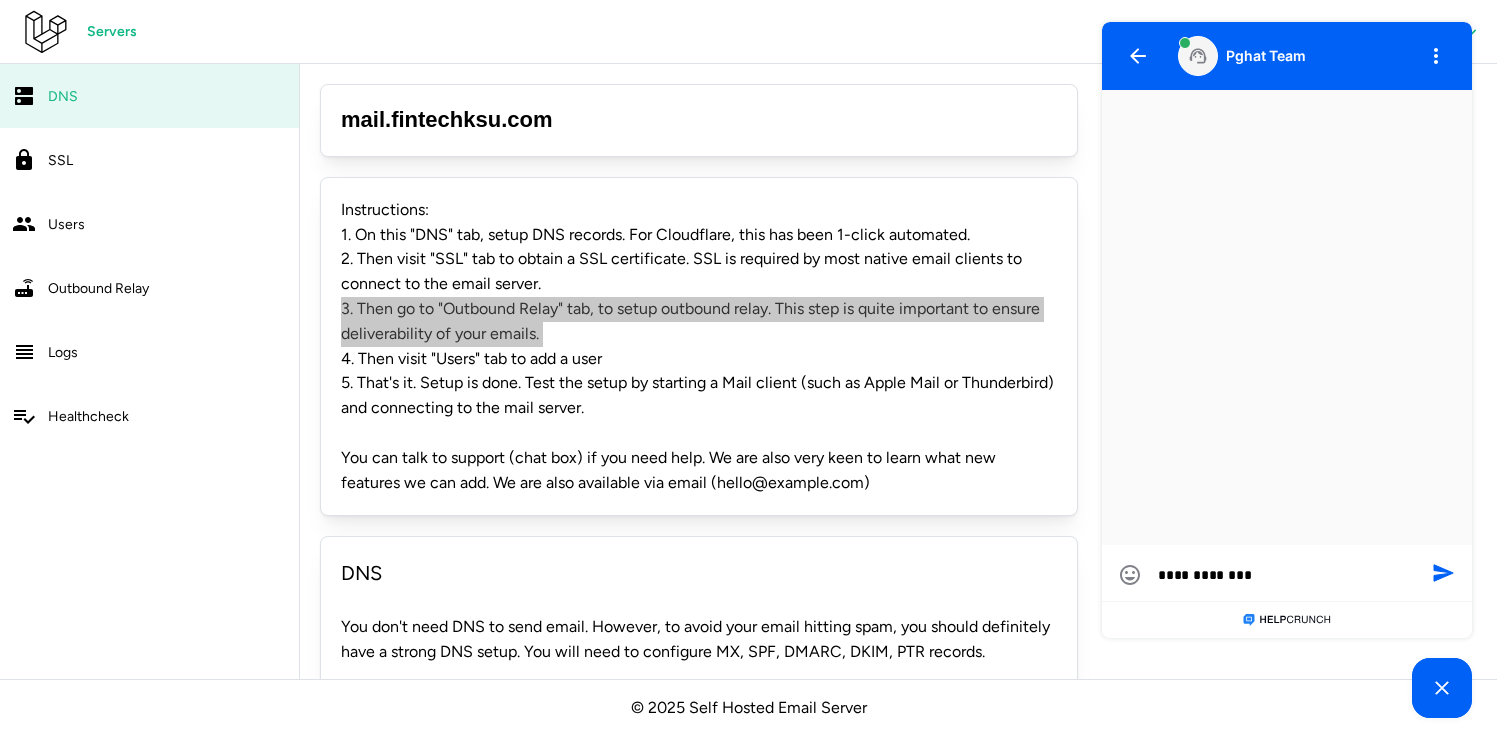 type on "**********" 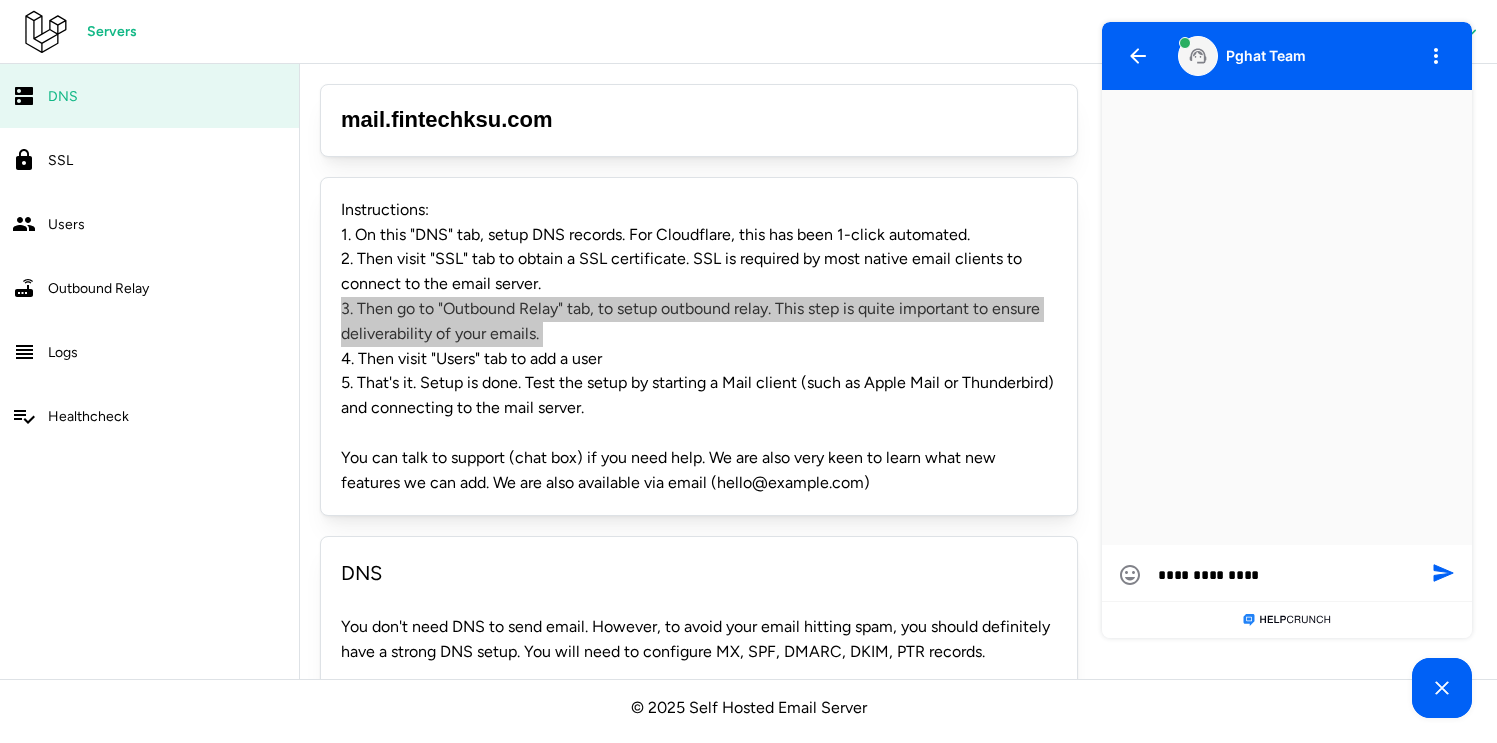 type on "**********" 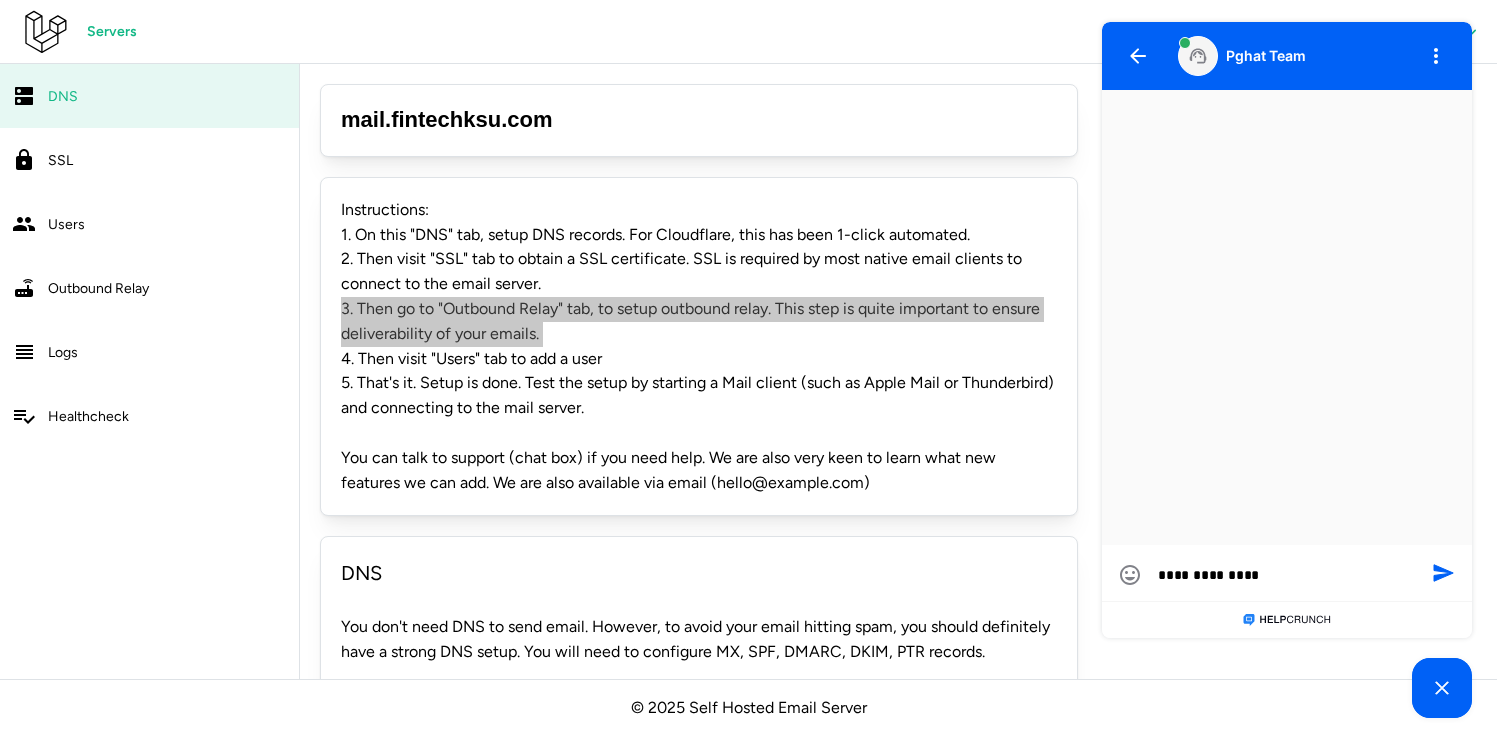 type on "**********" 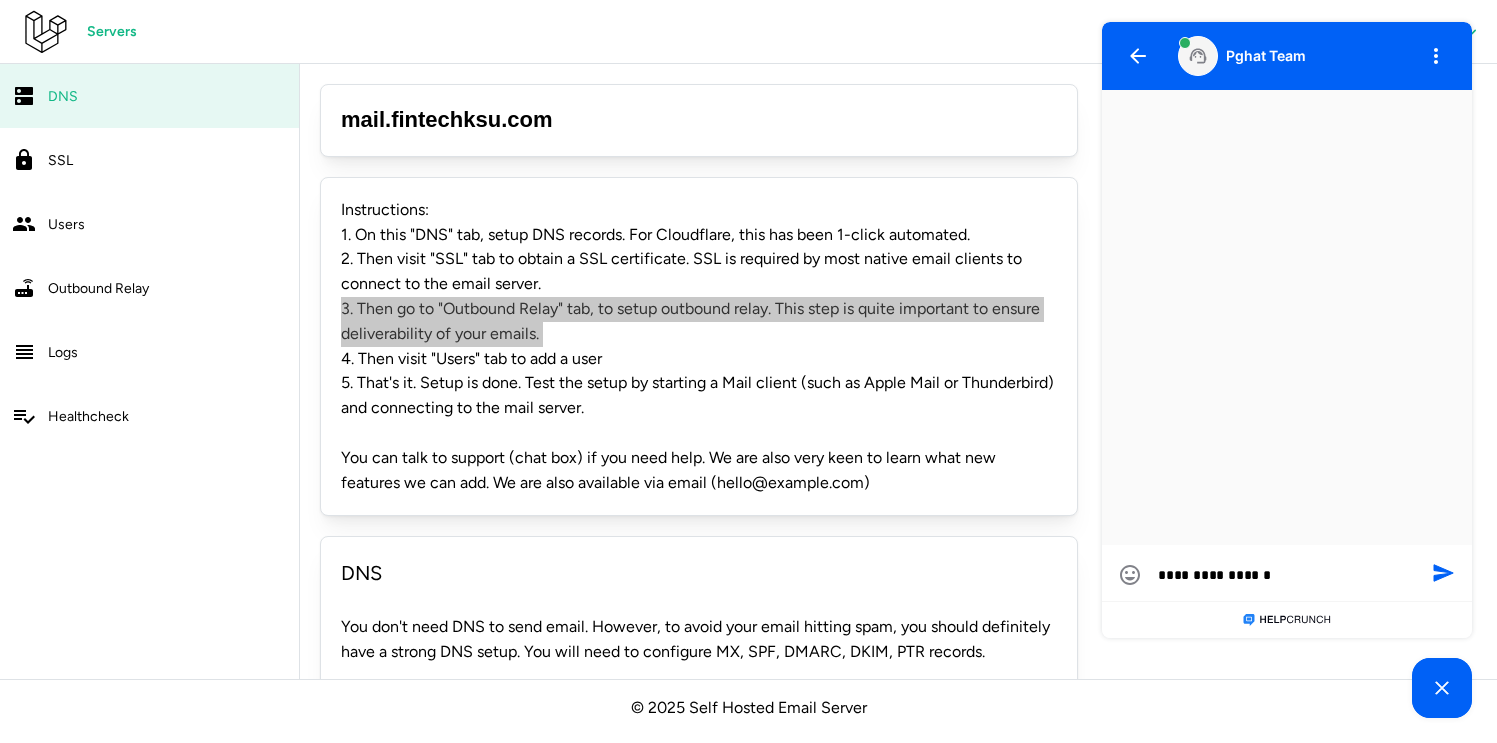 type on "**********" 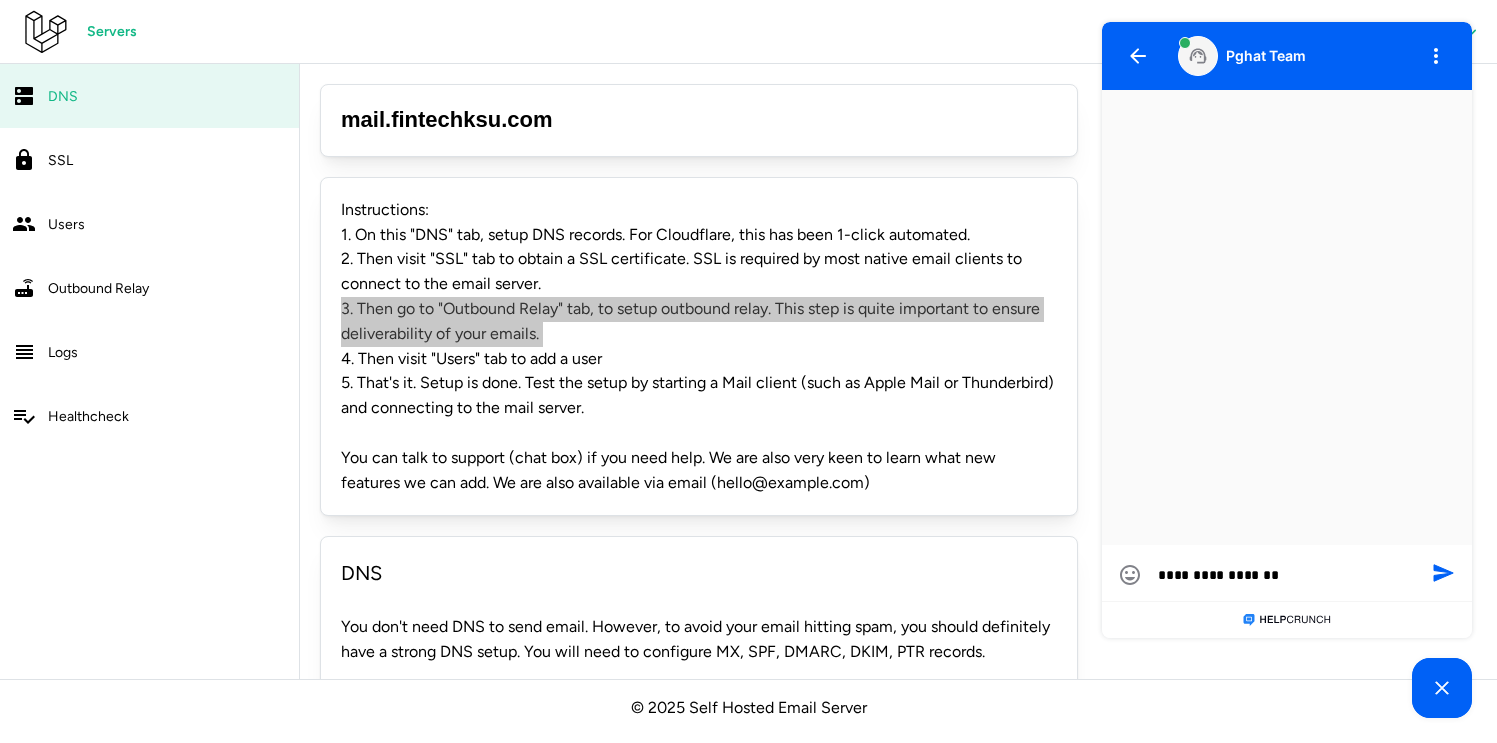 type on "**********" 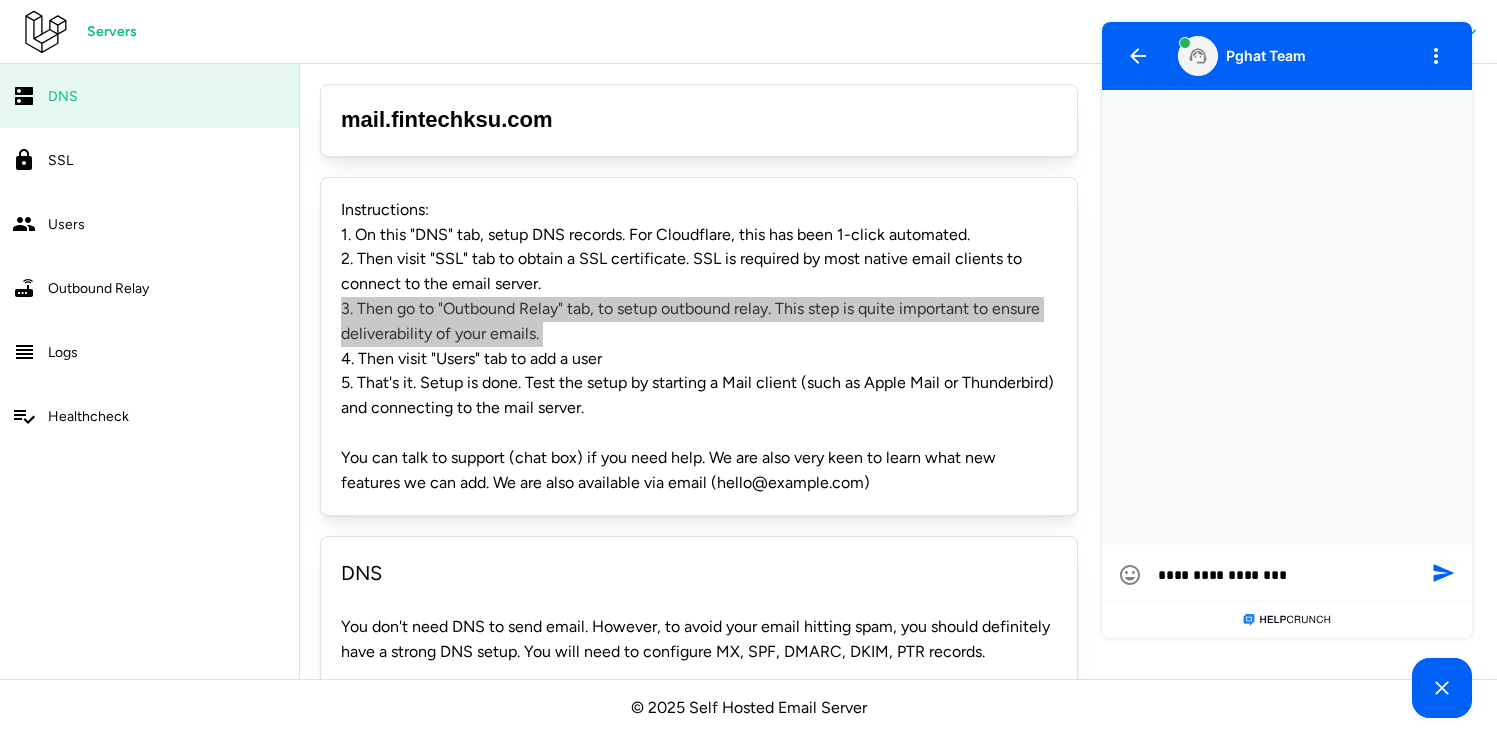 type on "**********" 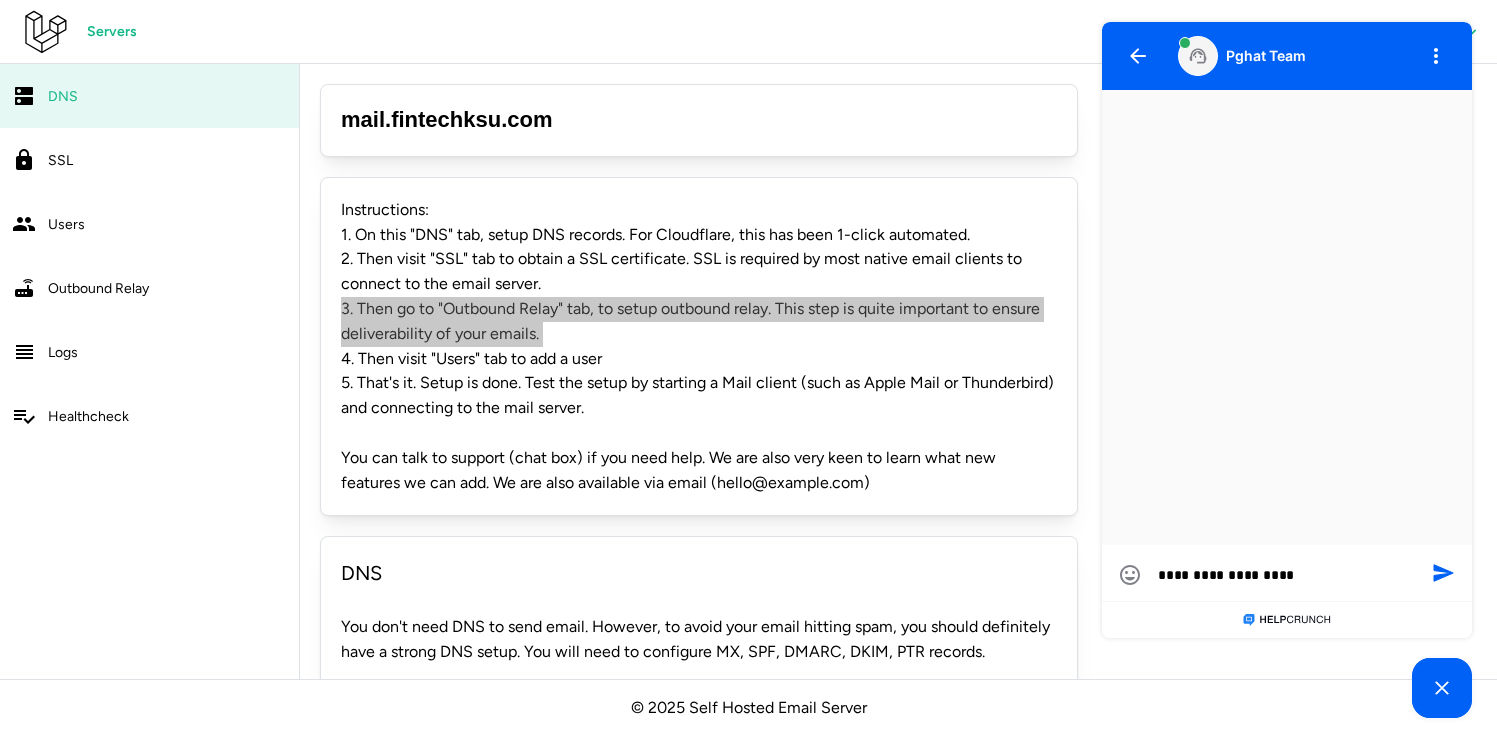 type on "**********" 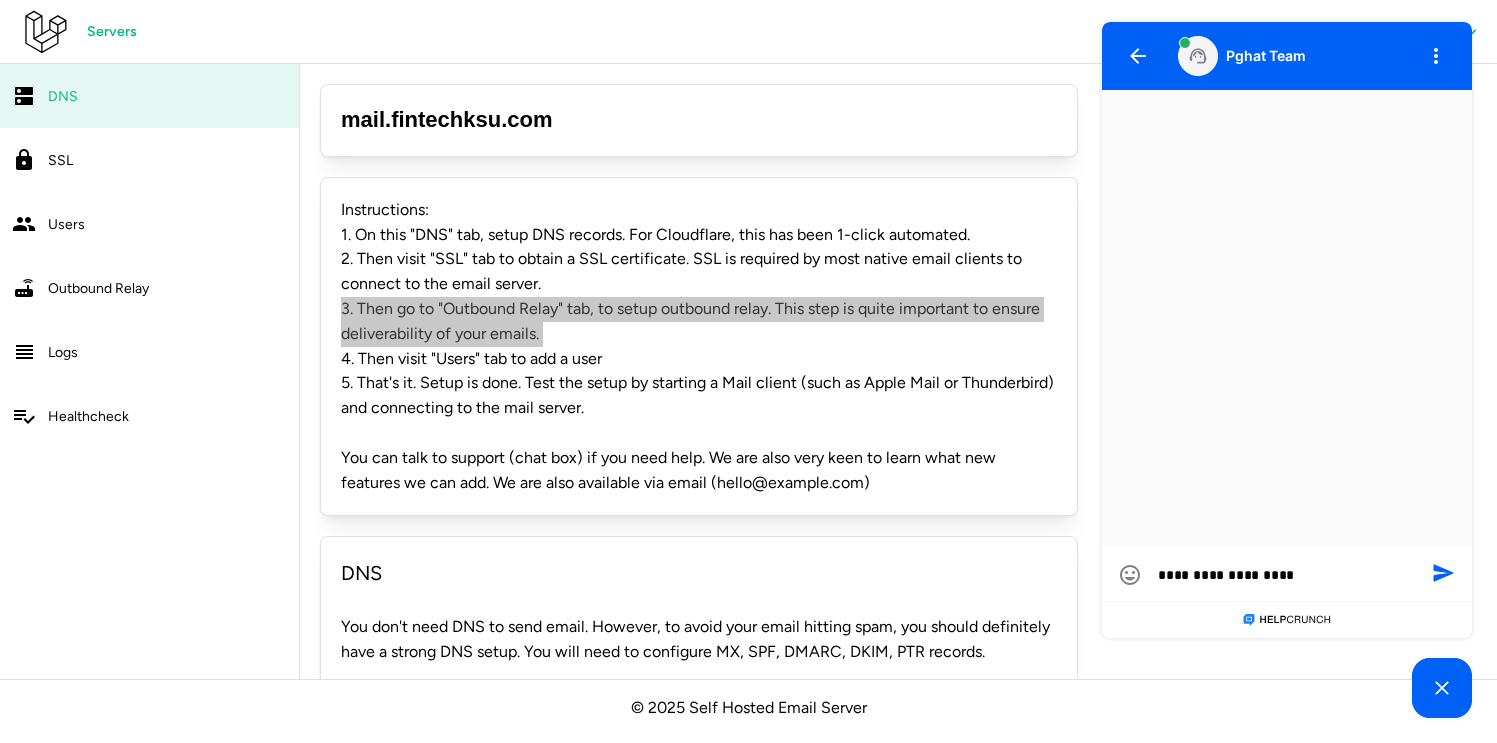 type on "**********" 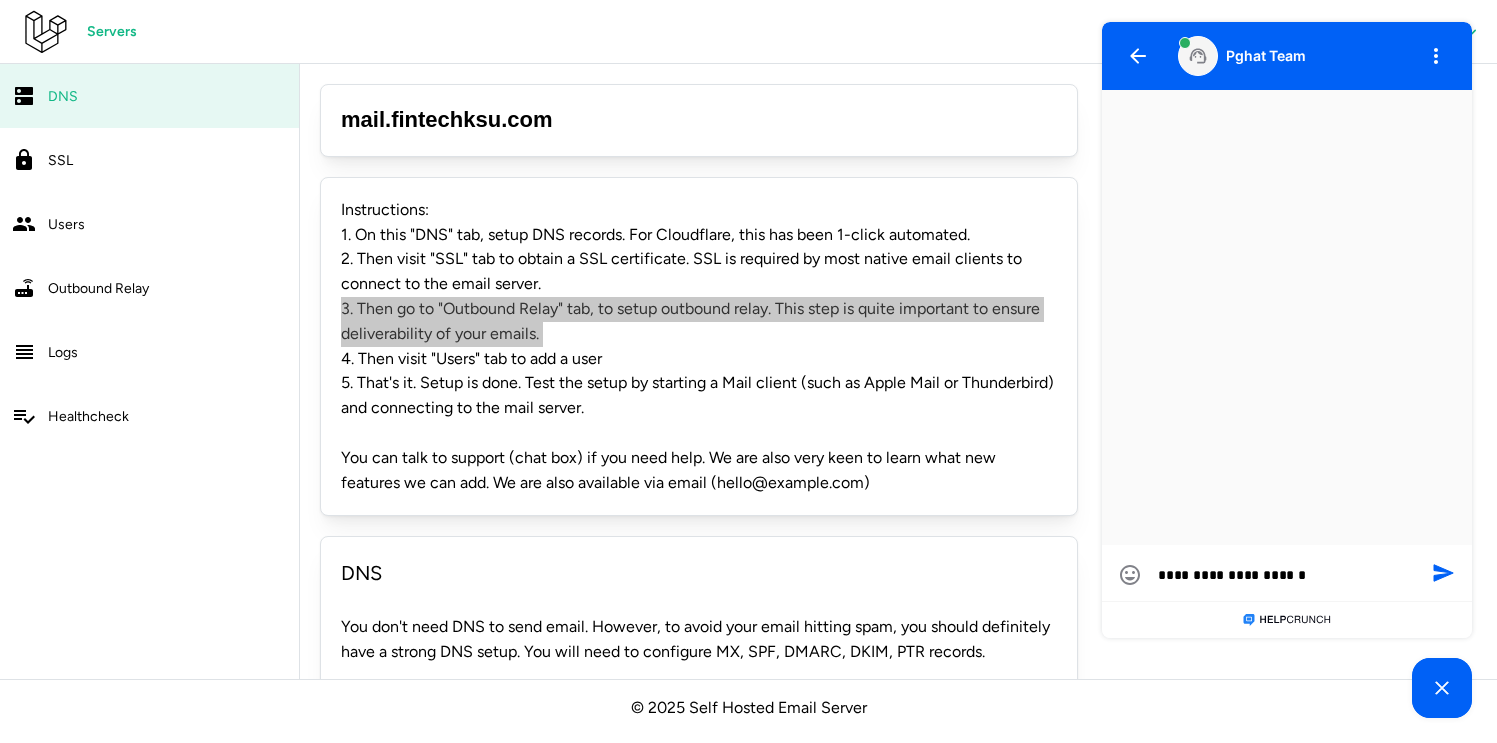 type on "**********" 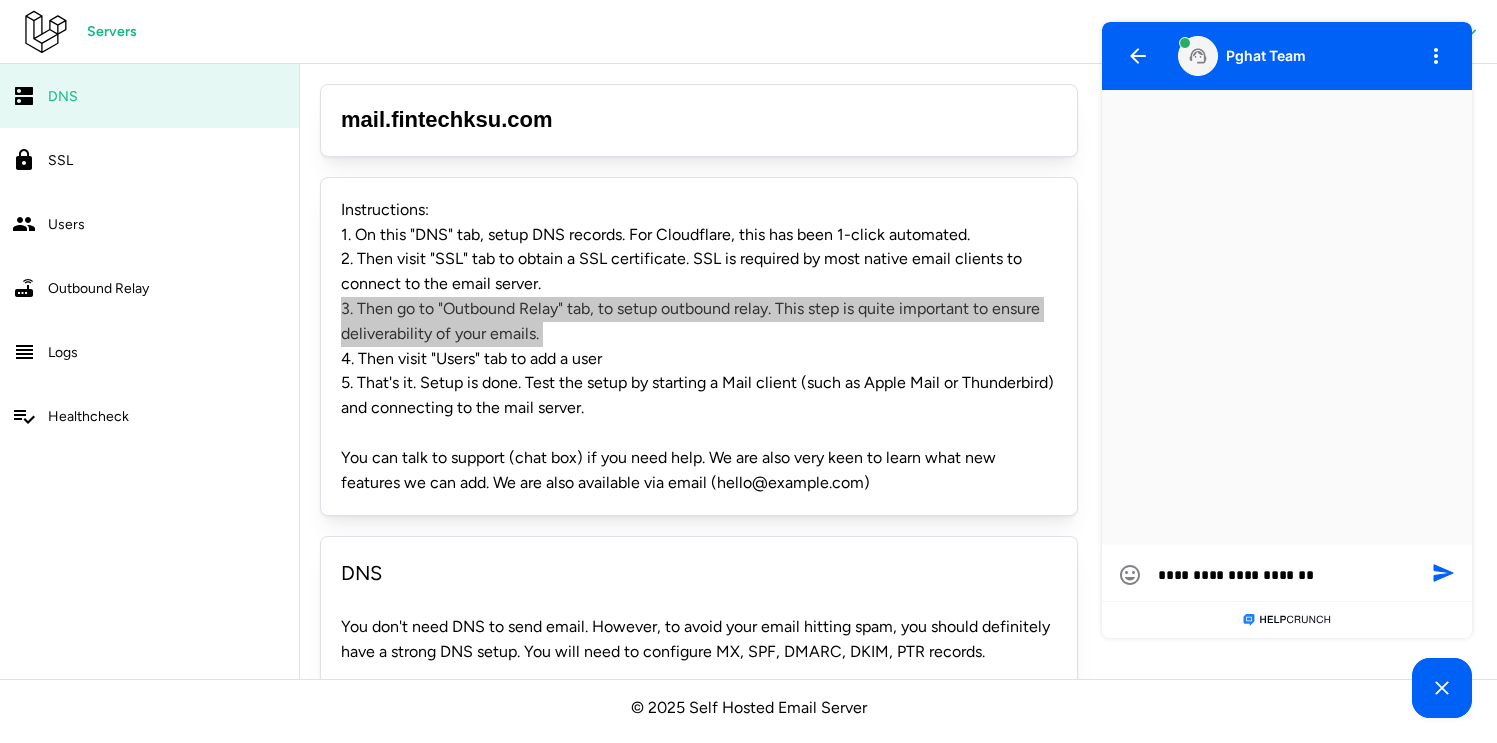 type on "**********" 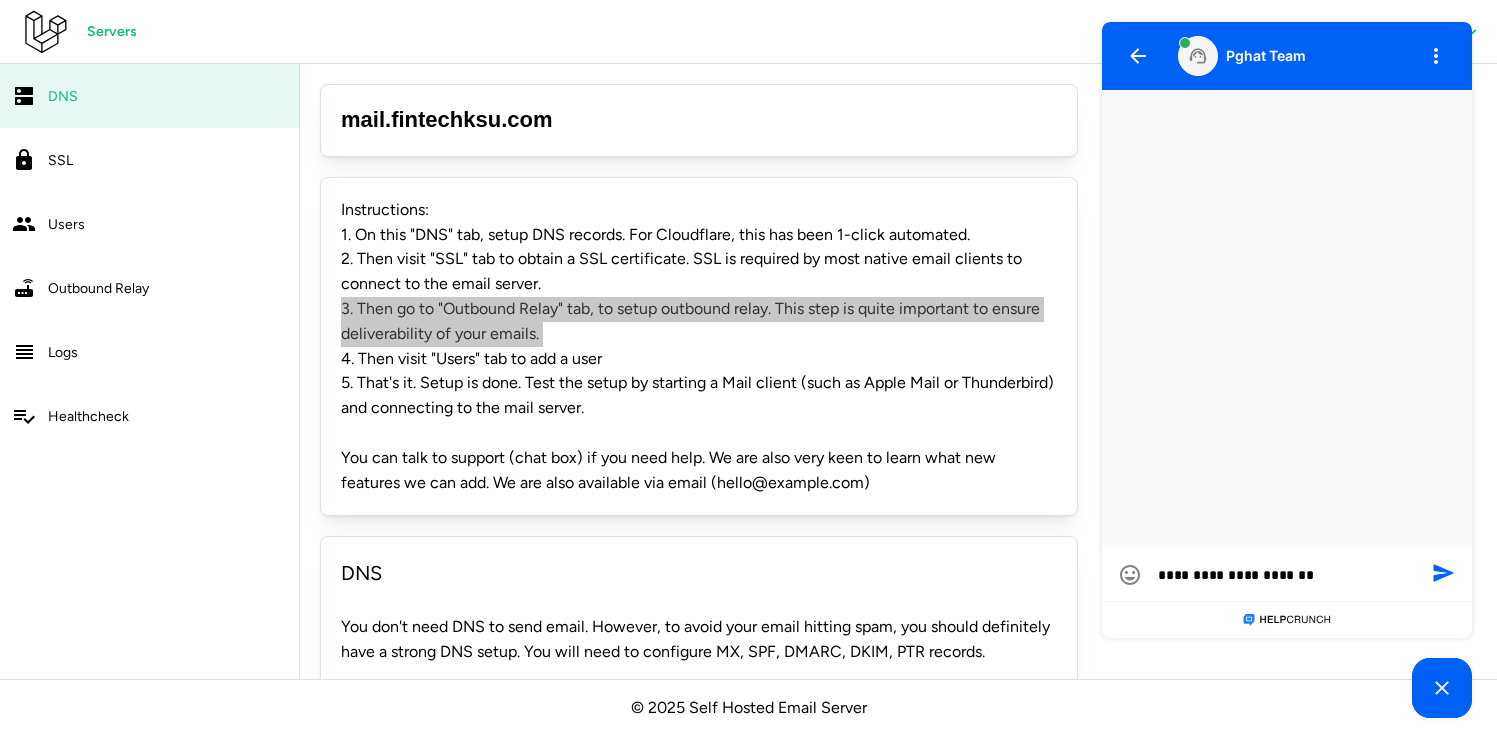 type on "**********" 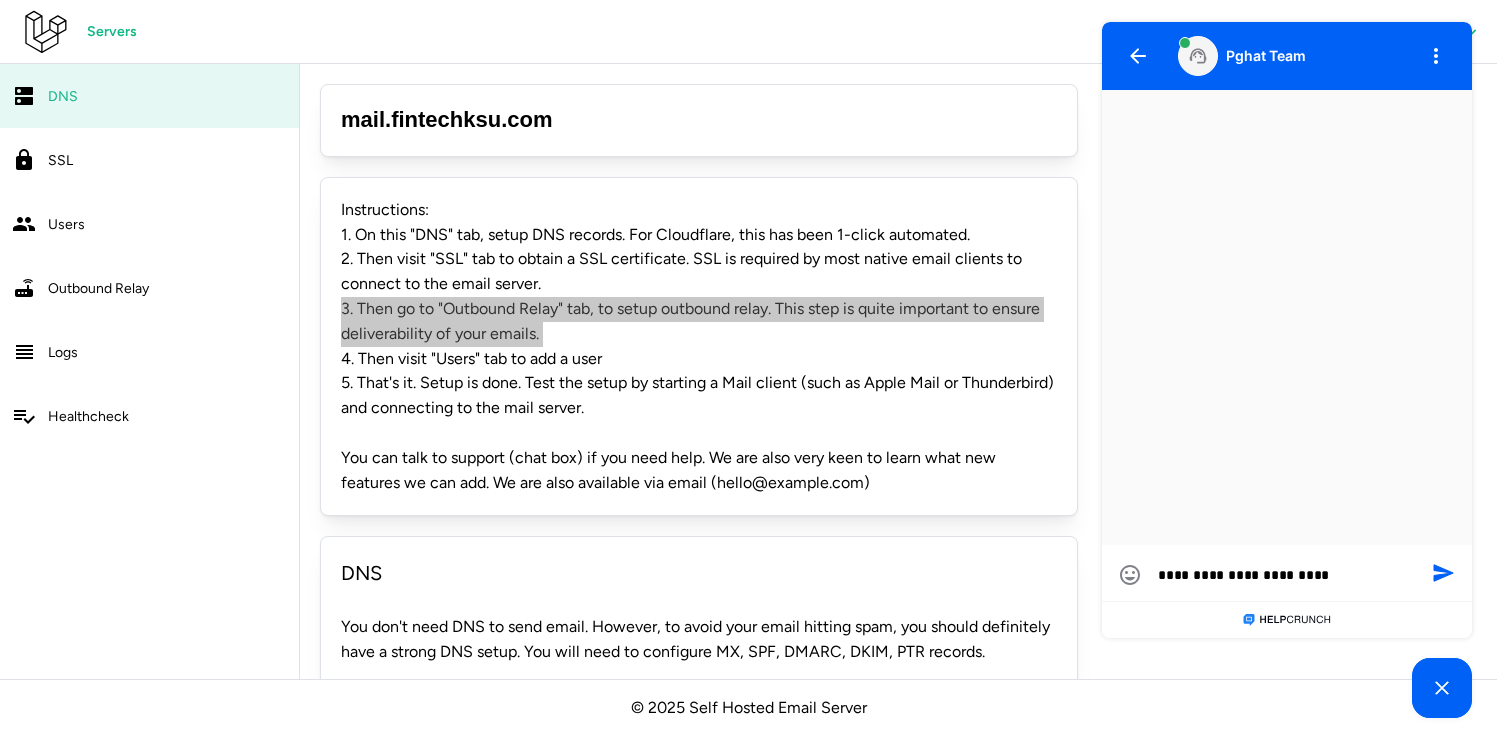 type on "**********" 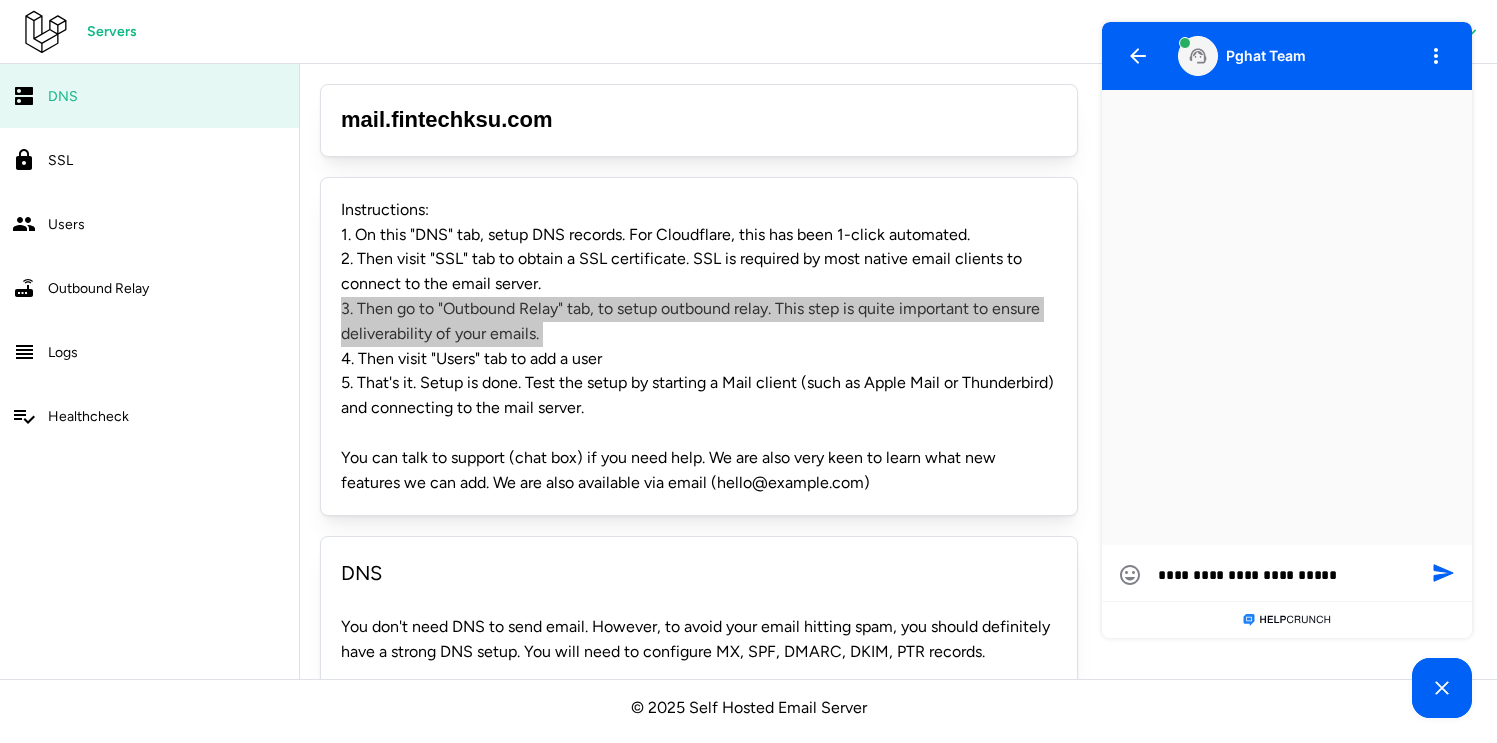 type on "**********" 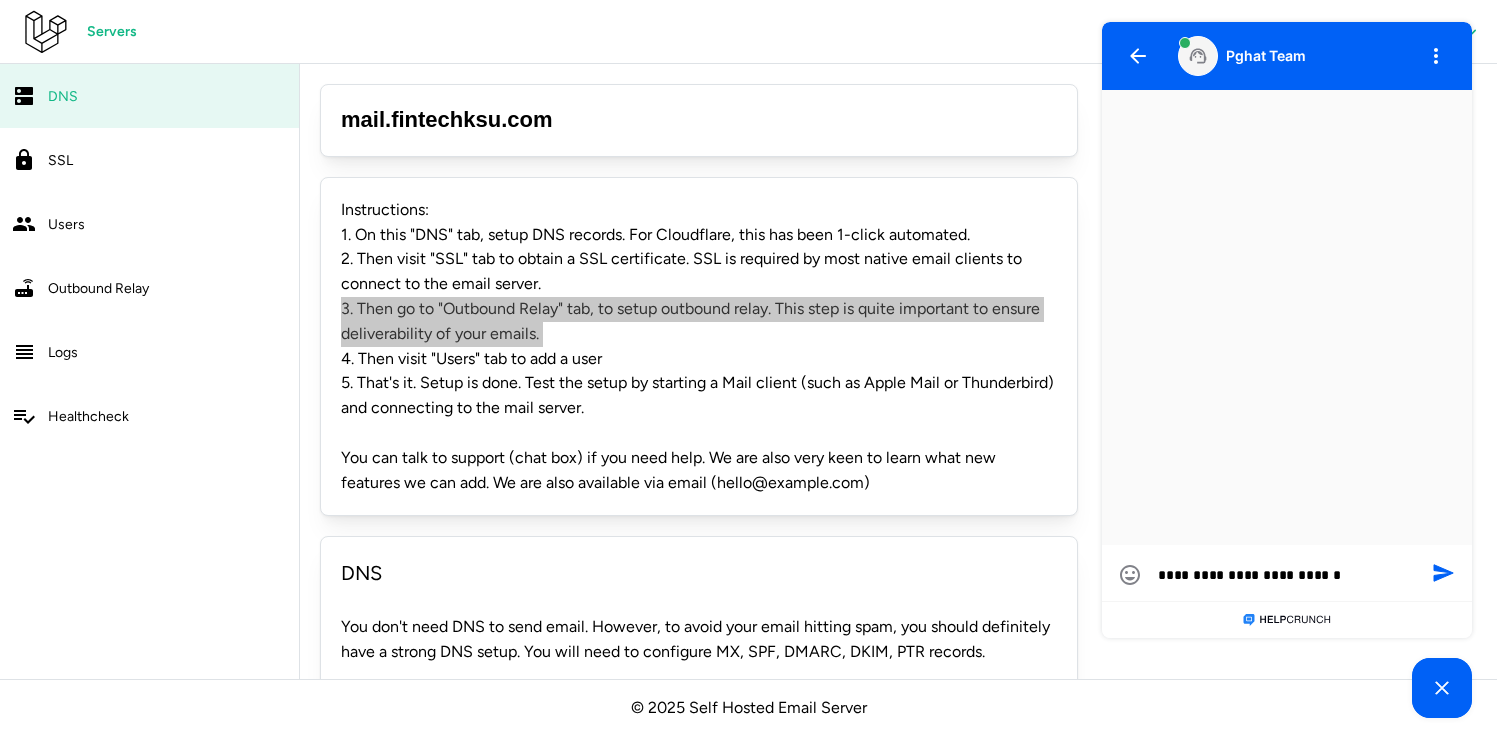 type on "**********" 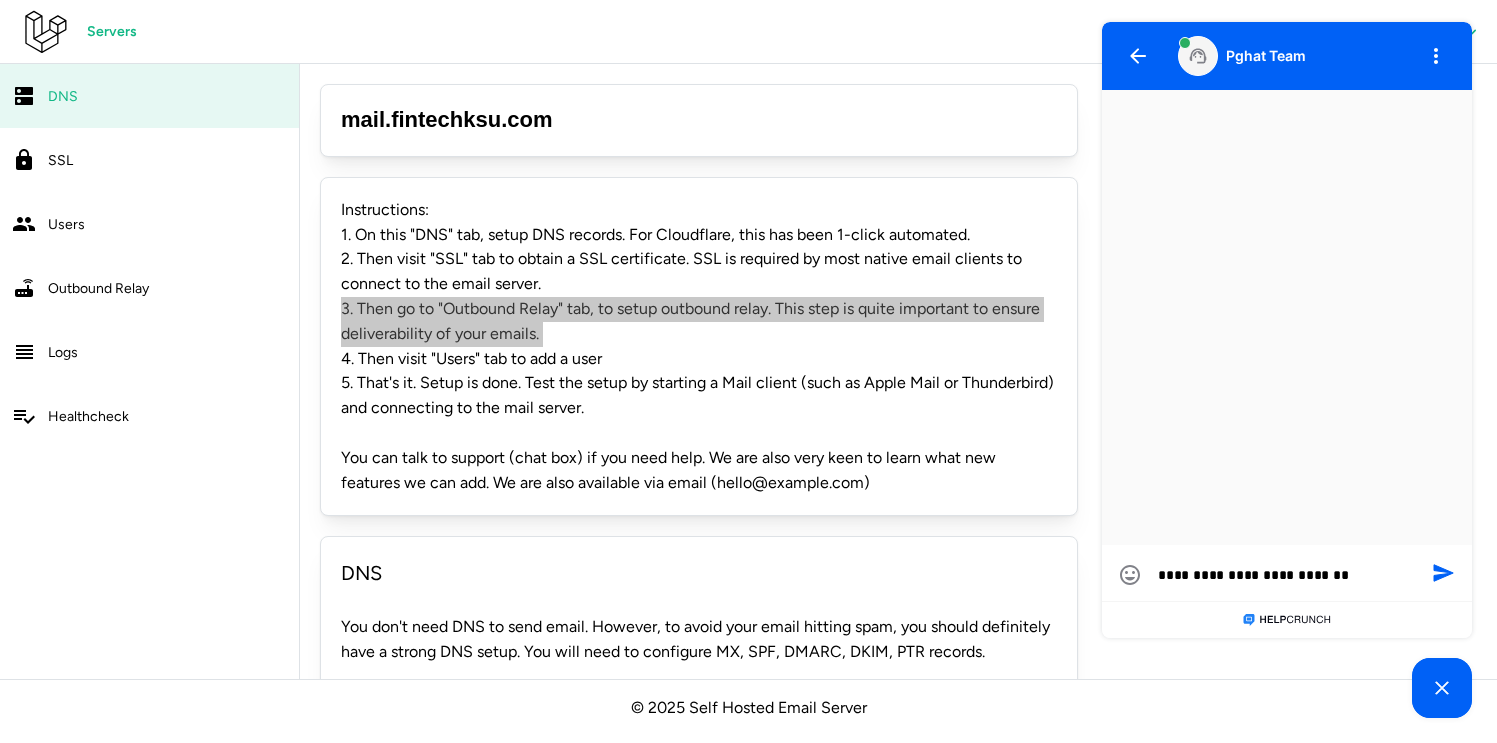 type on "**********" 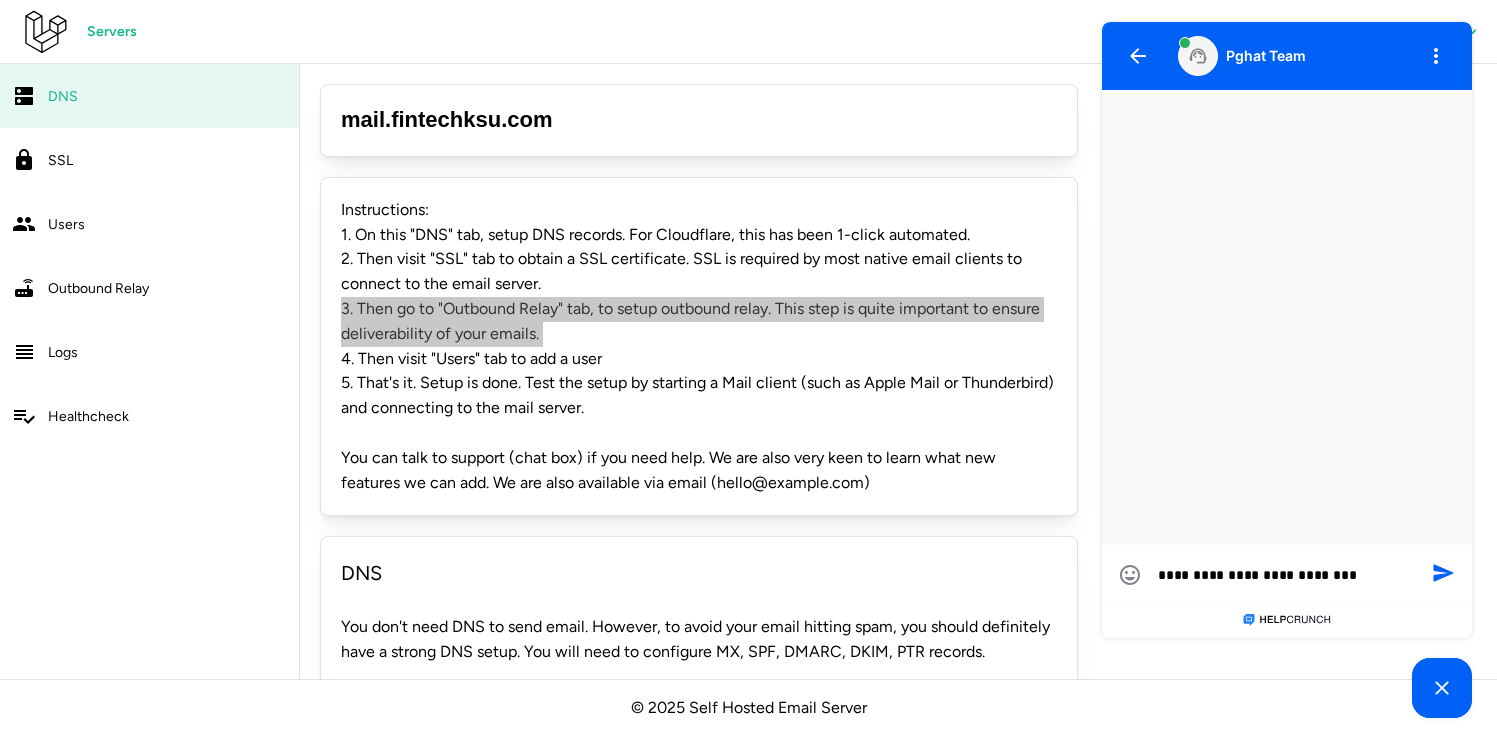 type on "**********" 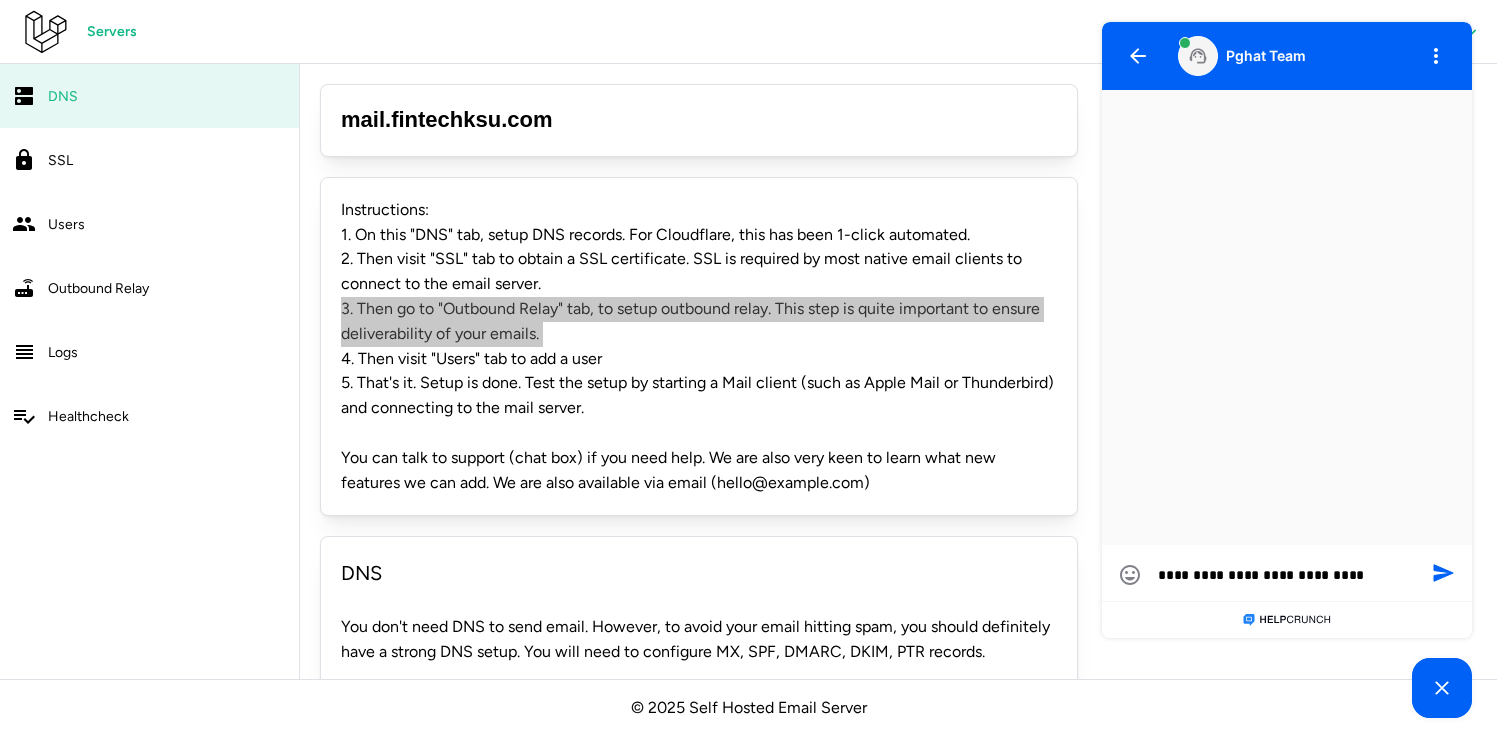 type on "**********" 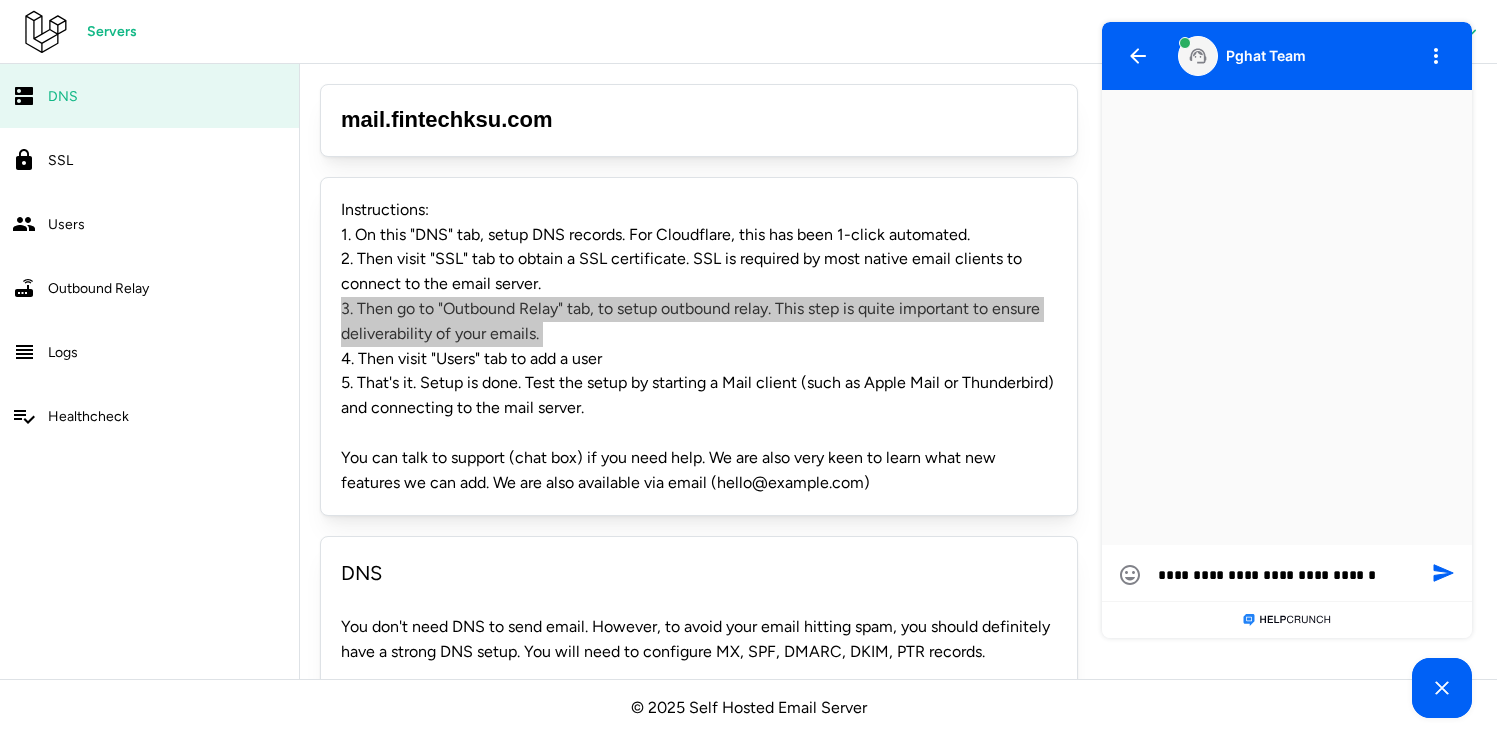 type on "**********" 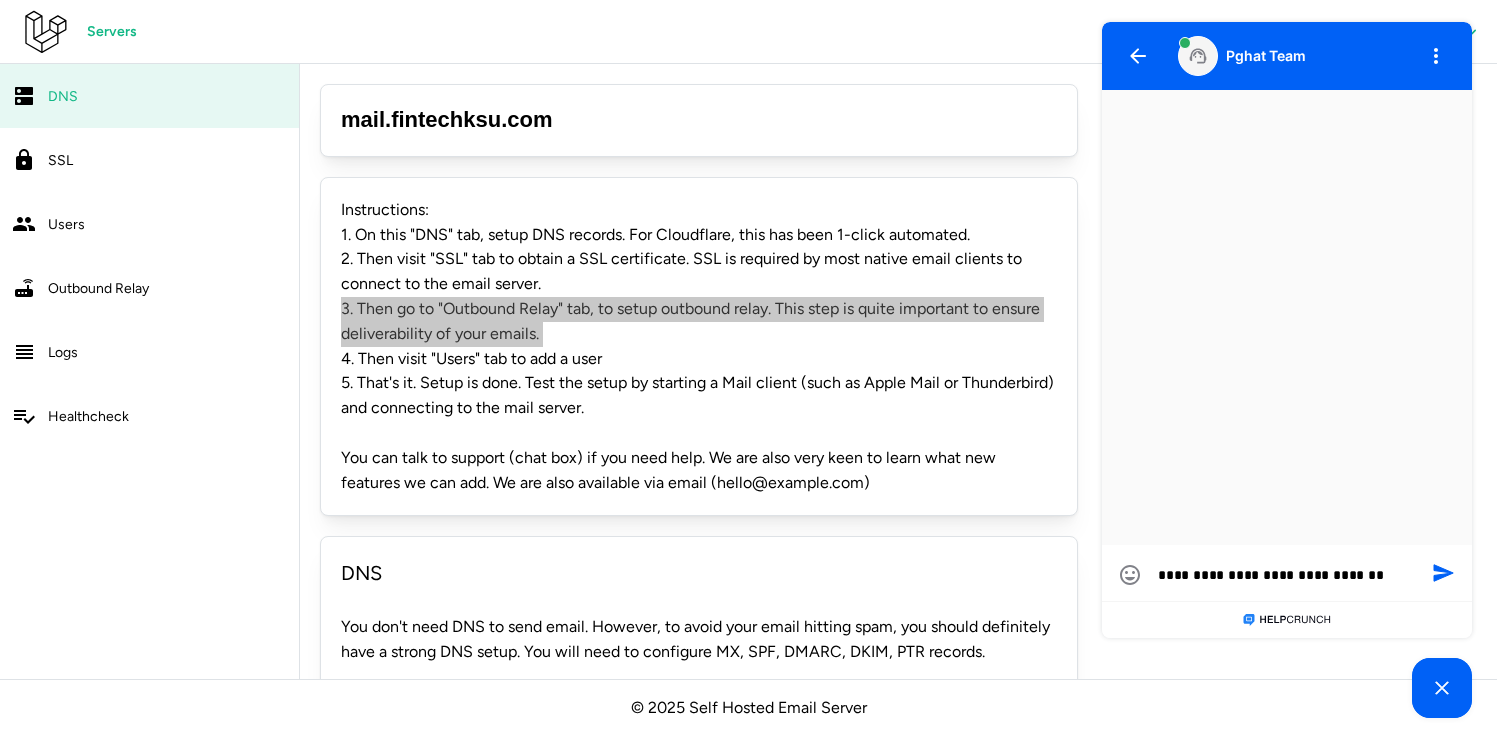 type on "**********" 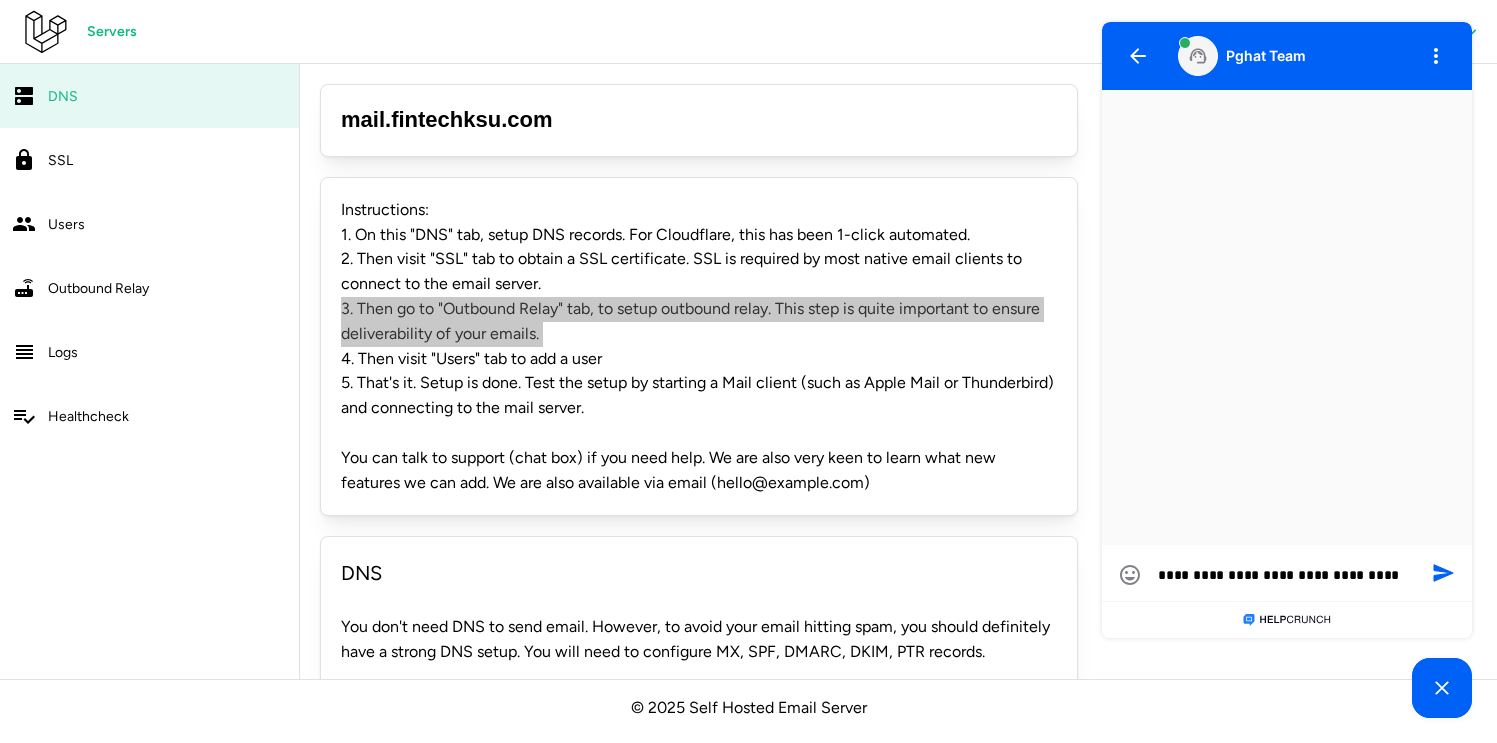 type on "**********" 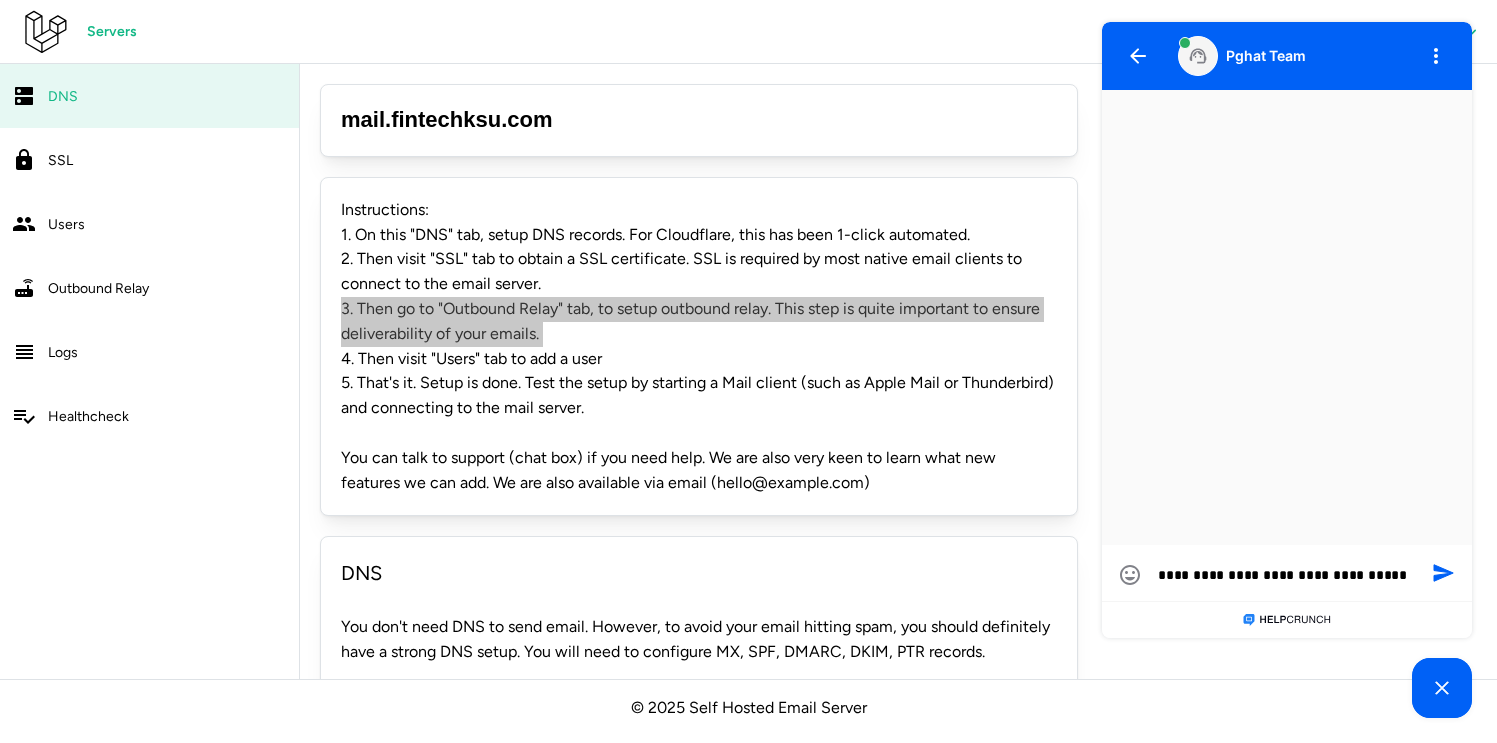 type on "**********" 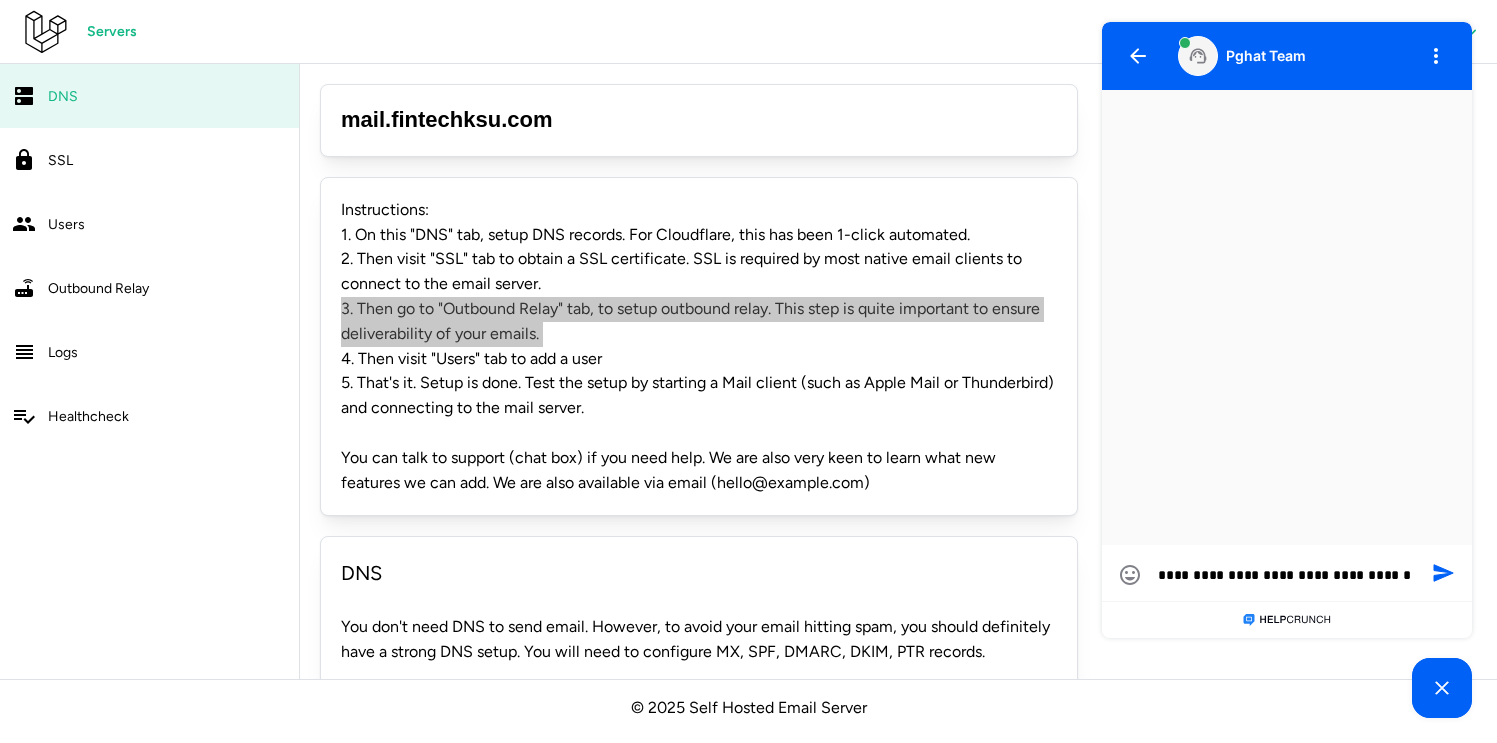 type on "**********" 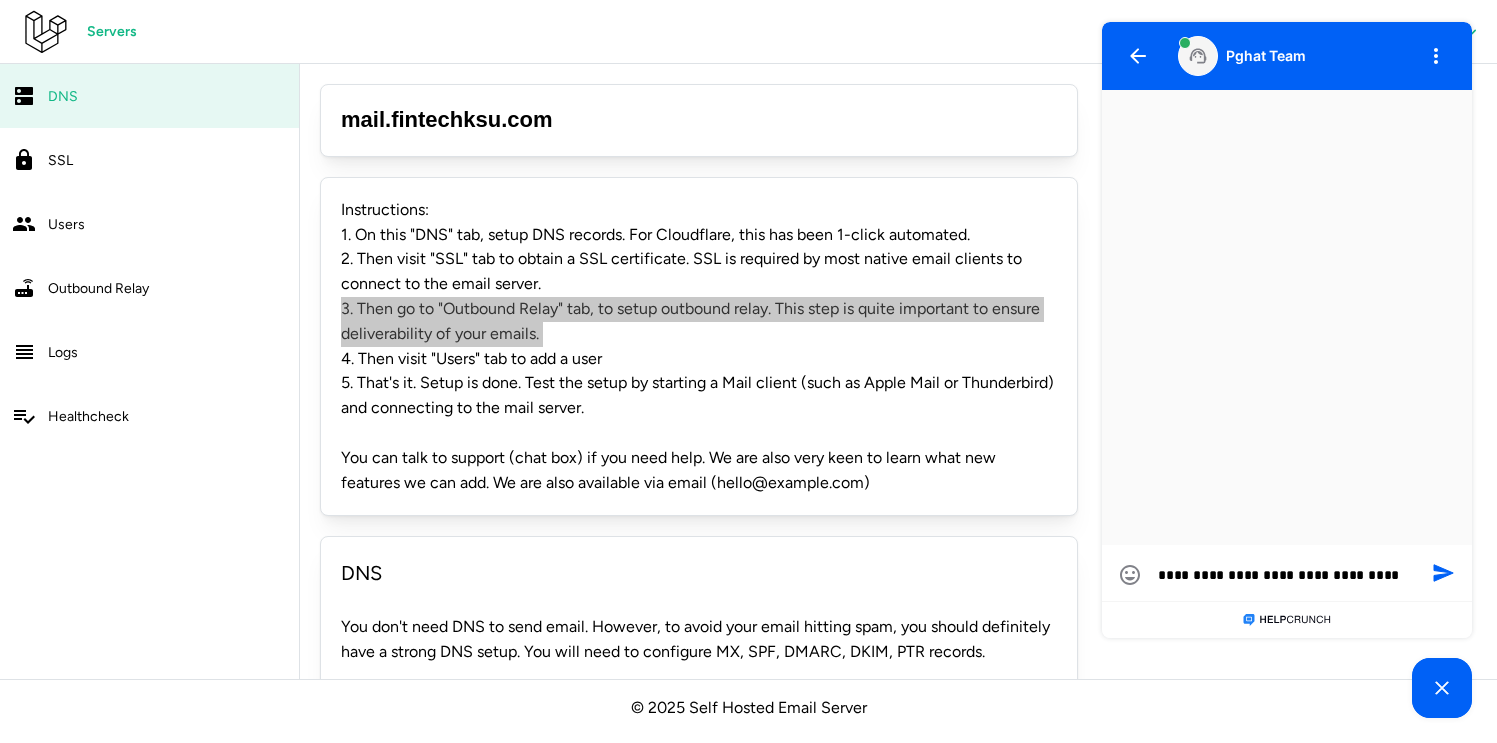 type on "**********" 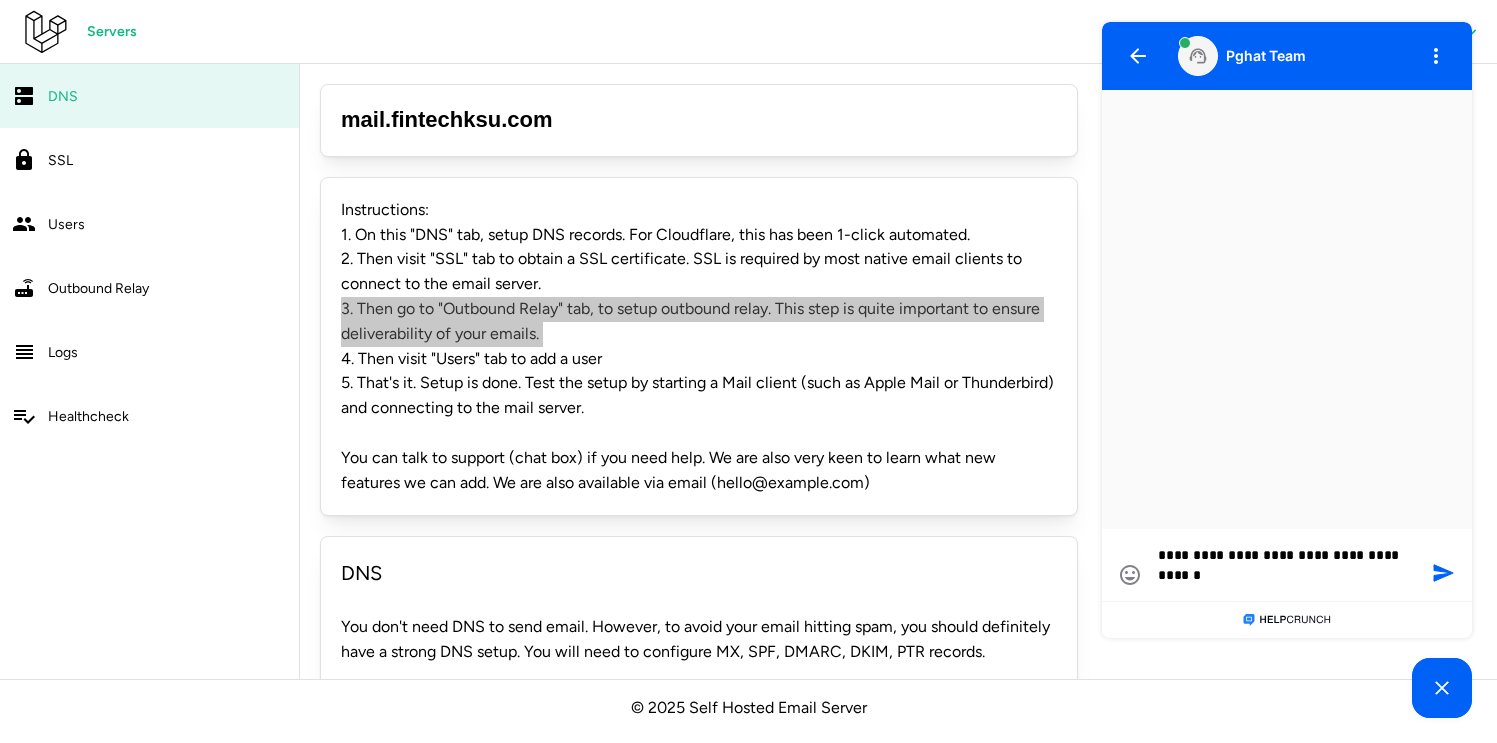 type on "**********" 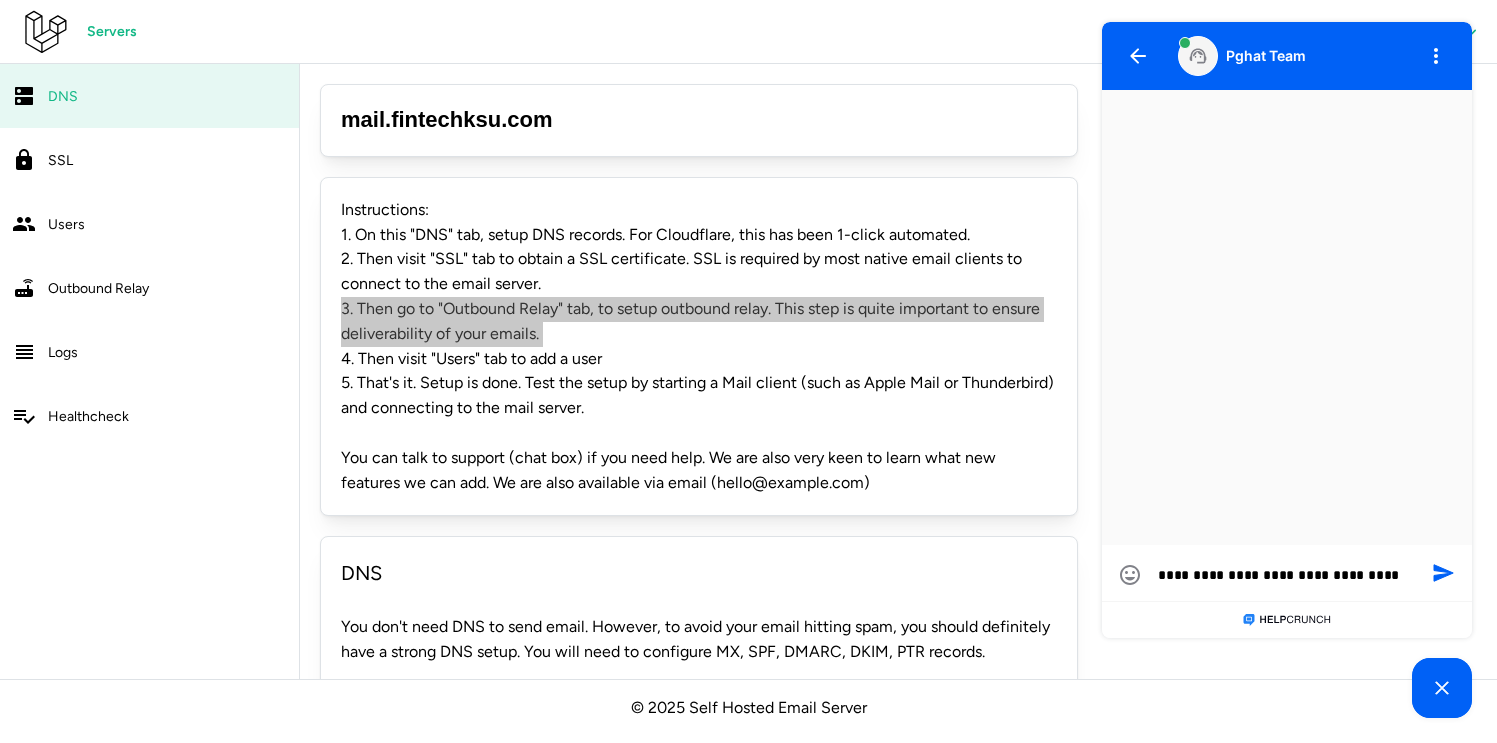 type on "**********" 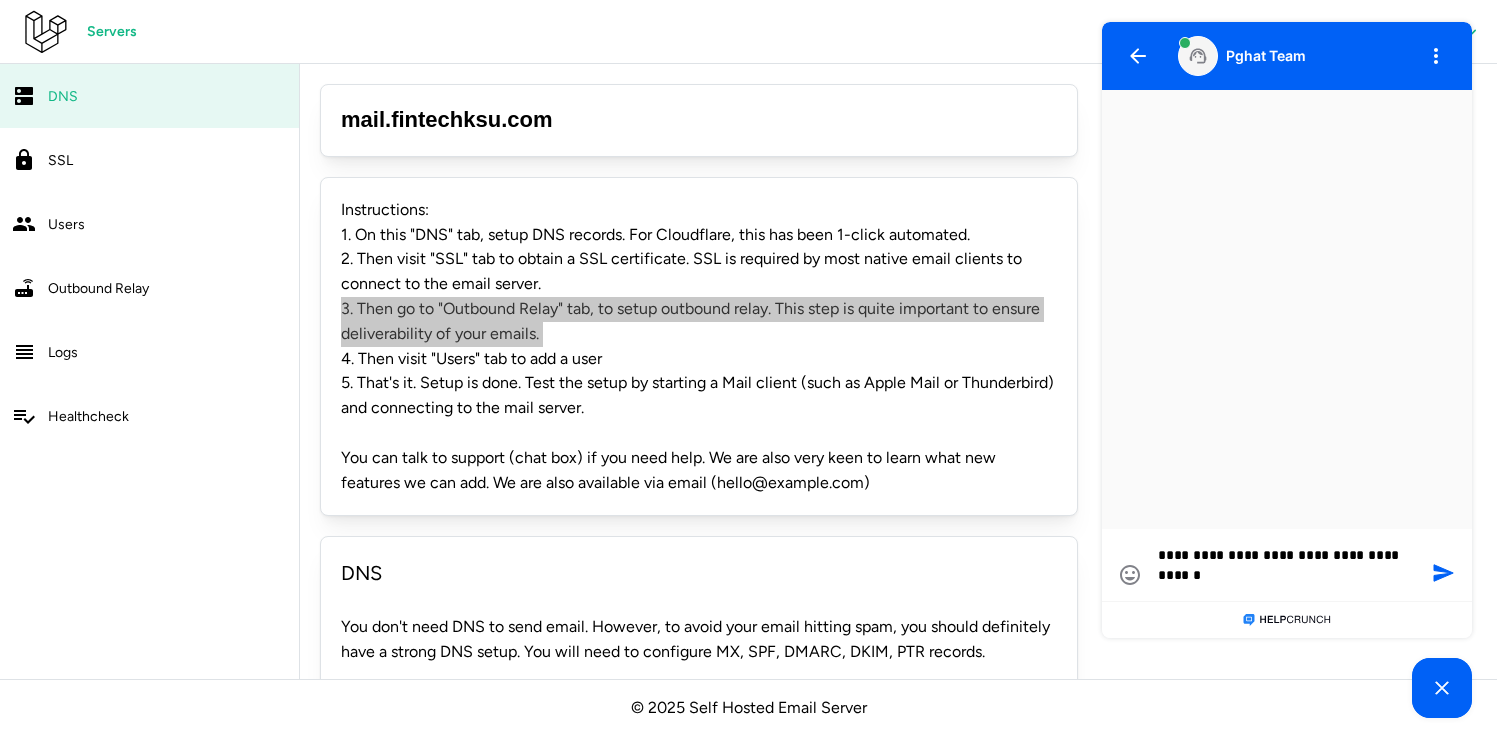 type on "**********" 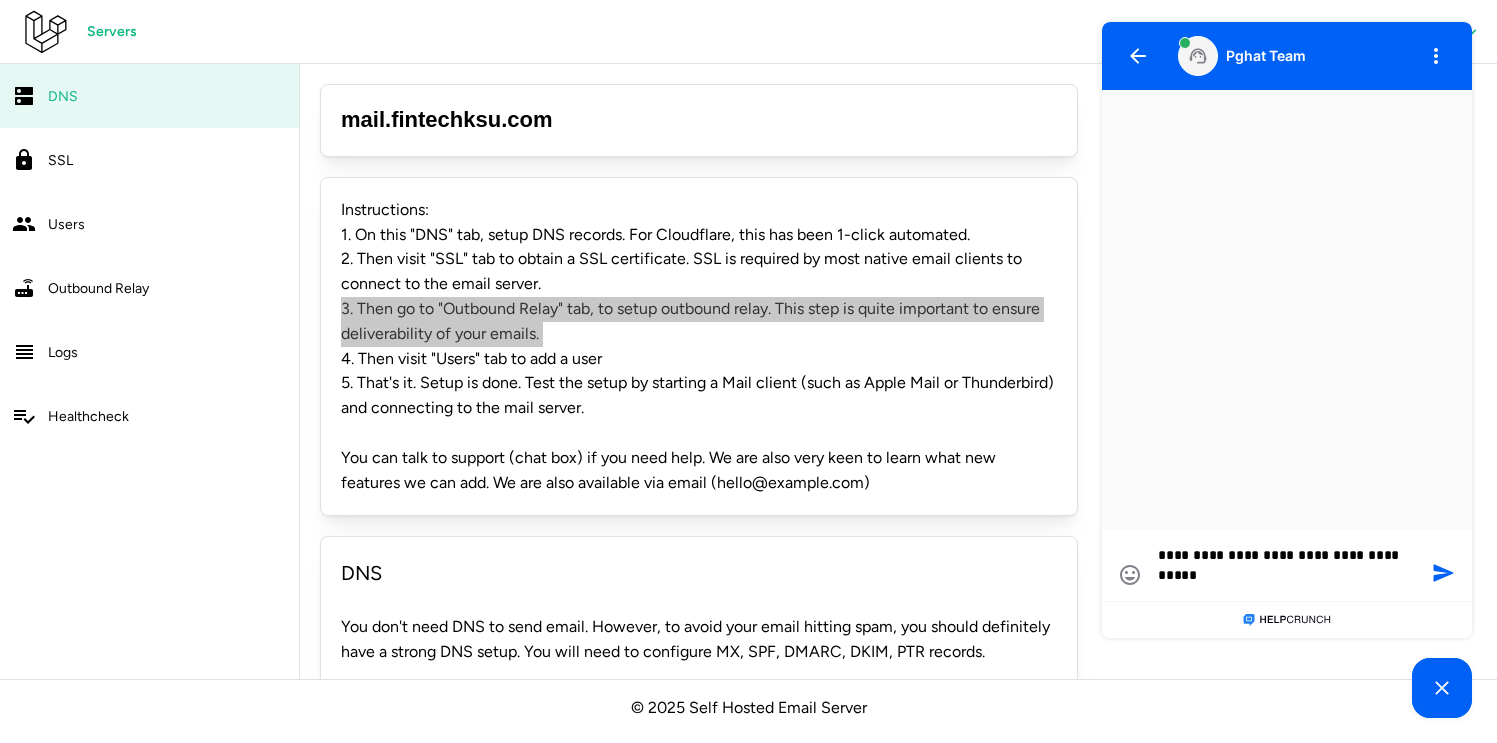 type on "**********" 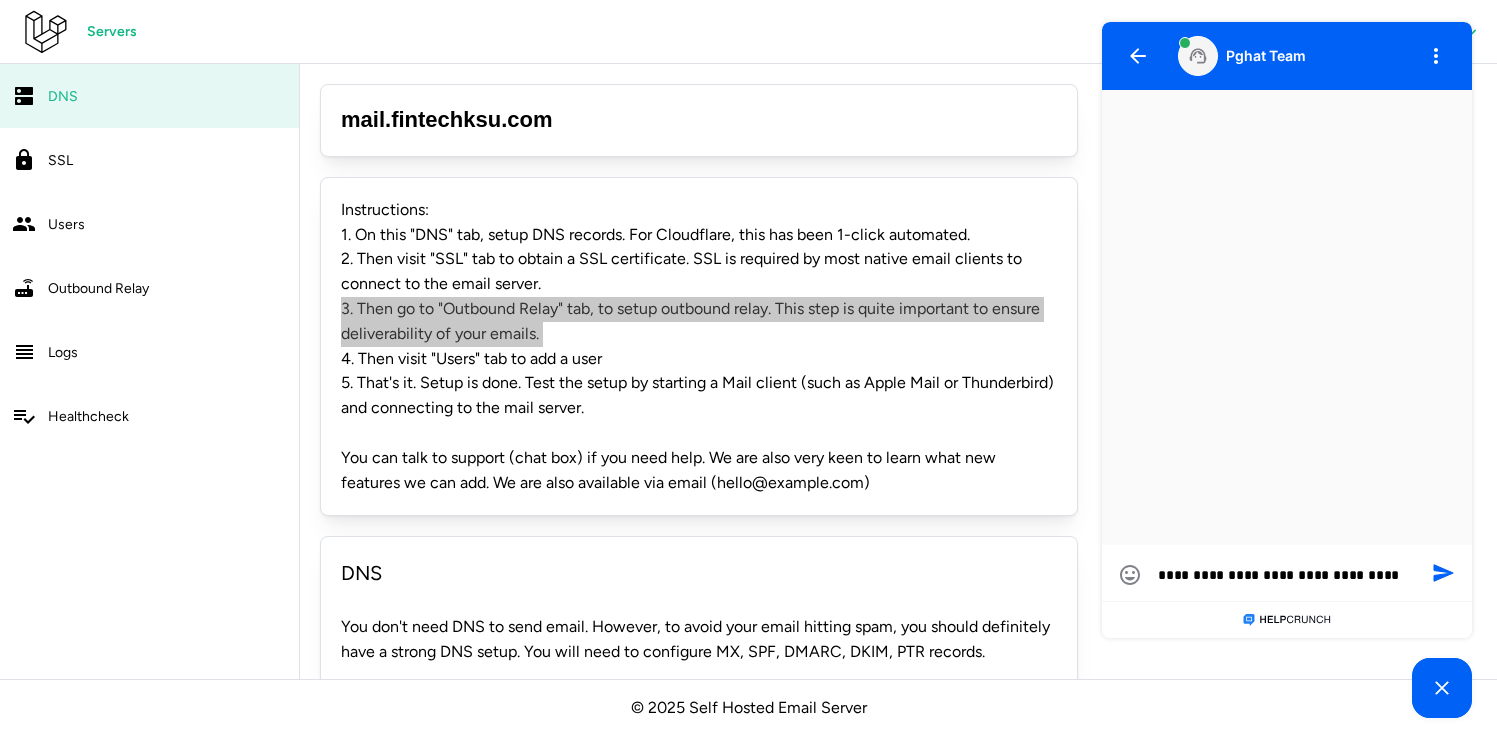 type on "**********" 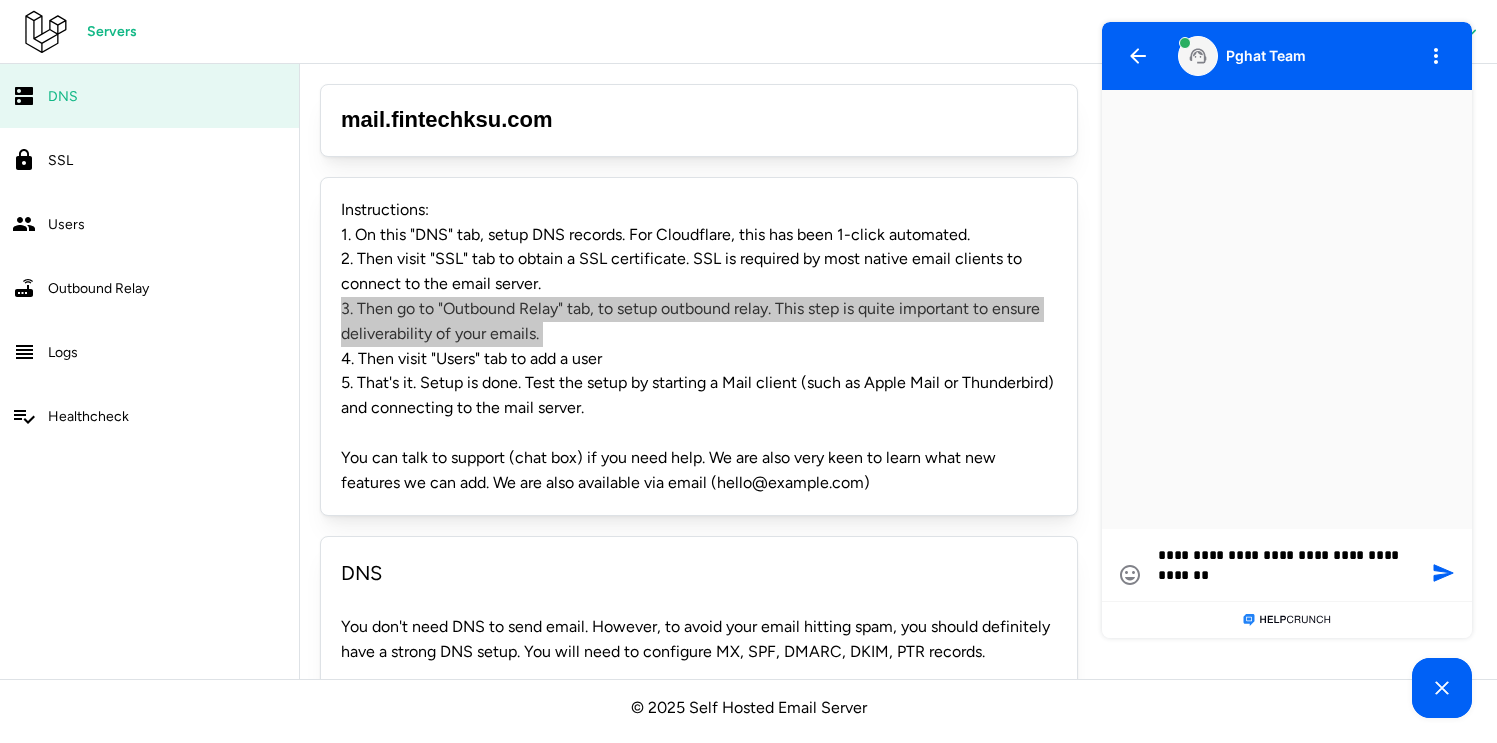 type on "**********" 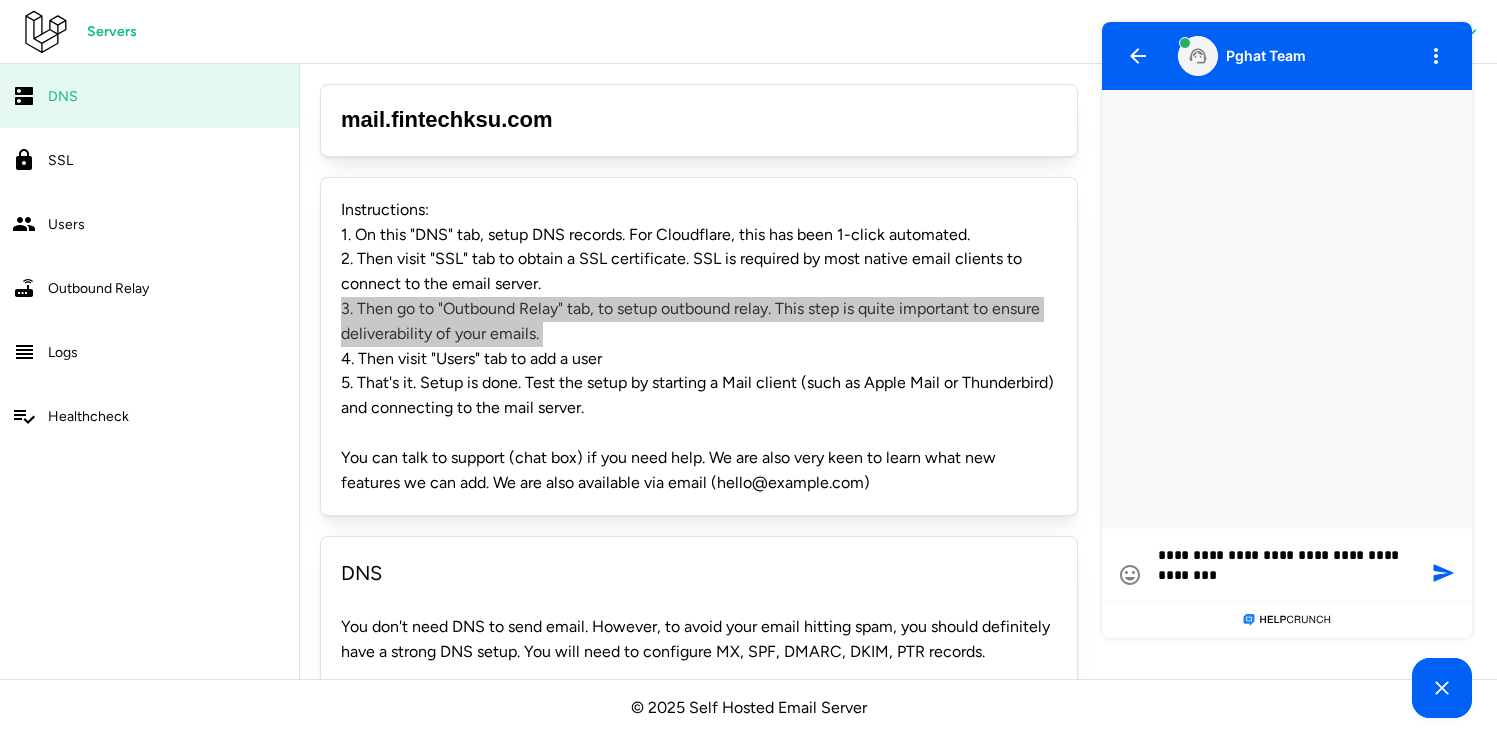 type on "**********" 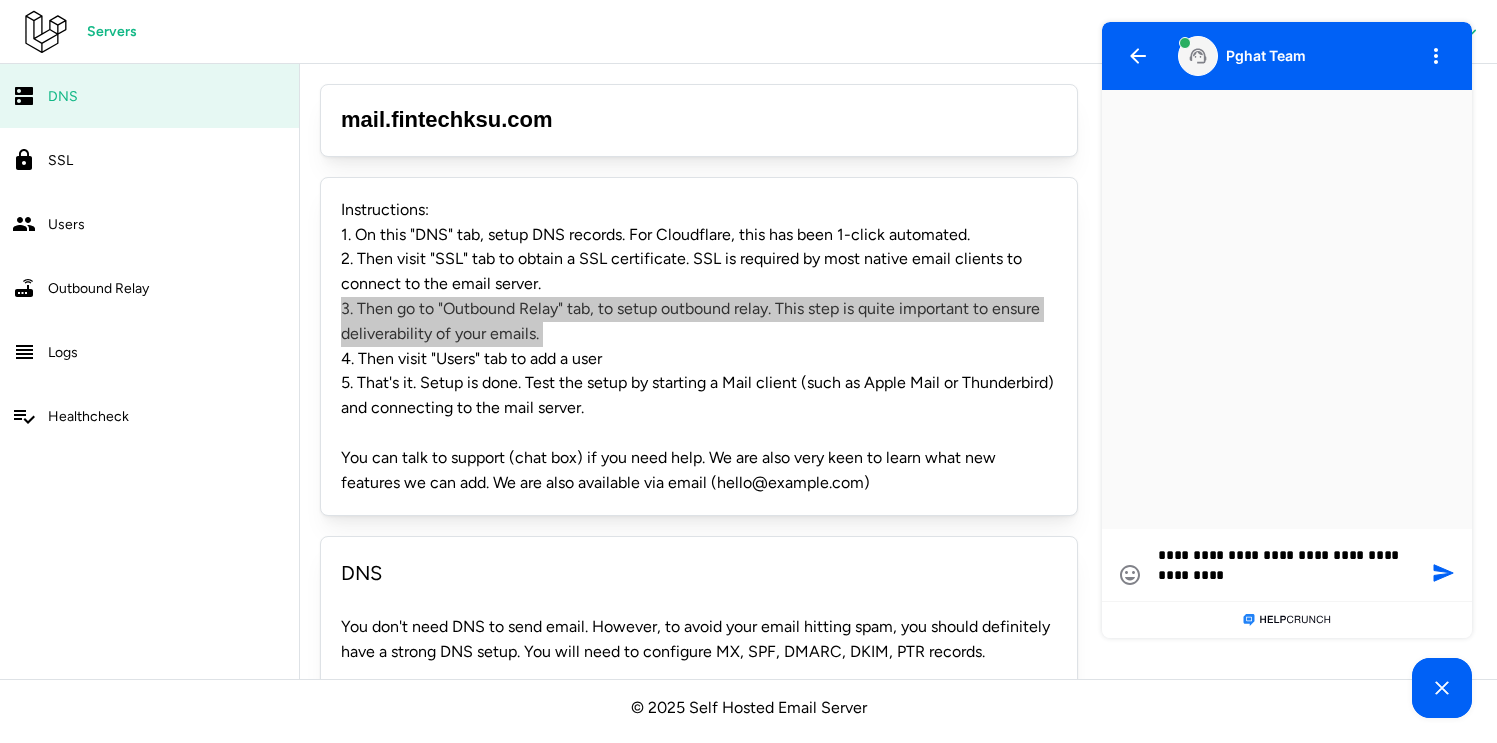 type on "**********" 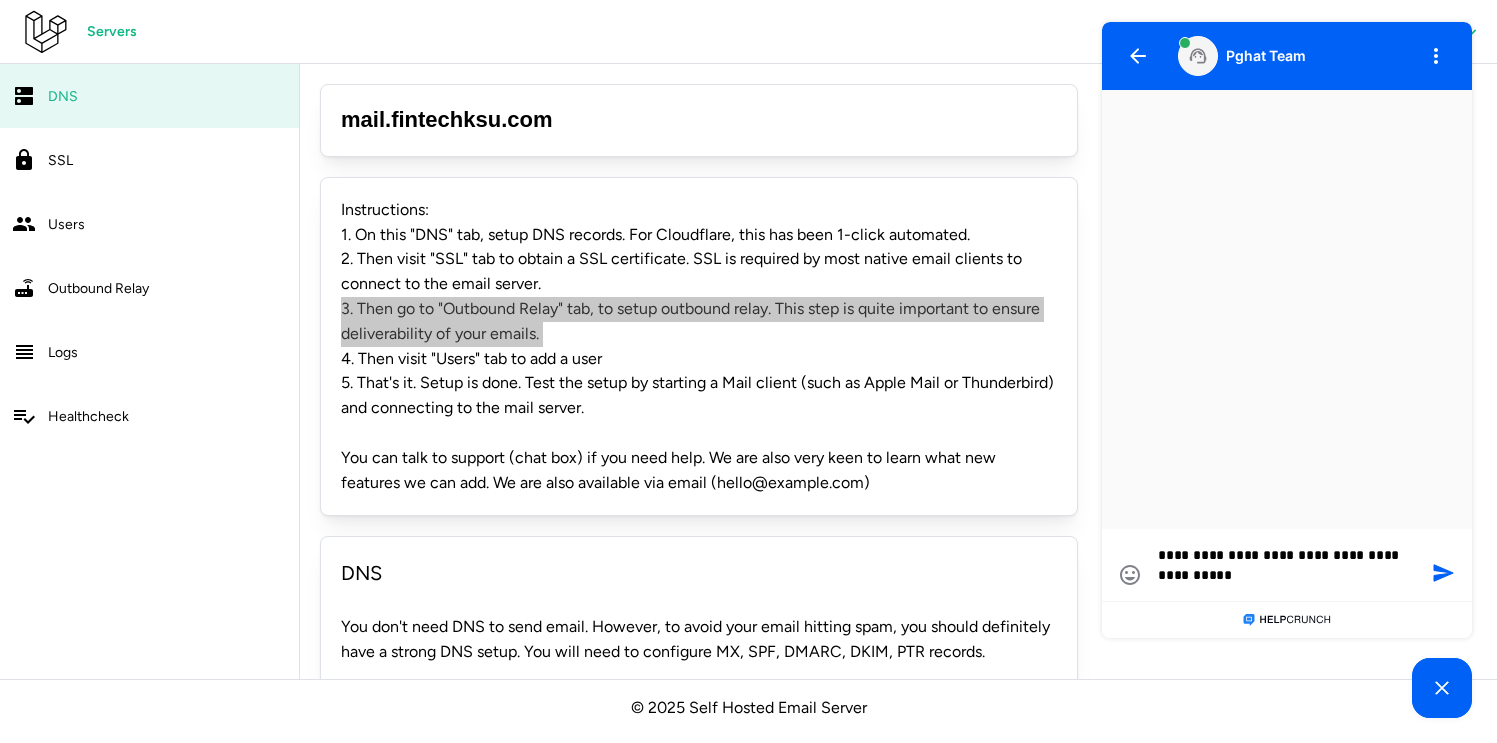 type on "**********" 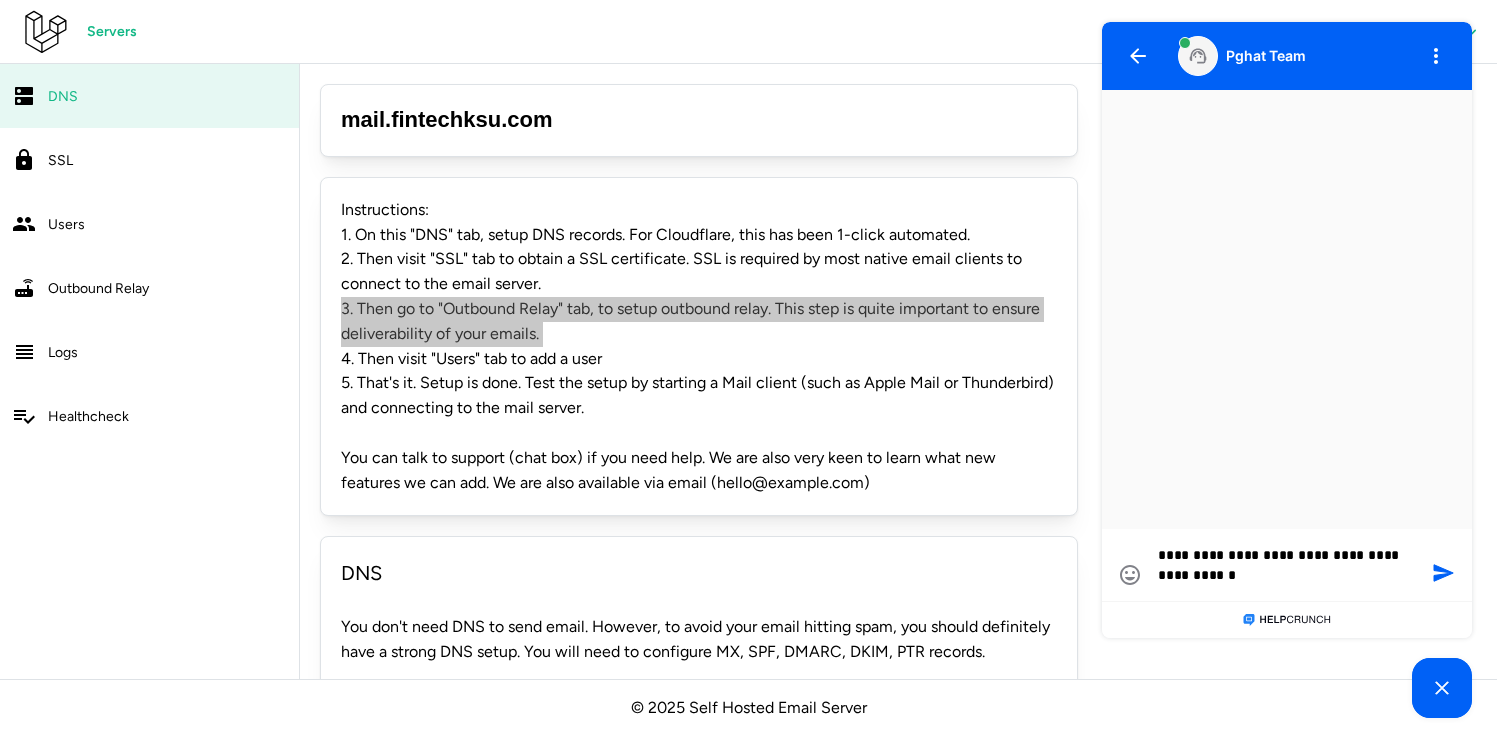 type on "**********" 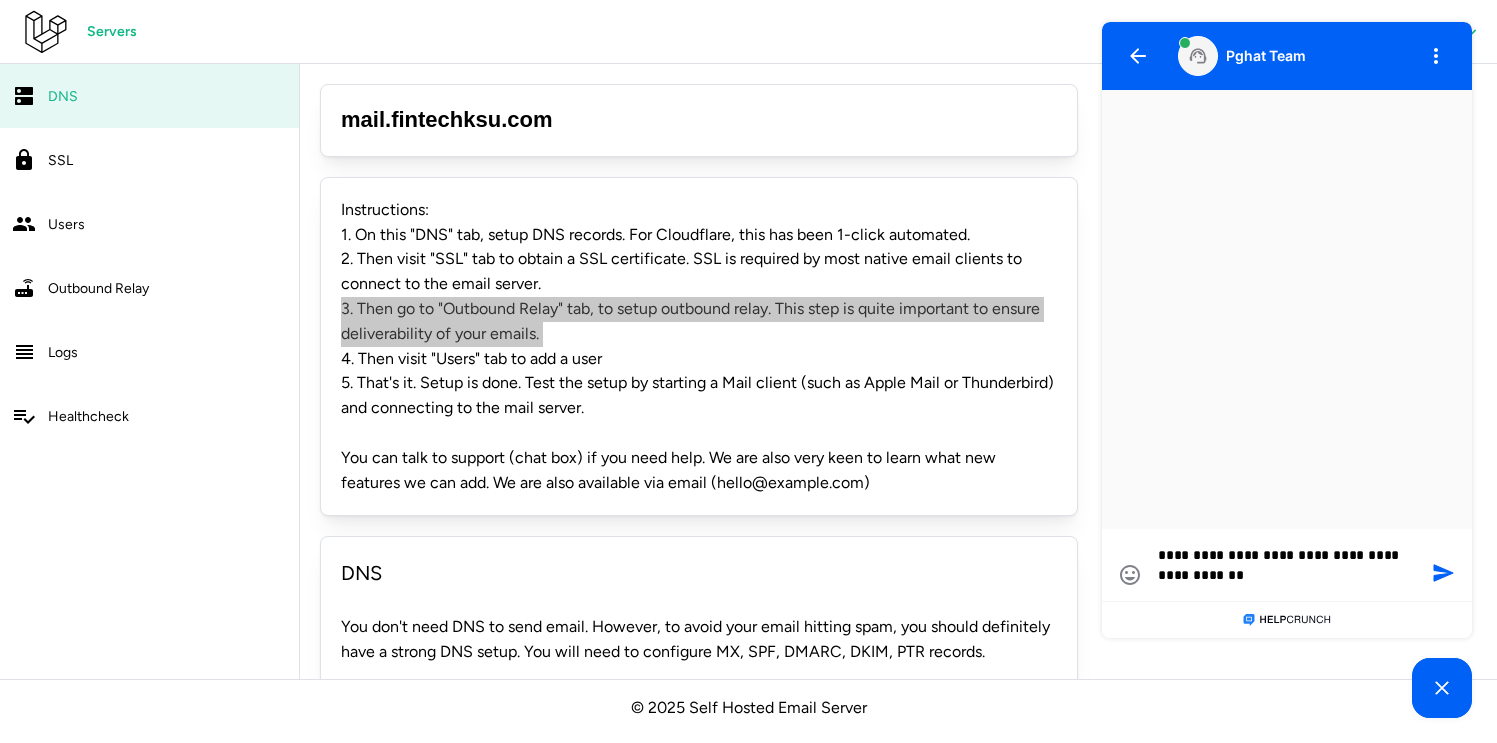 type on "**********" 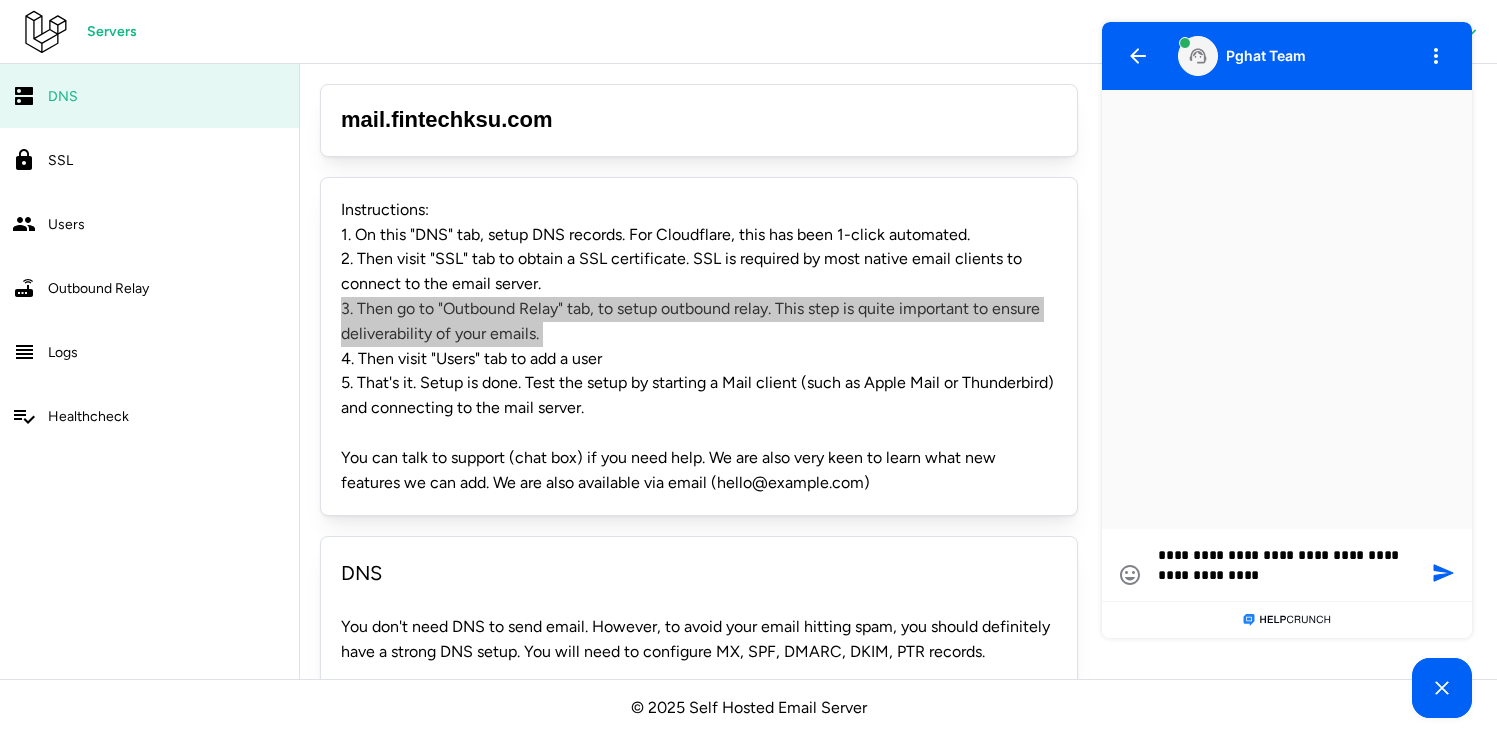 type on "**********" 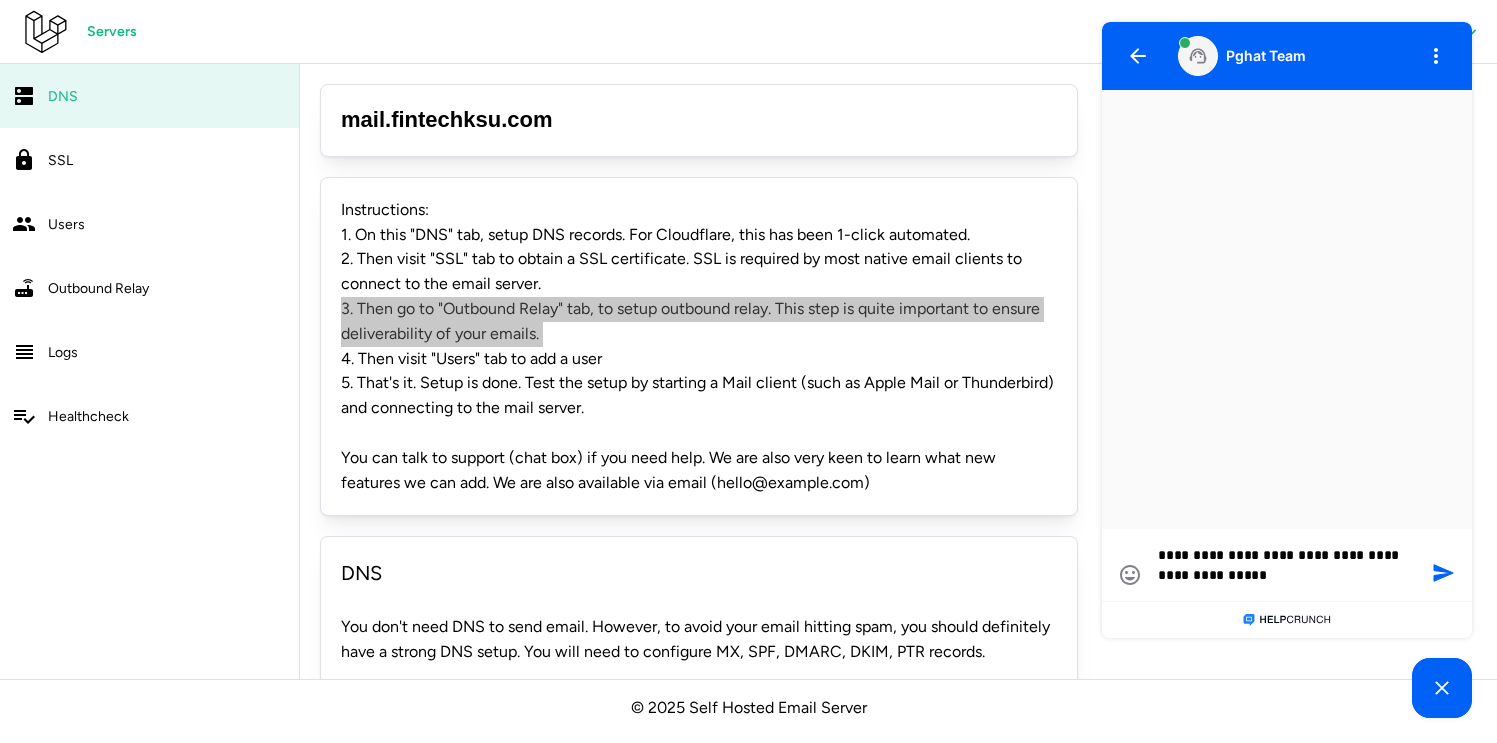 type on "**********" 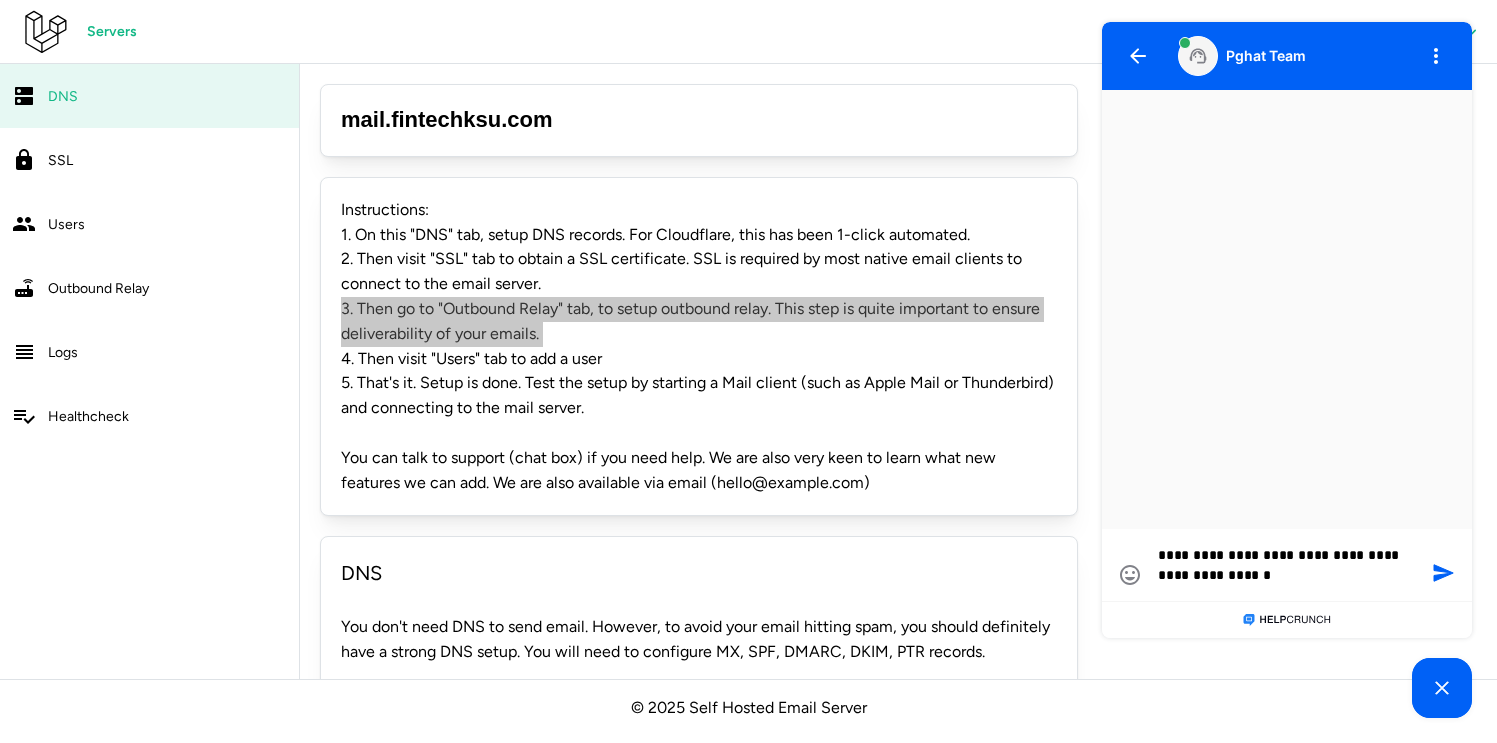 type on "**********" 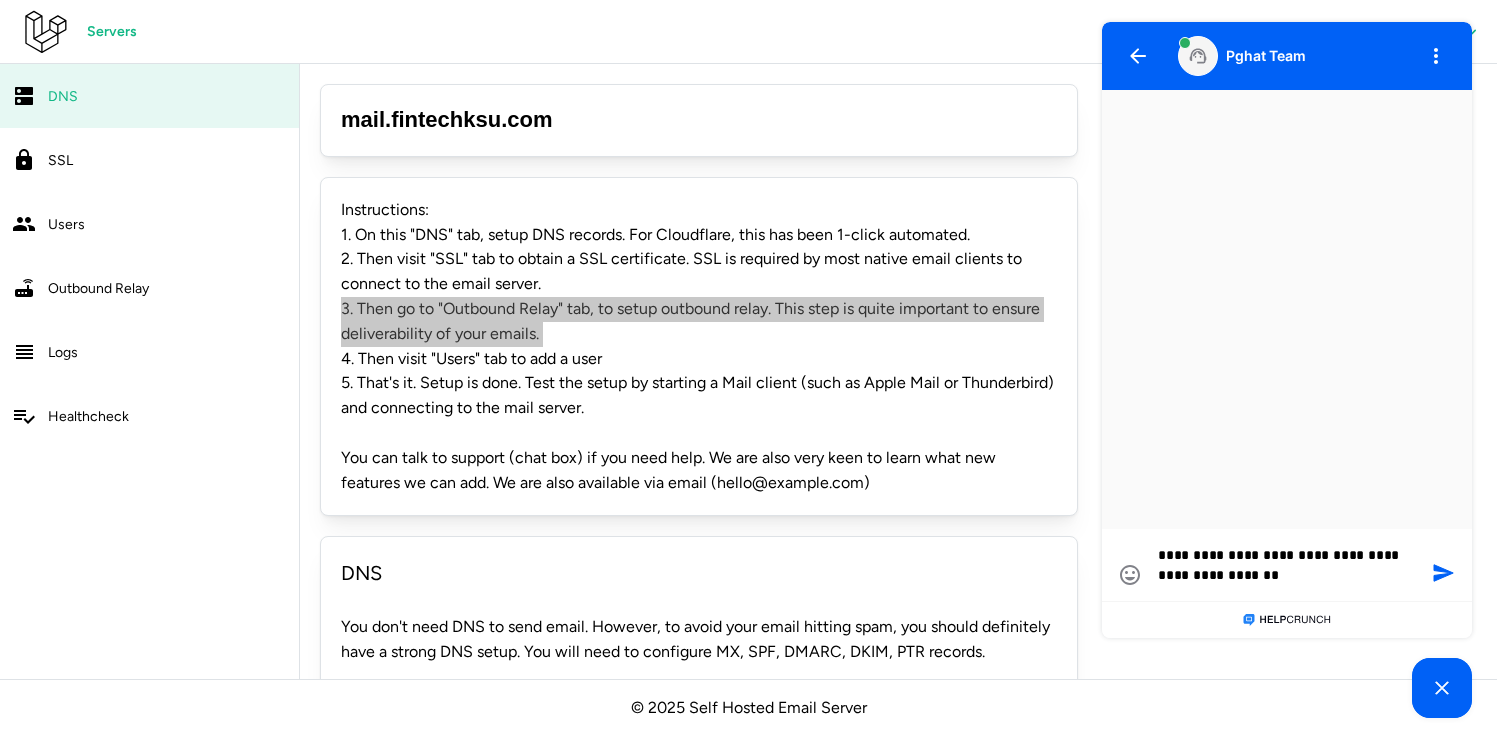 type on "**********" 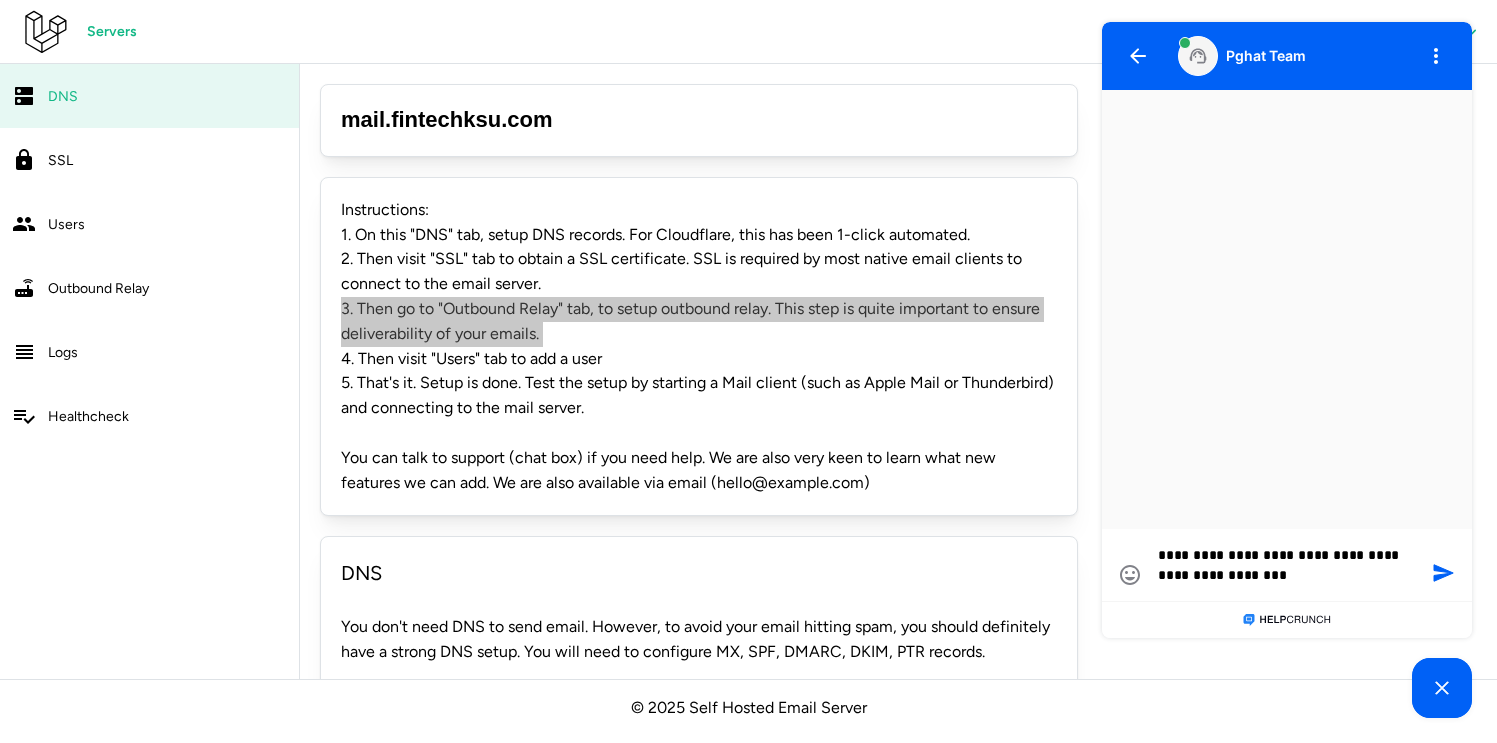 type on "**********" 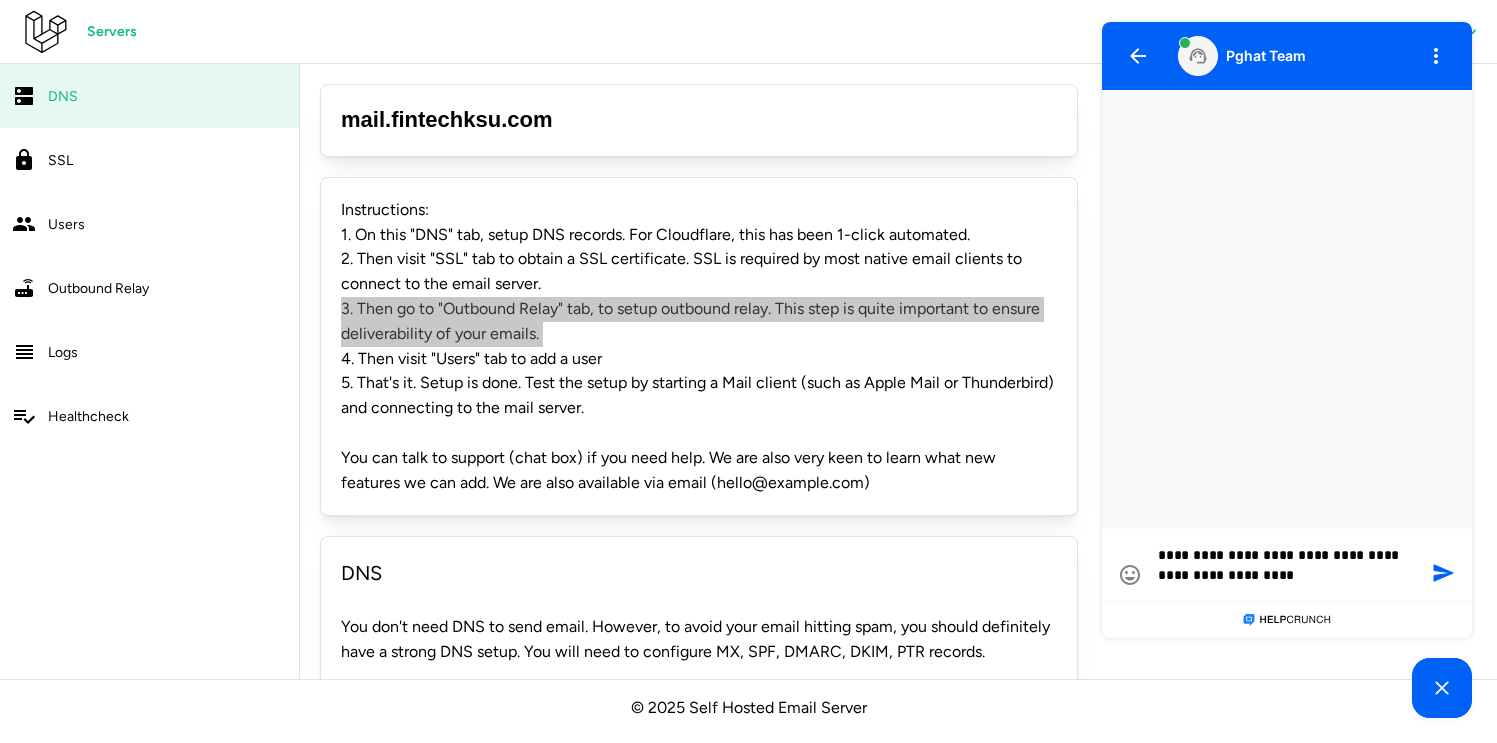 type on "**********" 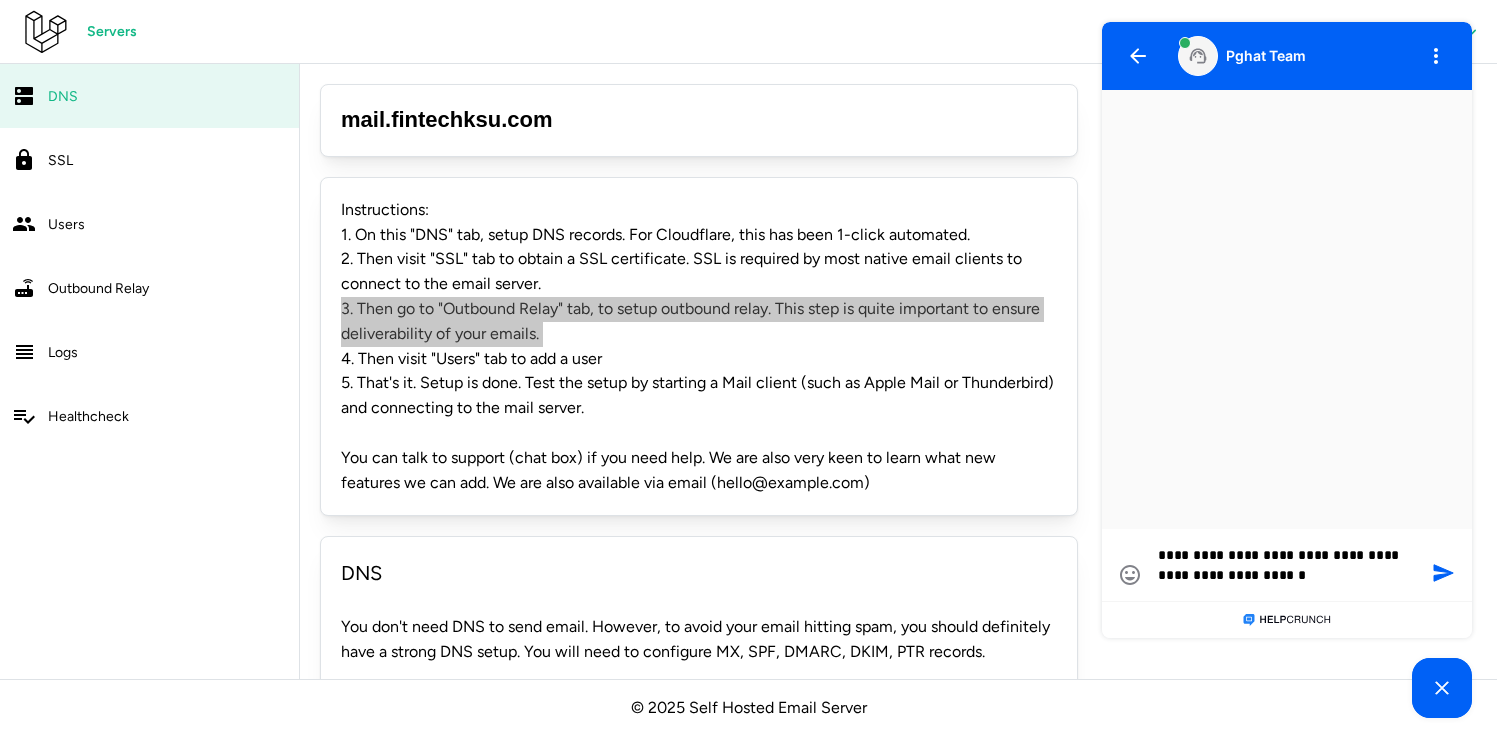 type on "**********" 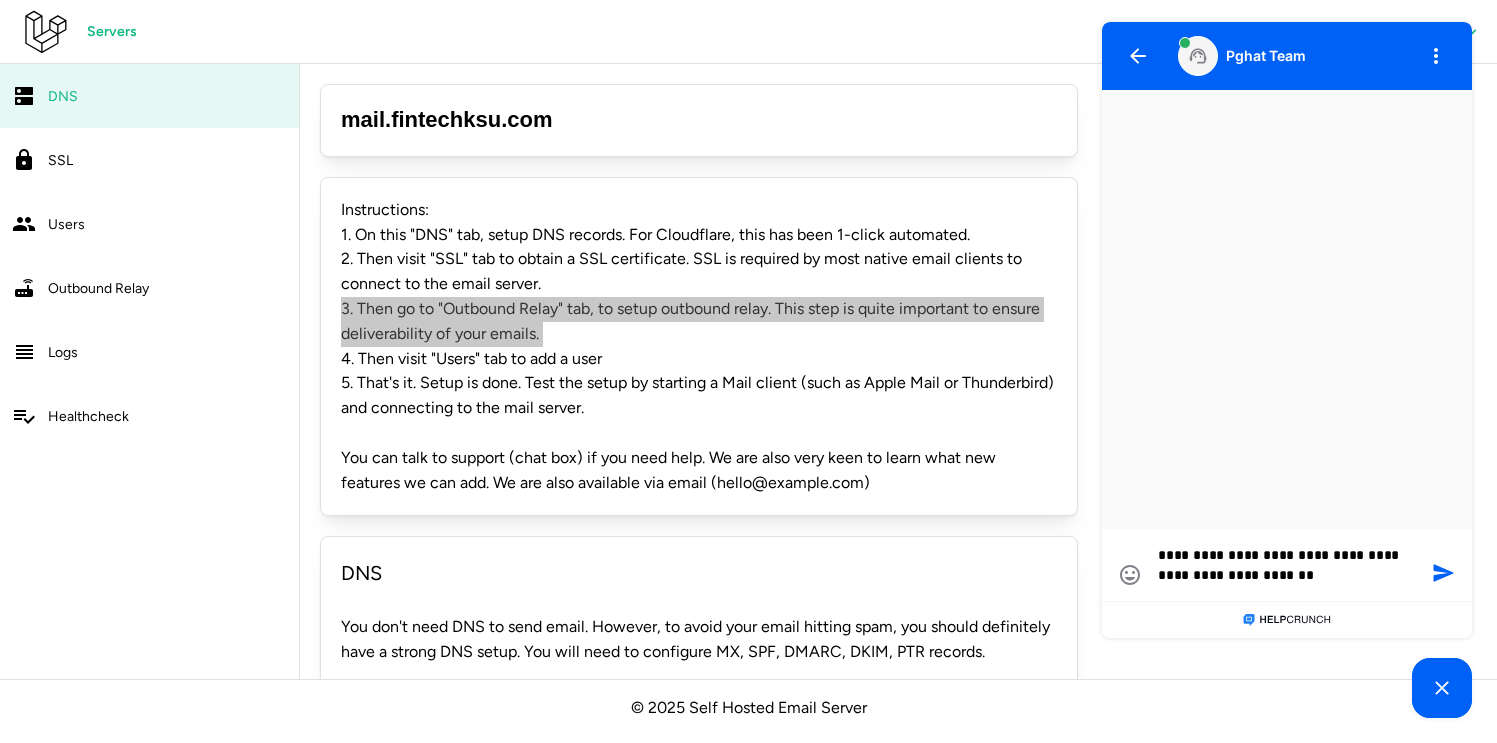 type on "**********" 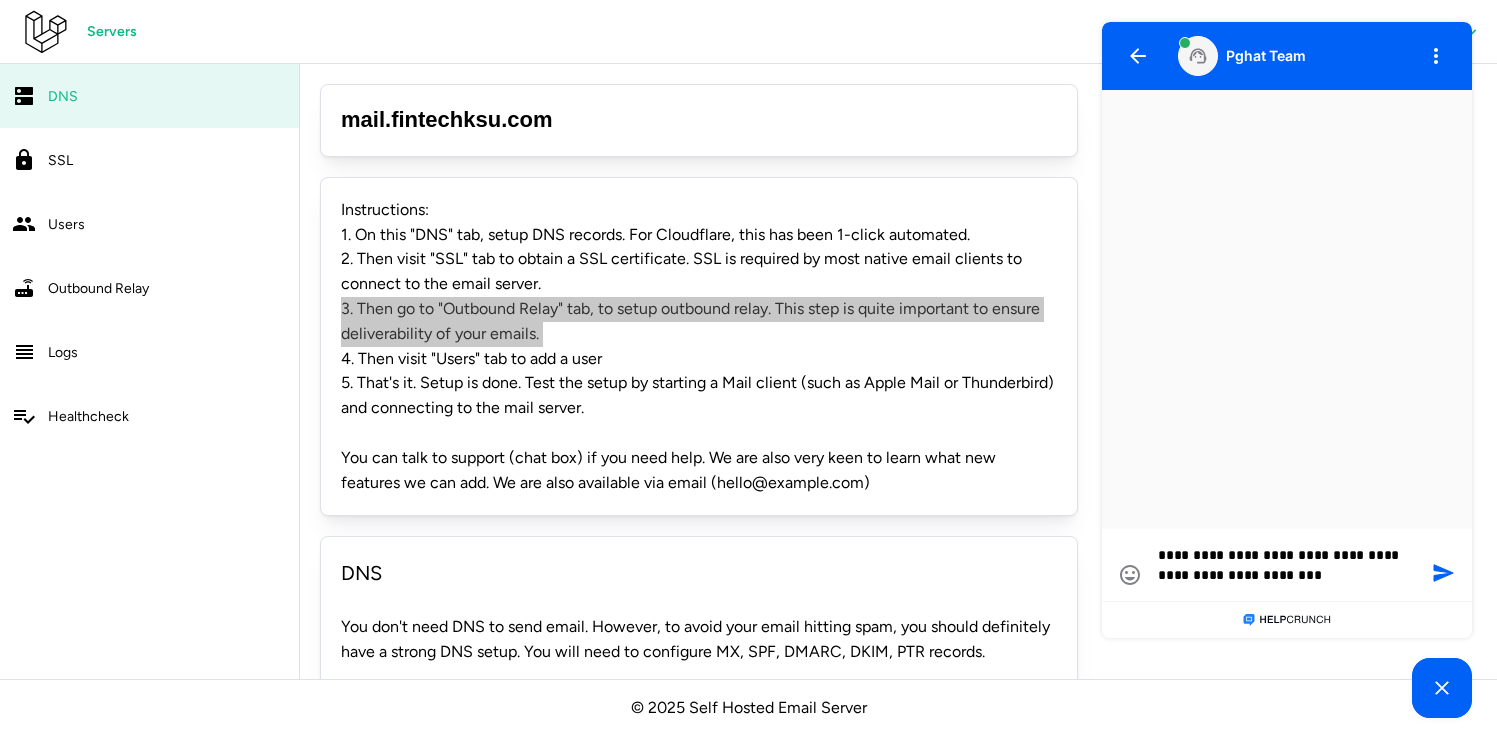 type on "**********" 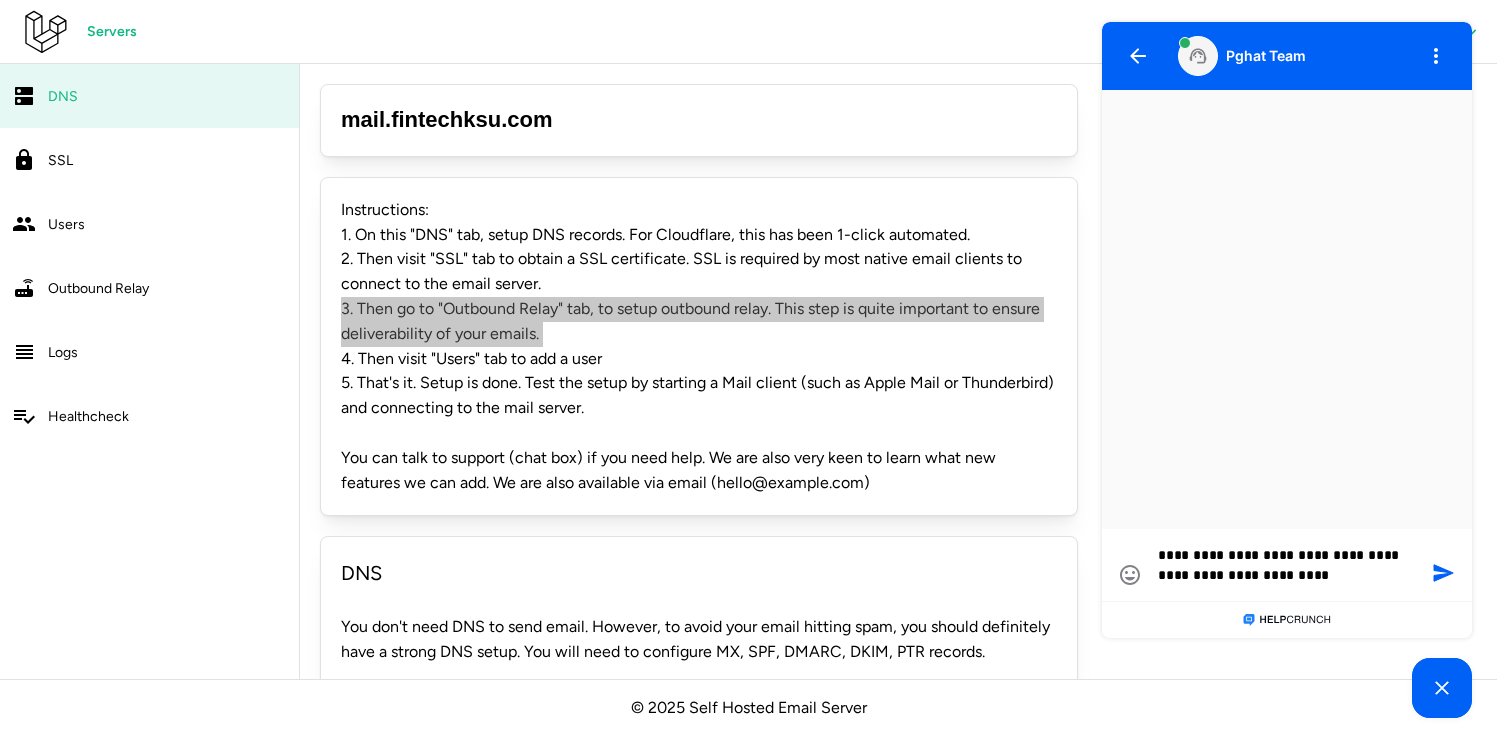 type on "**********" 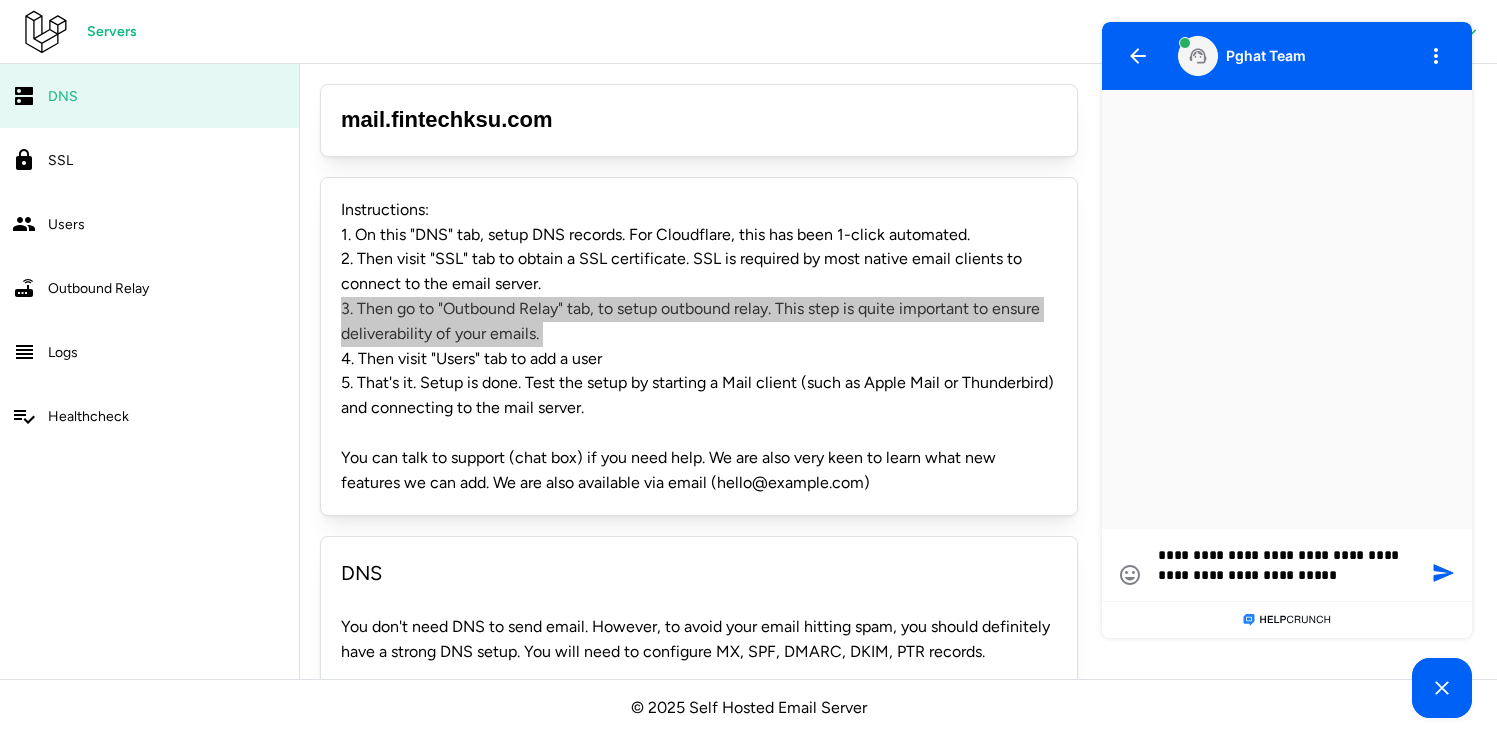type on "**********" 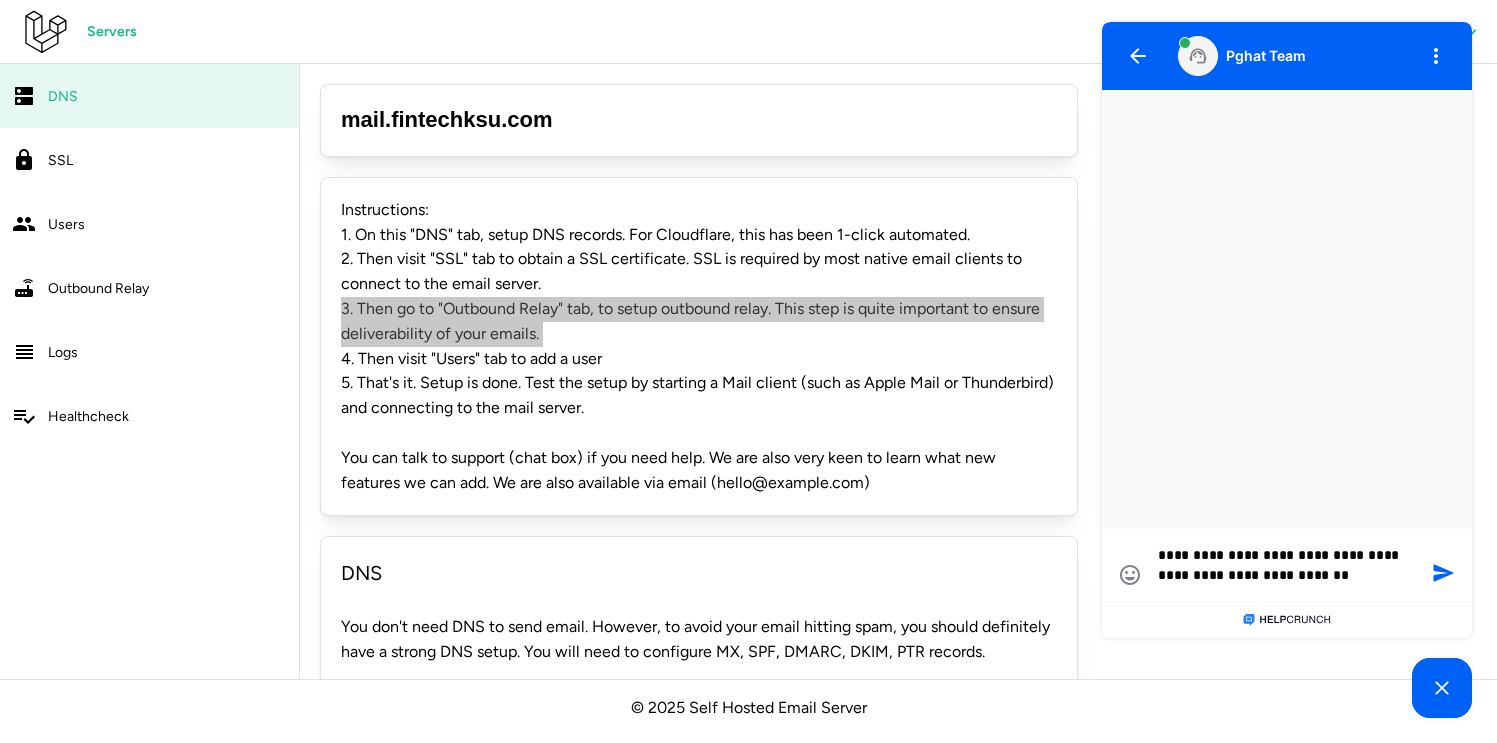 type on "**********" 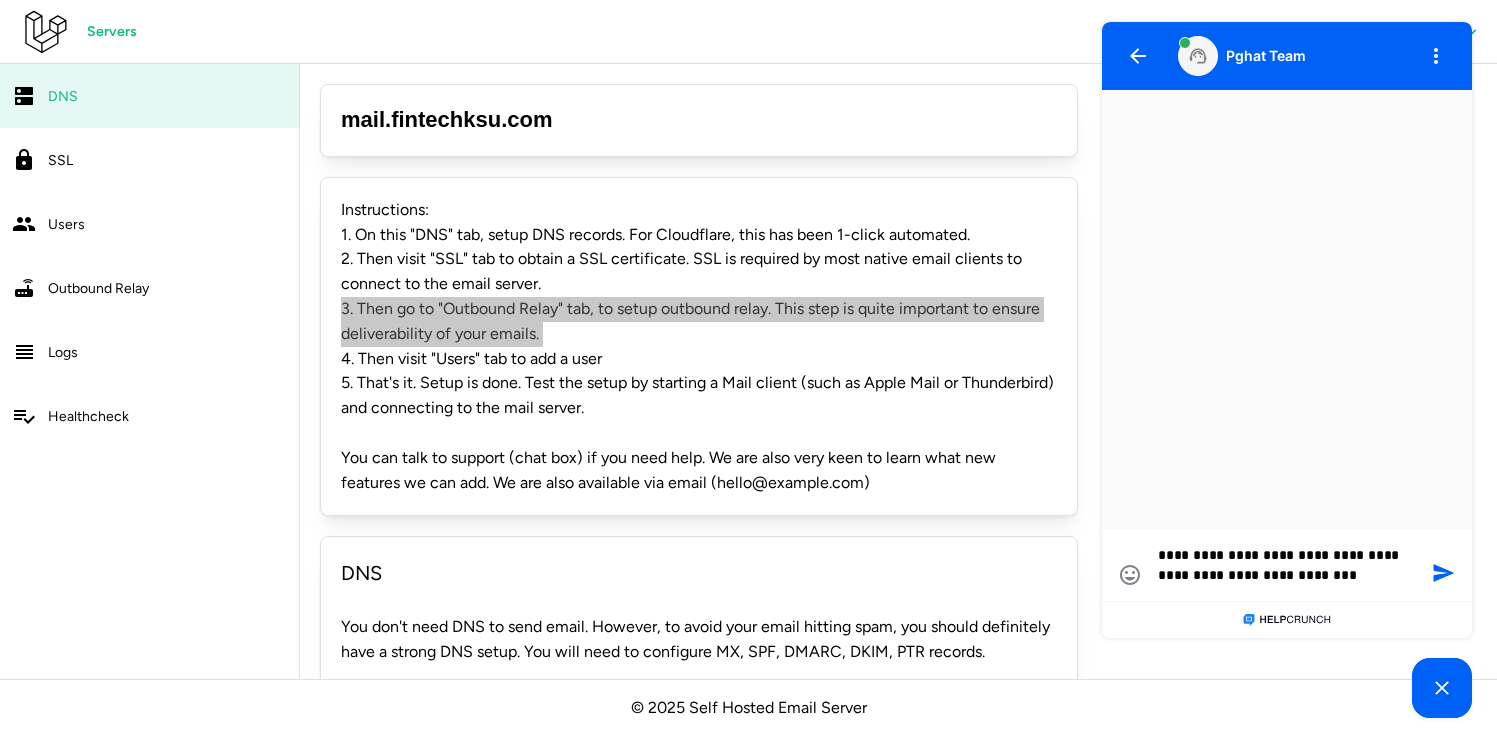 type on "**********" 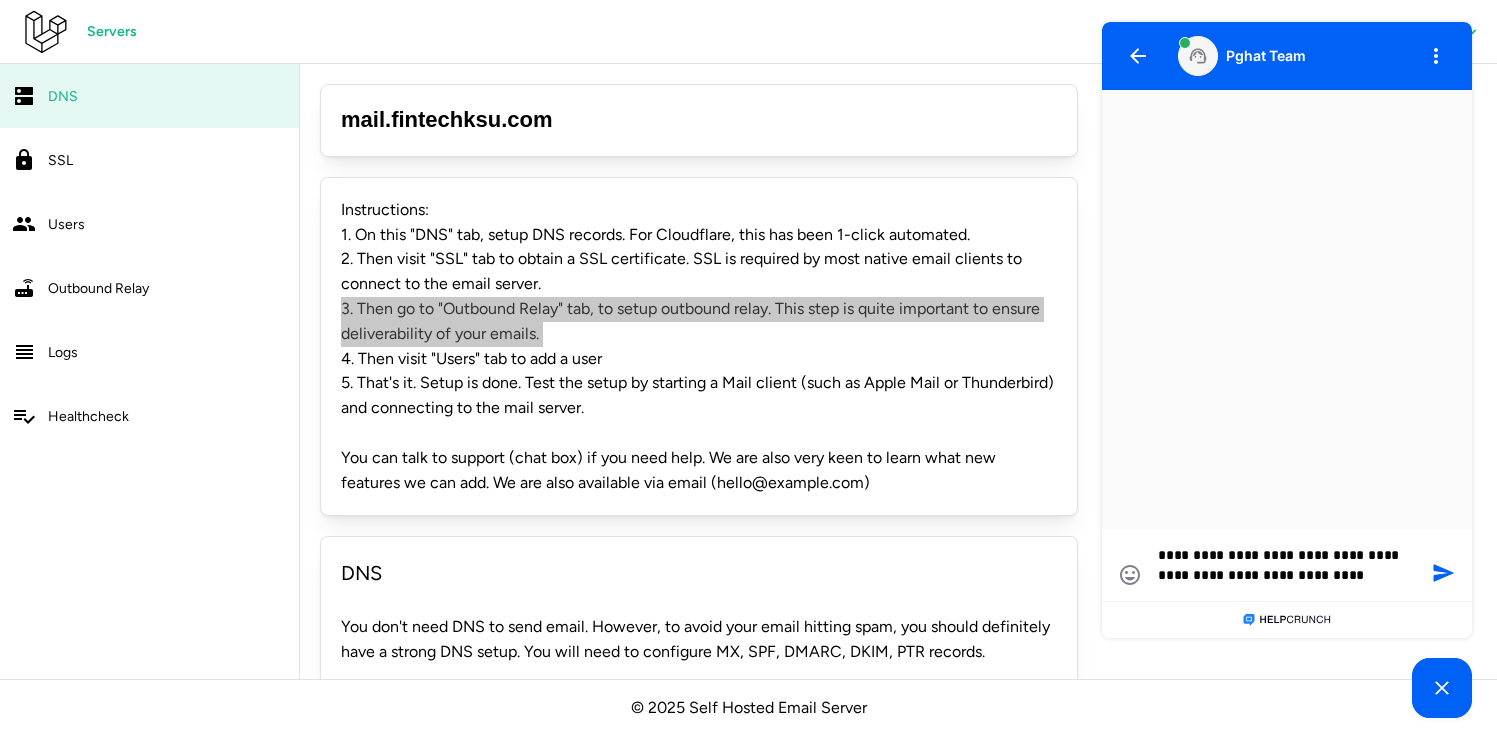 type on "**********" 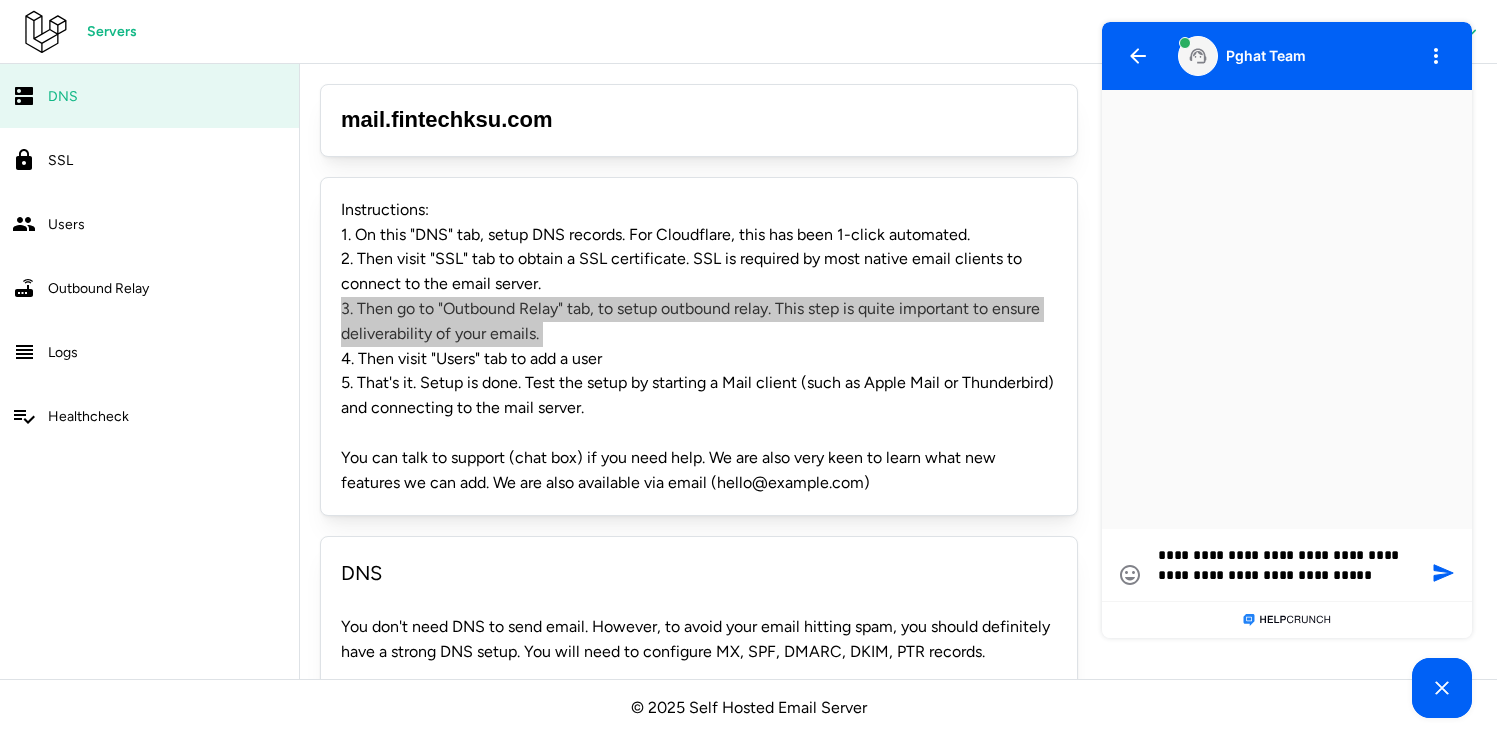 type on "**********" 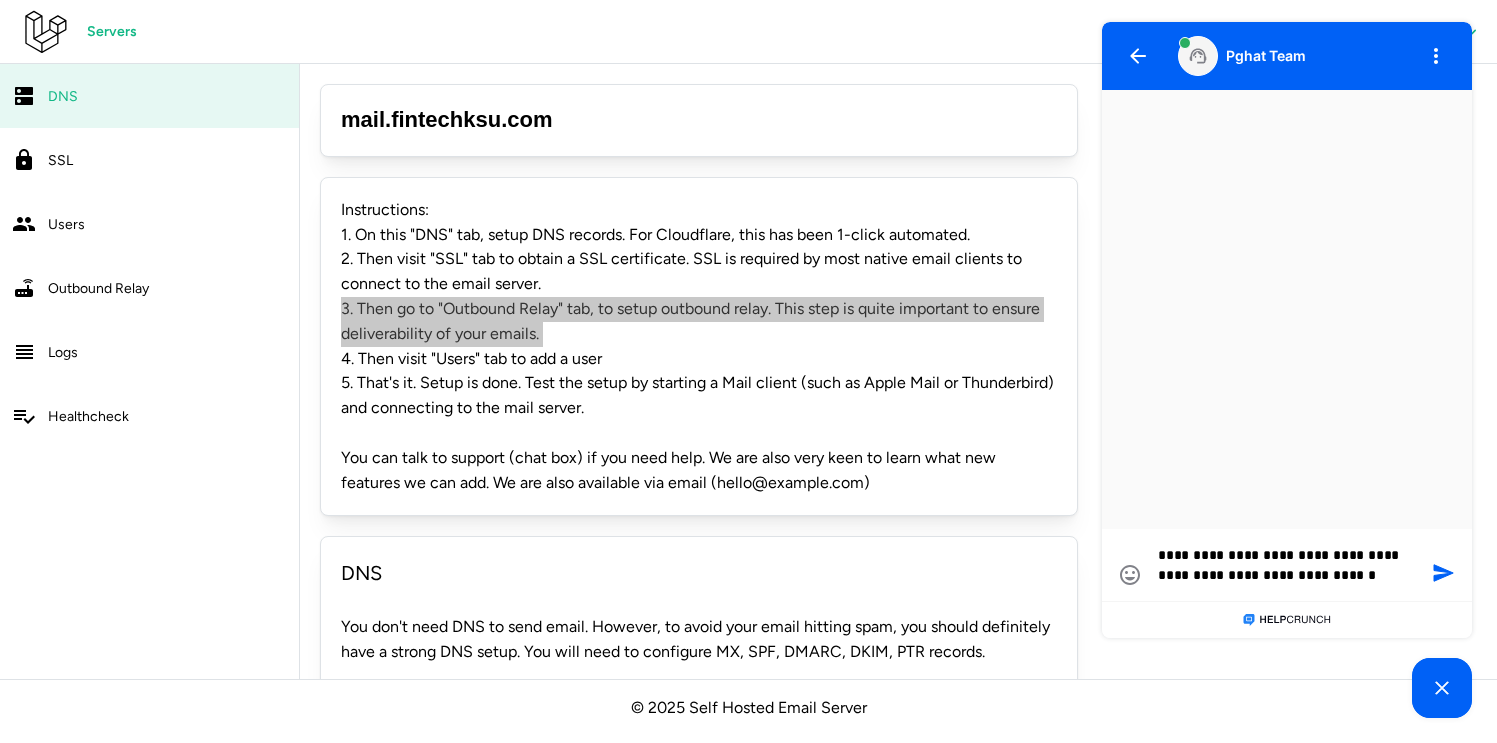 type on "**********" 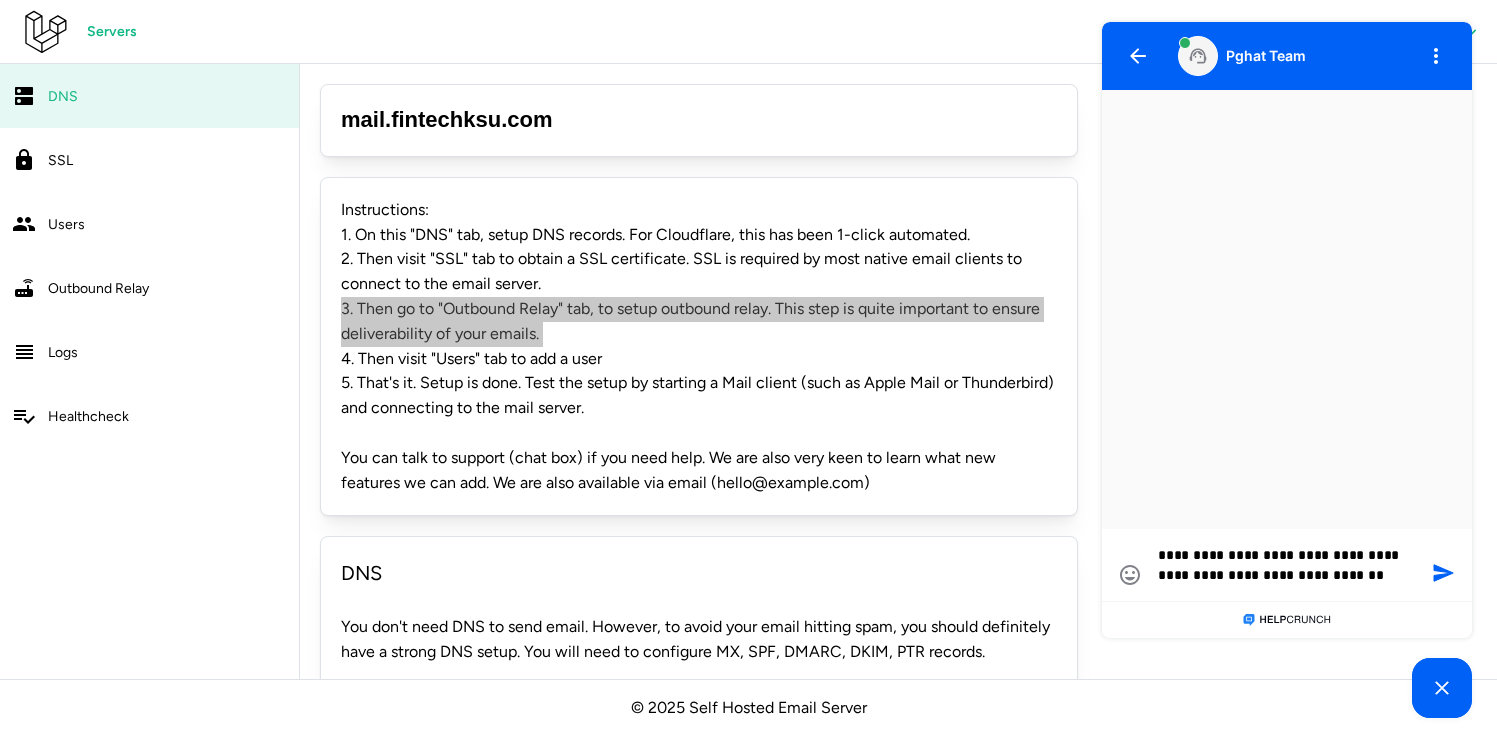 type on "**********" 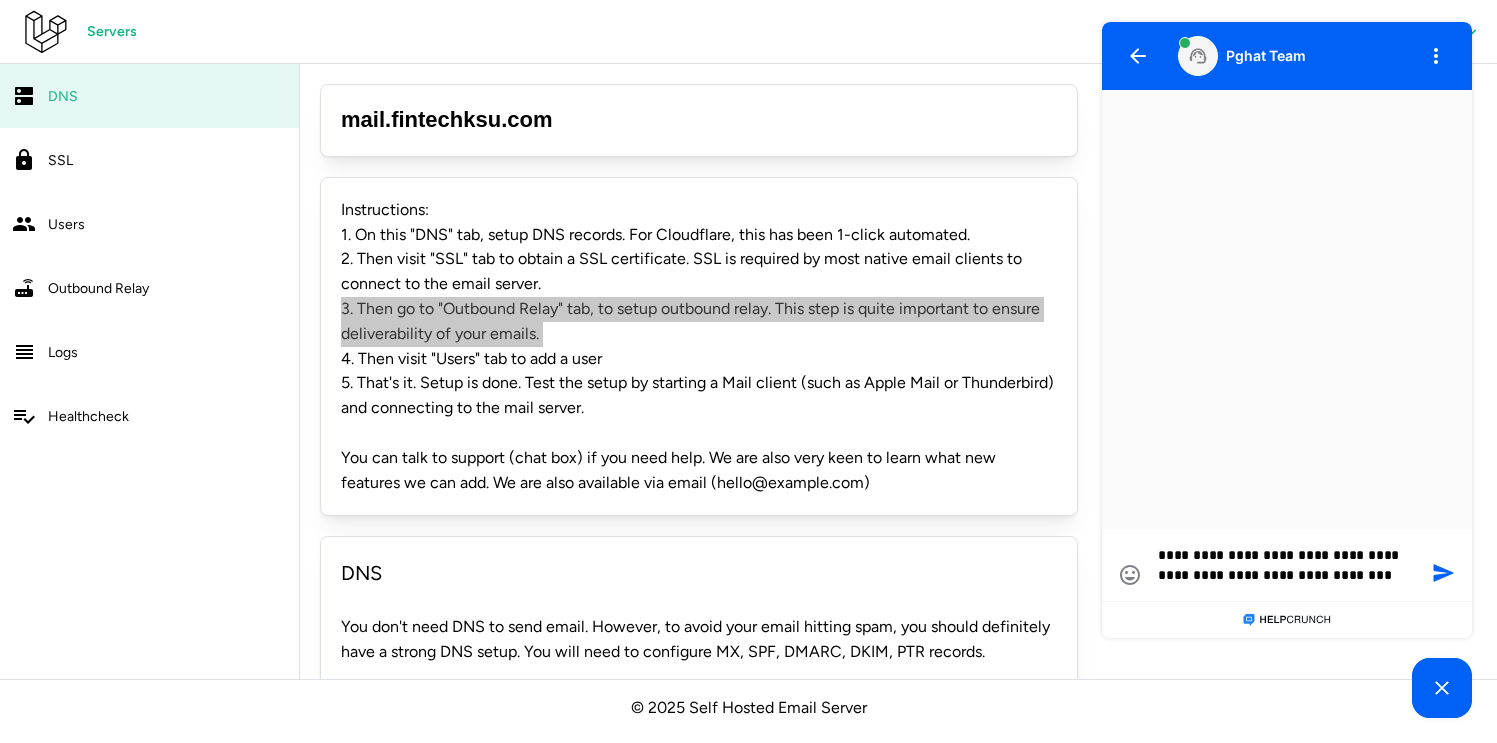 type on "**********" 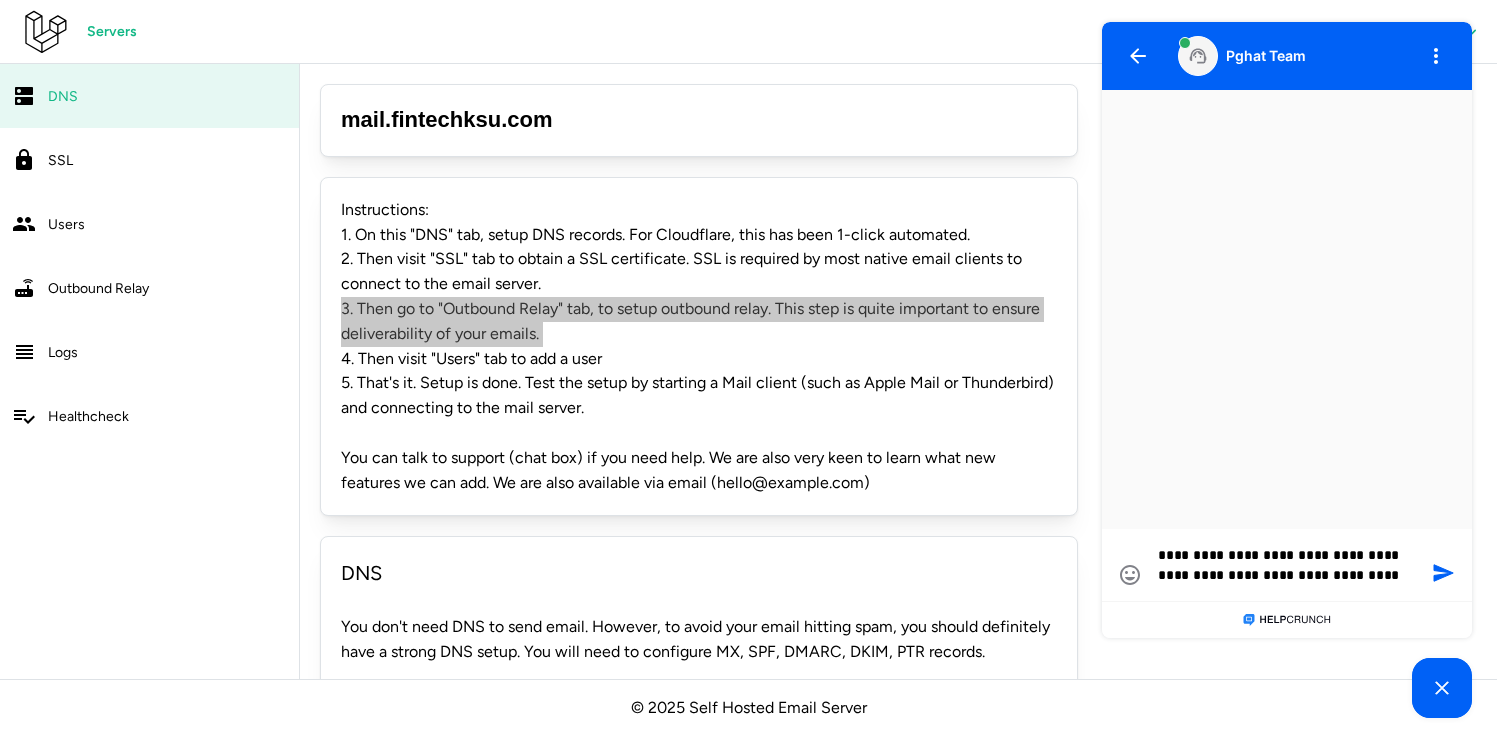 type on "**********" 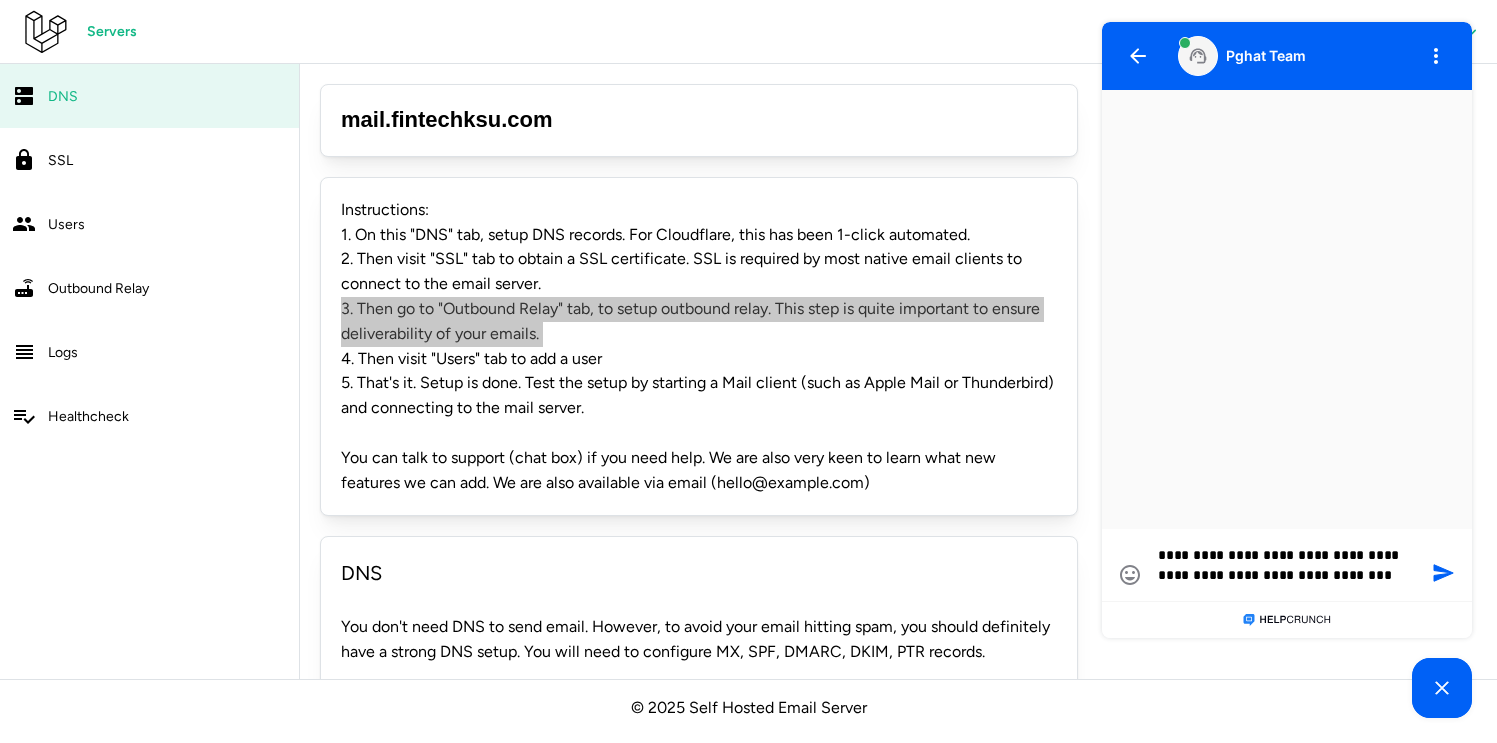type on "**********" 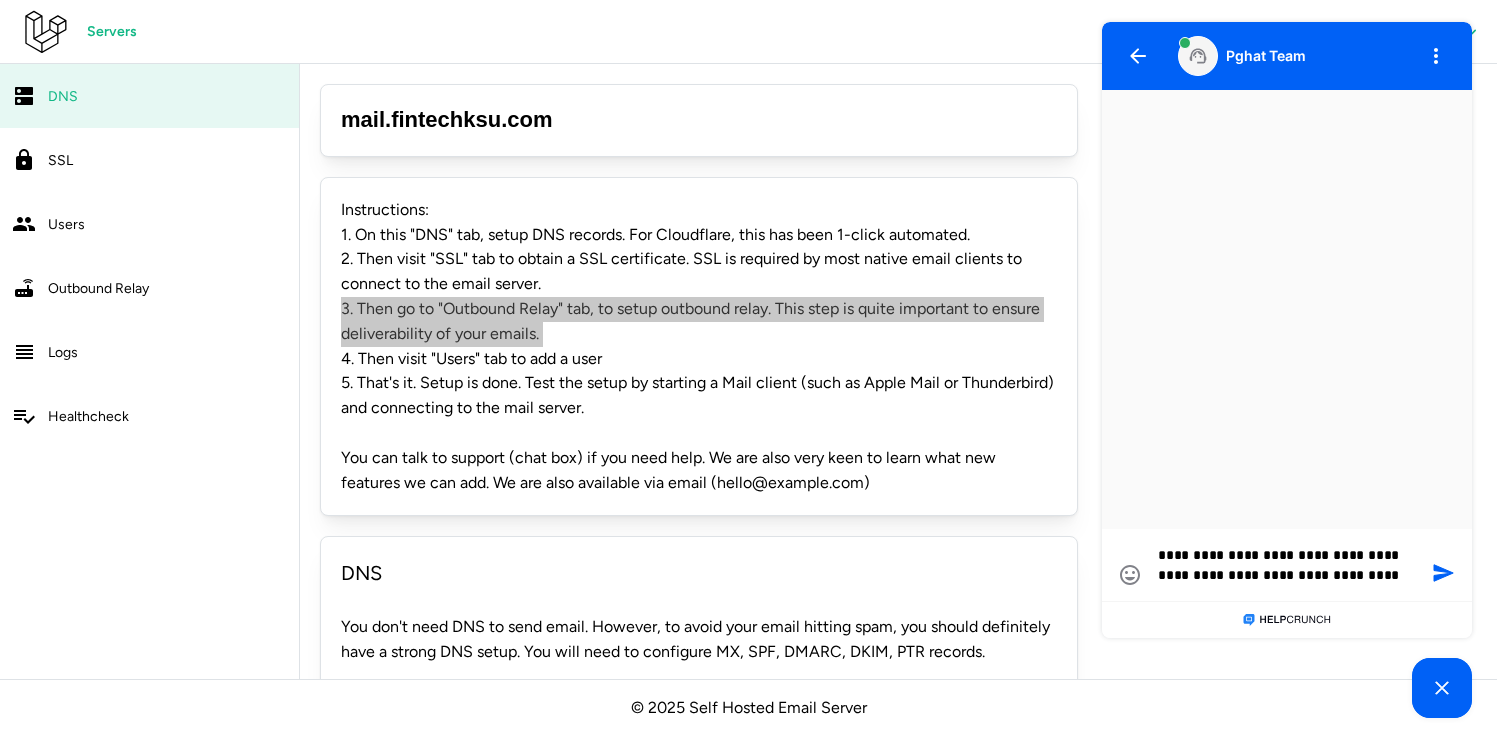 type on "**********" 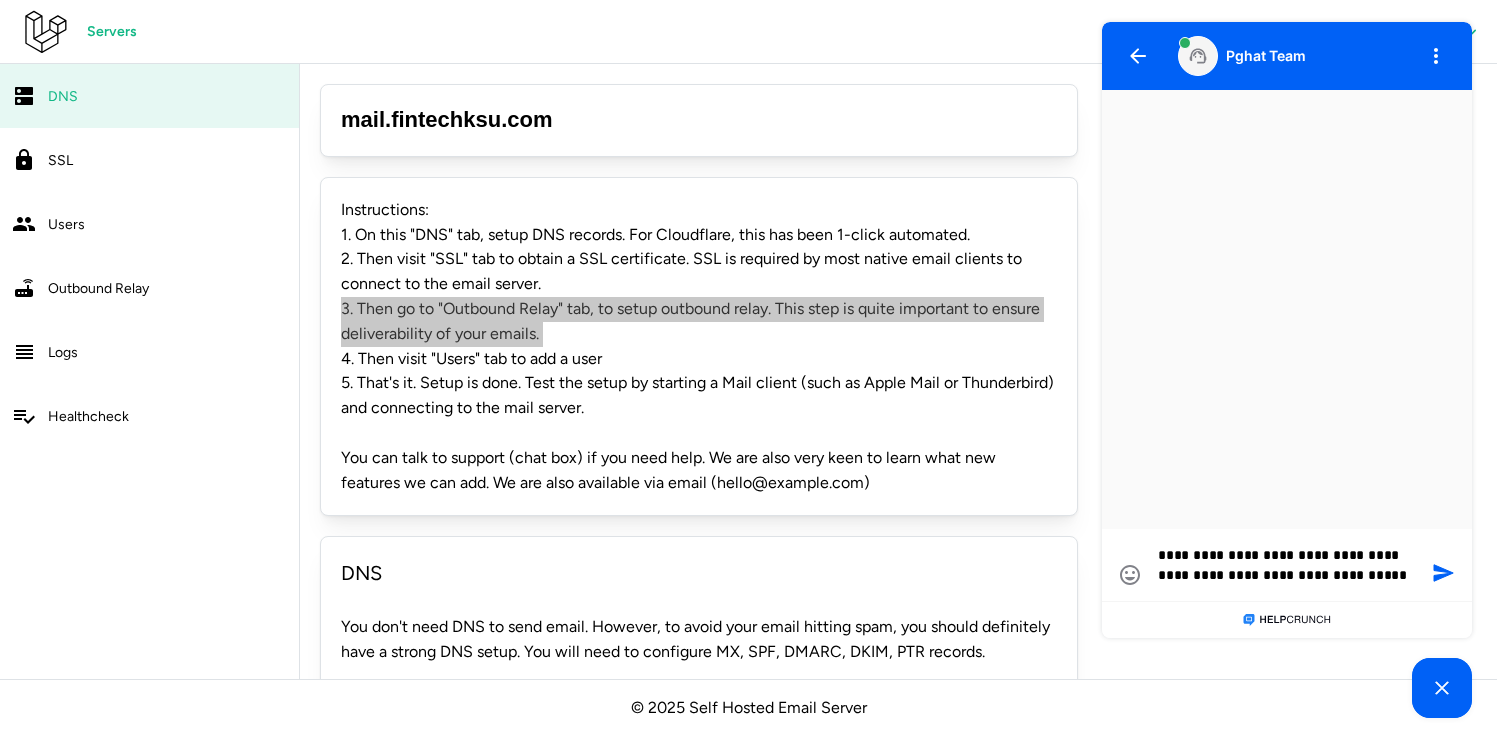 type on "**********" 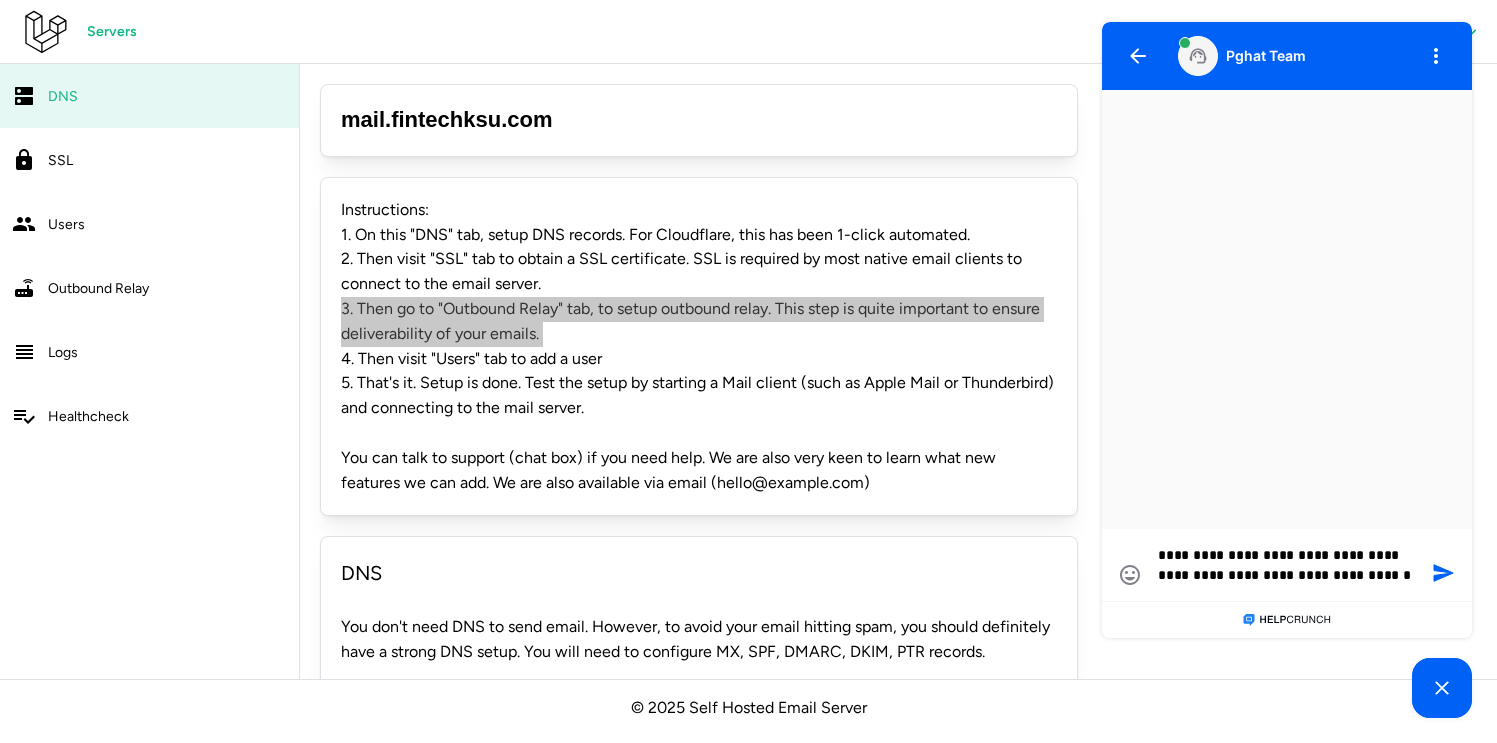 type on "**********" 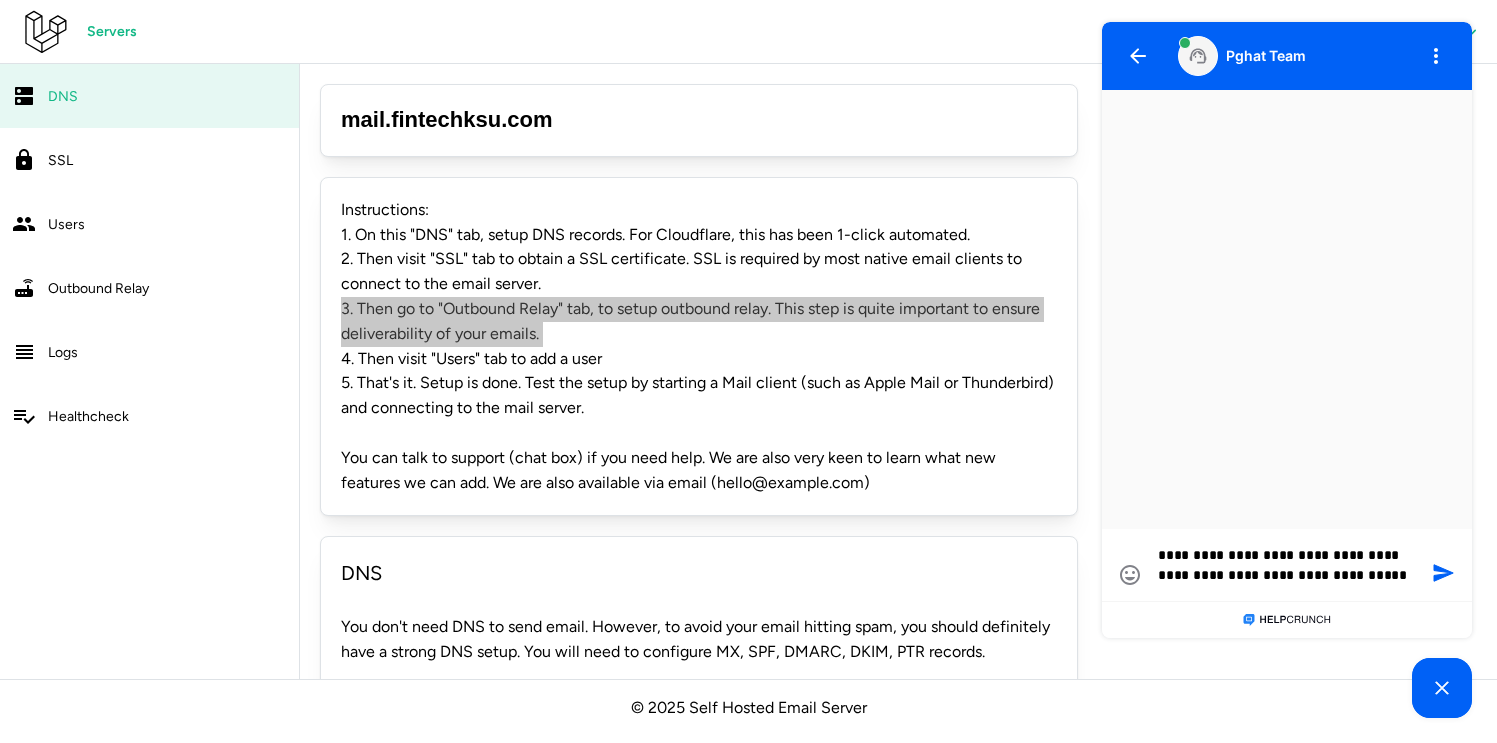 type on "**********" 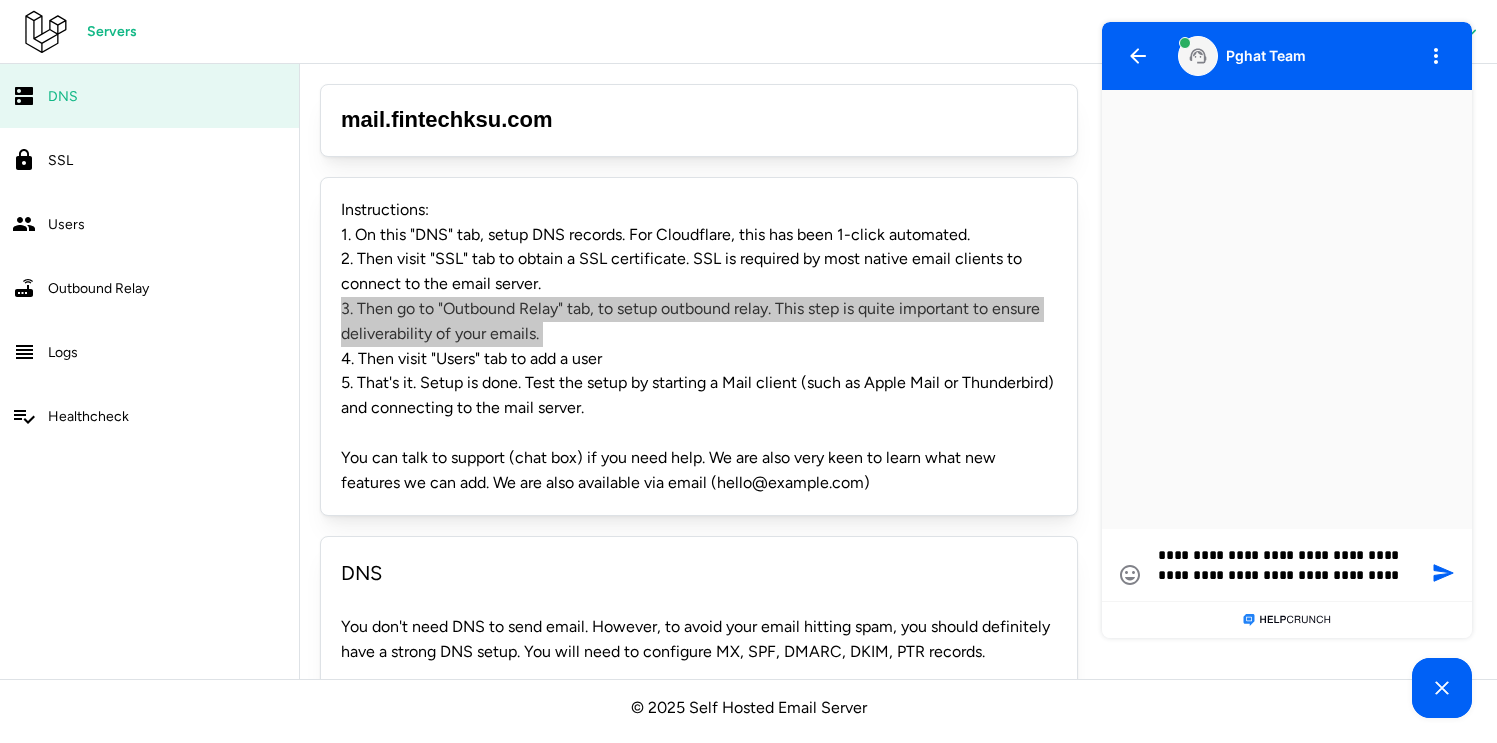 type on "**********" 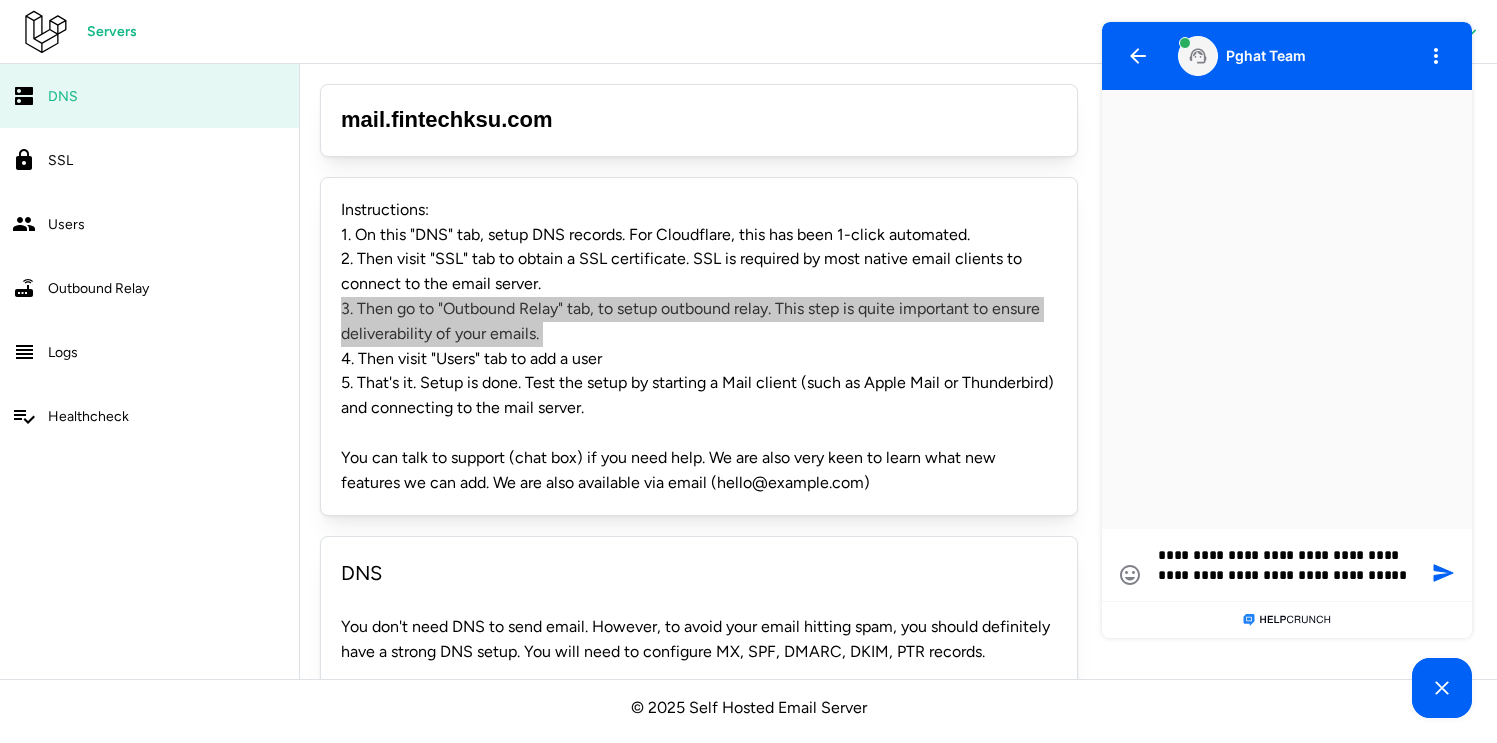 type on "**********" 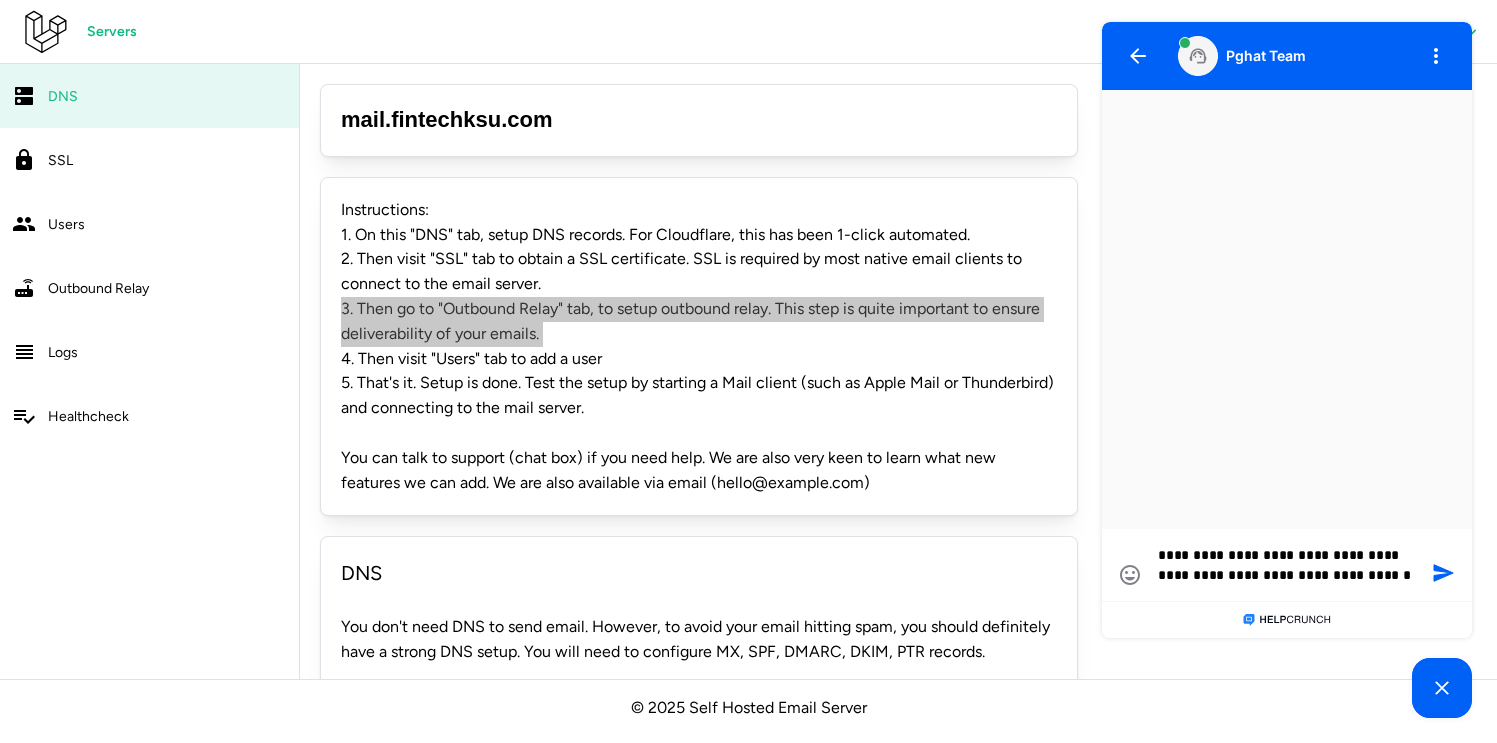 type on "**********" 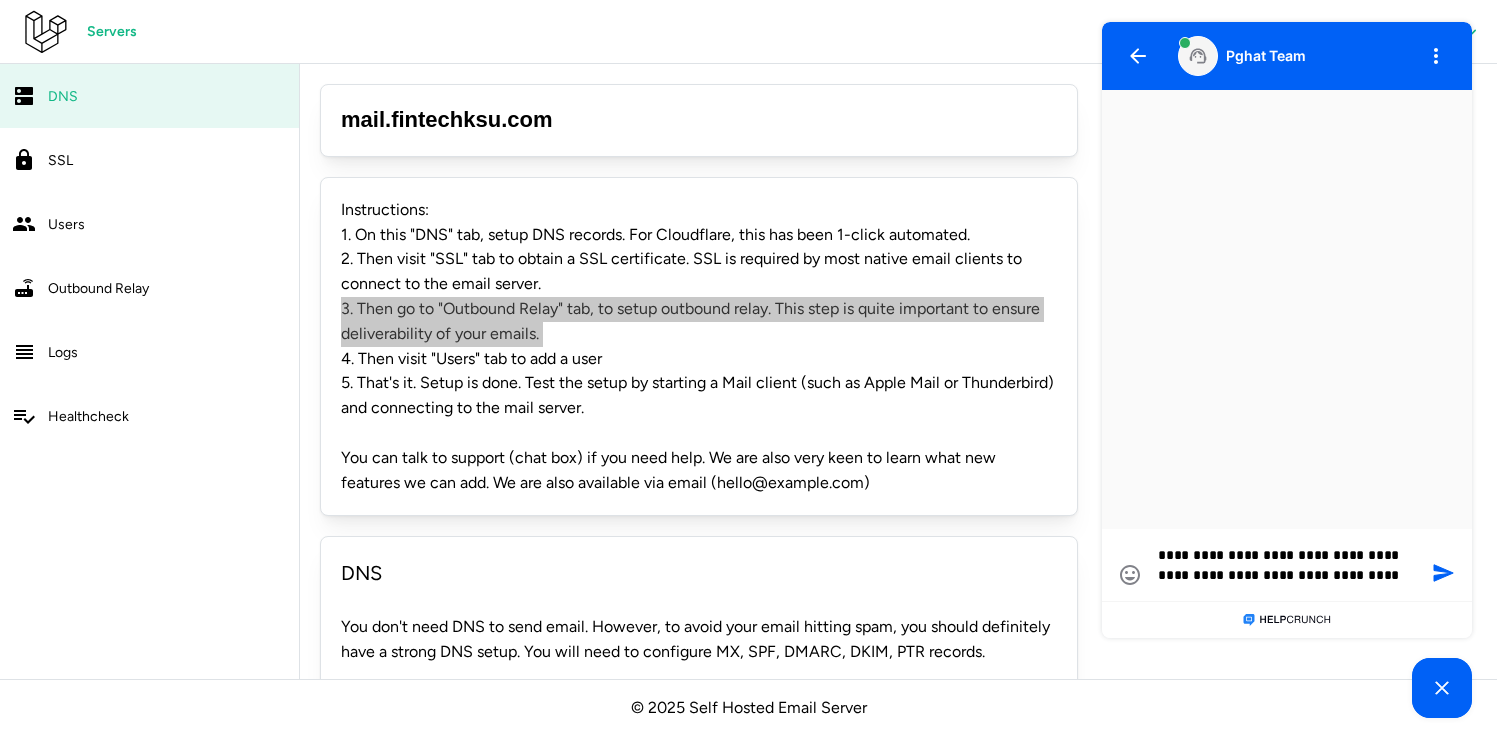 type on "**********" 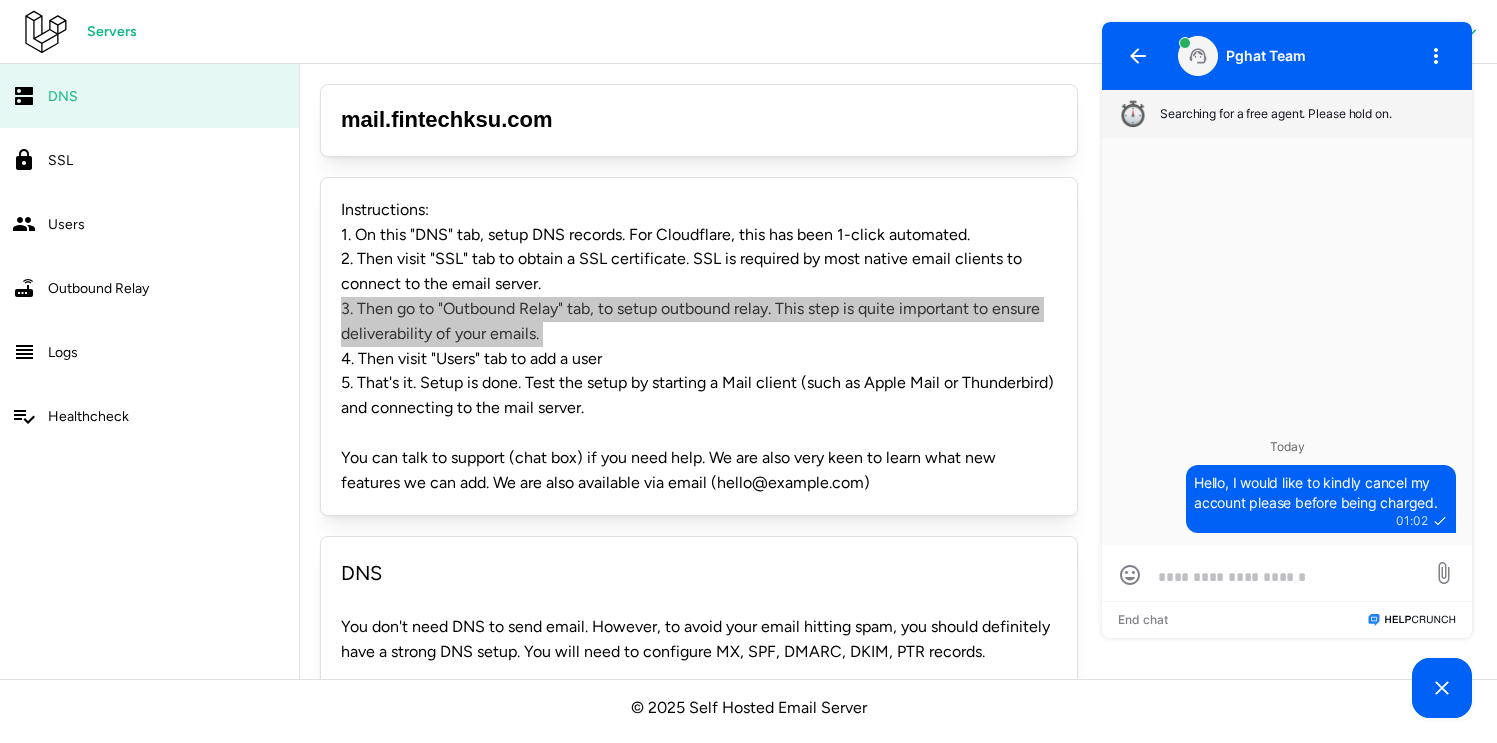 scroll, scrollTop: 0, scrollLeft: 0, axis: both 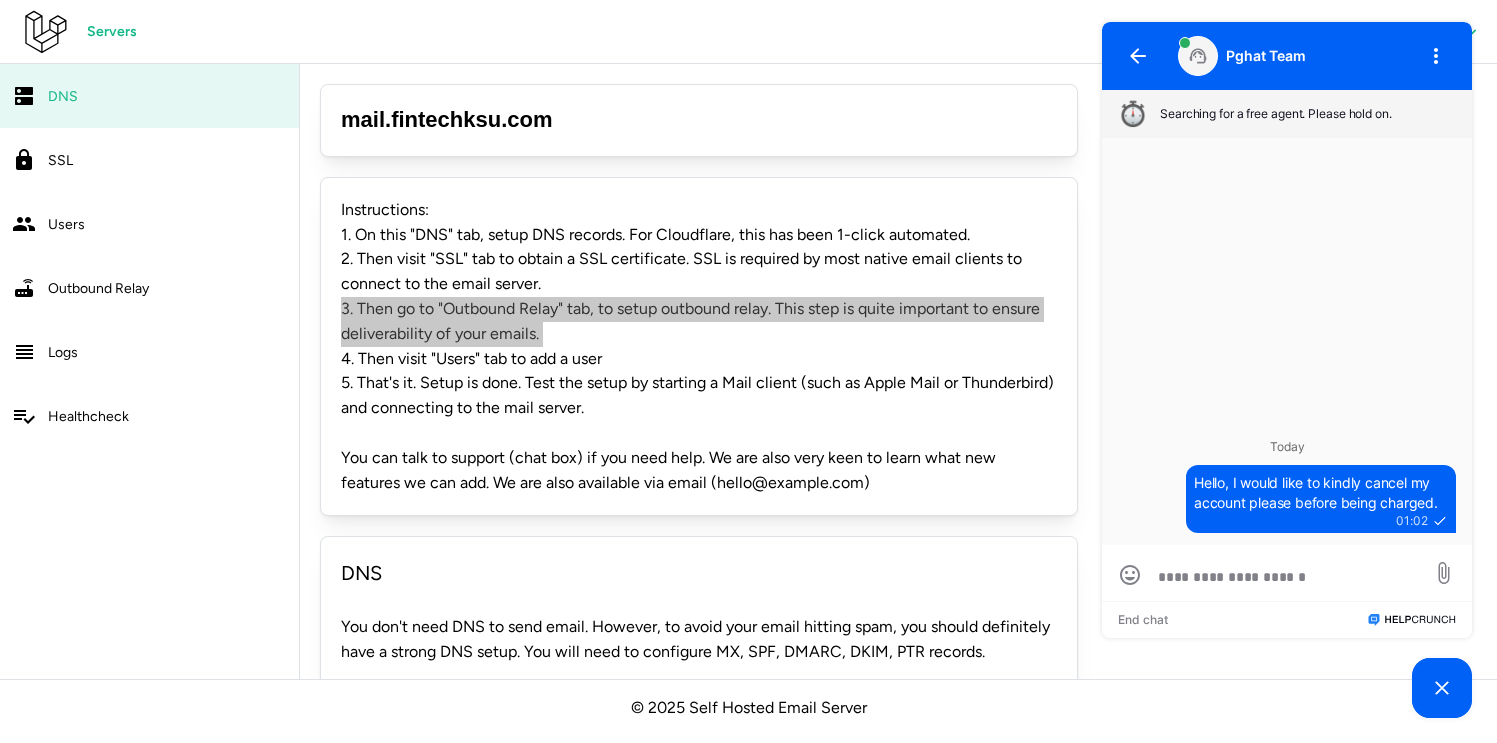 click at bounding box center [1287, 573] 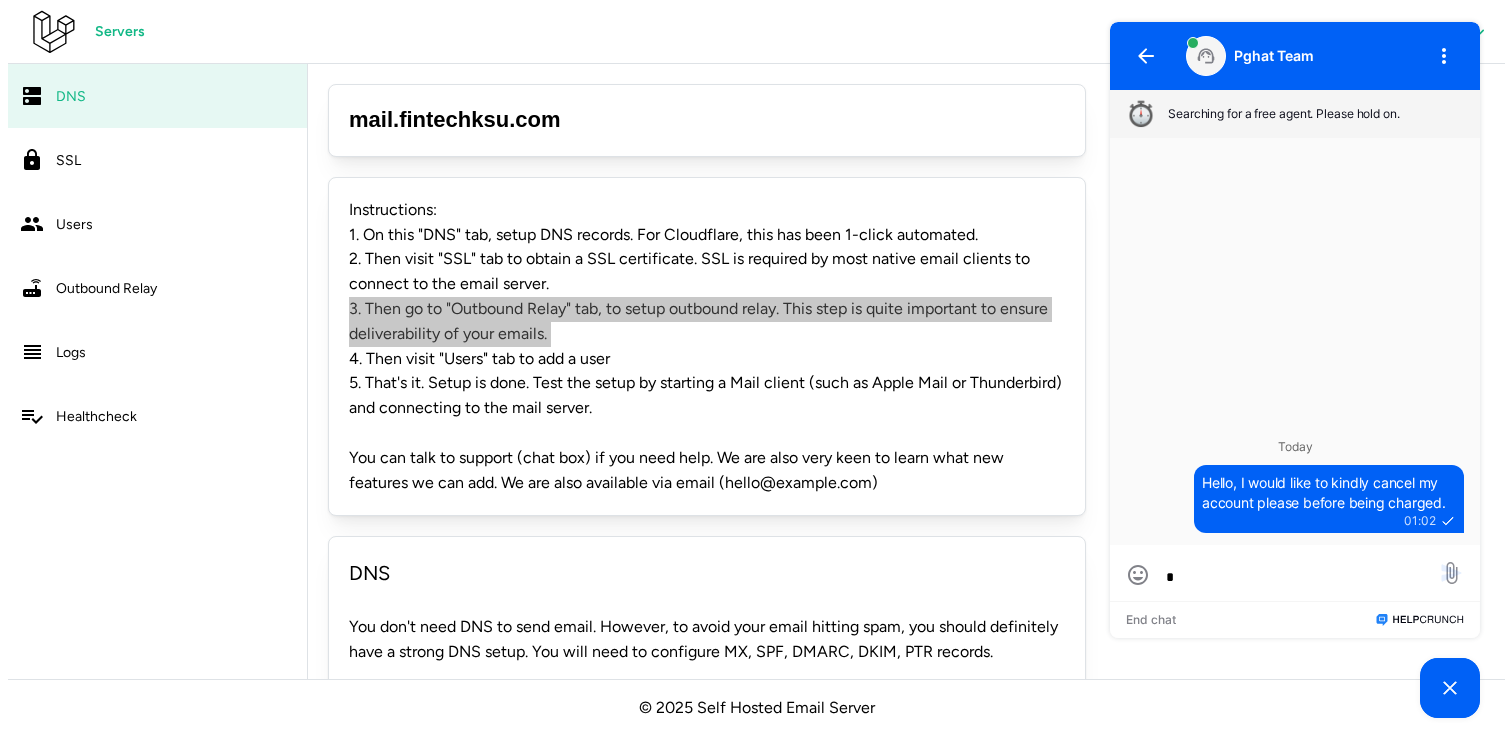 scroll, scrollTop: 0, scrollLeft: 0, axis: both 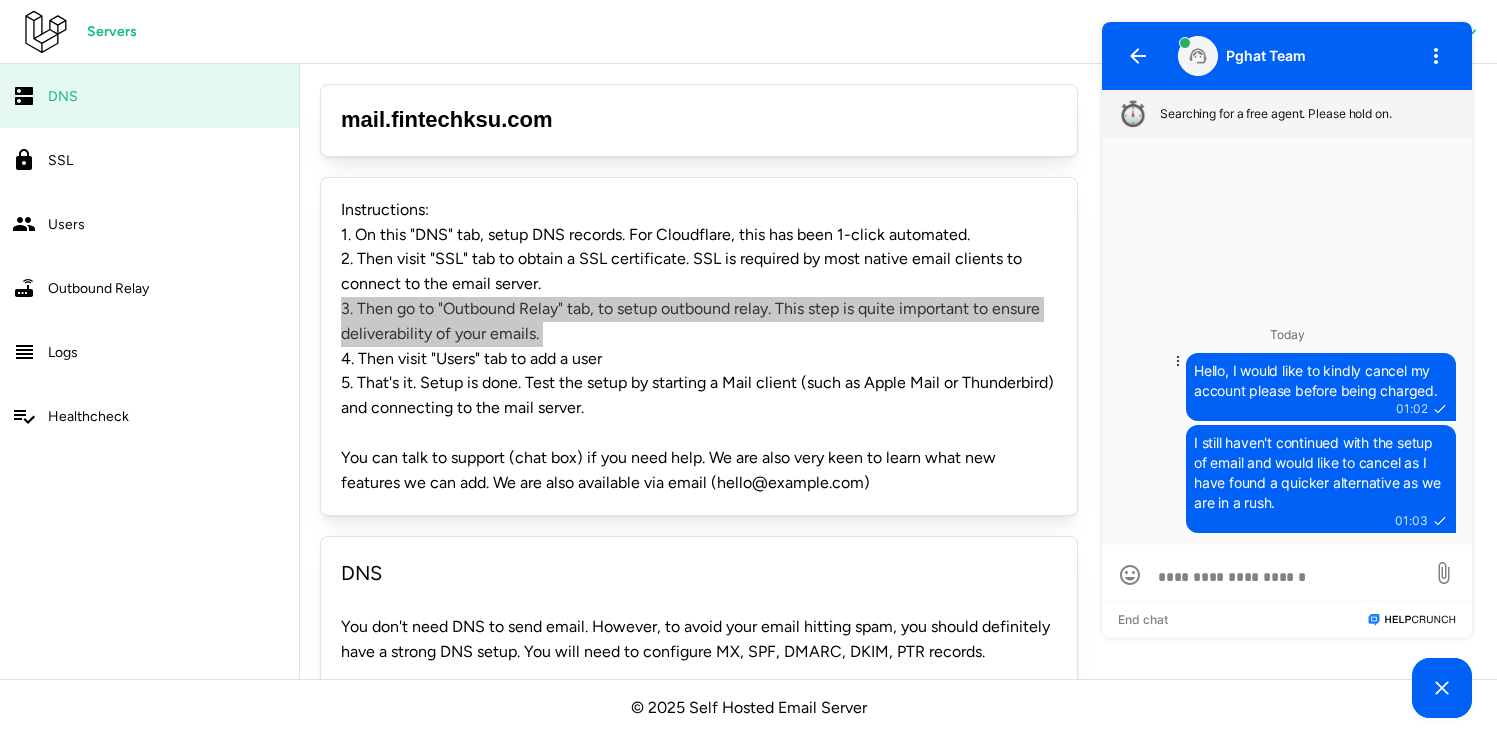 click on "Hello, I would like to kindly cancel my account please before being charged." at bounding box center (1316, 380) 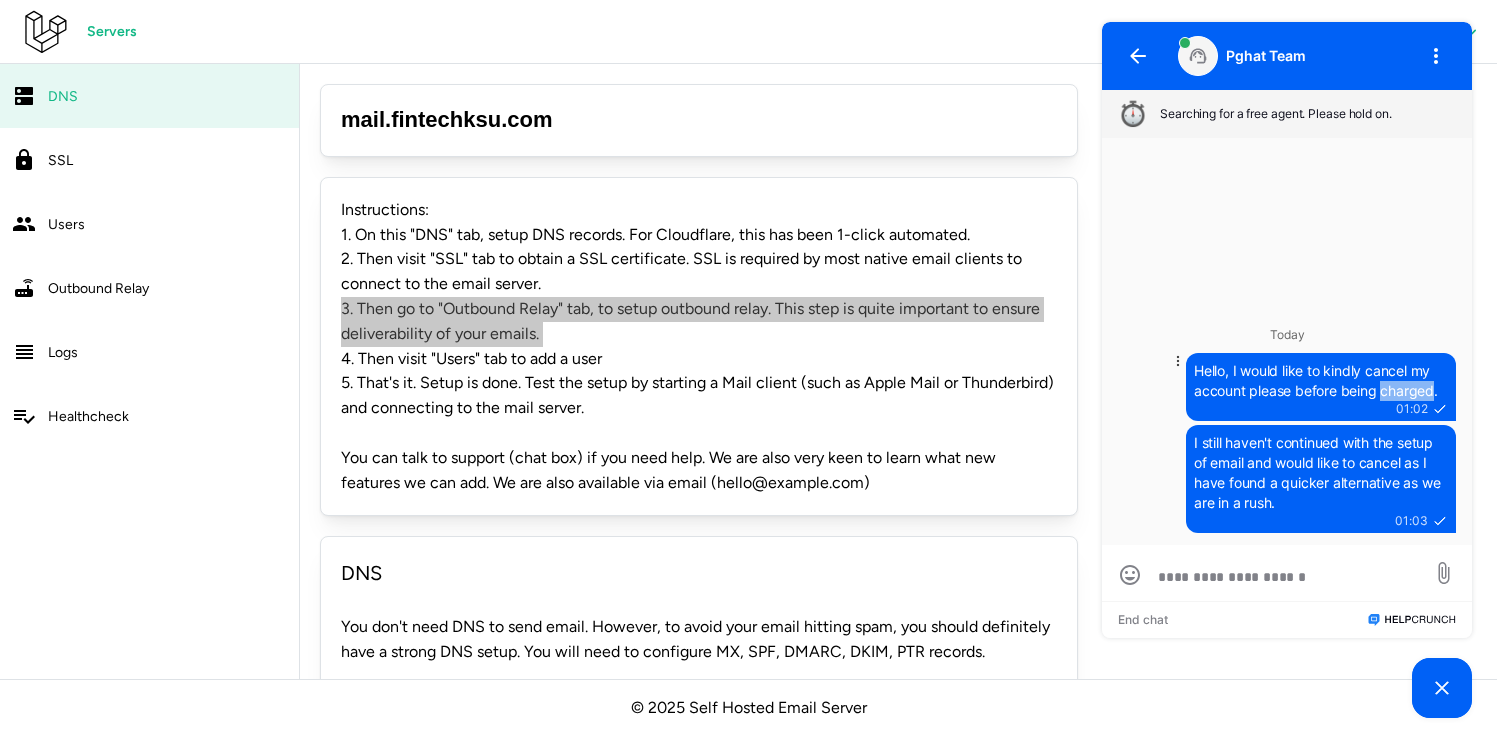 click on "Hello, I would like to kindly cancel my account please before being charged." at bounding box center (1316, 380) 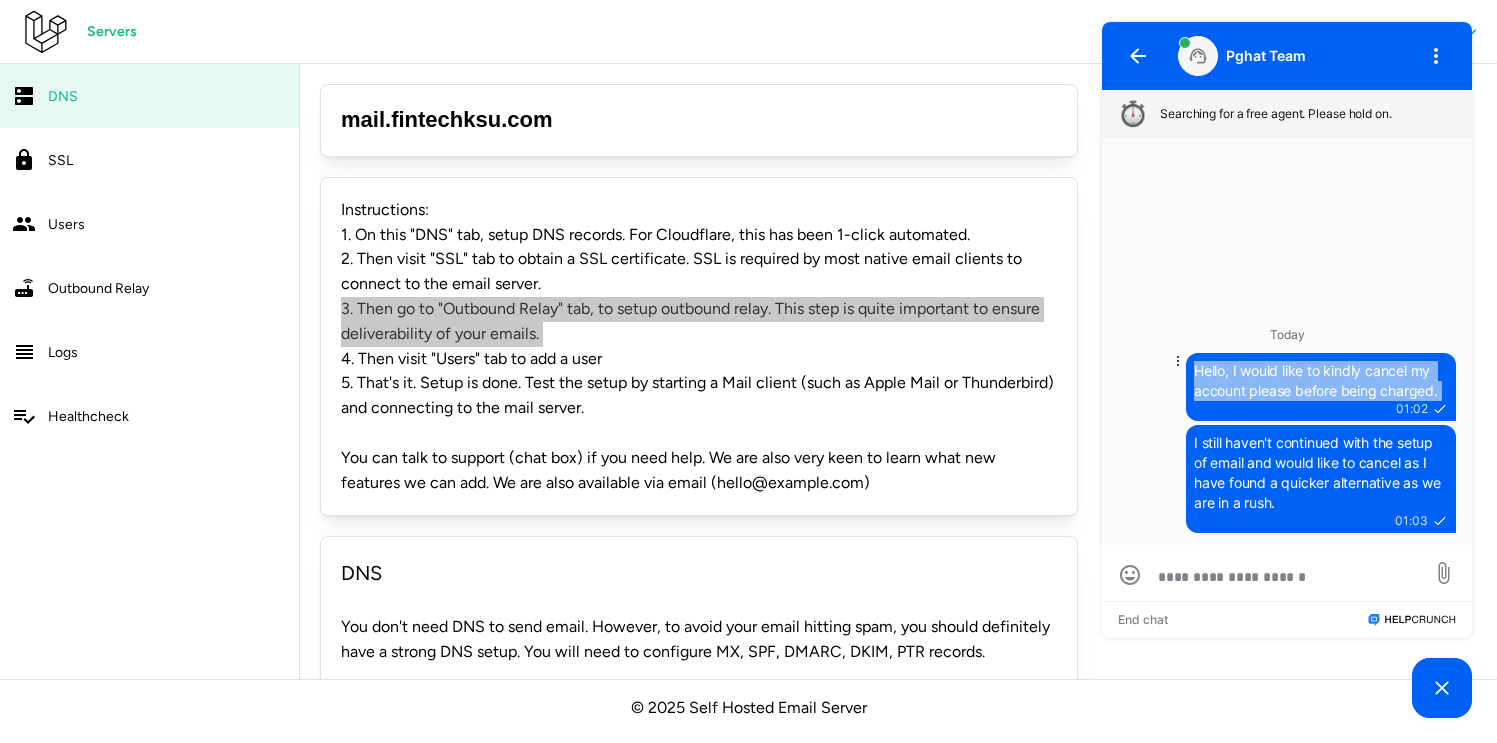 click on "Hello, I would like to kindly cancel my account please before being charged." at bounding box center [1316, 380] 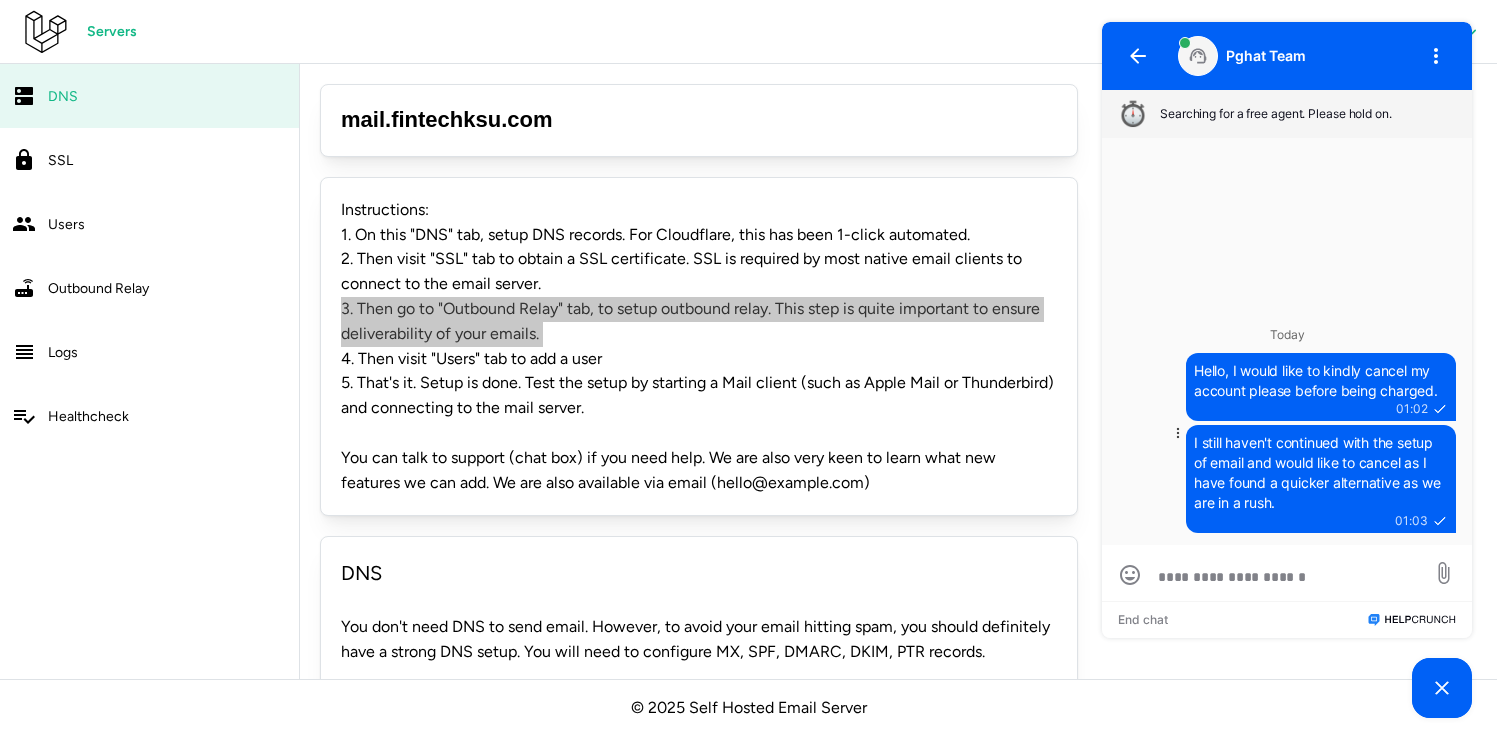 click on "I still haven't continued with the setup of email and would like to cancel as I have found a quicker alternative as we are in a rush. 01:03" at bounding box center [1321, 479] 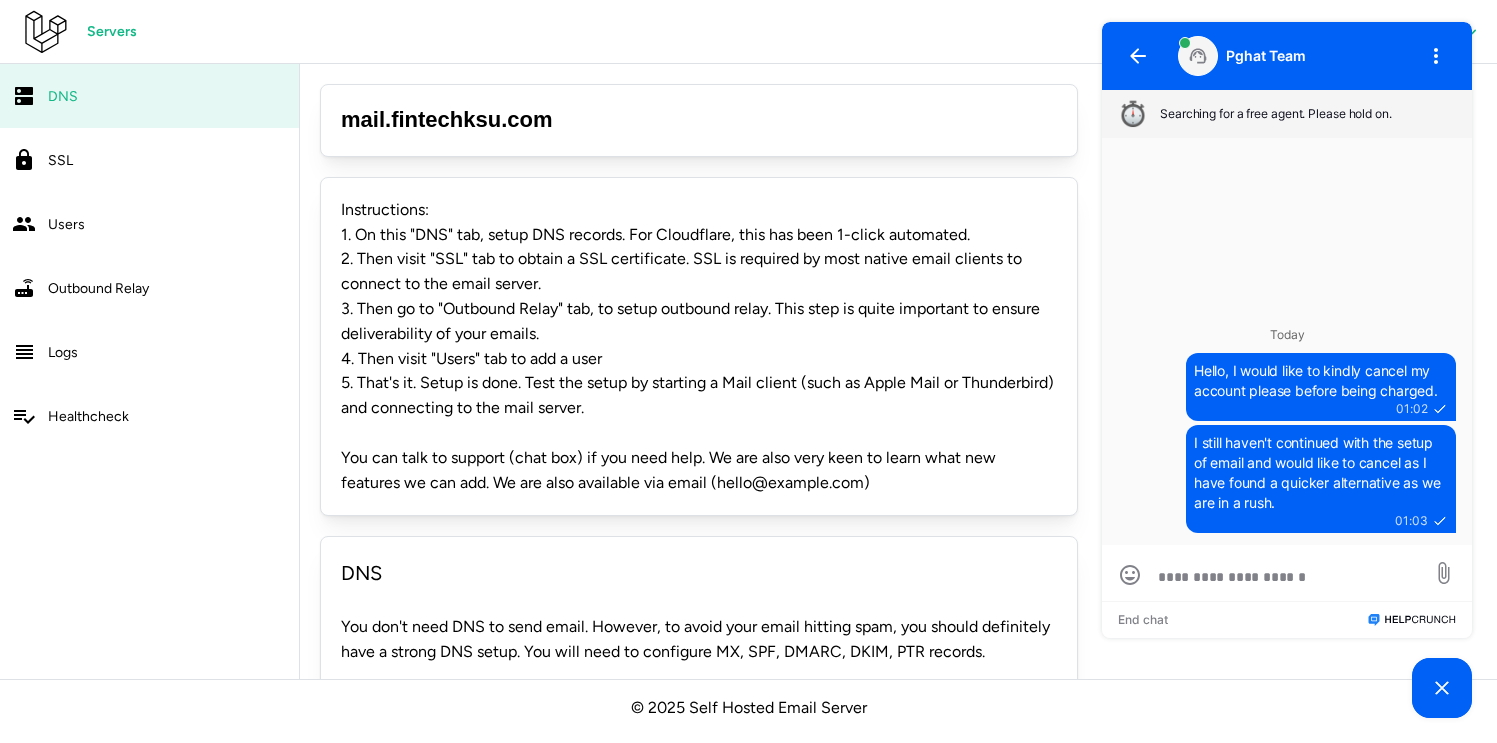 click on "4. Then visit "Users" tab to add a user" 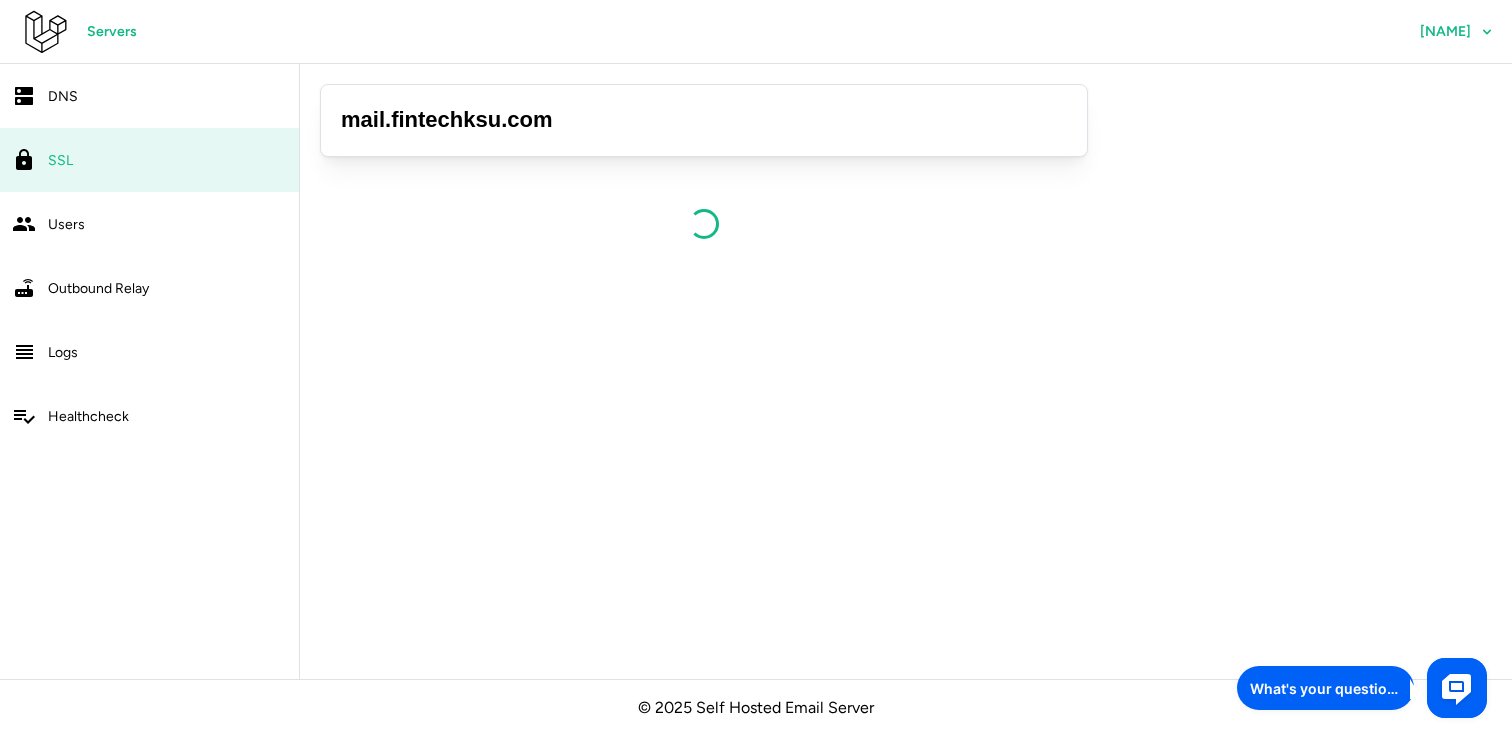 click on "Users" 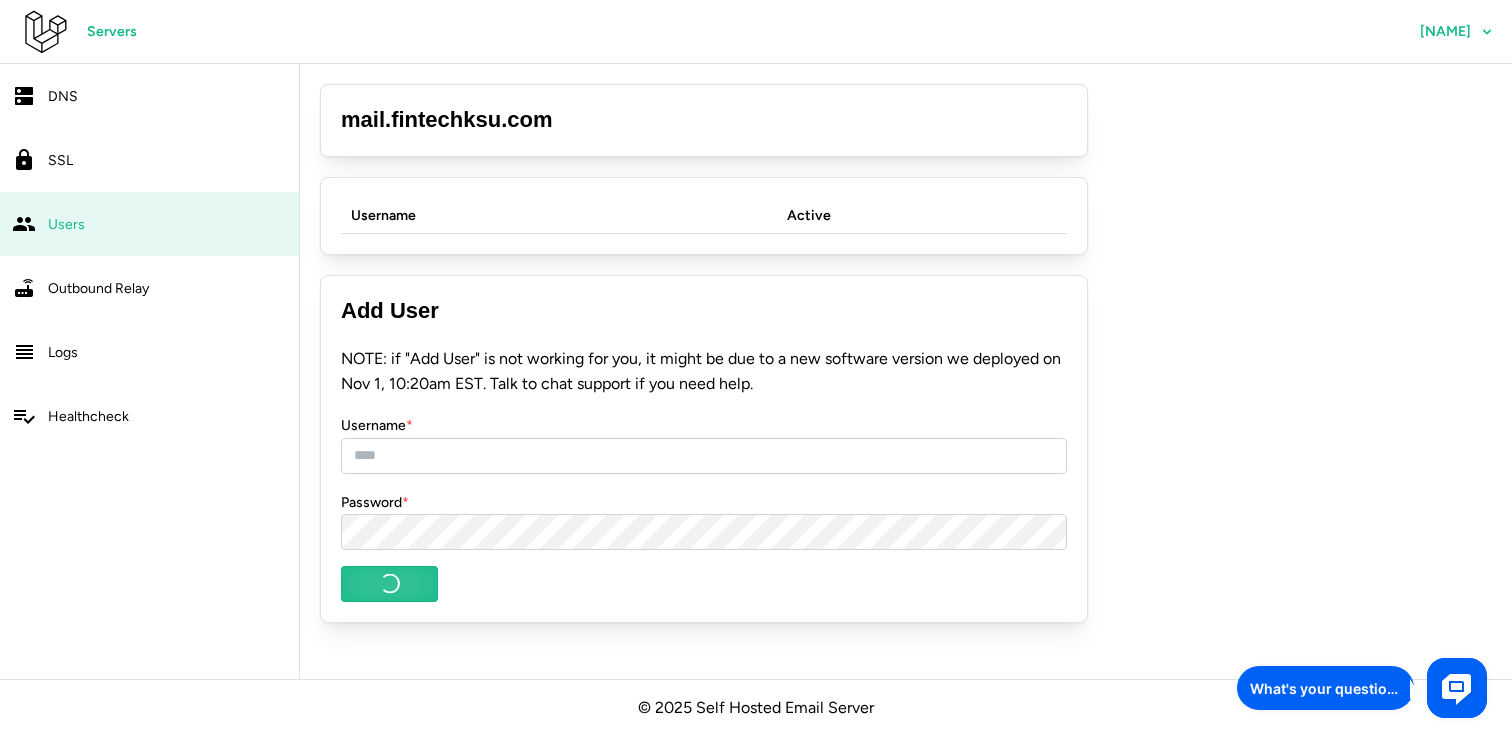 click on "Outbound Relay" 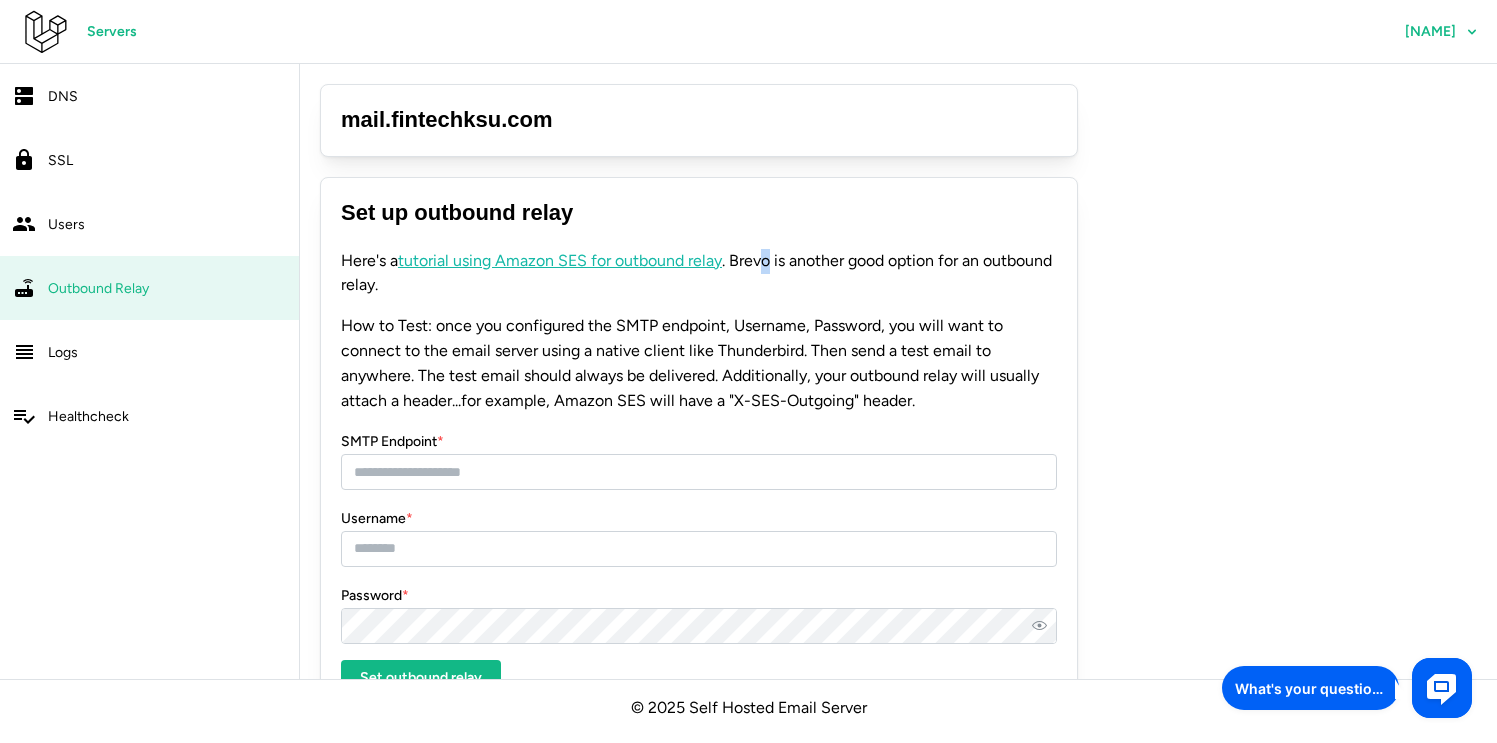 click on "Here's a  tutorial using Amazon SES for outbound relay . Brevo is another good option for an outbound relay." 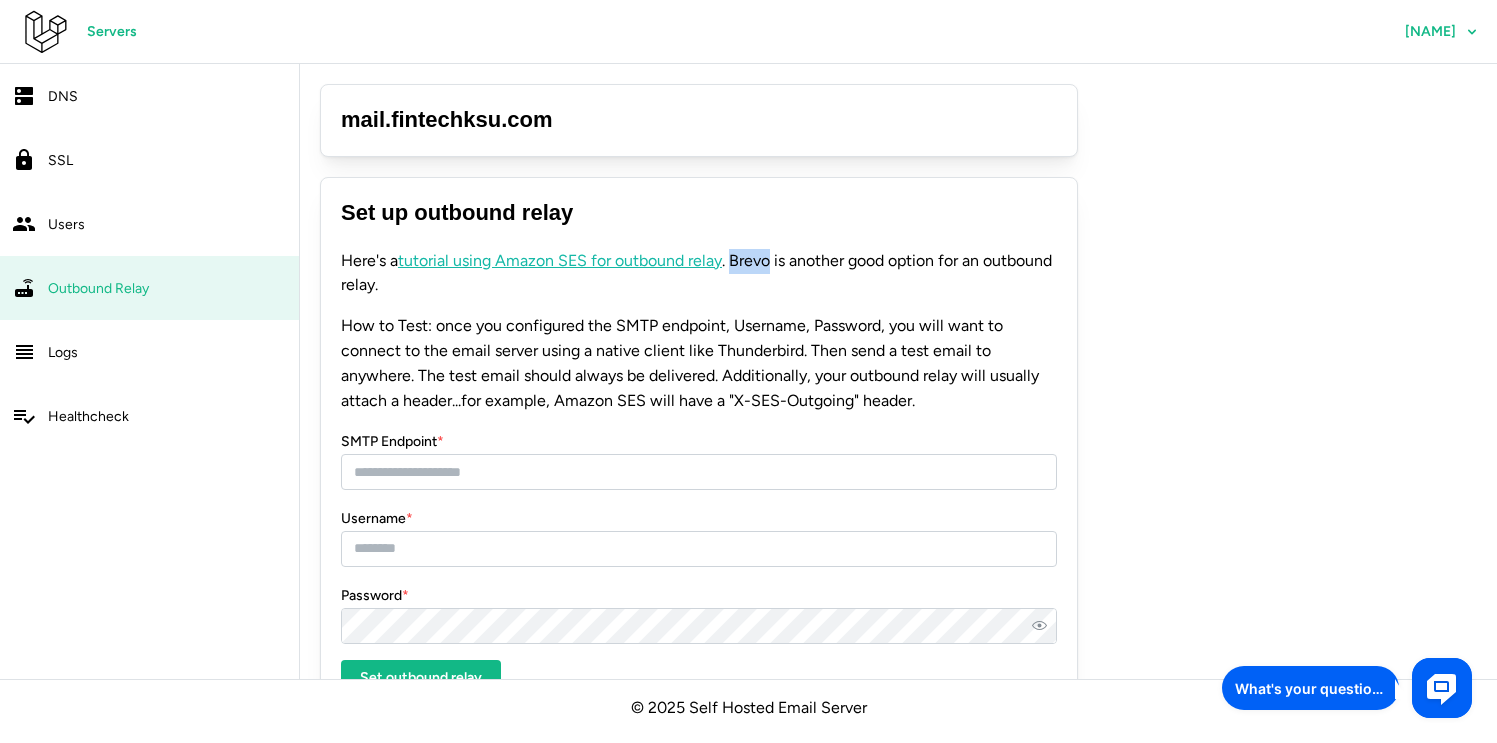 click on "Here's a  tutorial using Amazon SES for outbound relay . Brevo is another good option for an outbound relay." 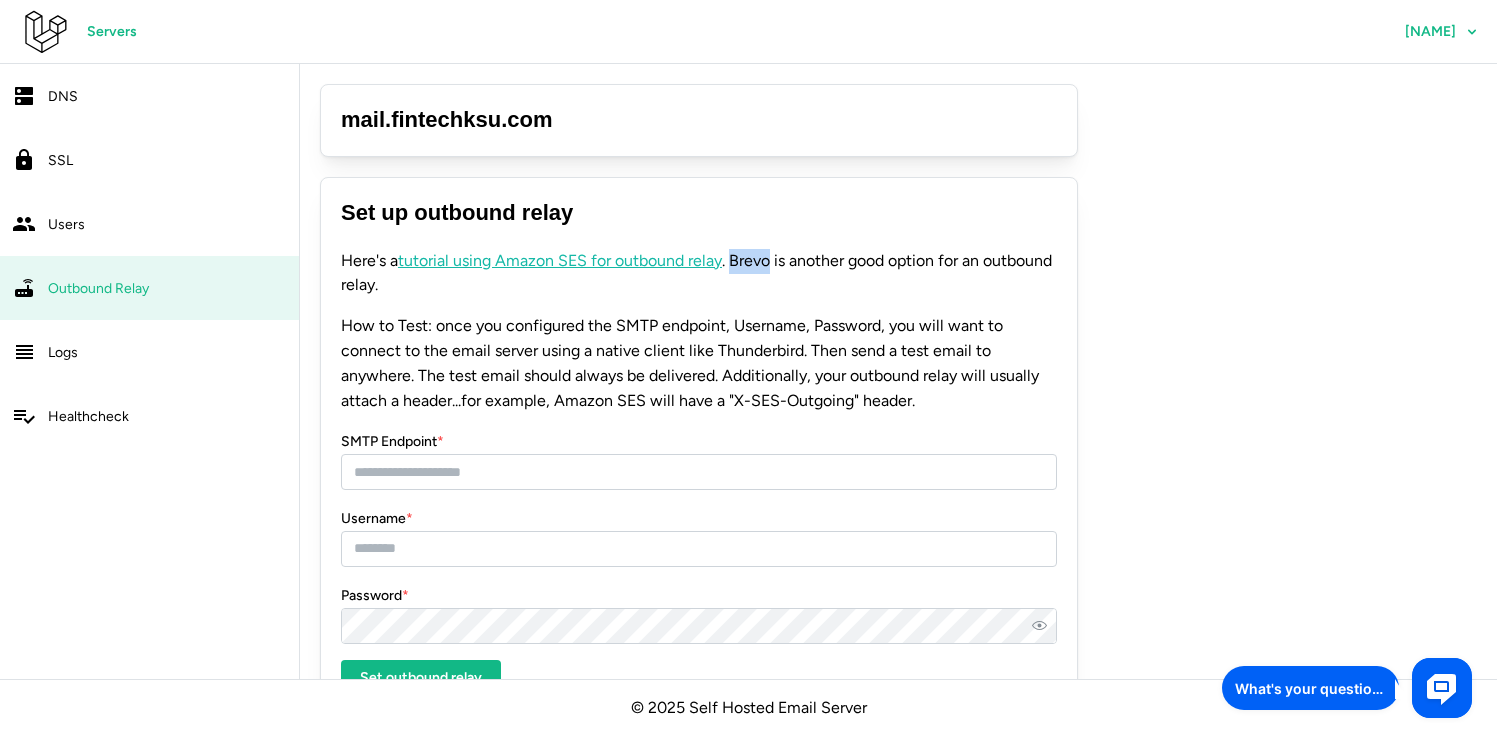 click on "Healthcheck" 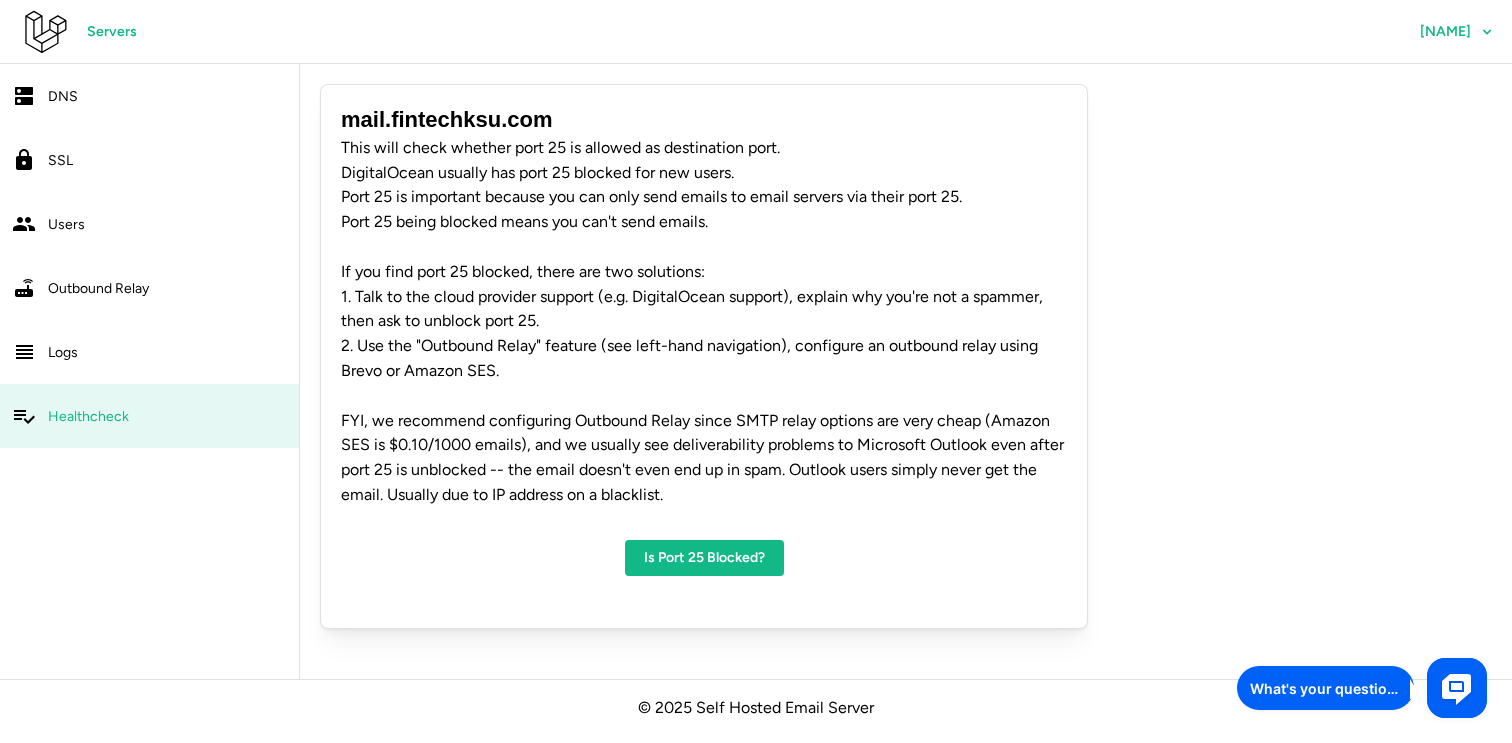 click on "This will check whether port 25 is allowed as destination port. DigitalOcean usually has port 25 blocked for new users. Port 25 is important because you can only send emails to email servers via their port 25. Port 25 being blocked means you can't send emails. If you find port 25 blocked, there are two solutions: 1. Talk to the cloud provider support (e.g. DigitalOcean support), explain why you're not a spammer, then ask to unblock port 25. 2. Use the "Outbound Relay" feature (see left-hand navigation), configure an outbound relay using Brevo or Amazon SES. FYI, we recommend configuring Outbound Relay since SMTP relay options are very cheap (Amazon SES is $0.10/1000 emails), and we usually see deliverability problems to Microsoft Outlook even after port 25 is unblocked -- the email doesn't even end up in spam. Outlook users simply never get the email. Usually due to IP address on a blacklist." 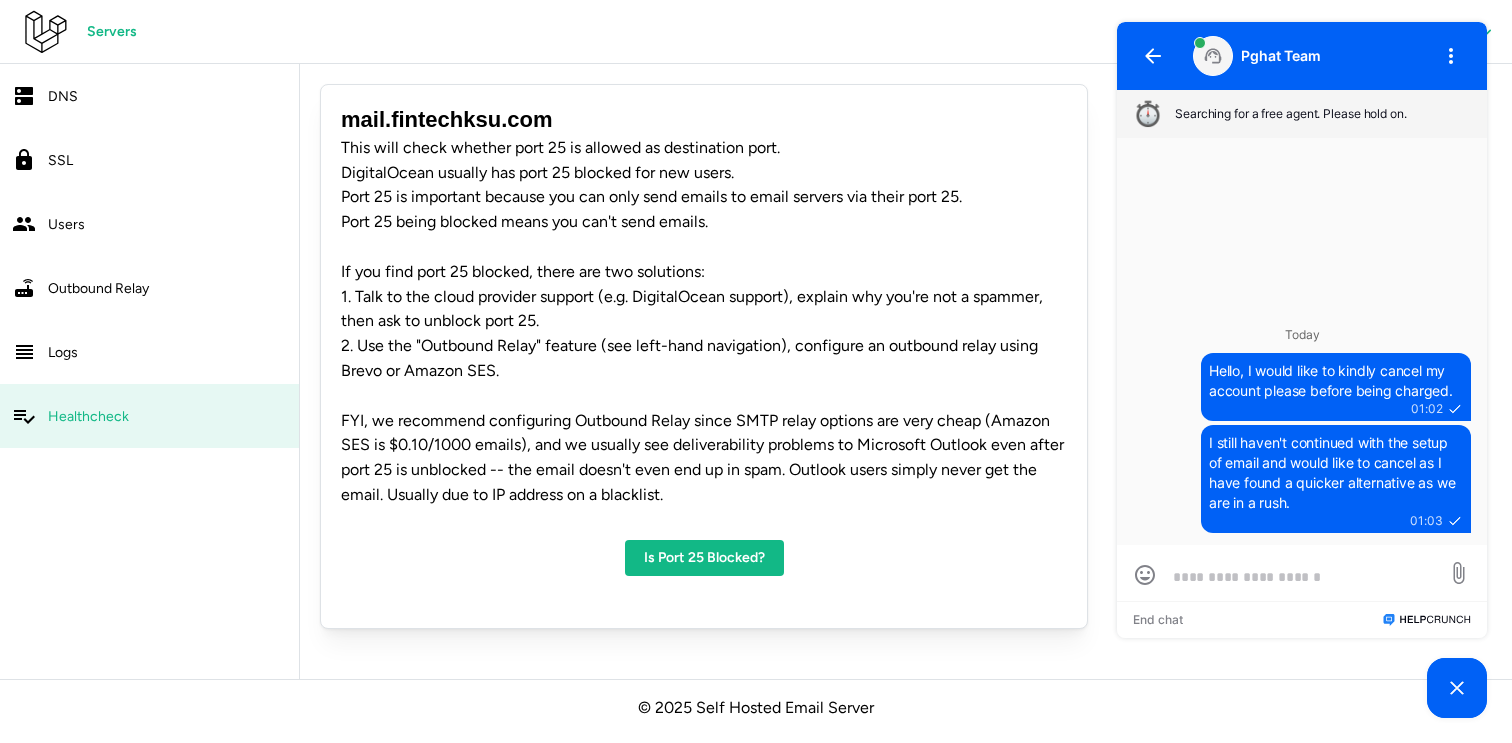 scroll, scrollTop: 0, scrollLeft: 0, axis: both 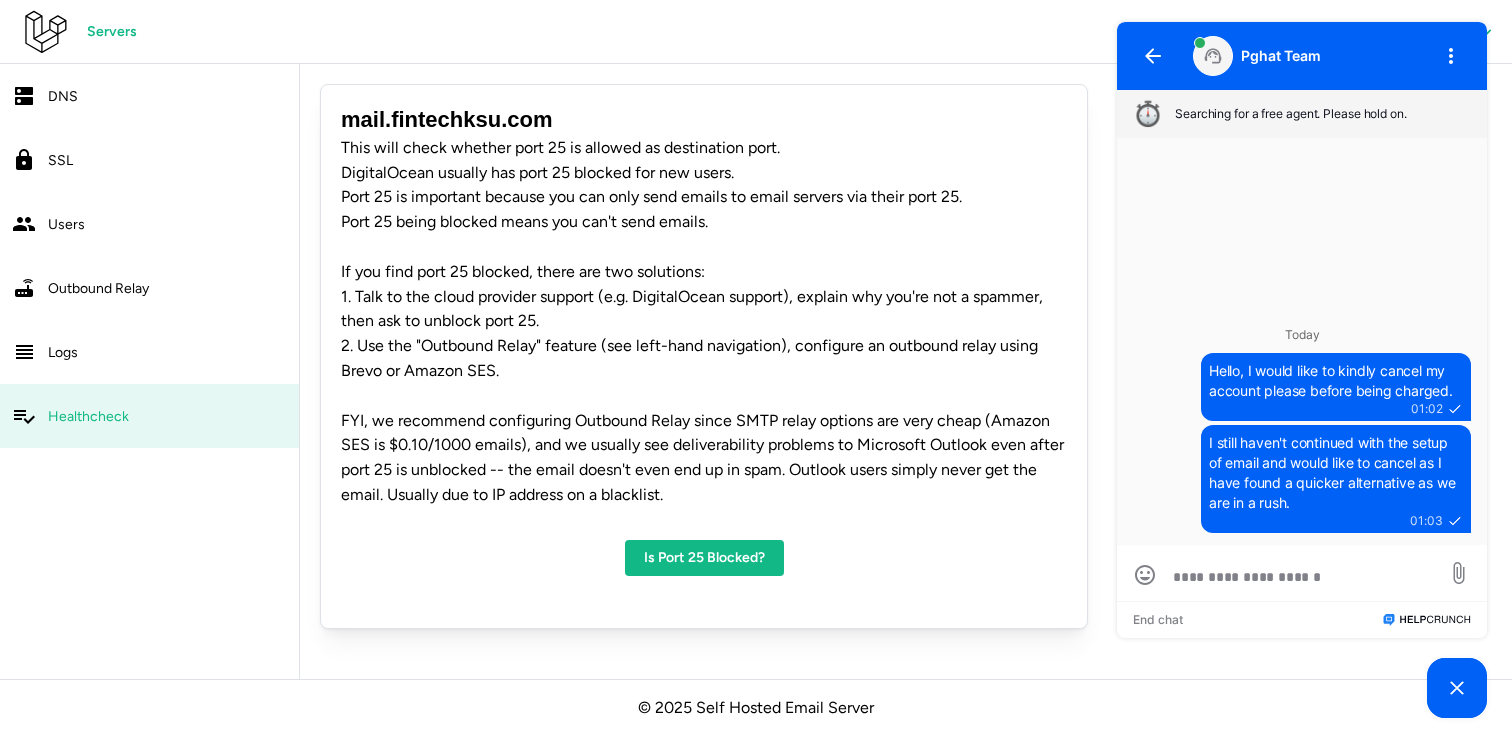 click 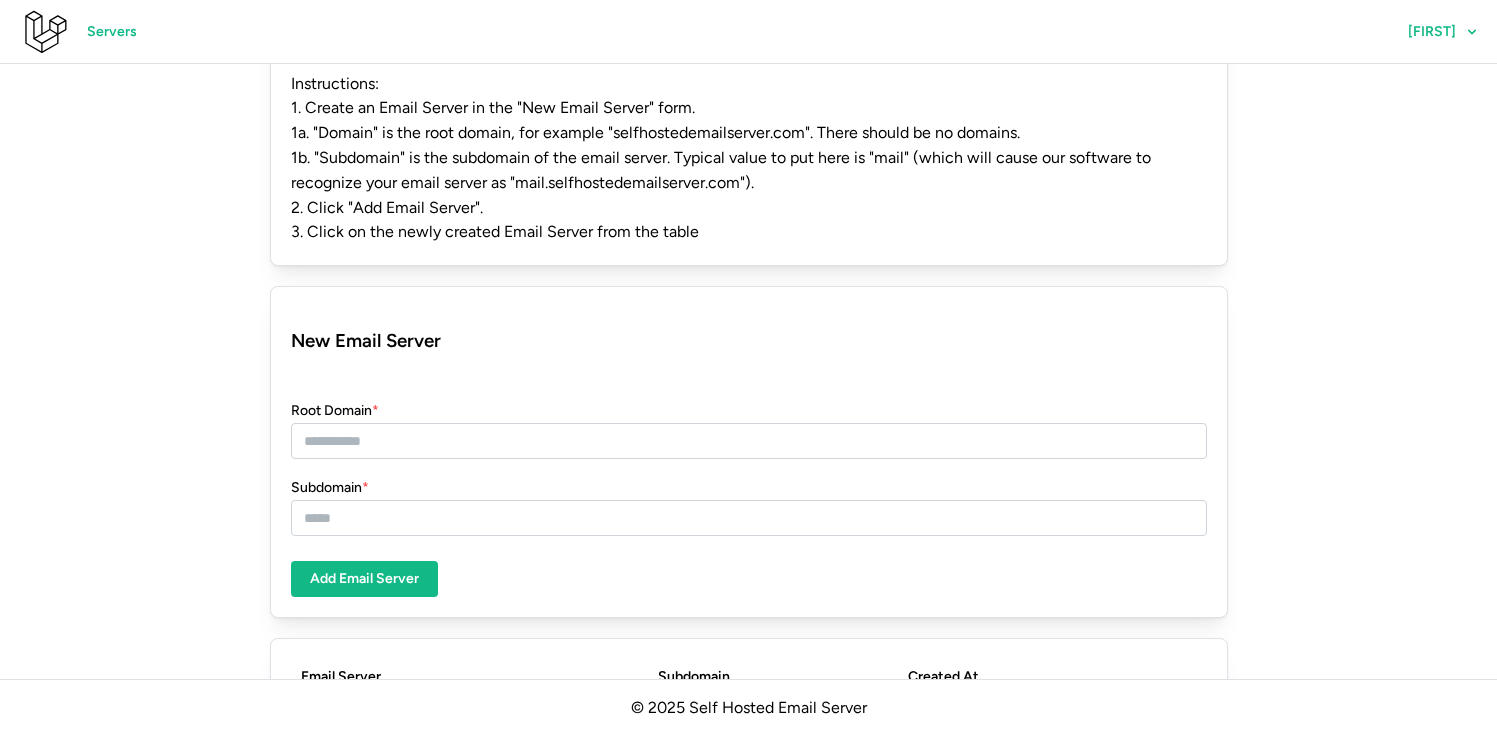 scroll, scrollTop: 167, scrollLeft: 0, axis: vertical 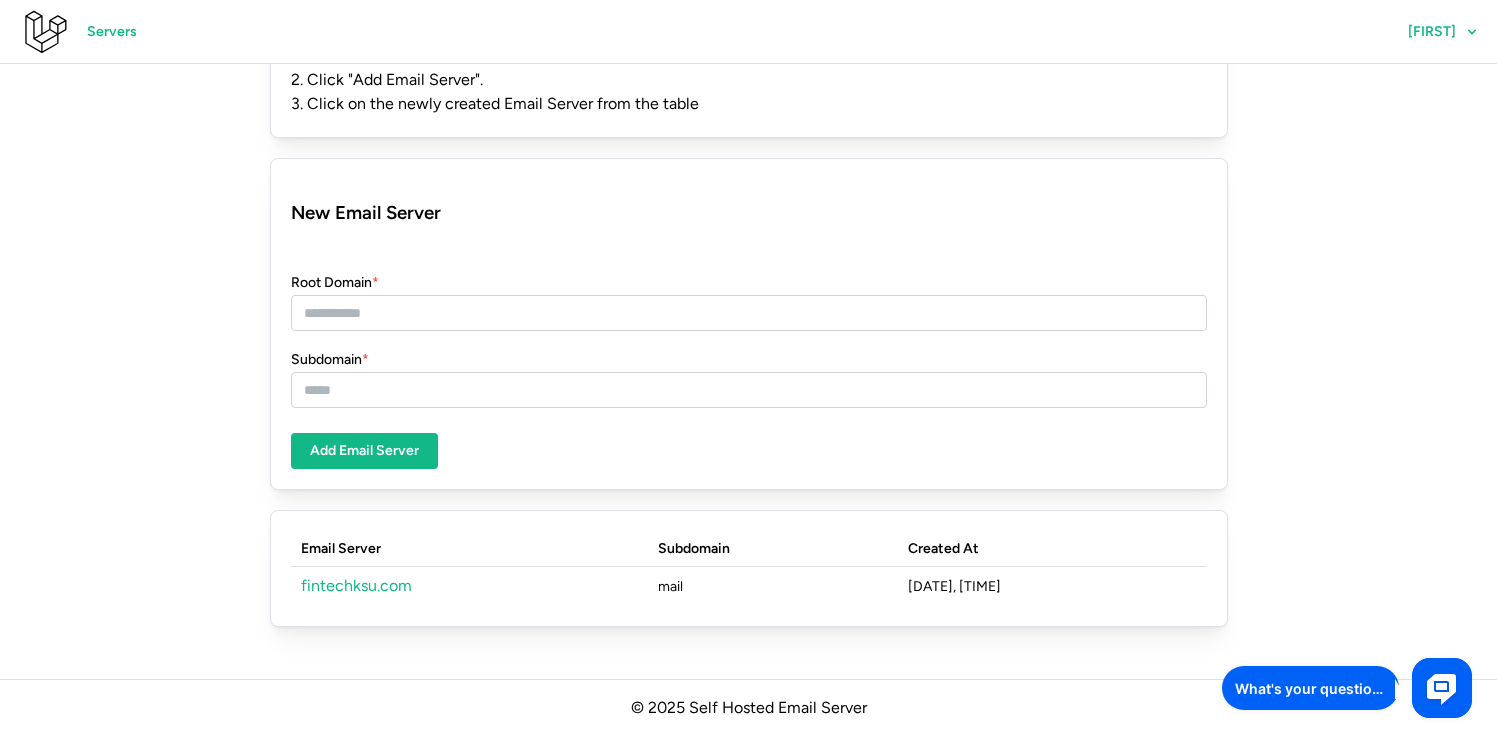 click on "fintechksu.com" 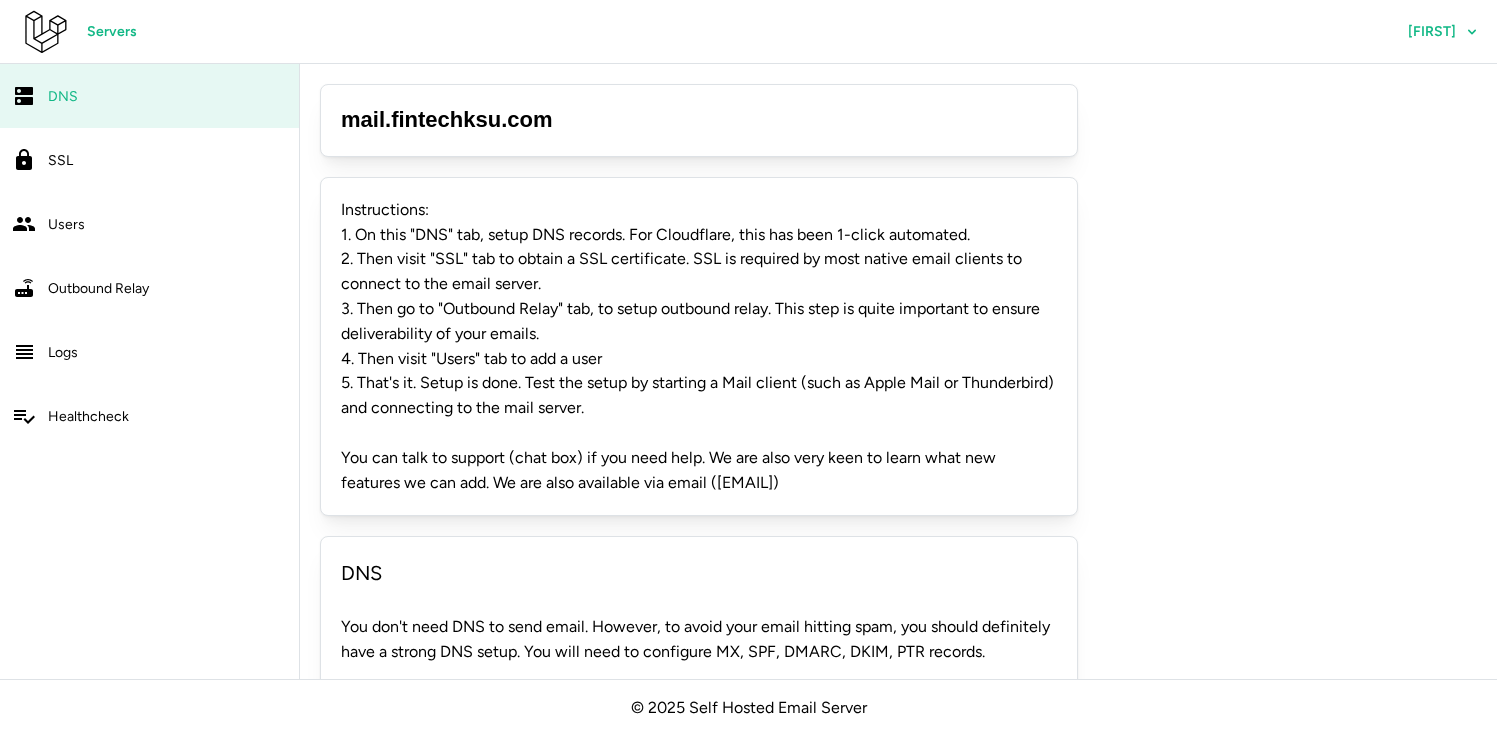 scroll, scrollTop: 0, scrollLeft: 0, axis: both 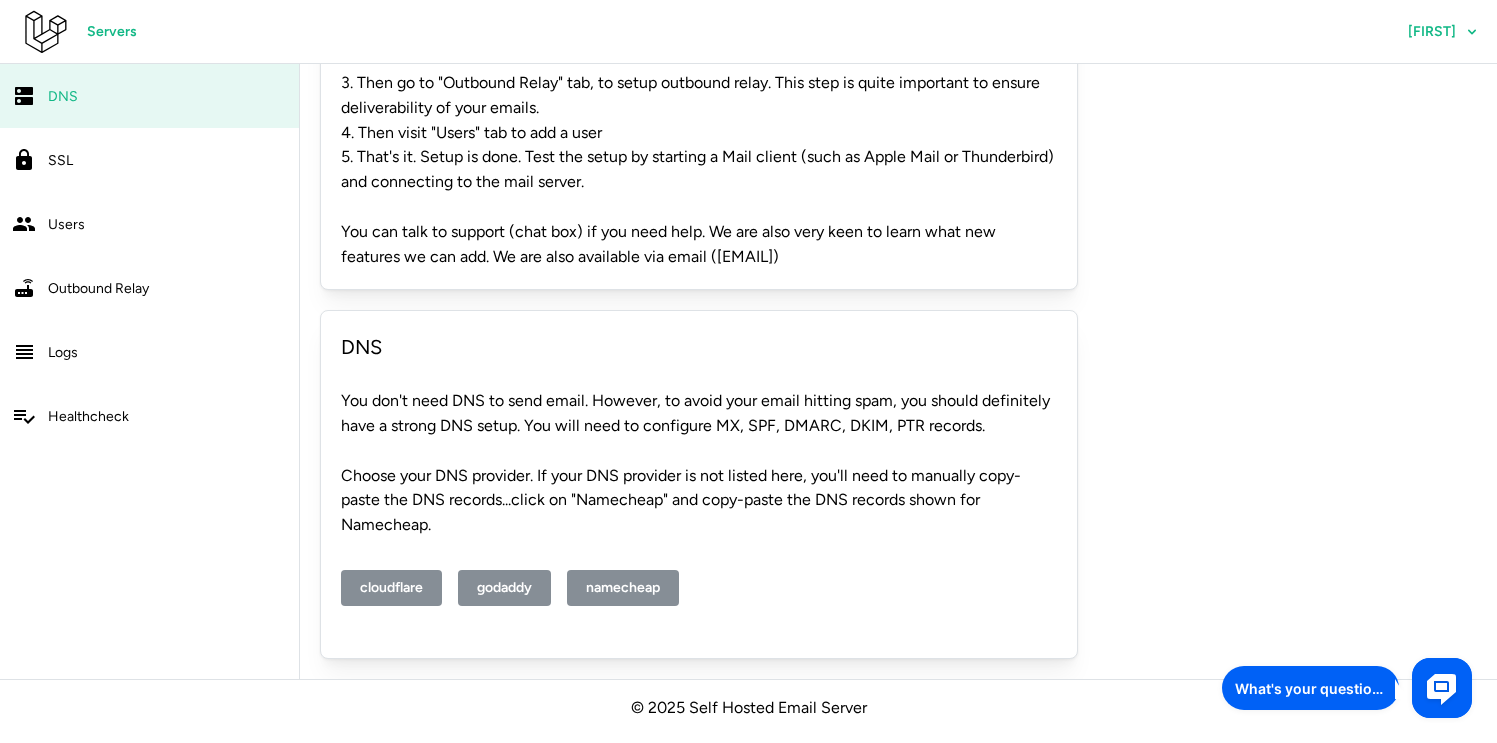 click on "namecheap" 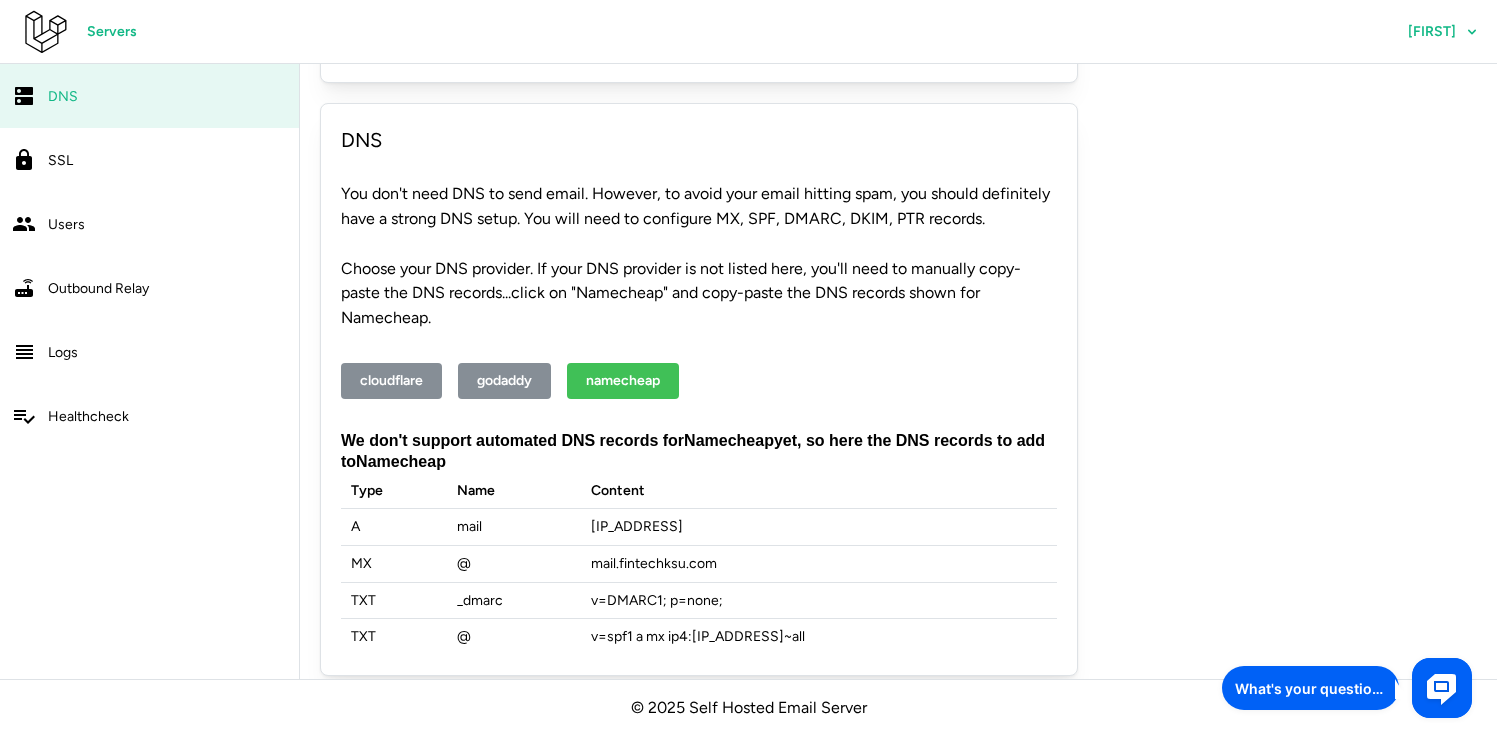 scroll, scrollTop: 450, scrollLeft: 0, axis: vertical 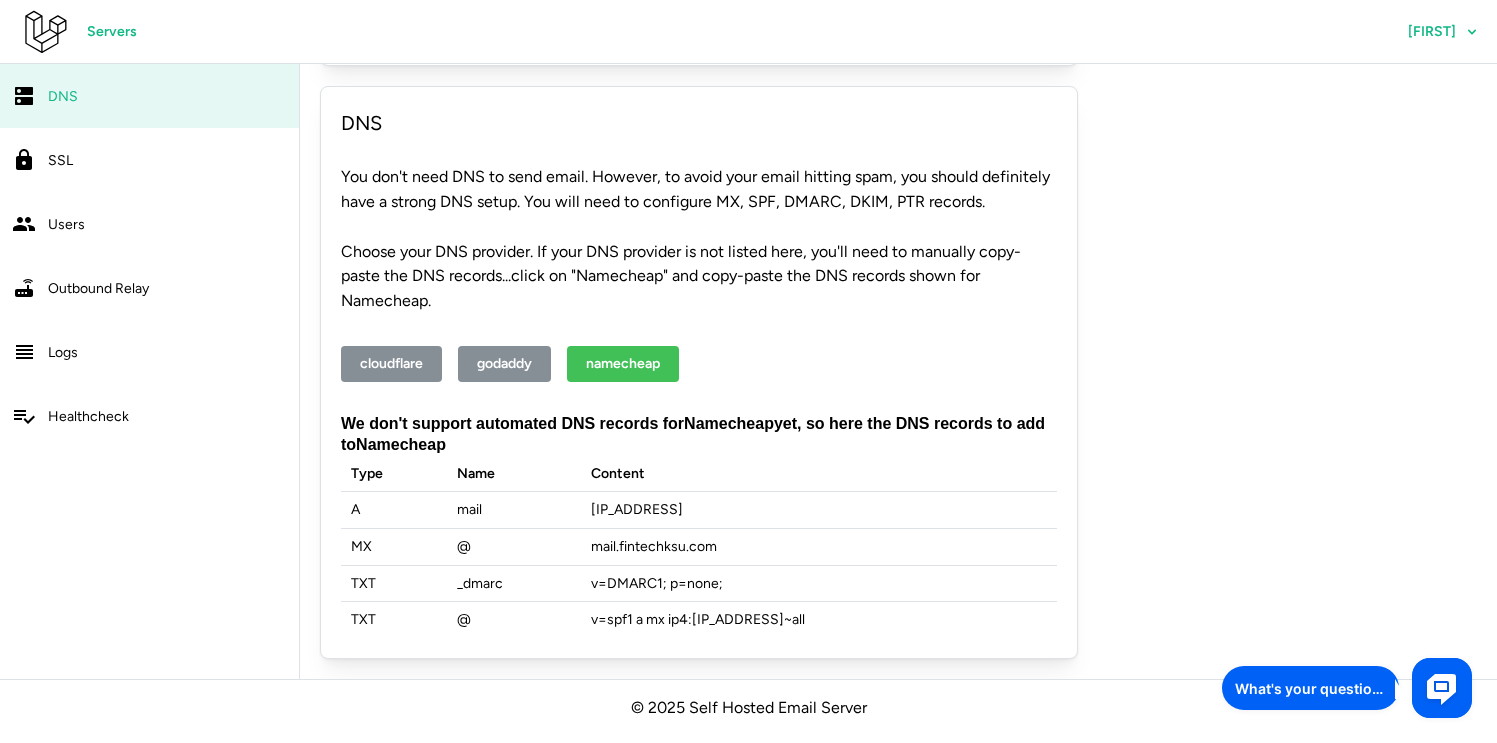 click on "157.245.87.141" 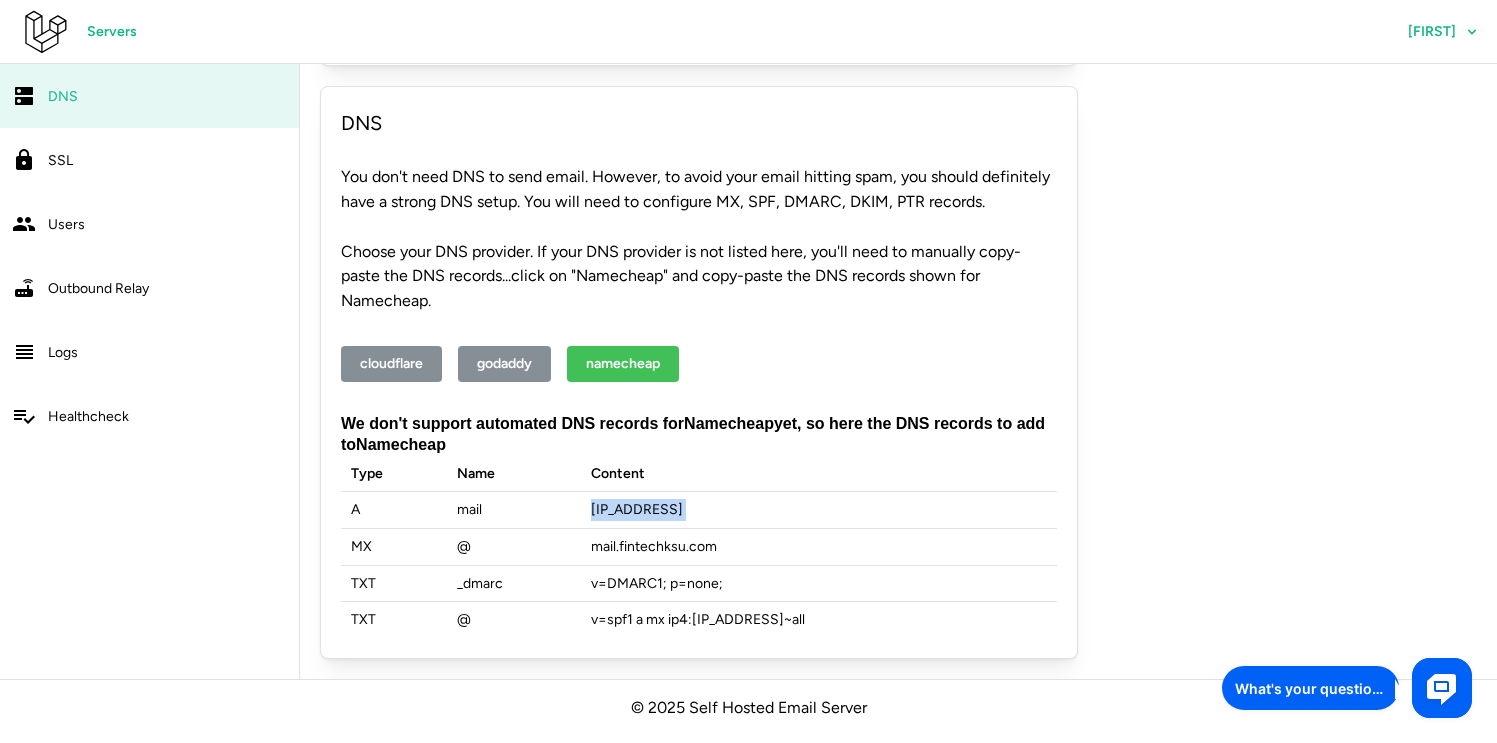 click on "157.245.87.141" 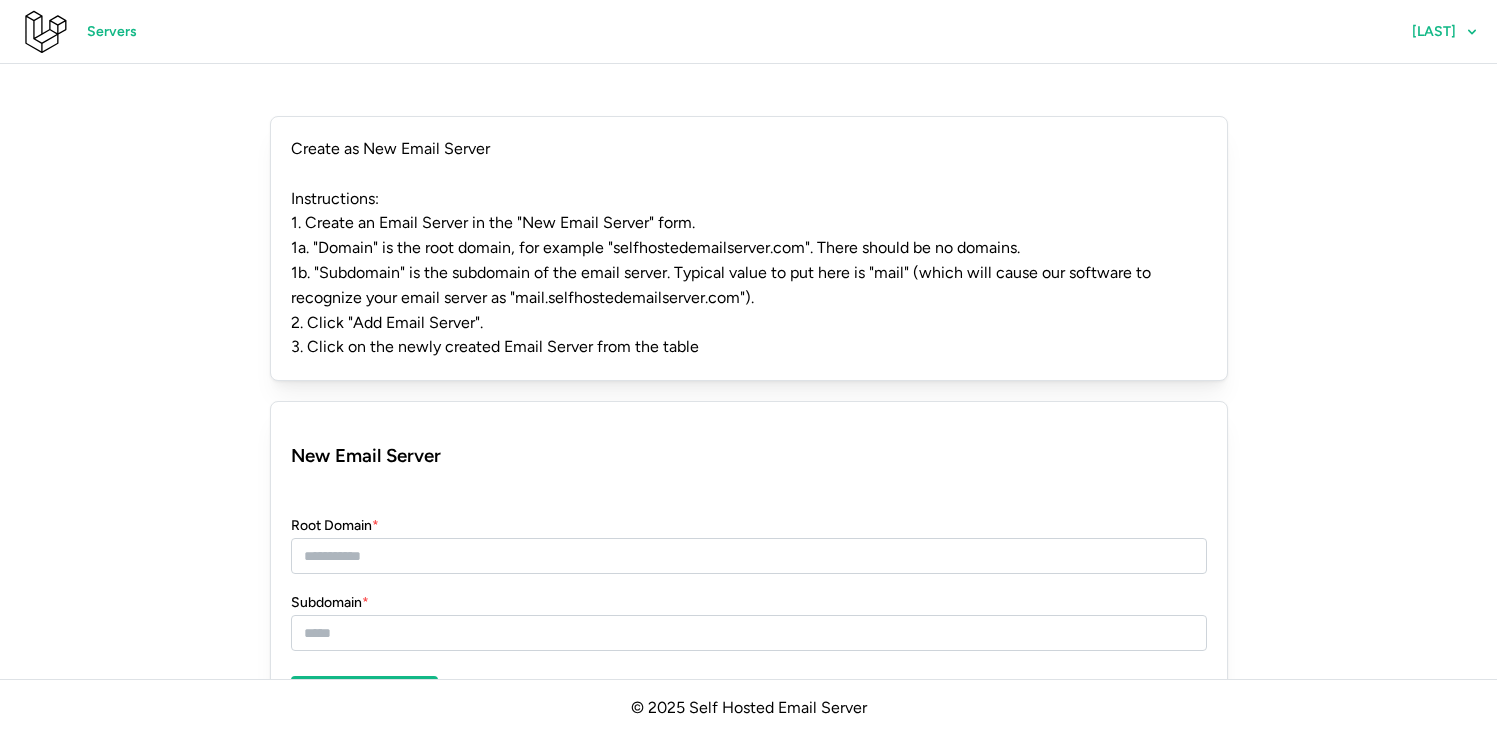scroll, scrollTop: 0, scrollLeft: 0, axis: both 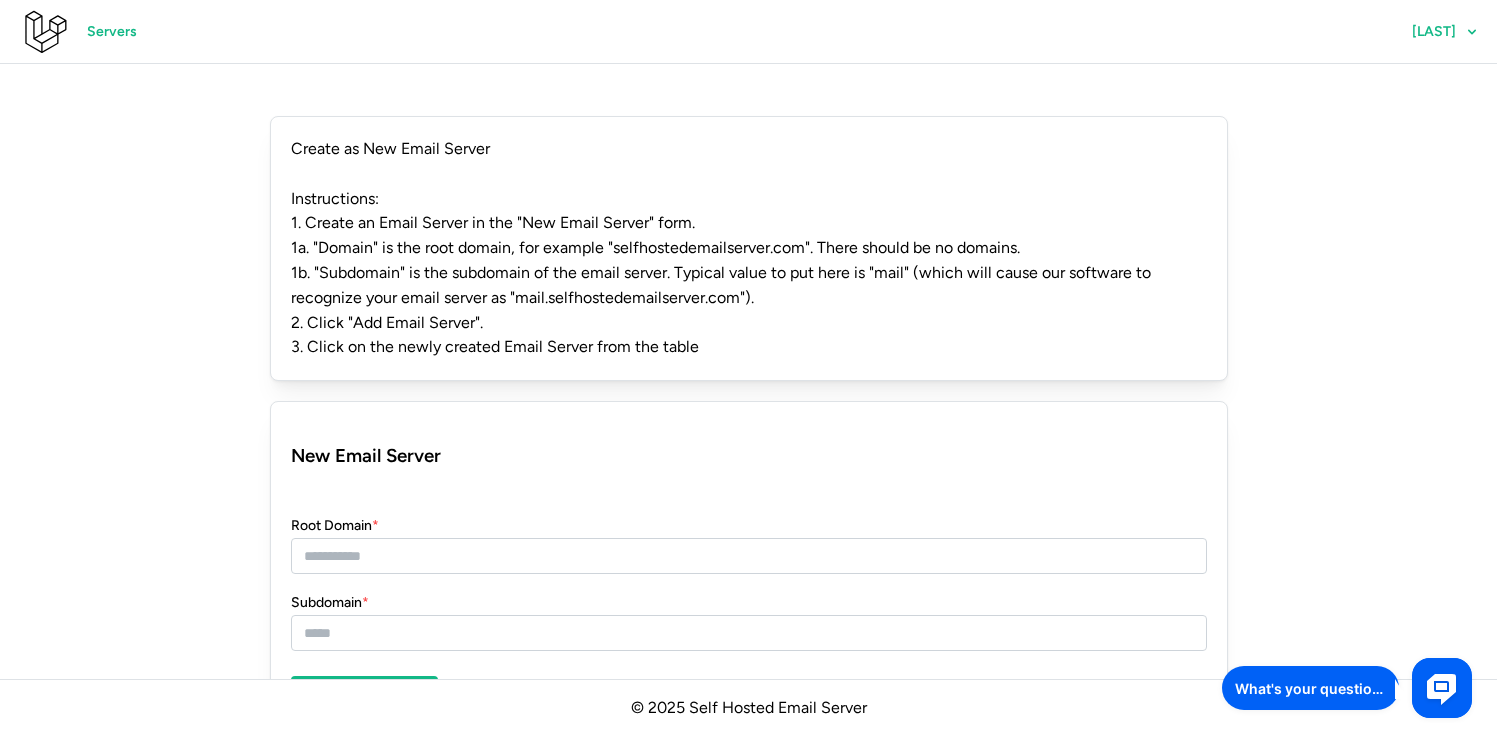 click 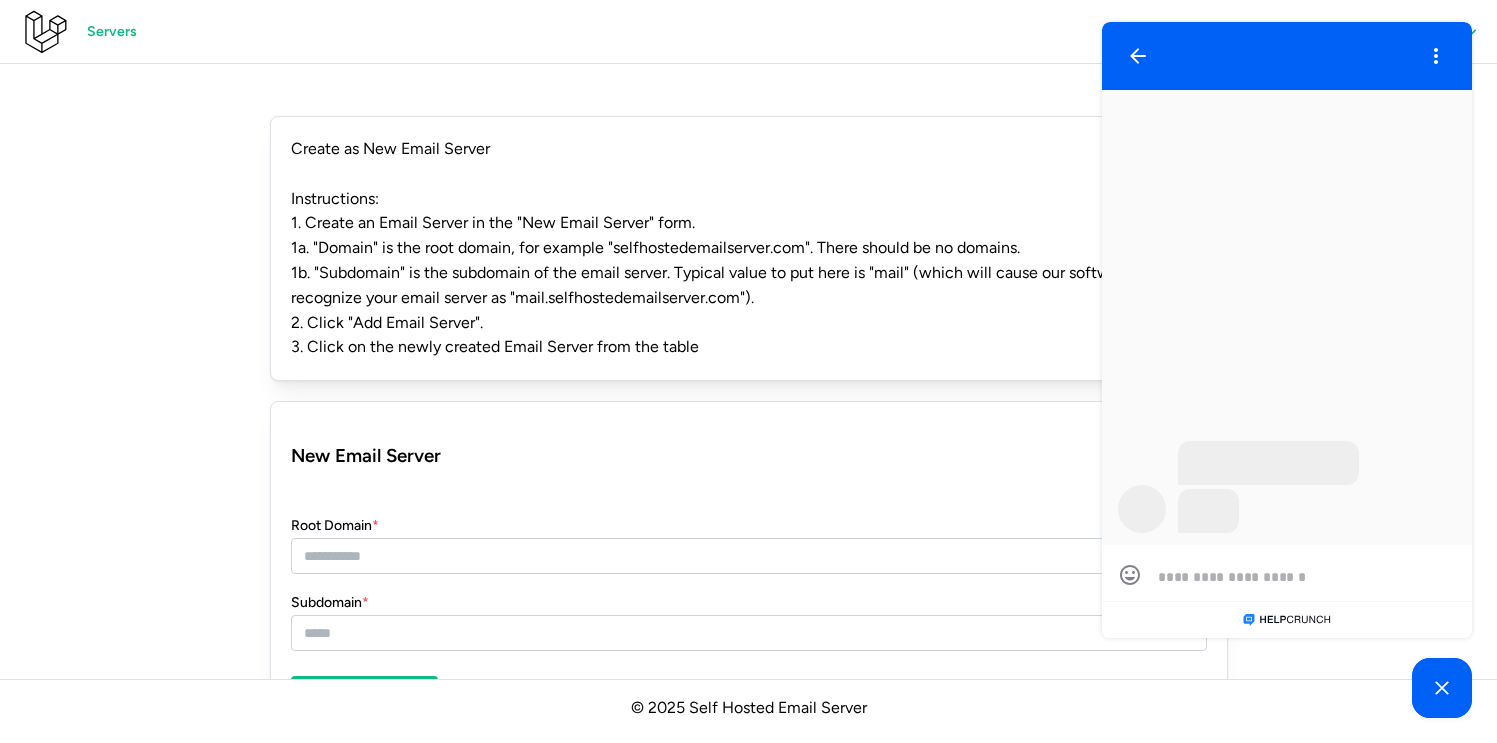 scroll, scrollTop: 0, scrollLeft: 0, axis: both 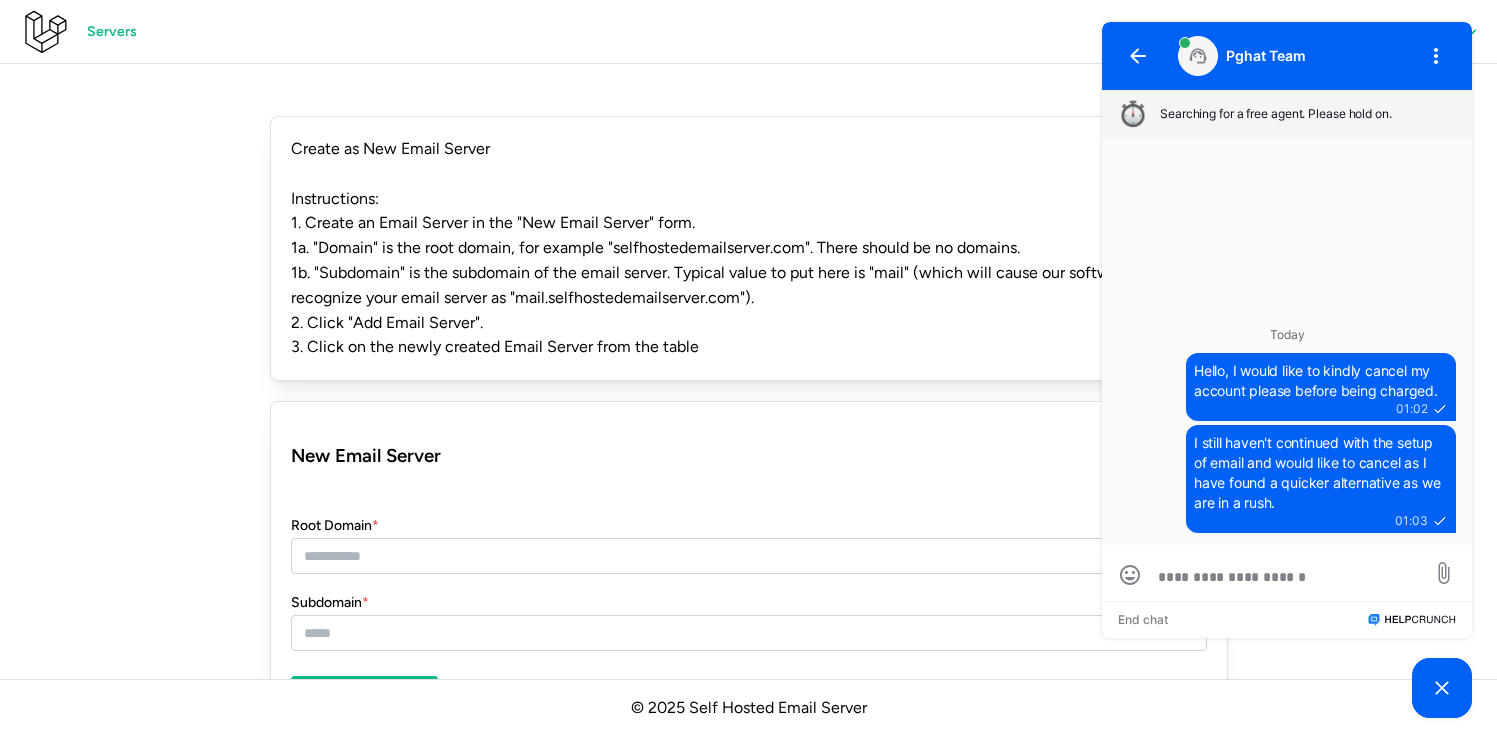 click on "Create as New Email Server Instructions: 1. Create an Email Server in the "New Email Server" form. 1a. "Domain" is the root domain, for example "selfhostedemailserver.com". There should be no domains. 1b. "Subdomain" is the subdomain of the email server. Typical value to put here is "mail" (which will cause our software to recognize your email server as "mail.selfhostedemailserver.com"). 2. Click "Add Email Server". 3. Click on the newly created Email Server from the table New Email Server Root Domain  * Subdomain  * Add Email Server Email Server Subdomain Created At fintechksu.com mail 8/4/2025, 12:51:28 AM" 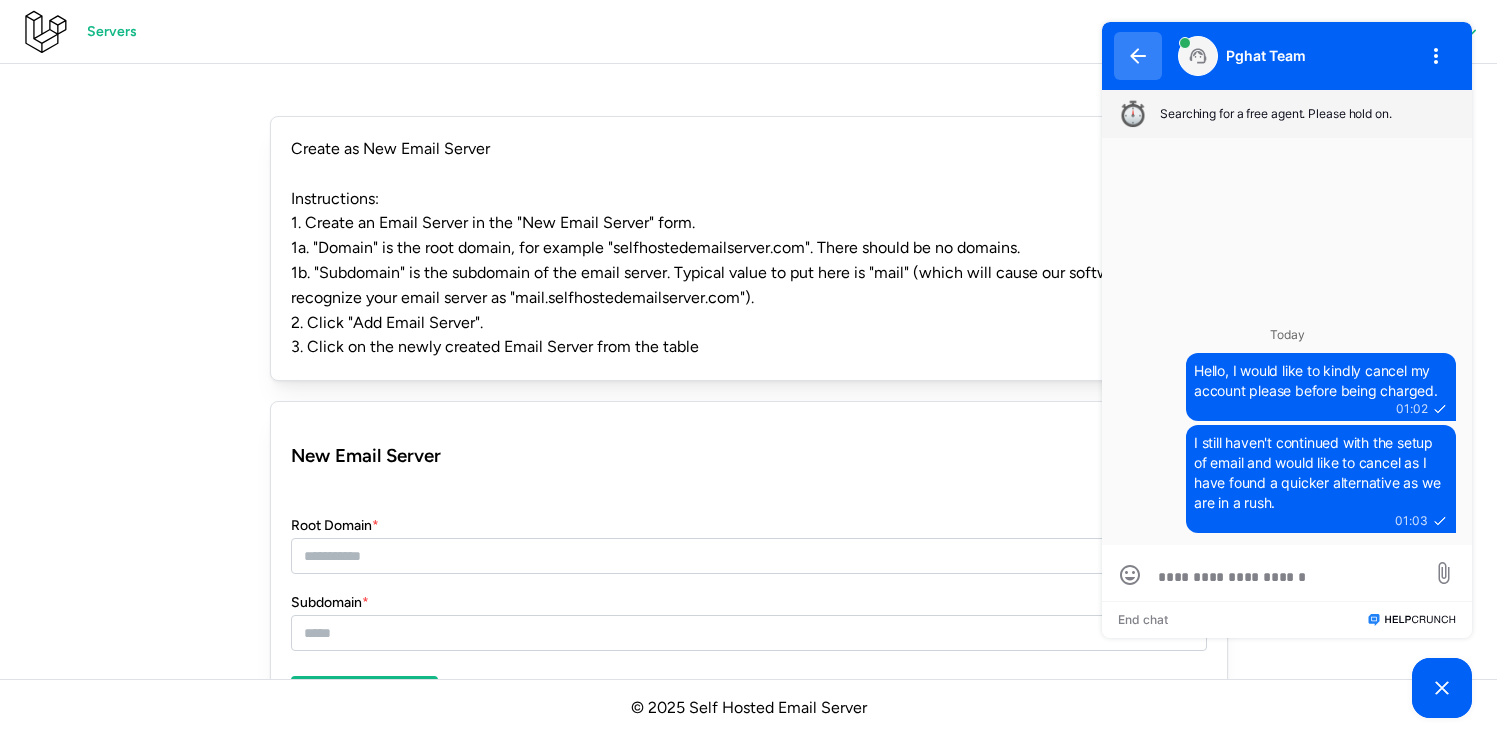 click 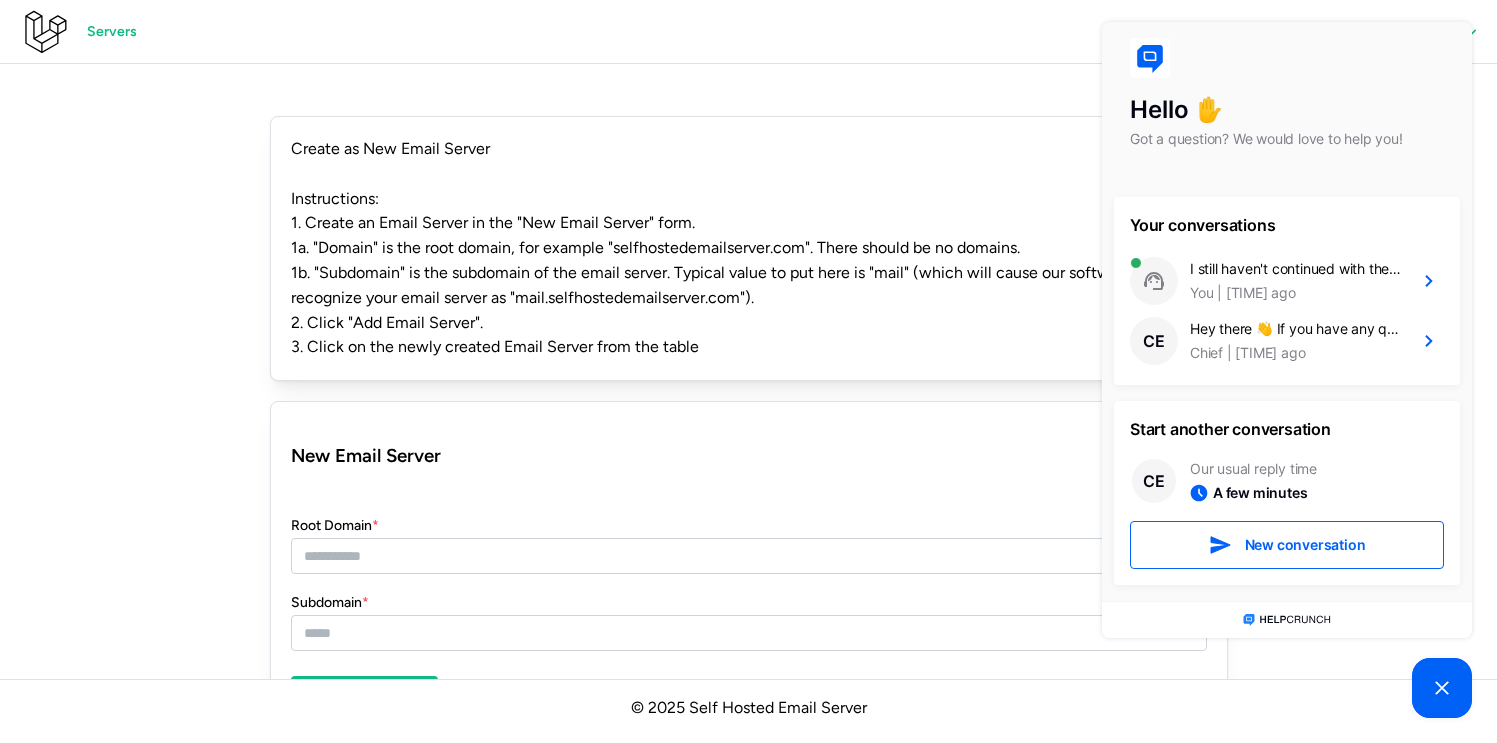 click on "1b. "Subdomain" is the subdomain of the email server. Typical value to put here is "mail" (which will cause our software to recognize your email server as "mail.selfhostedemailserver.com")." 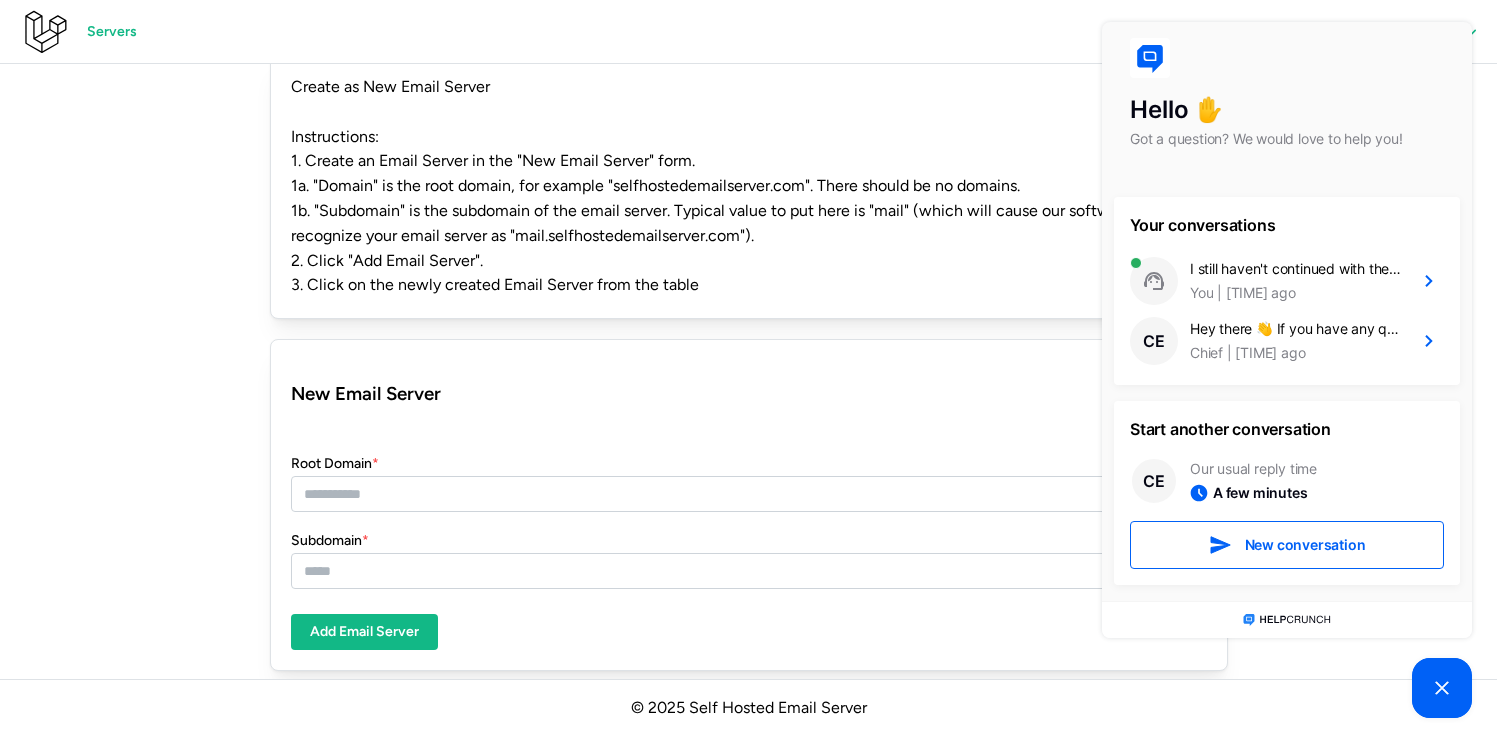 scroll, scrollTop: 0, scrollLeft: 0, axis: both 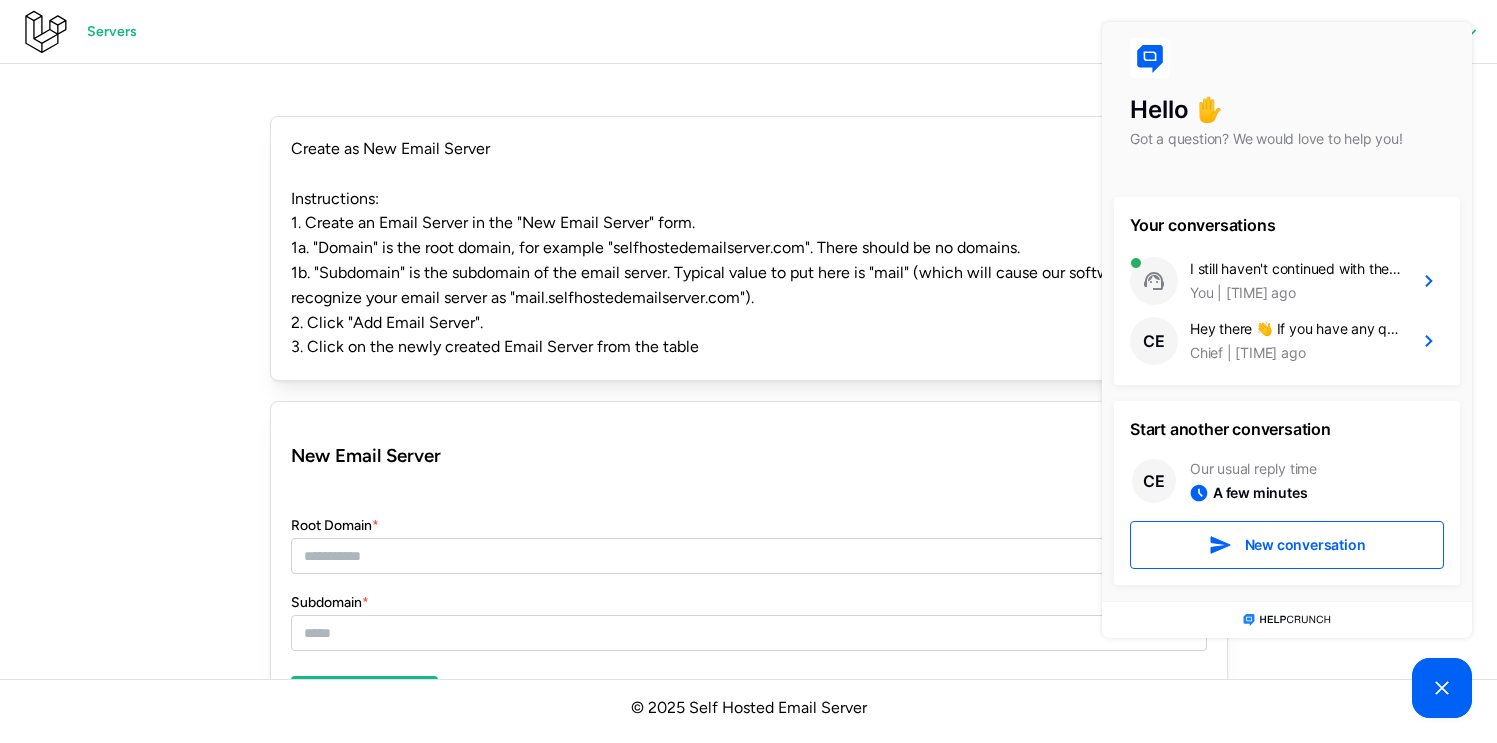 drag, startPoint x: 375, startPoint y: 673, endPoint x: 1494, endPoint y: 694, distance: 1119.197 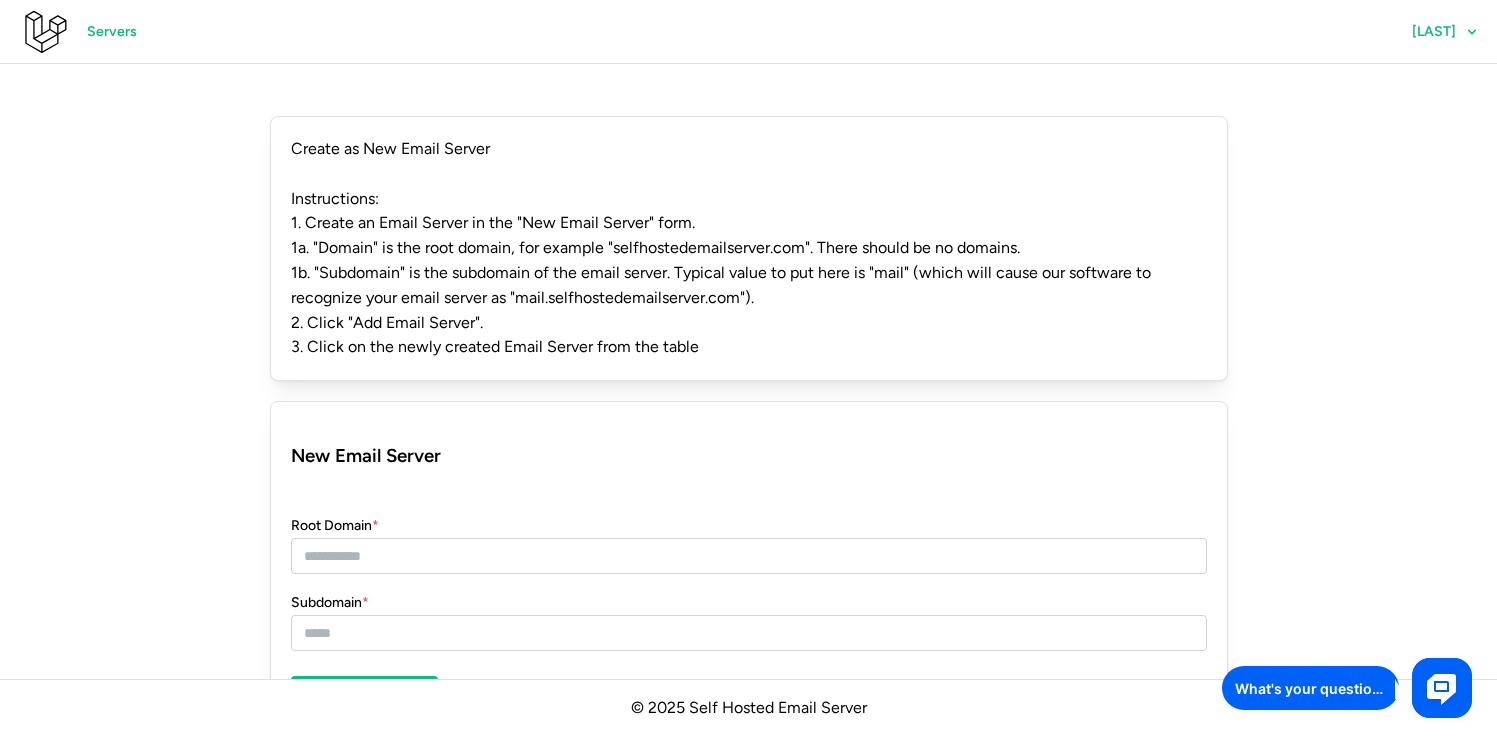 click on "Servers Khalid" 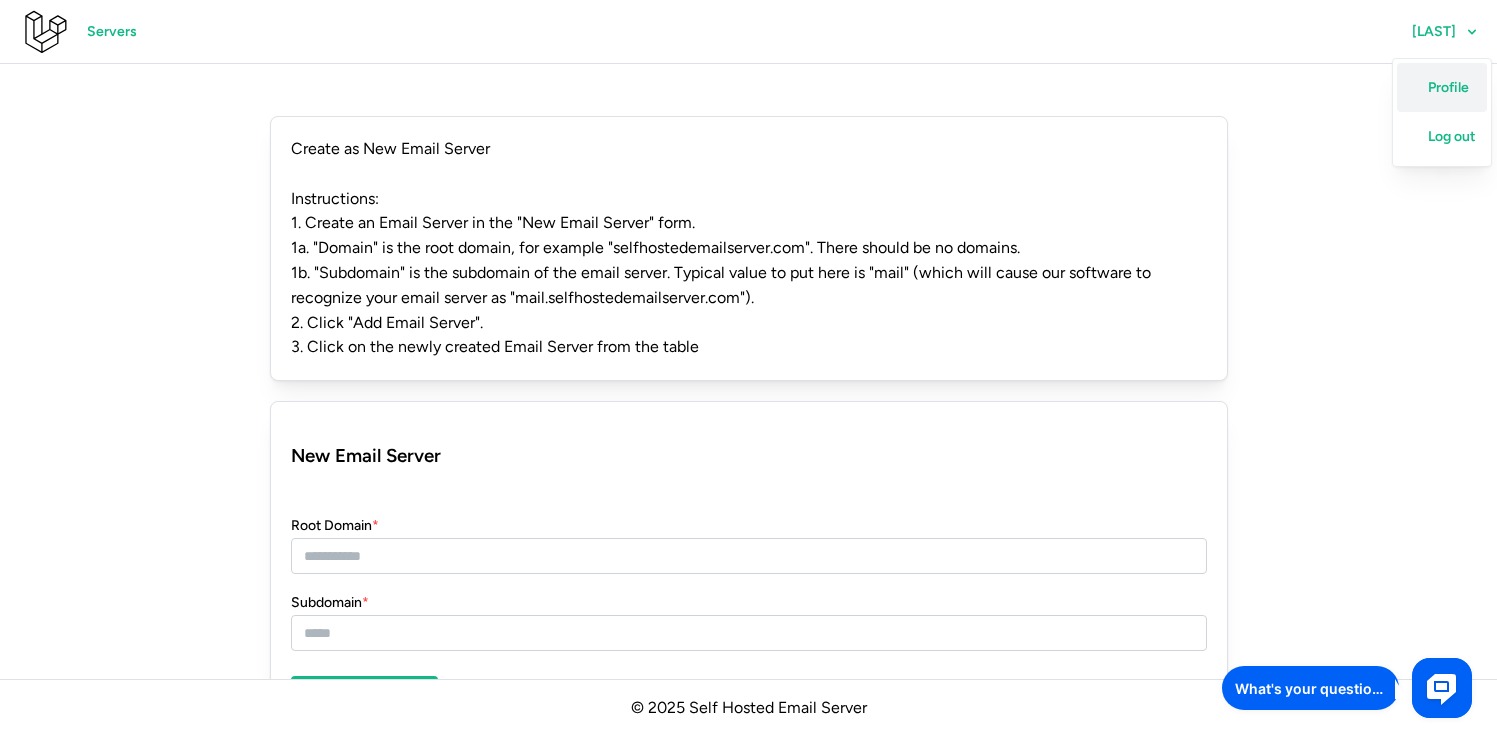 click on "Profile" at bounding box center (1448, 88) 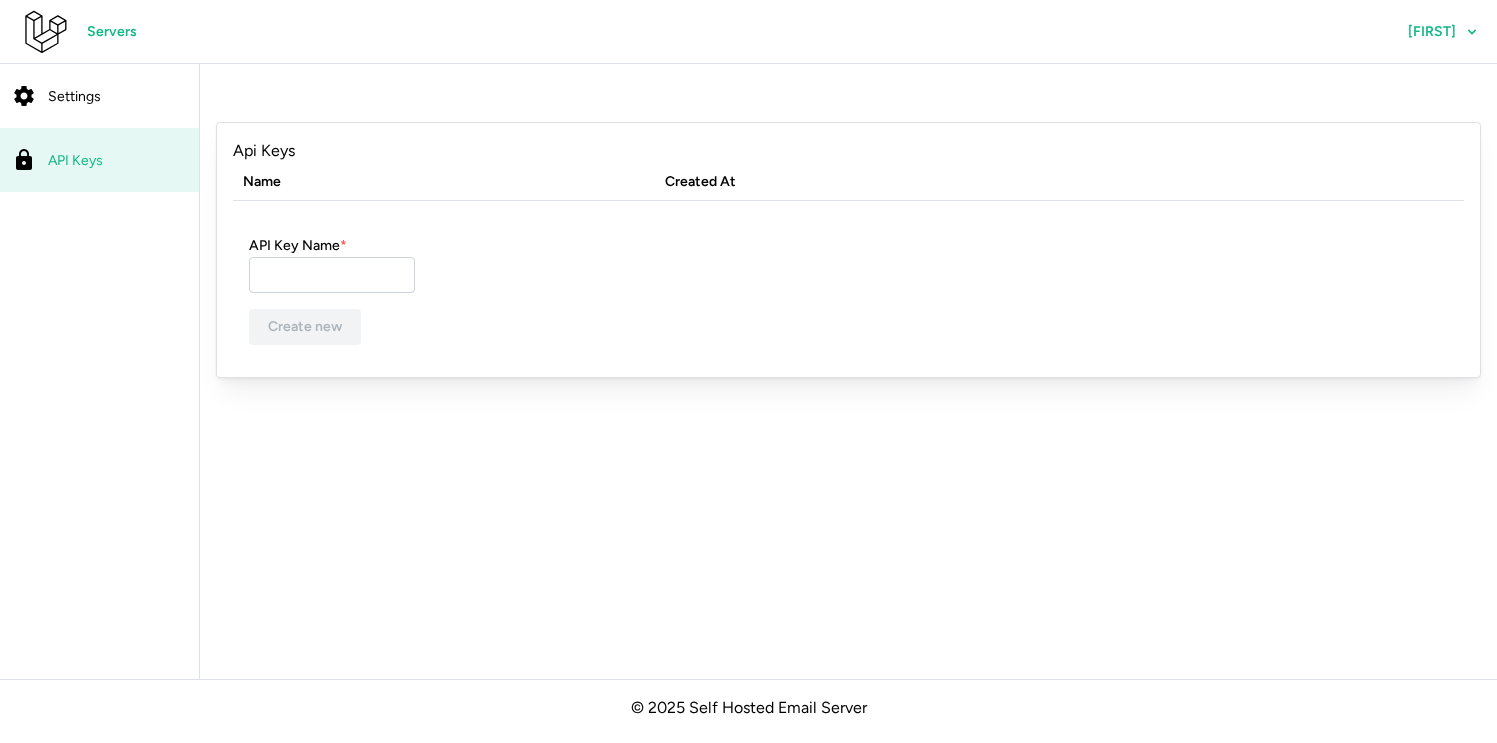 scroll, scrollTop: 0, scrollLeft: 0, axis: both 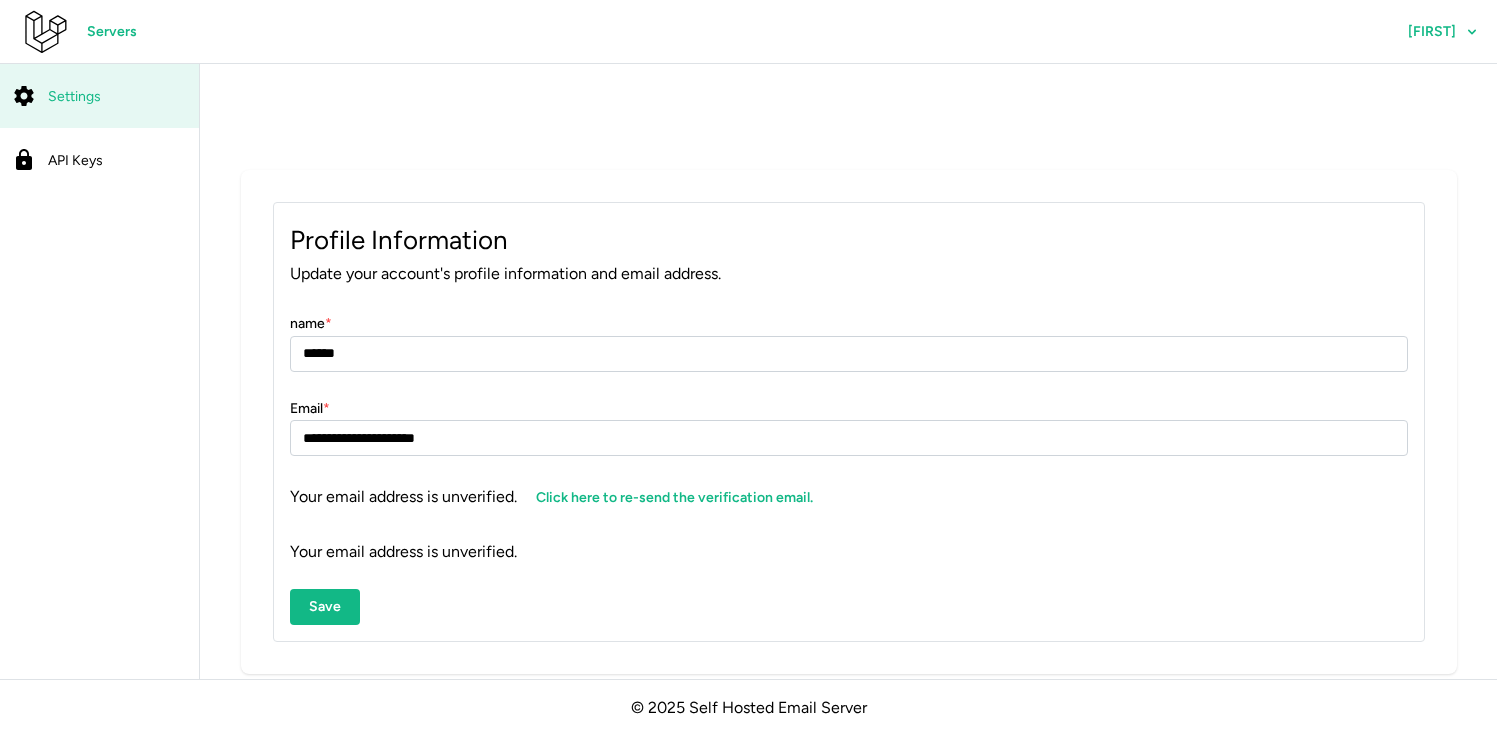click on "API Keys" 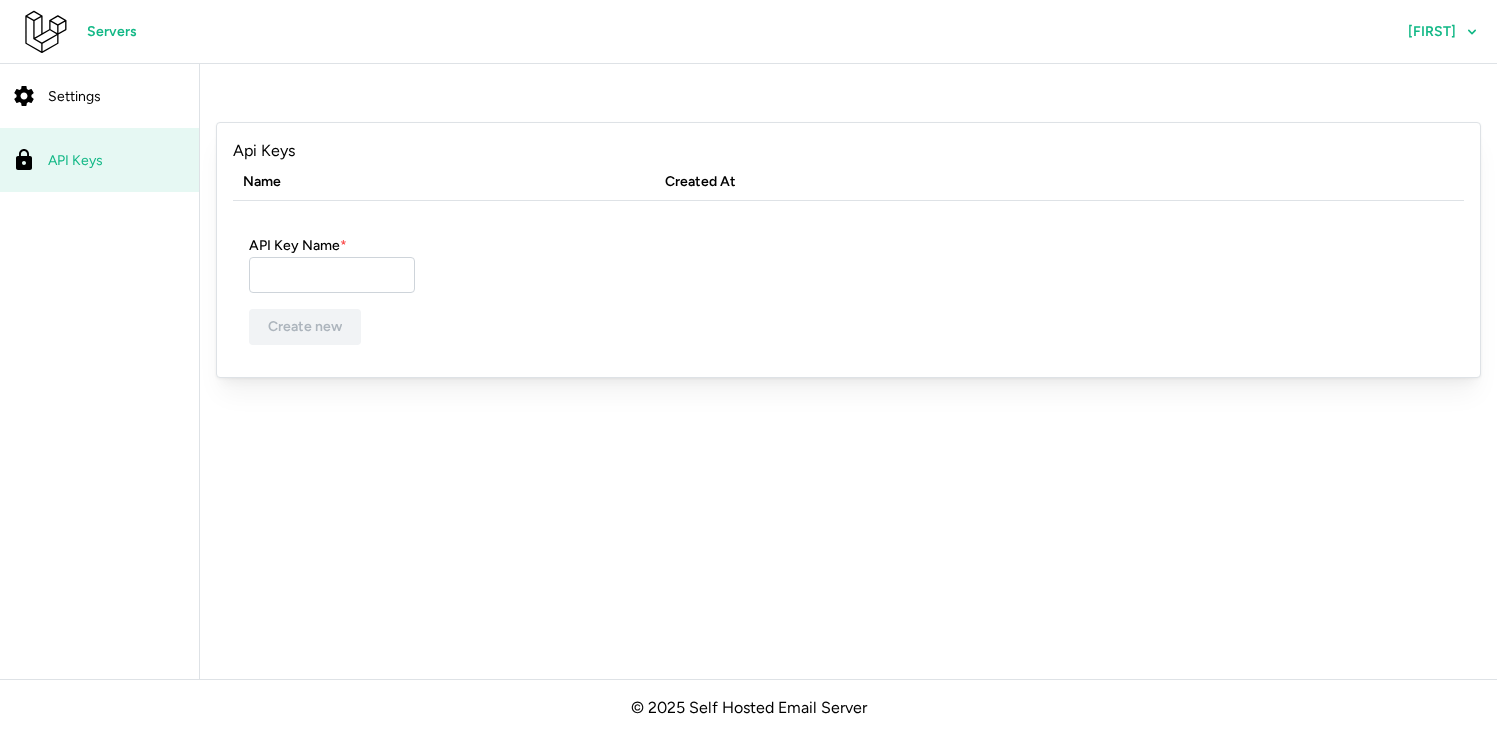 click on "Servers" 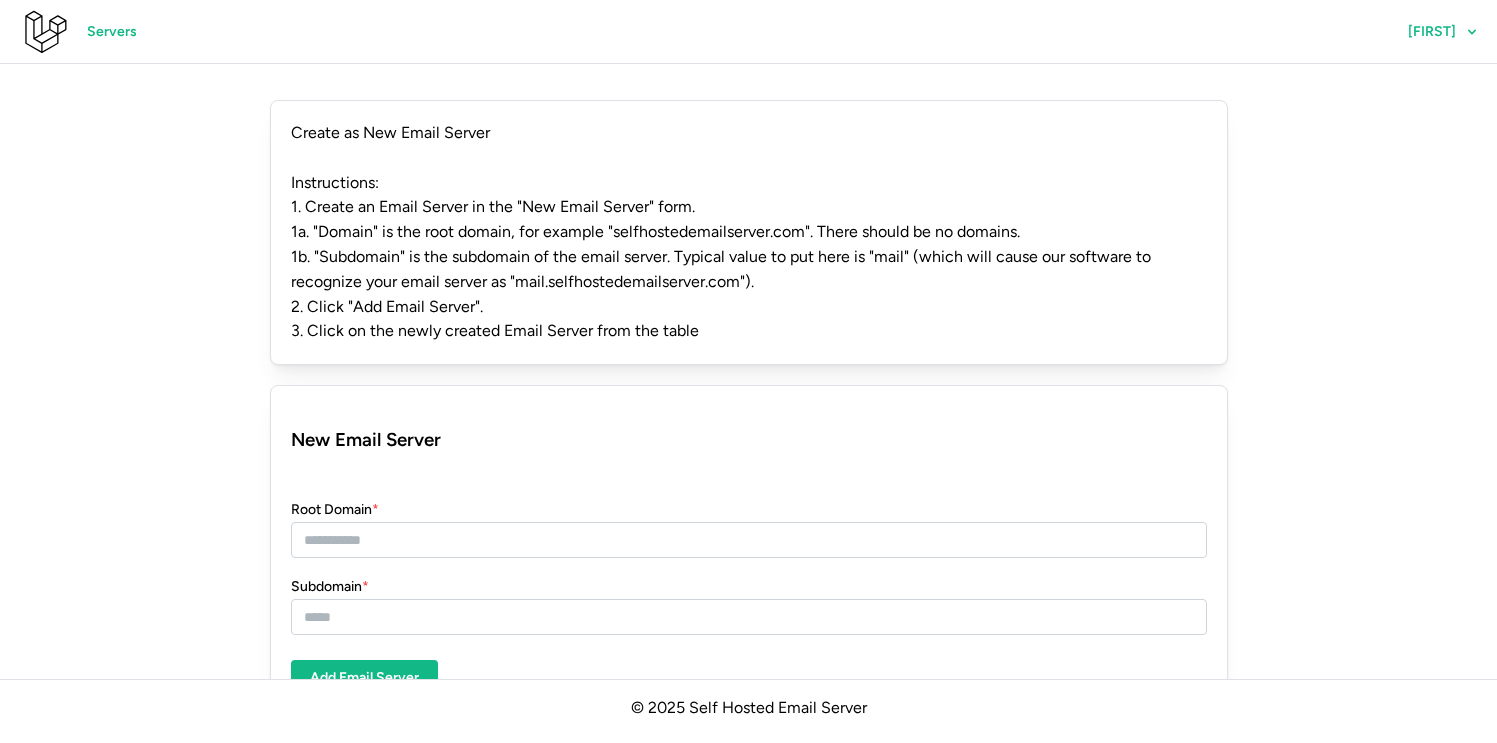 scroll, scrollTop: 243, scrollLeft: 0, axis: vertical 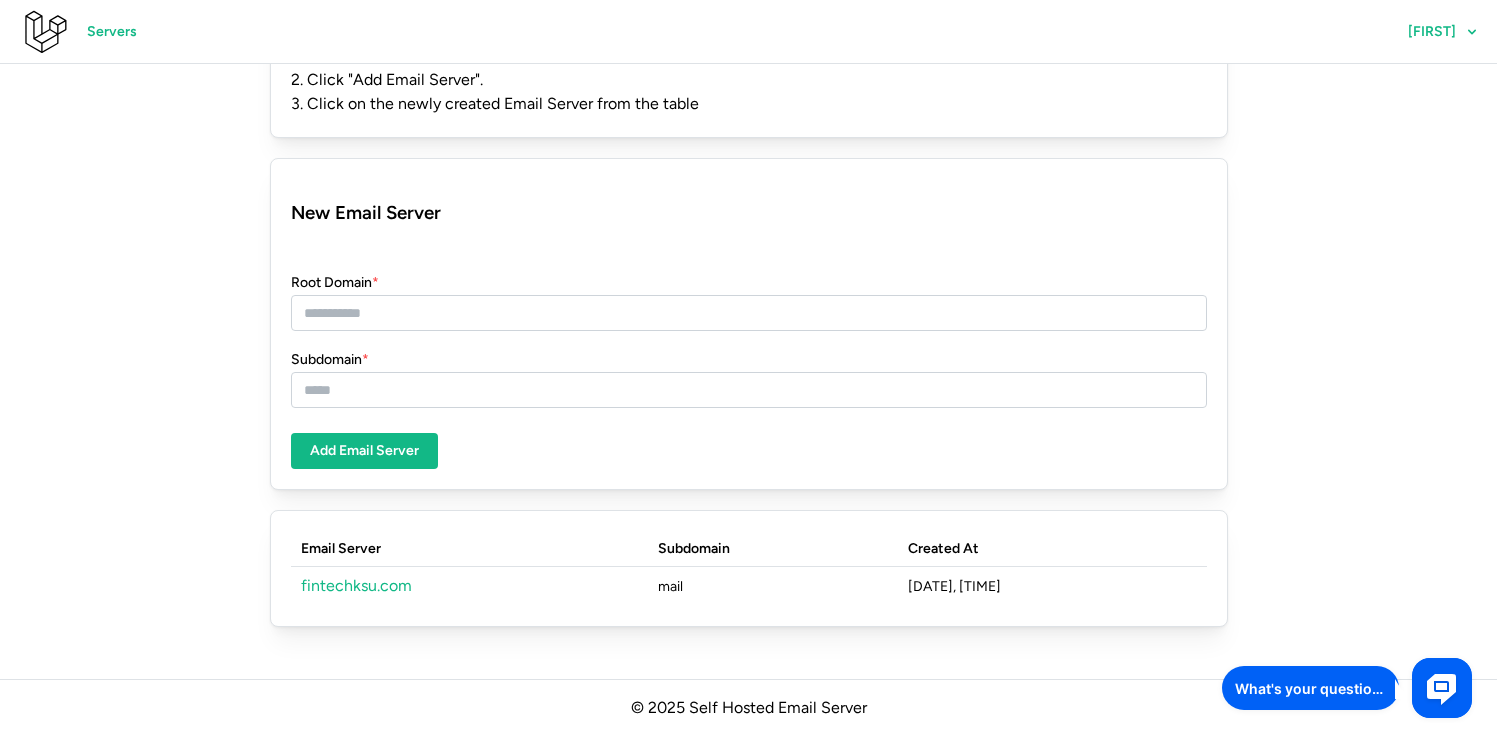 click on "fintechksu.com" 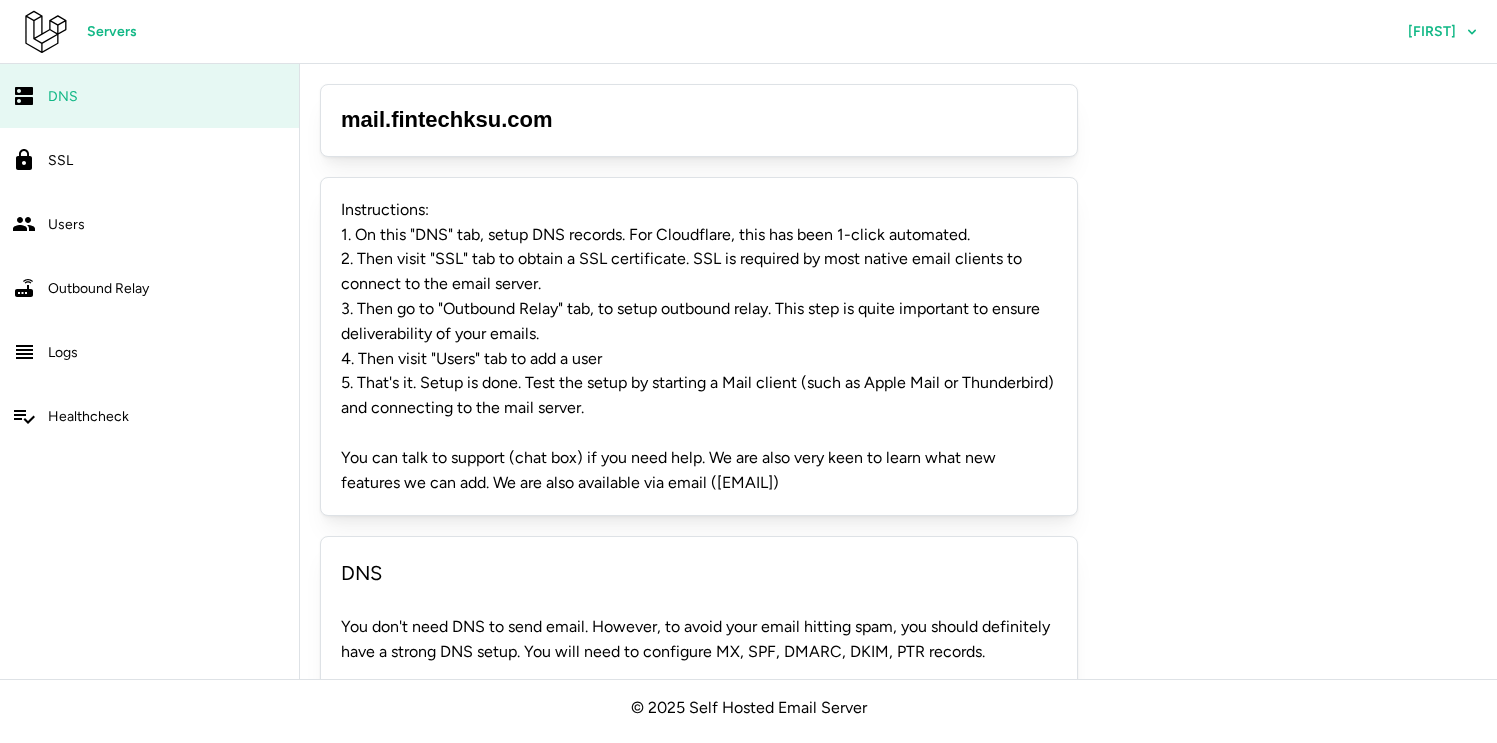 scroll, scrollTop: 226, scrollLeft: 0, axis: vertical 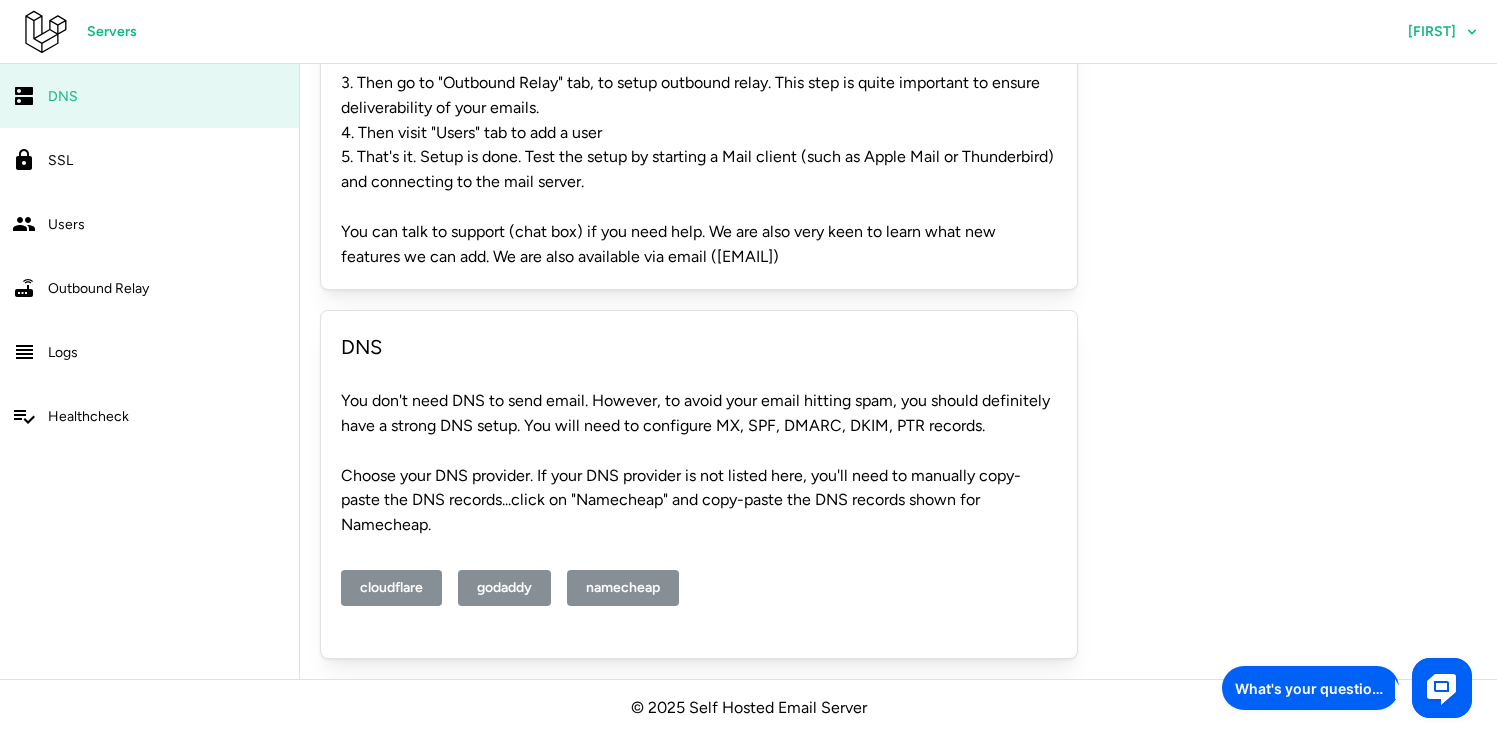 click 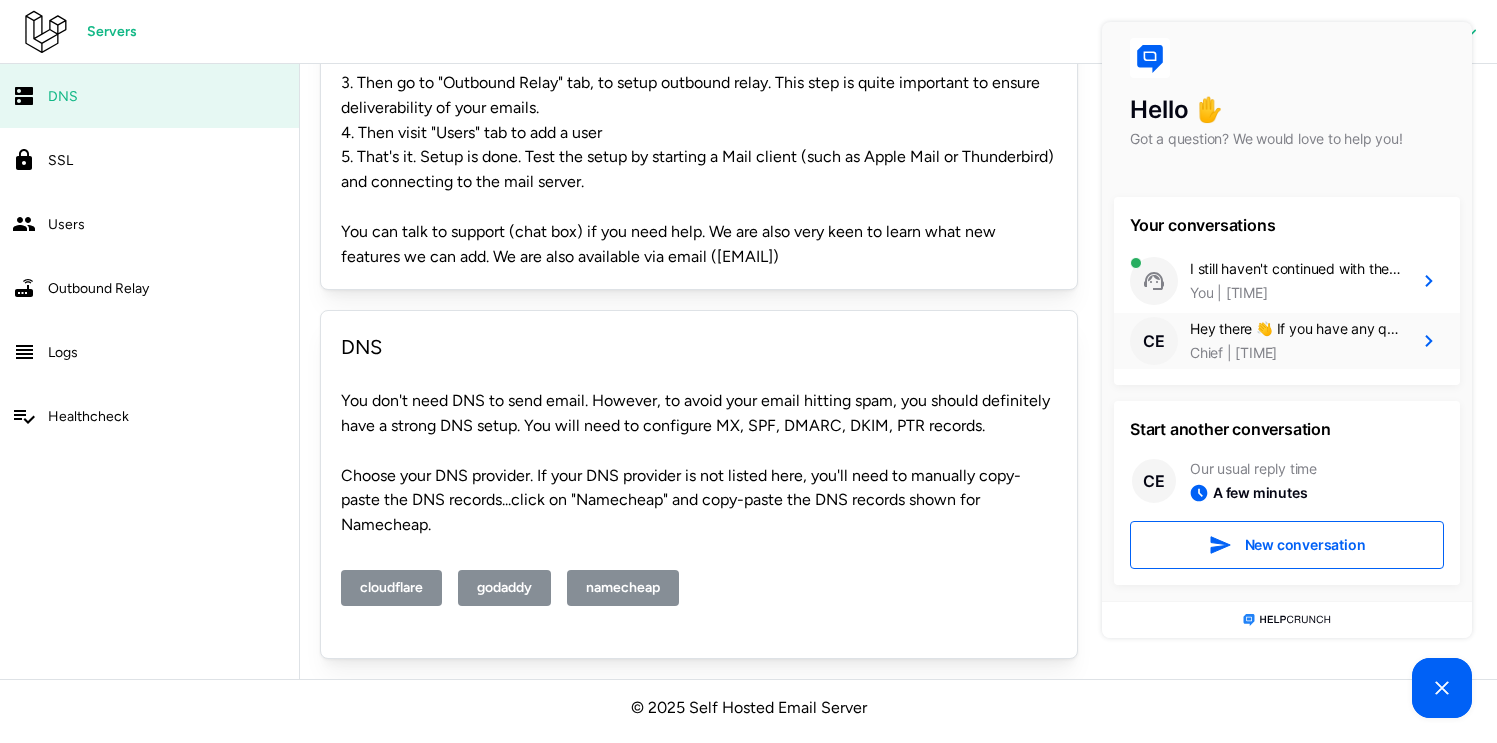 click on "[TIME]" at bounding box center (1250, 353) 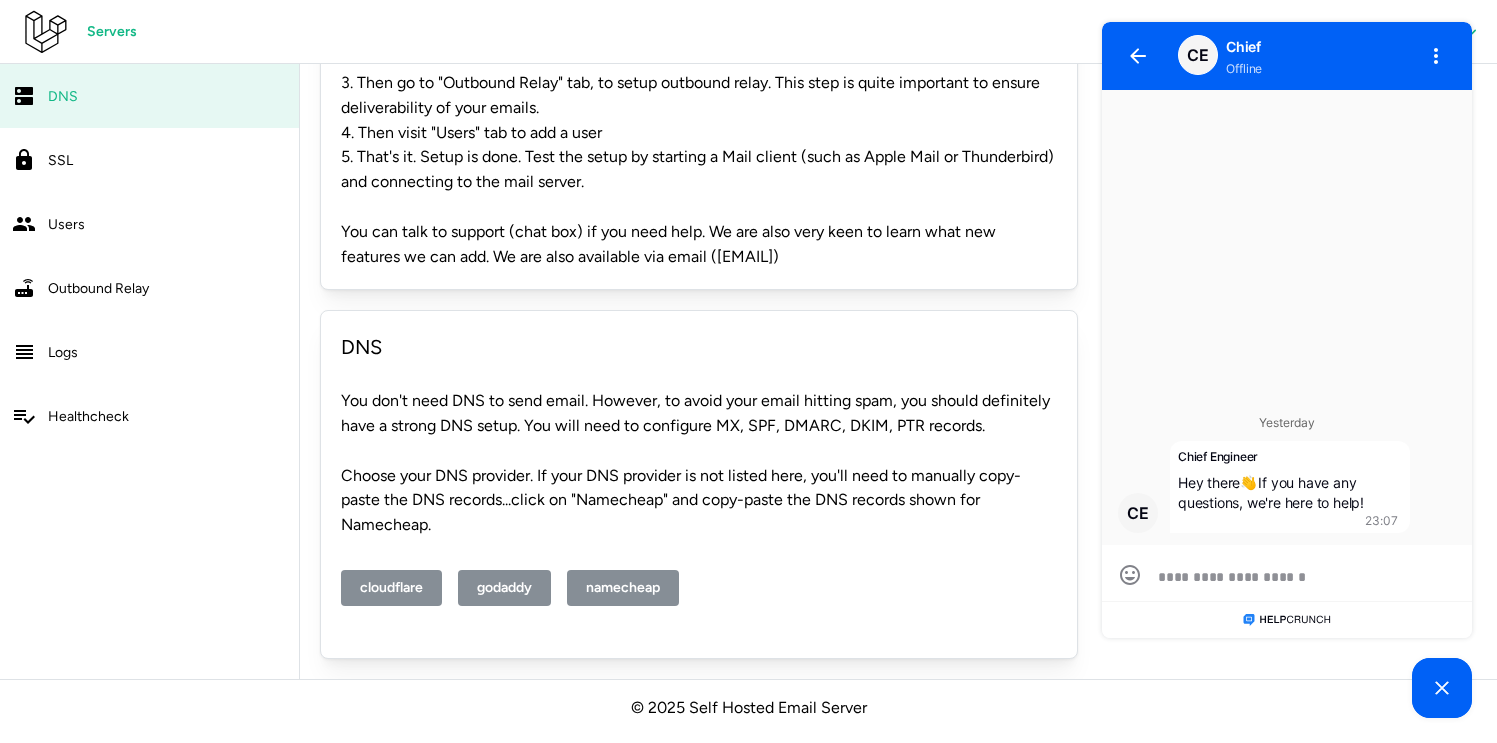 scroll, scrollTop: 0, scrollLeft: 0, axis: both 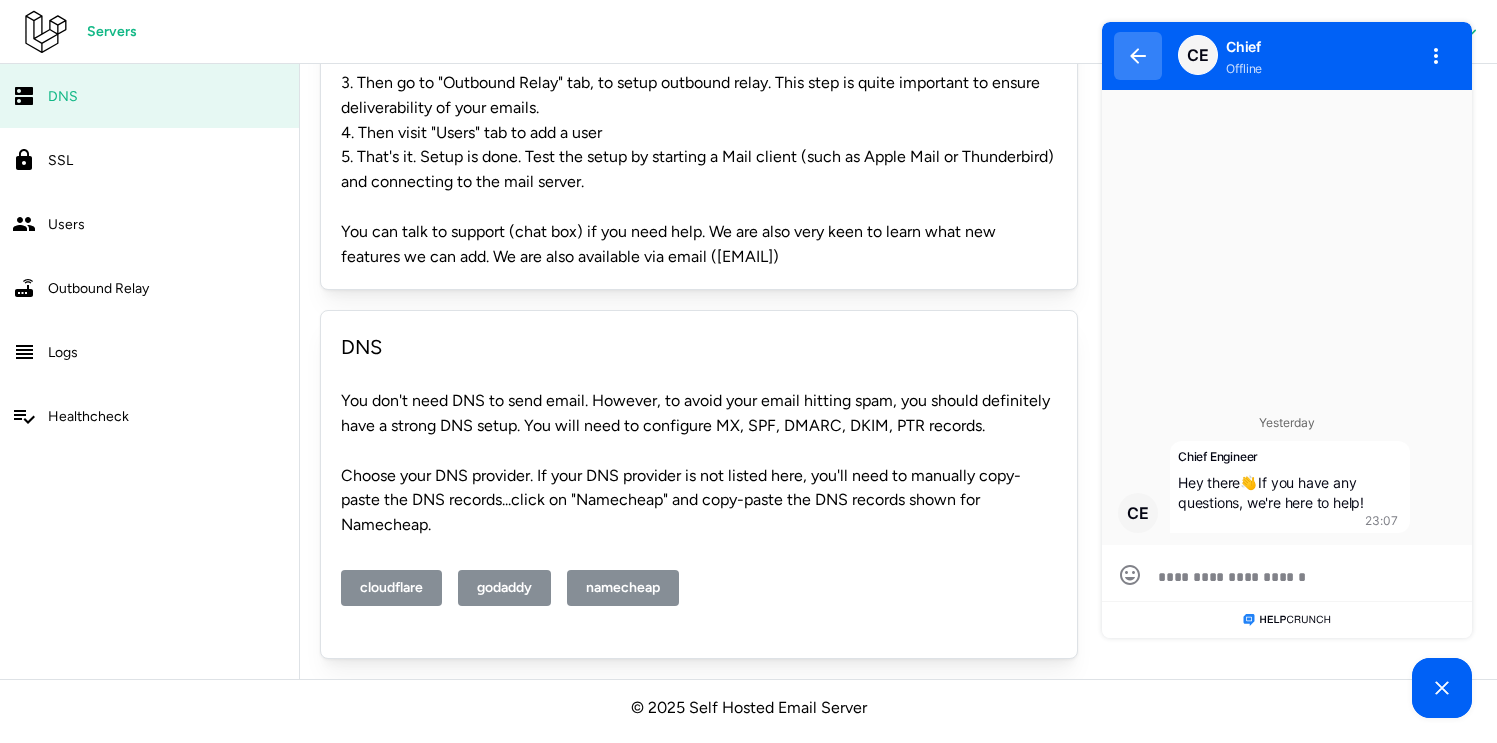 click 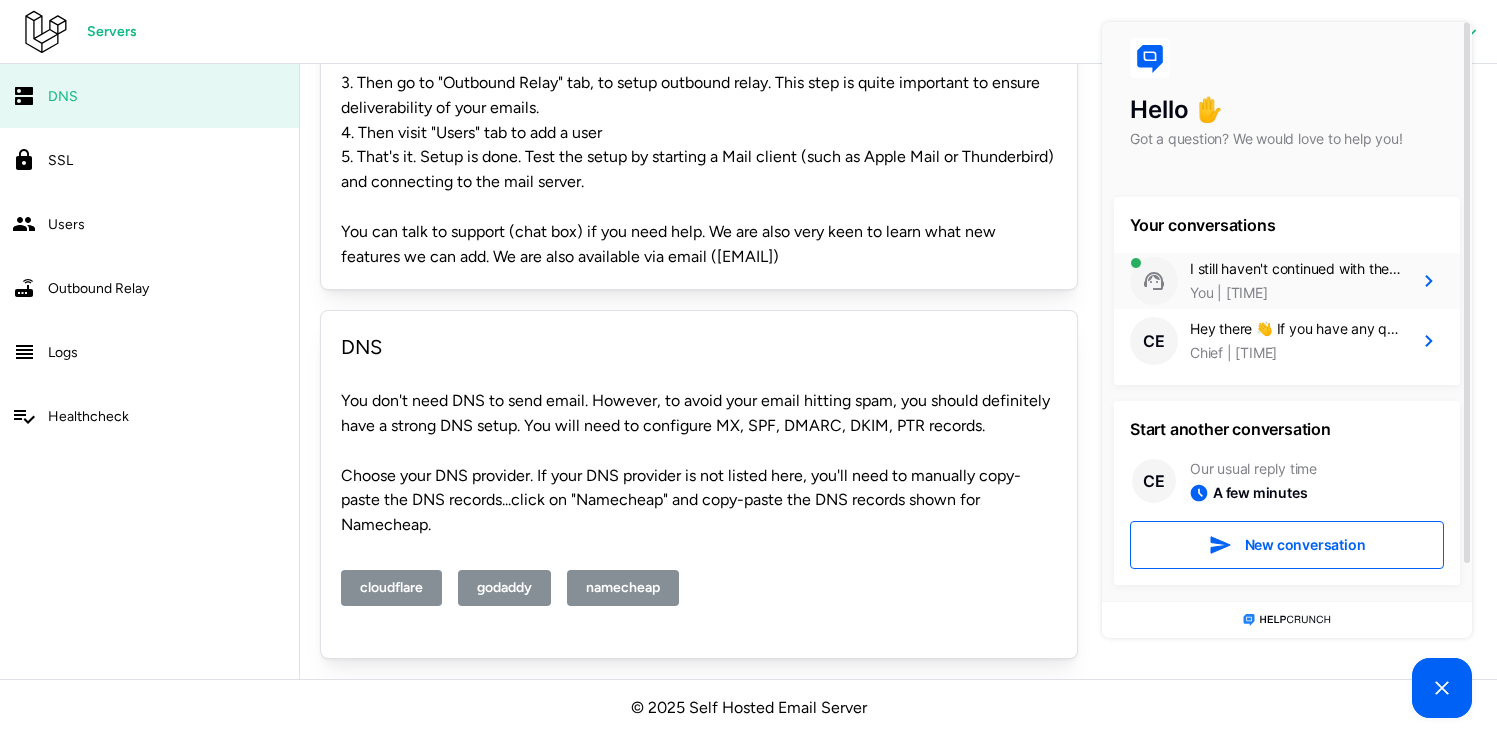 click on "I still haven't continued with the setup of email and would like to cancel as I have found a quicker alternative as we are in a rush." at bounding box center (1296, 269) 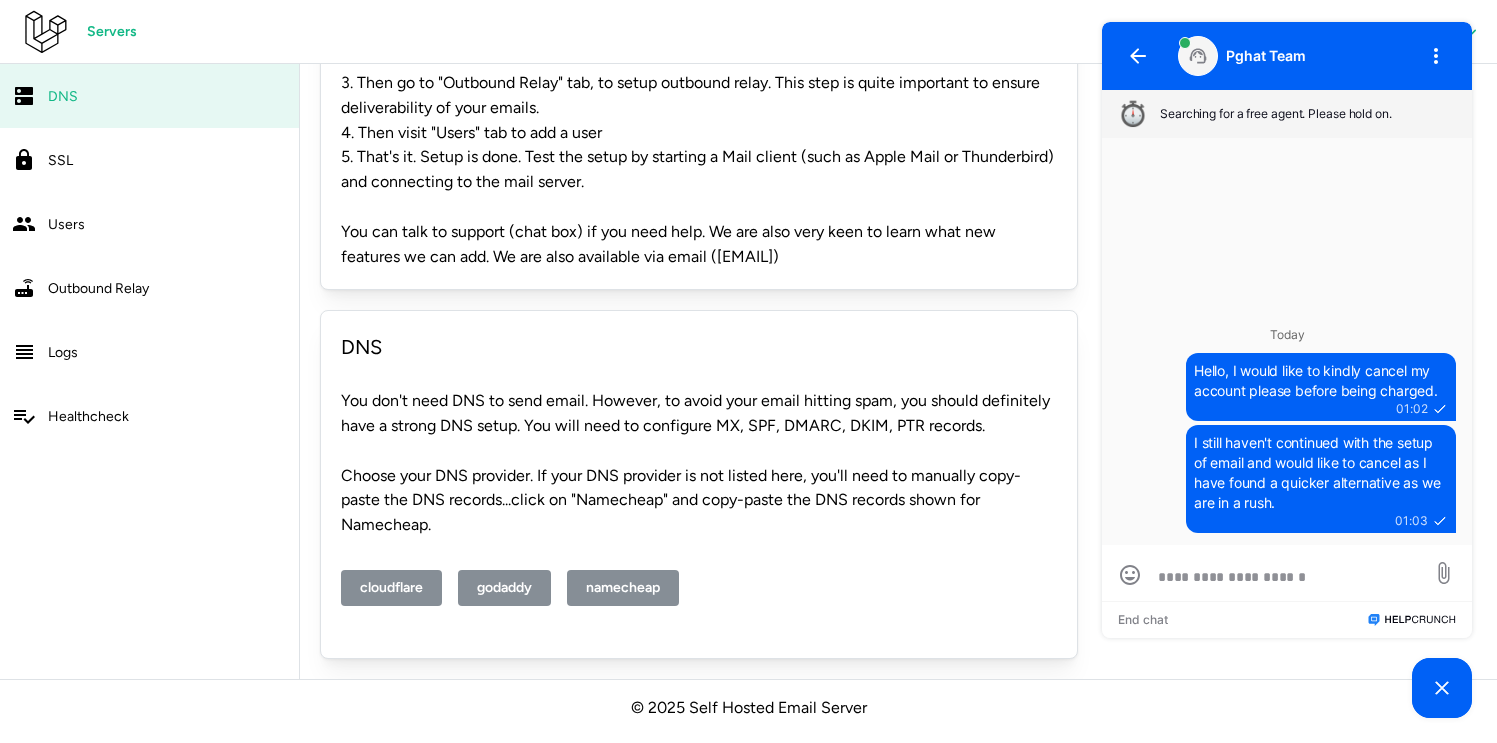 scroll, scrollTop: 0, scrollLeft: 0, axis: both 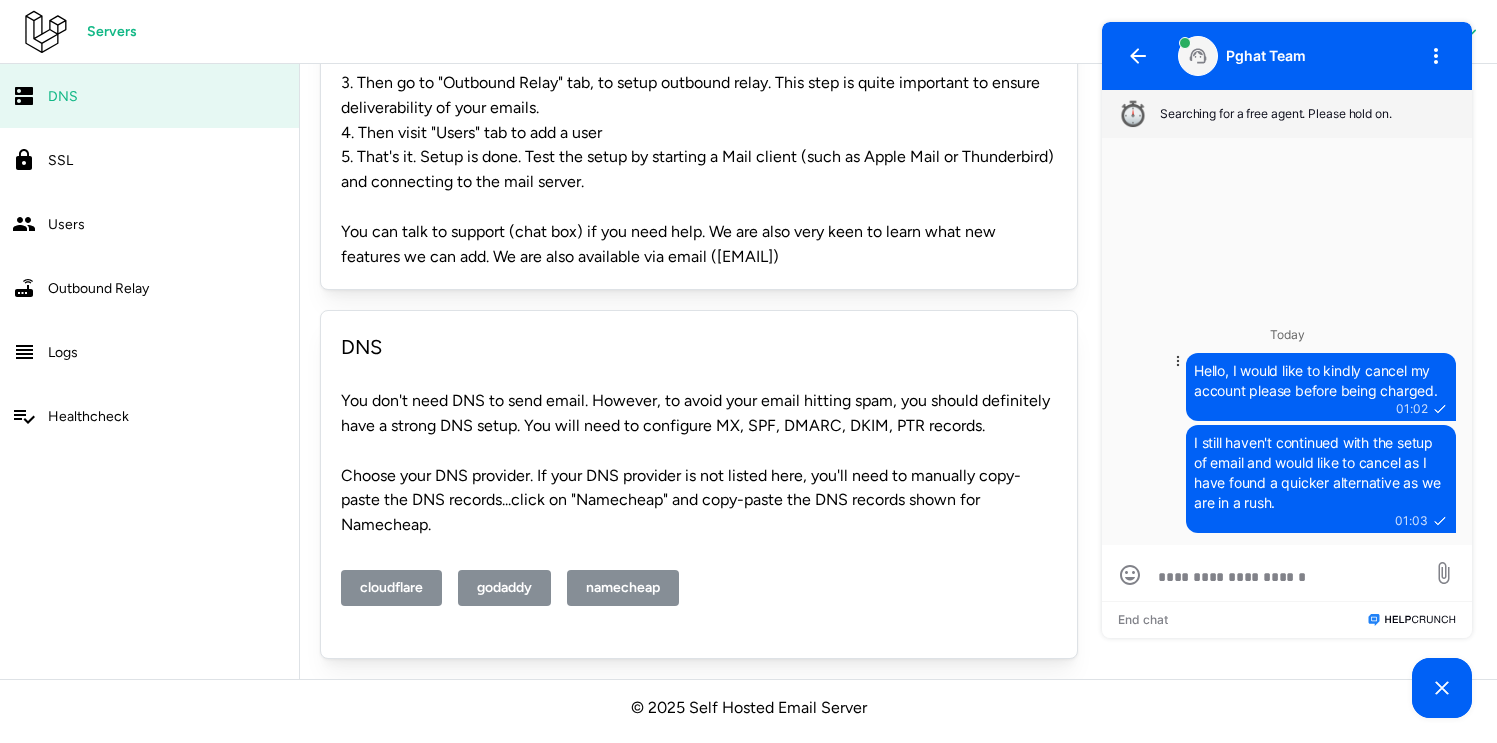 click on "Hello, I would like to kindly cancel my account please before being charged." at bounding box center (1316, 380) 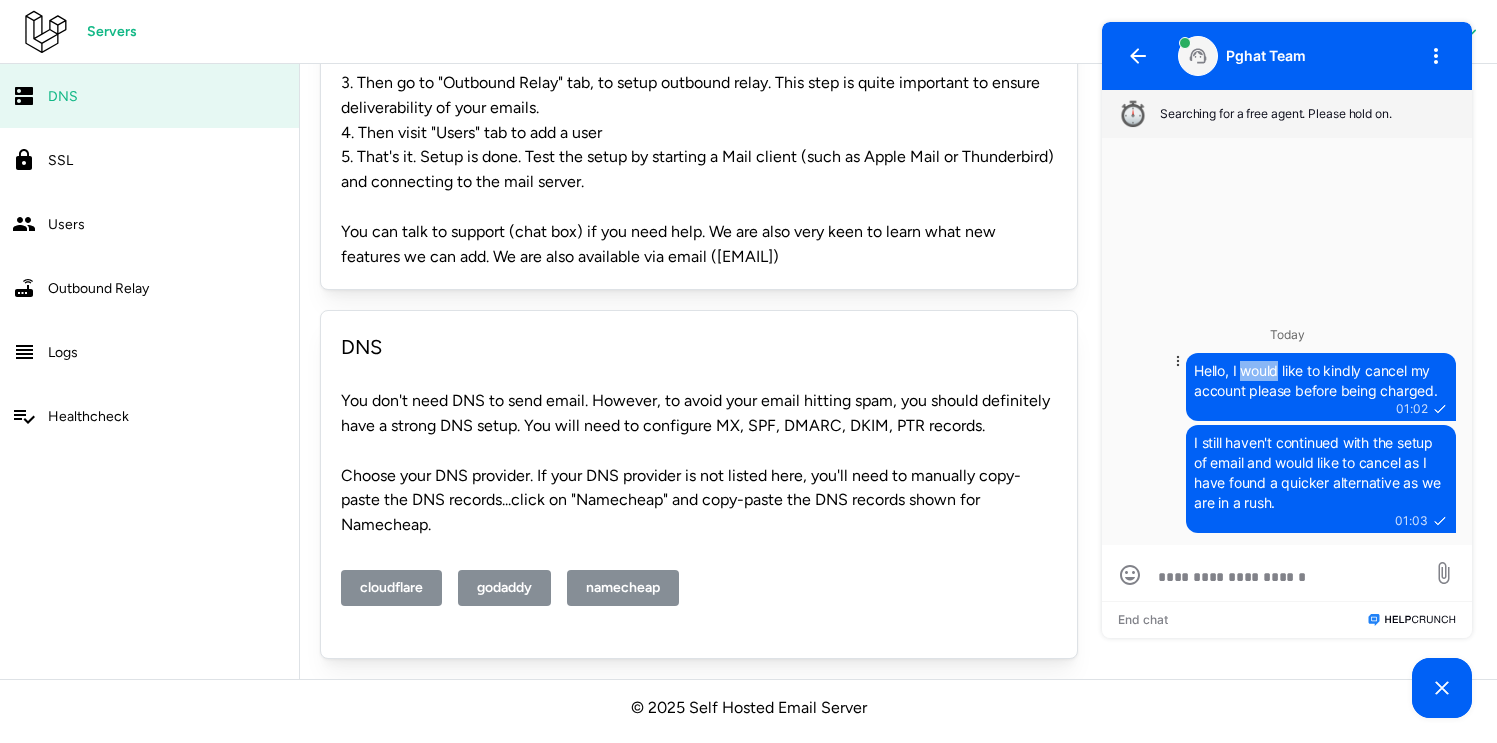 click on "Hello, I would like to kindly cancel my account please before being charged." at bounding box center [1316, 380] 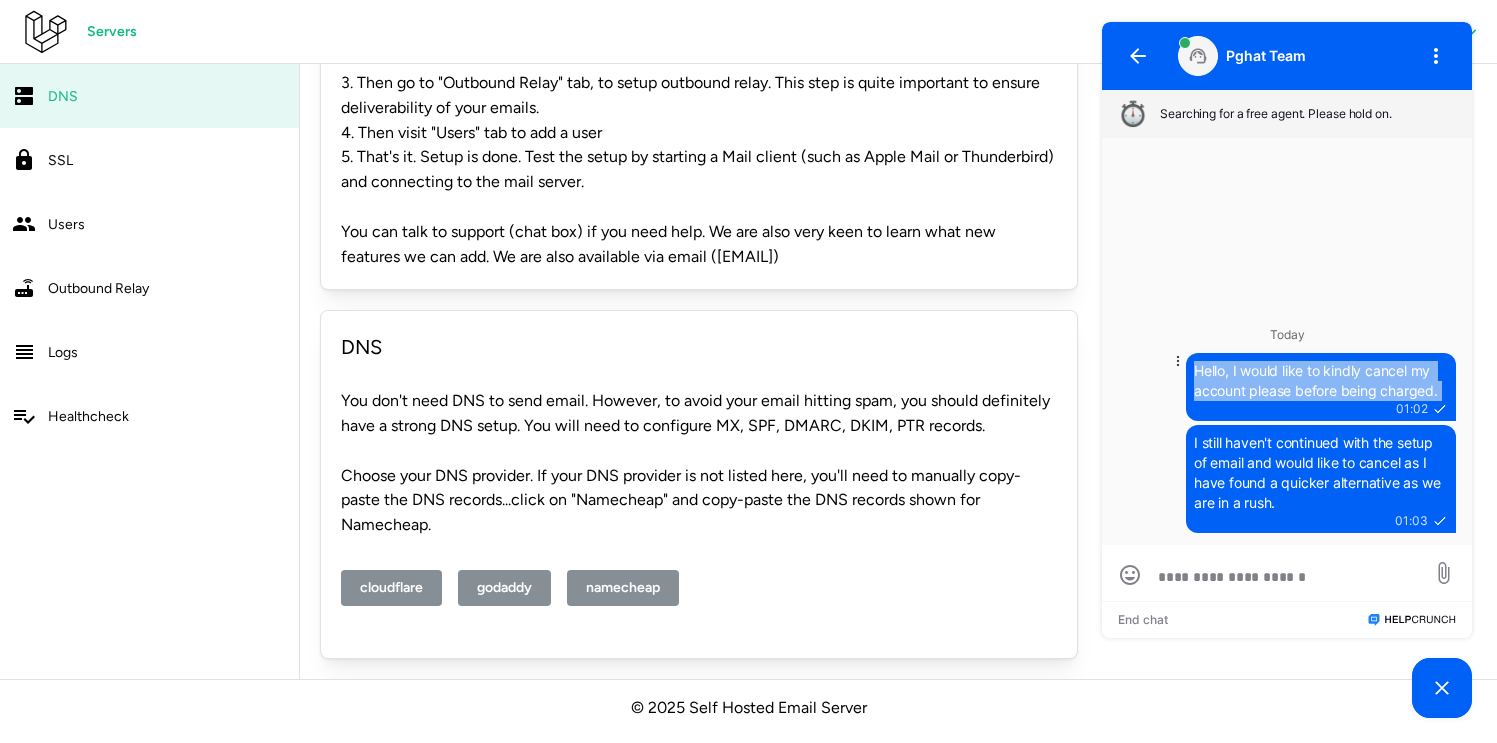 click on "Hello, I would like to kindly cancel my account please before being charged." at bounding box center (1316, 380) 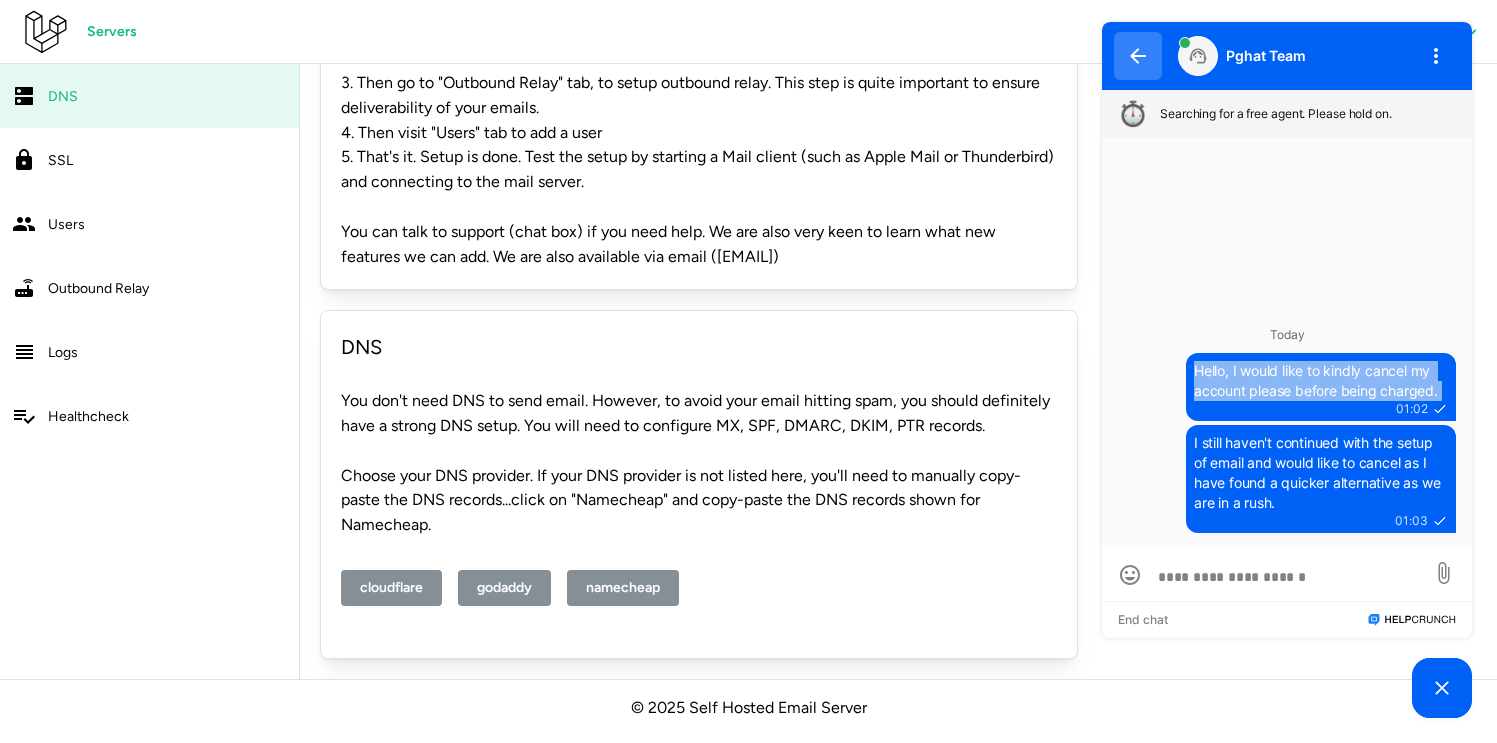 click at bounding box center (1138, 56) 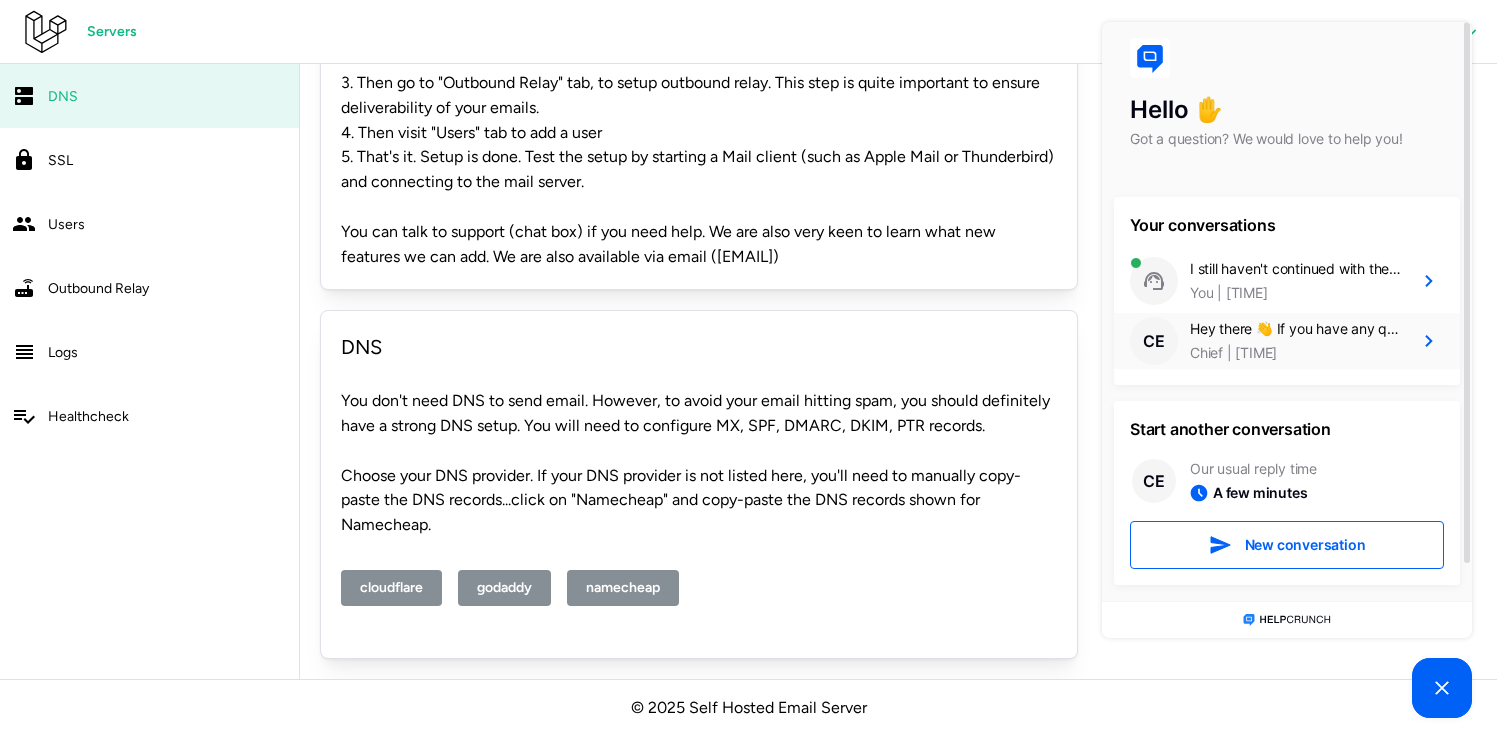 click on "CE Hey there 👋 If you have any questions, we're here to help! Chief [TIME]" at bounding box center [1287, 341] 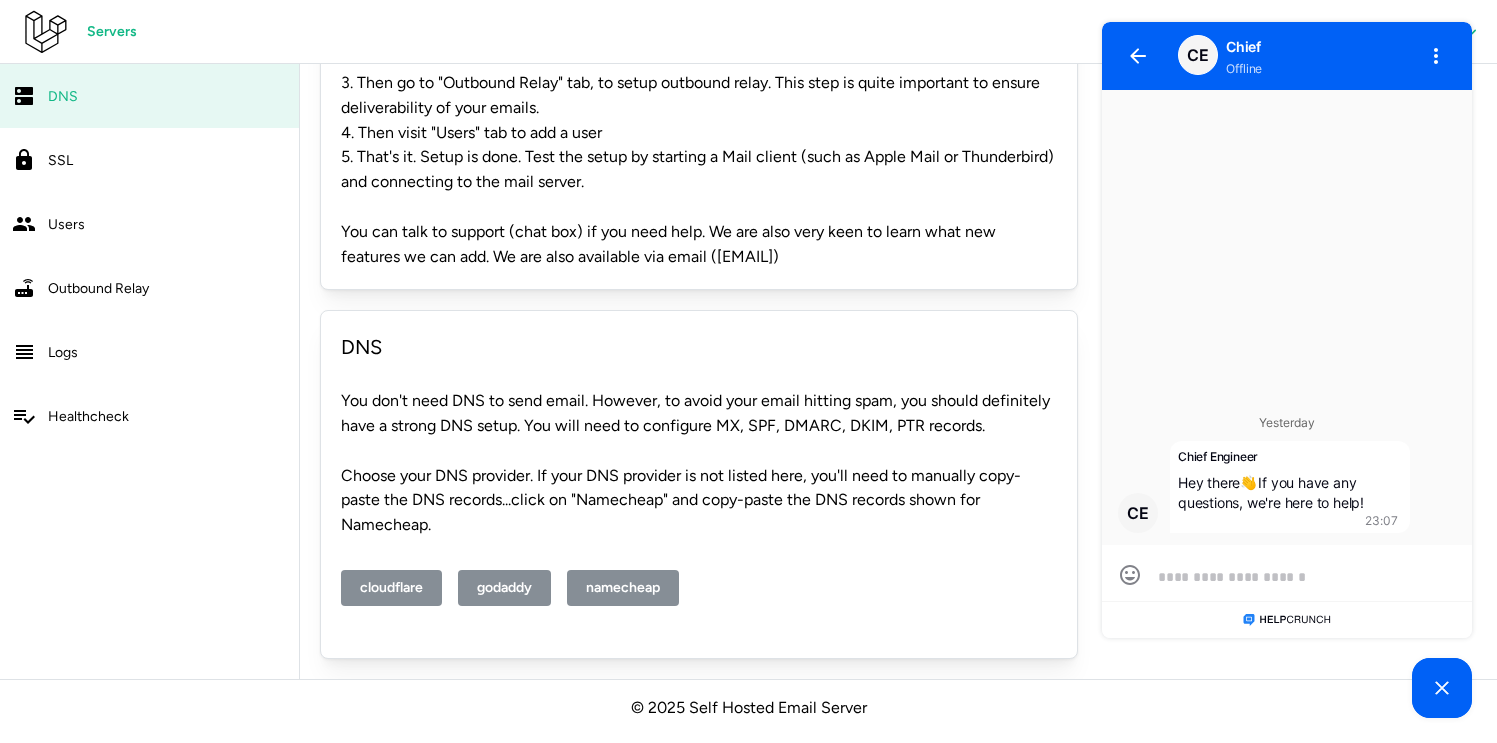 click at bounding box center (1287, 576) 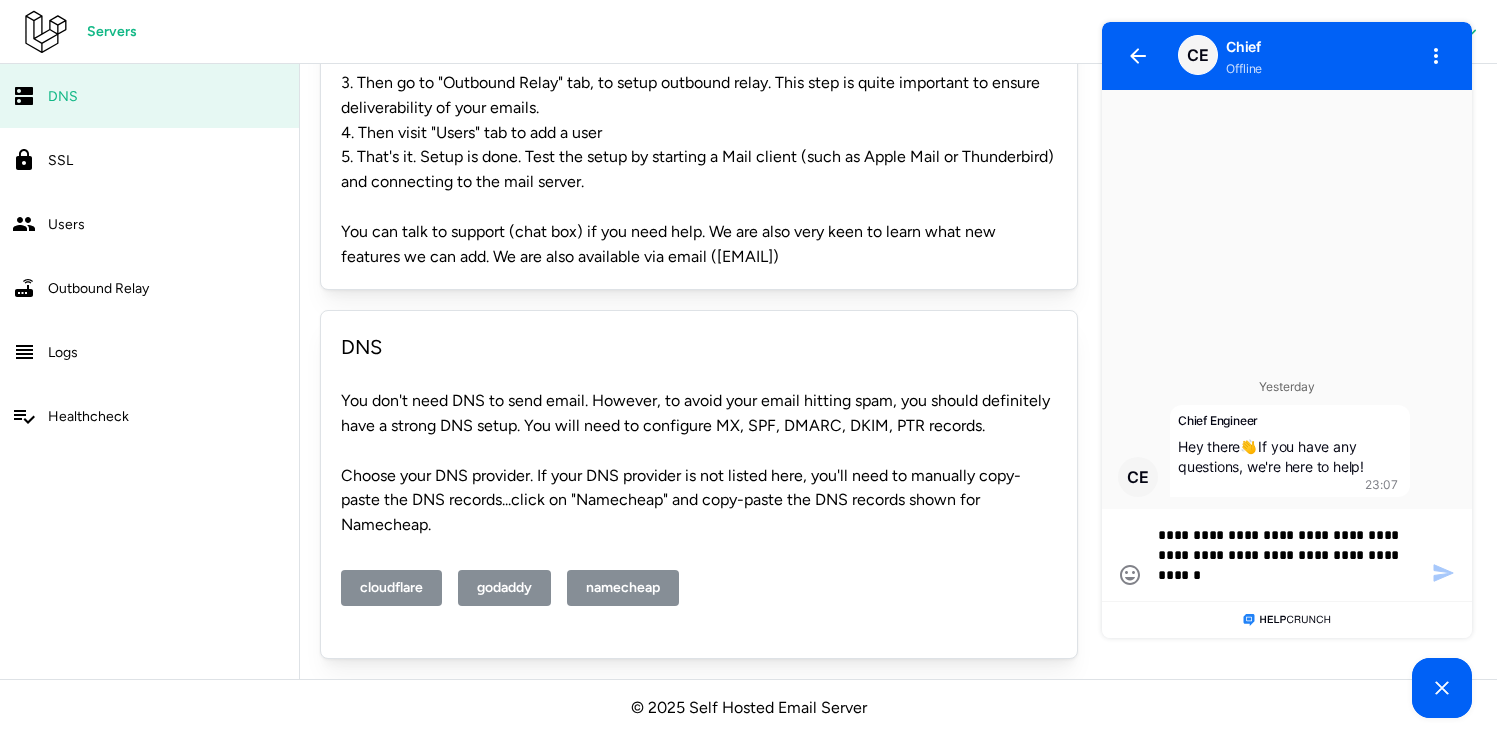 scroll, scrollTop: 0, scrollLeft: 0, axis: both 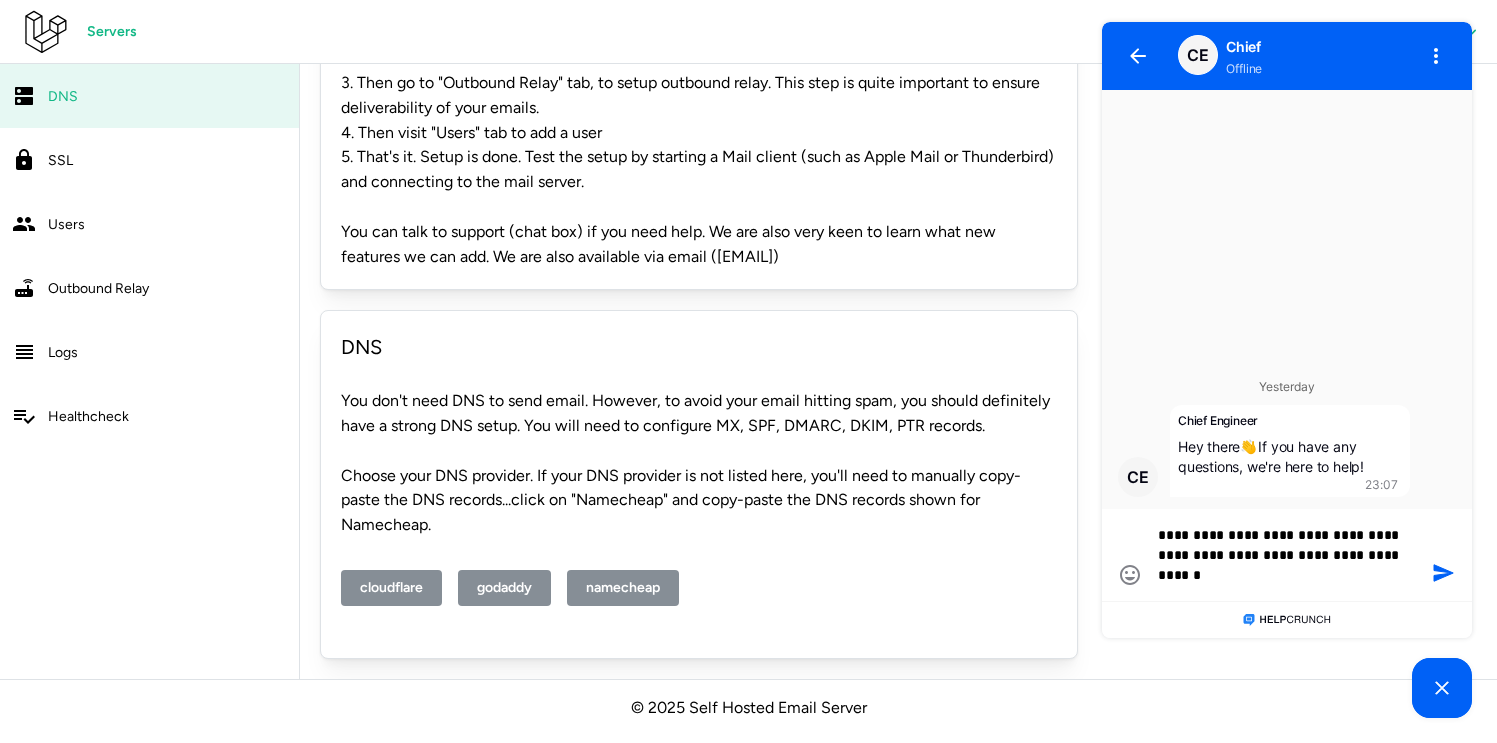 type on "**********" 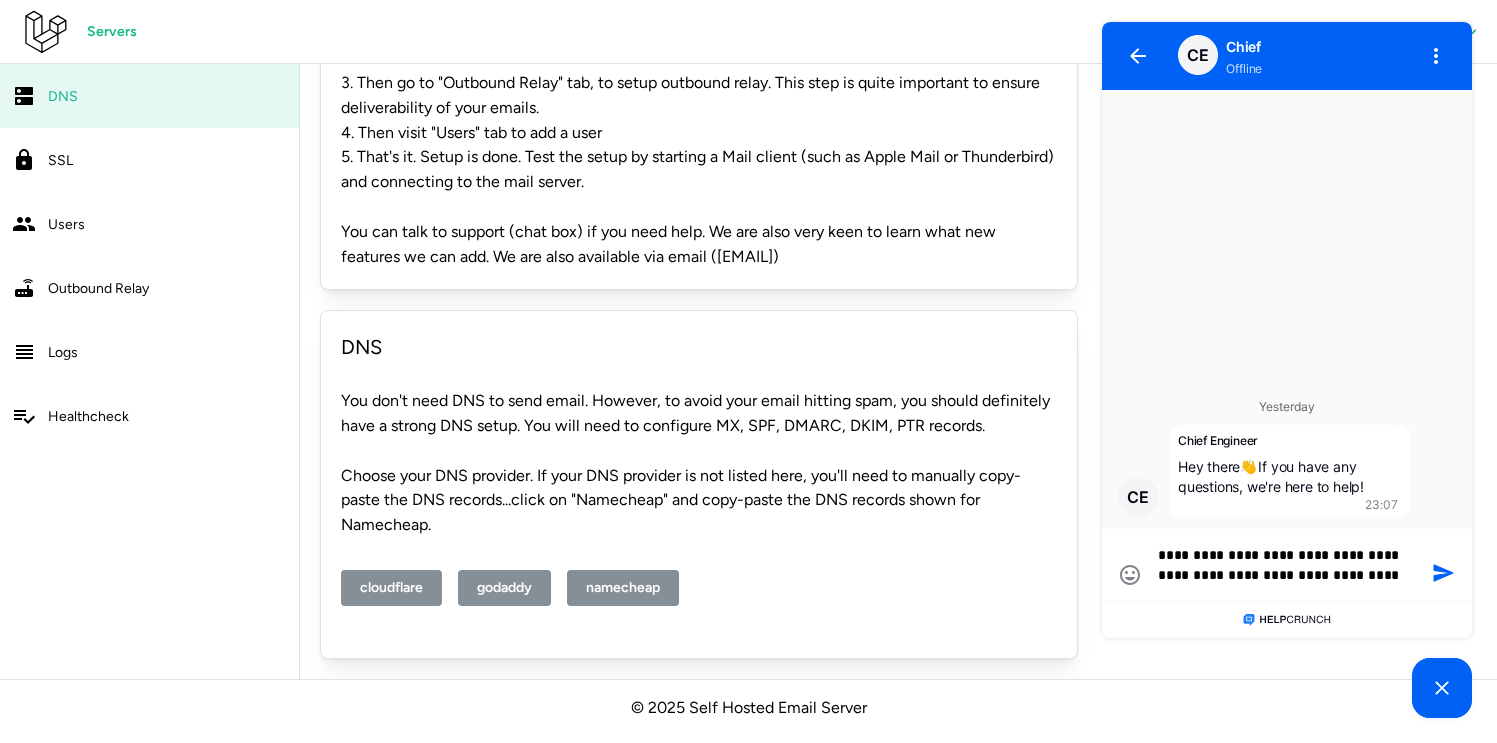 type 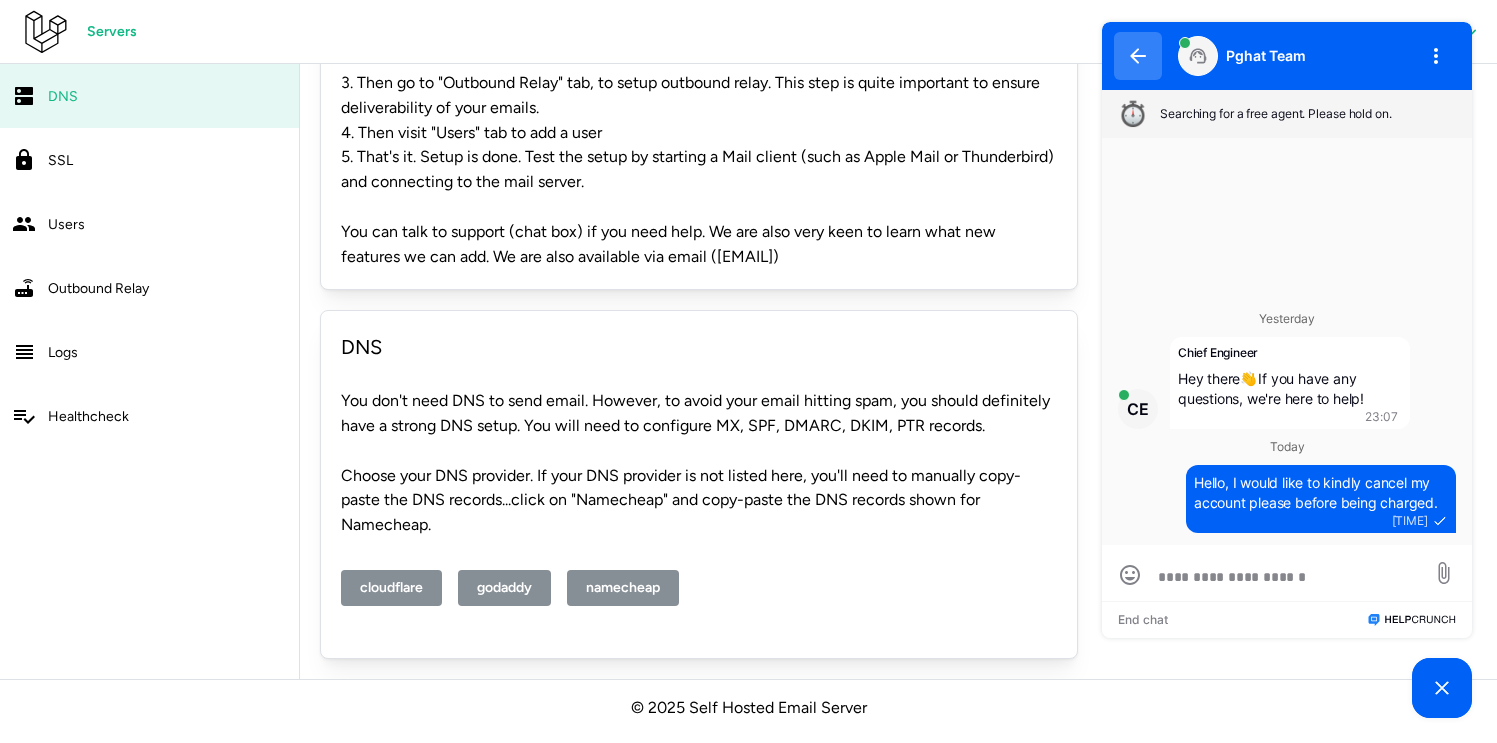 scroll, scrollTop: 0, scrollLeft: 0, axis: both 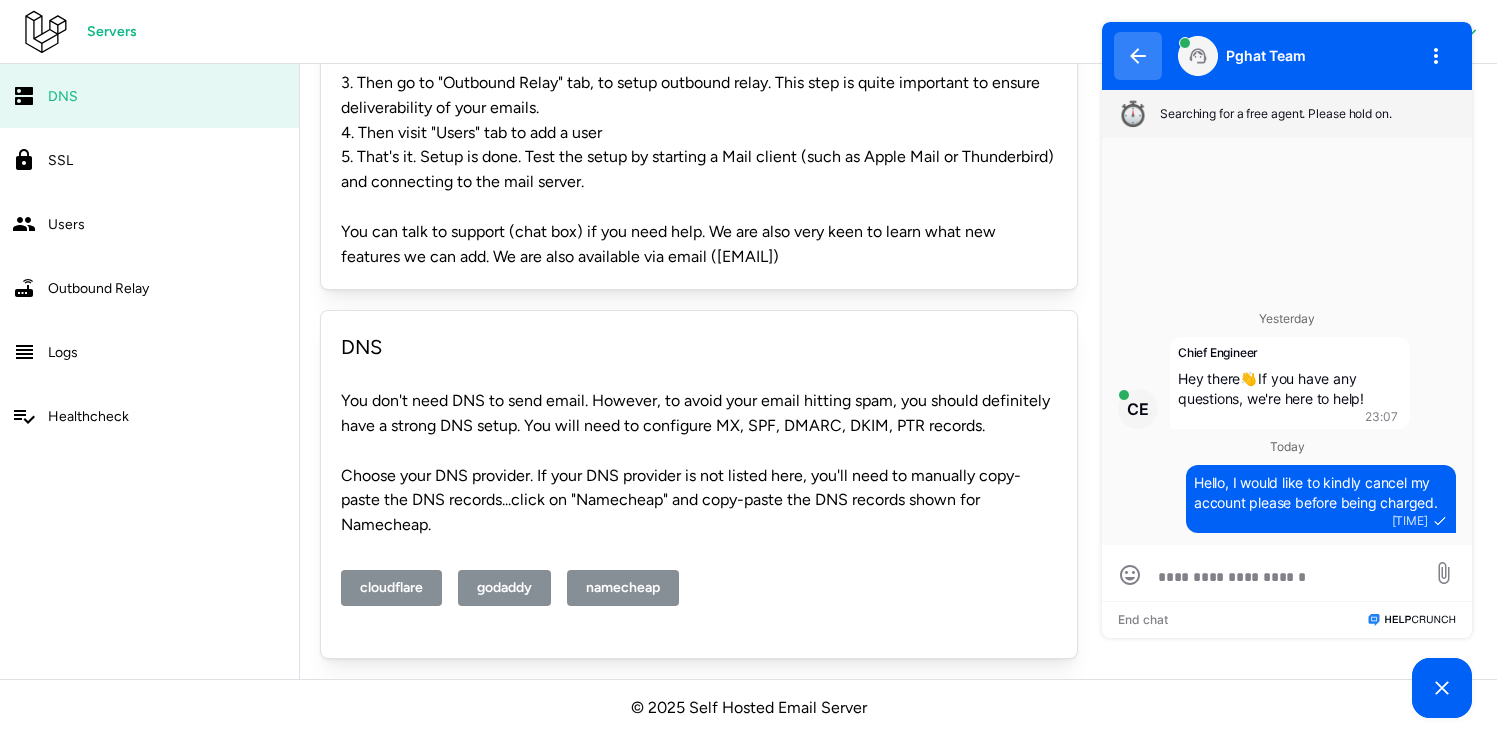 click at bounding box center [1138, 56] 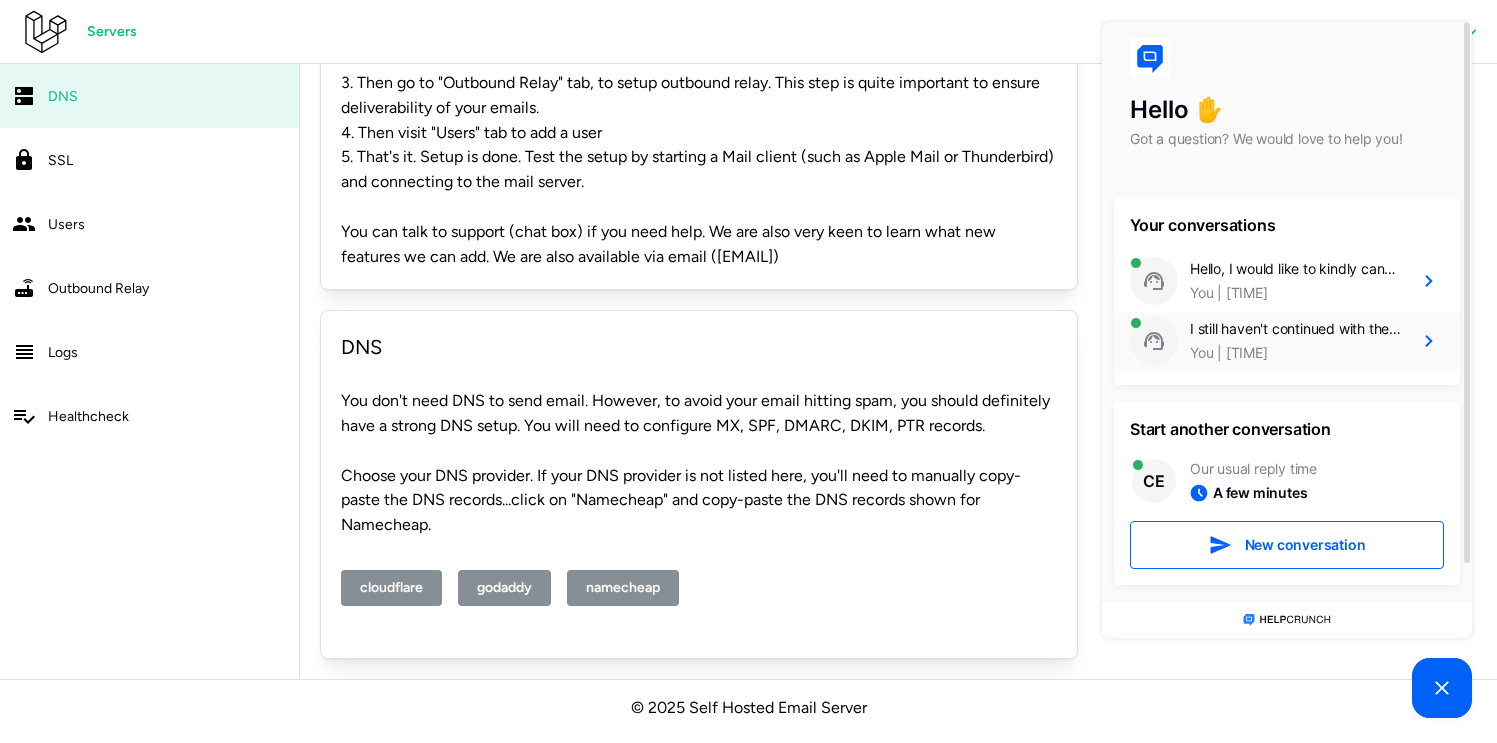 click on "[TIME]" at bounding box center (1240, 353) 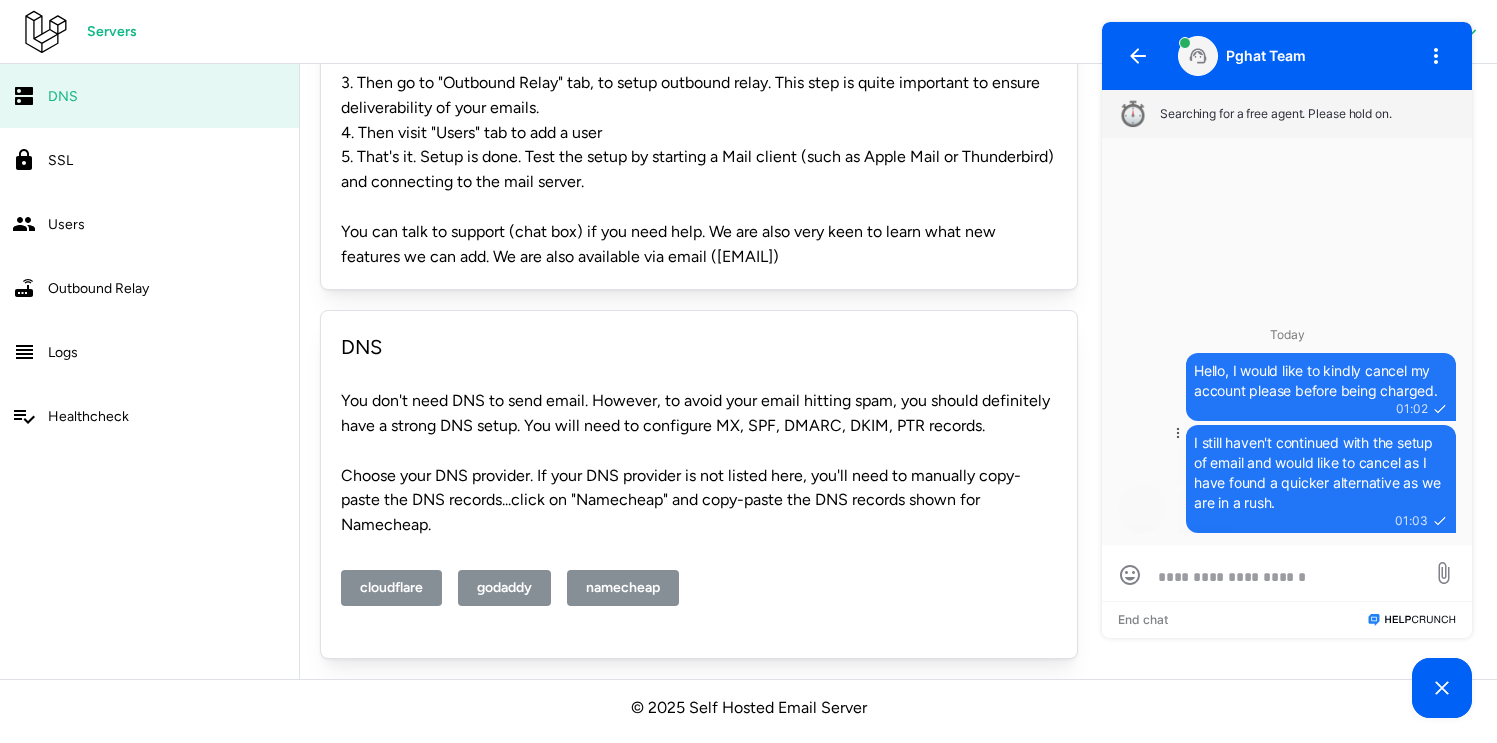 scroll, scrollTop: 0, scrollLeft: 0, axis: both 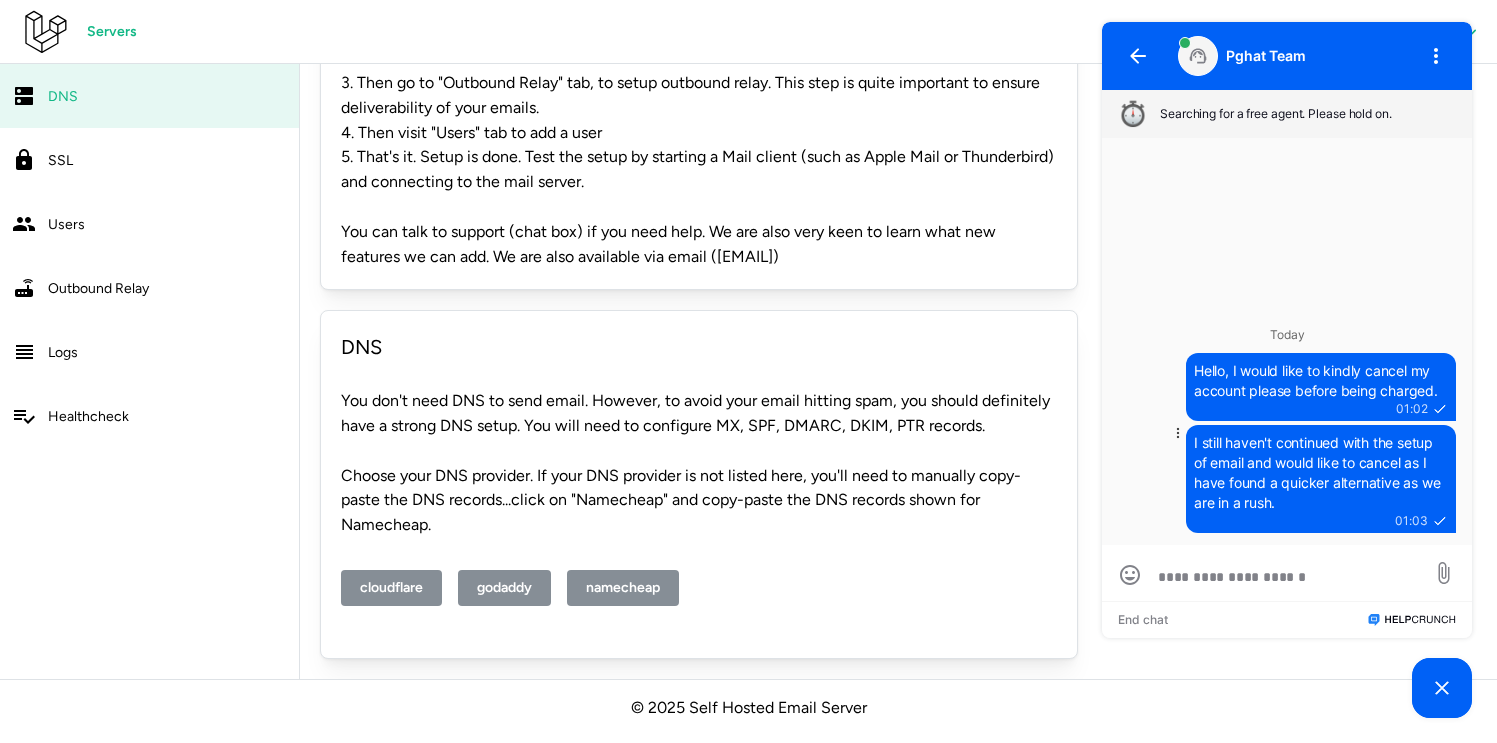 click on "I still haven't continued with the setup of email and would like to cancel as I have found a quicker alternative as we are in a rush." at bounding box center [1319, 472] 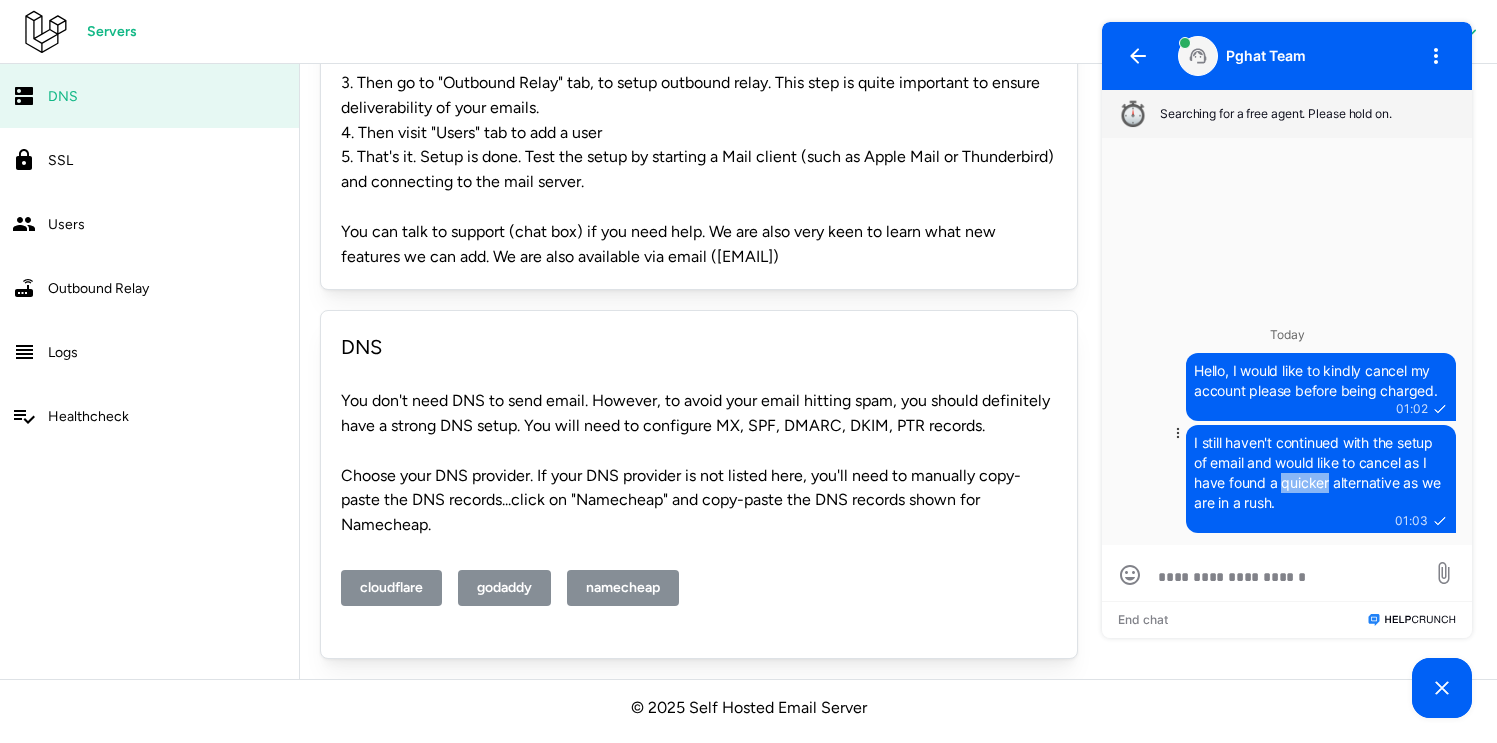 click on "I still haven't continued with the setup of email and would like to cancel as I have found a quicker alternative as we are in a rush." at bounding box center [1319, 472] 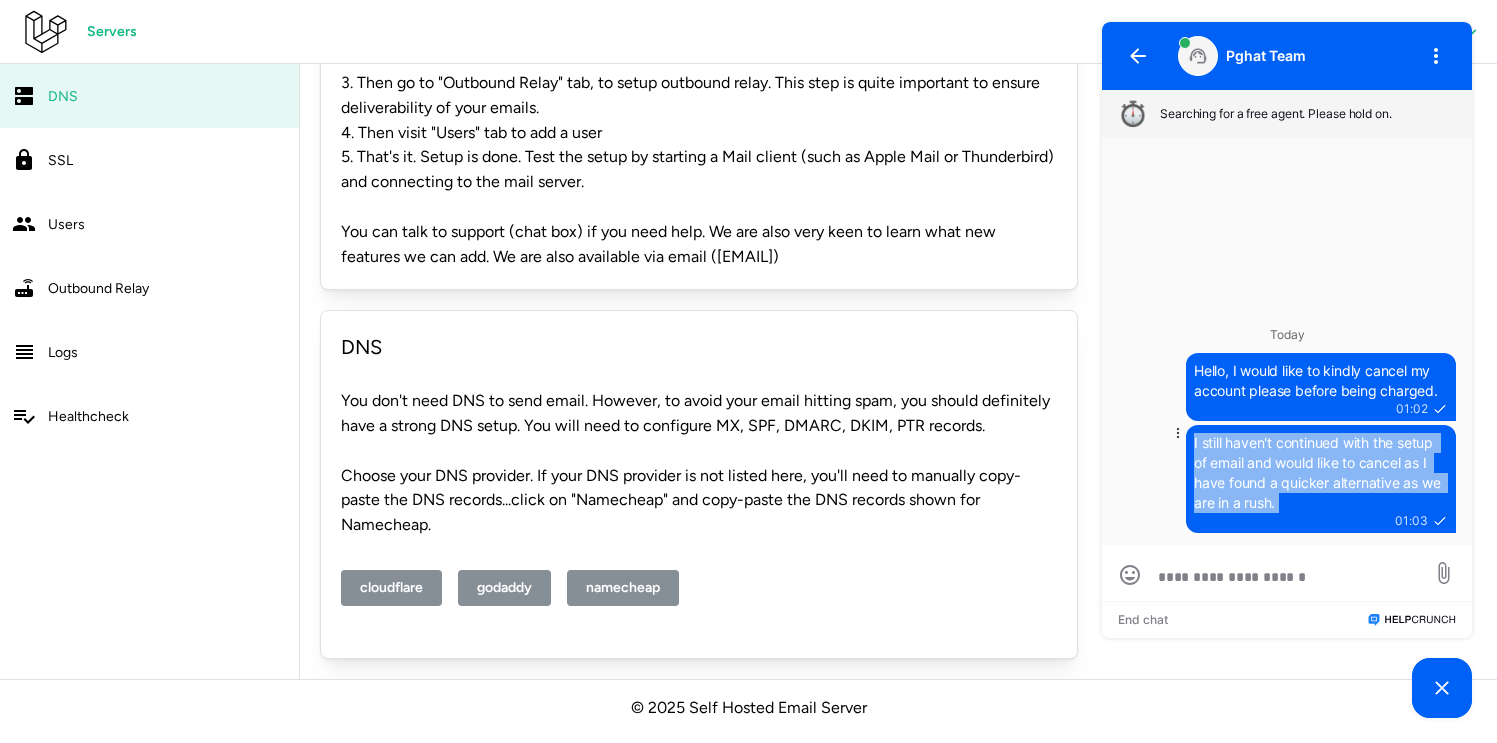 click on "I still haven't continued with the setup of email and would like to cancel as I have found a quicker alternative as we are in a rush." at bounding box center [1319, 472] 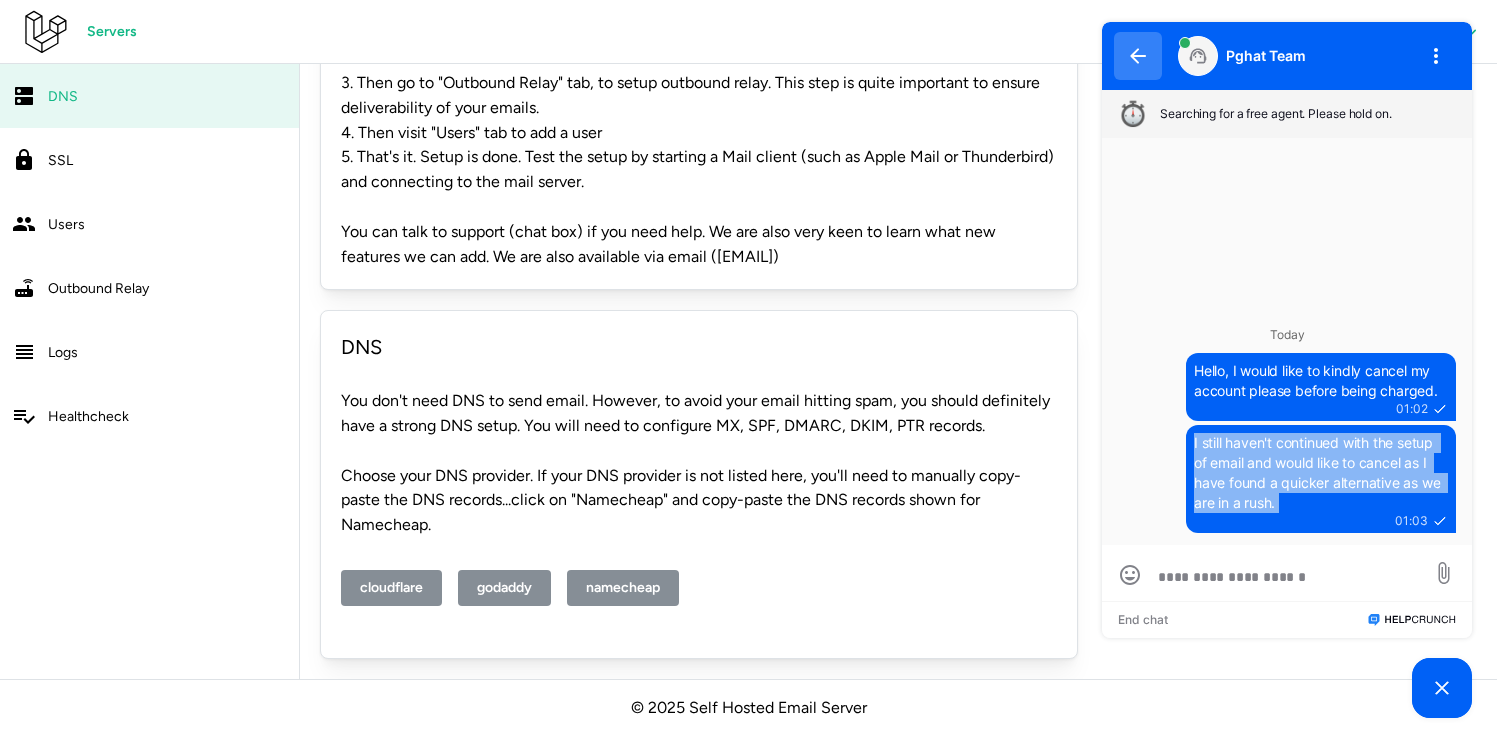 click 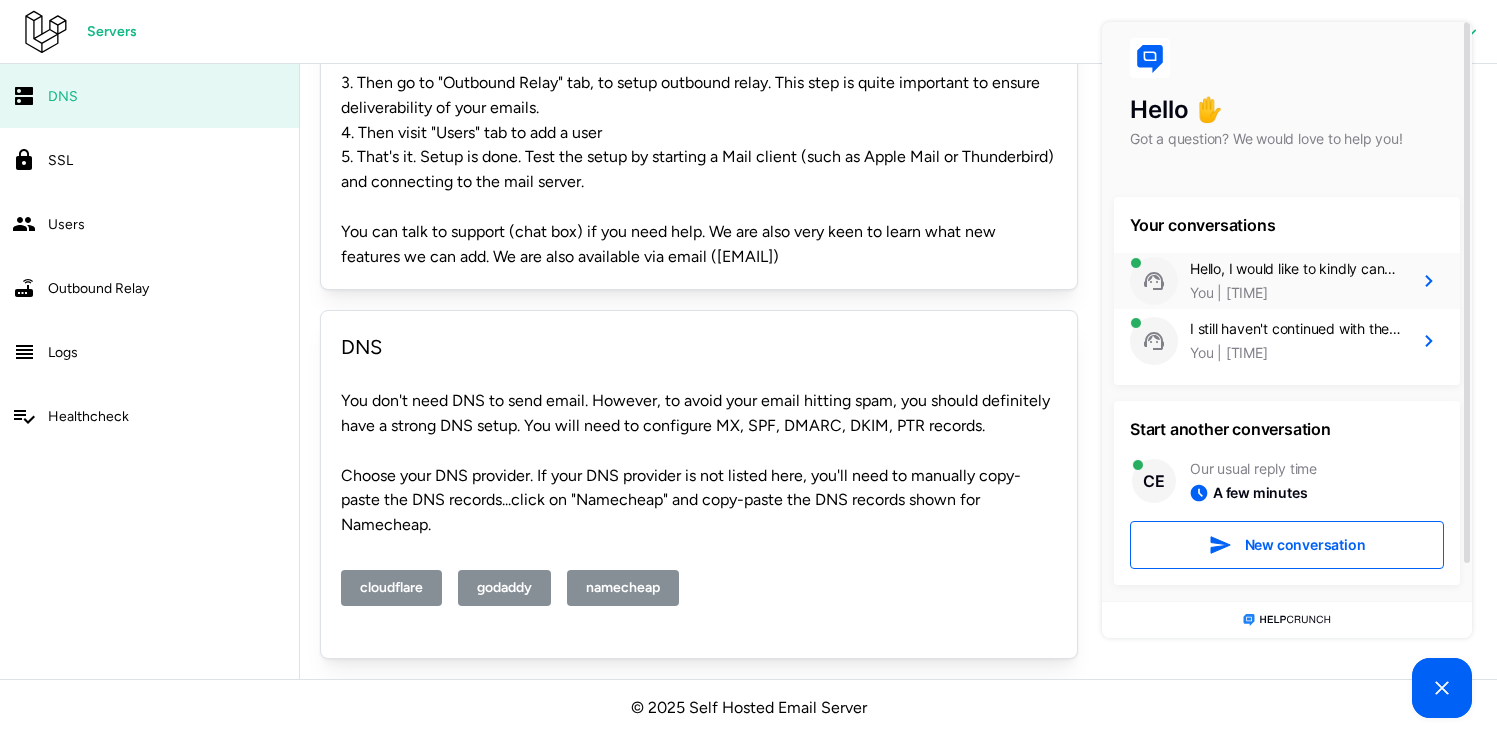 click on "Hello, I would like to kindly cancel my account please before being charged." at bounding box center (1296, 269) 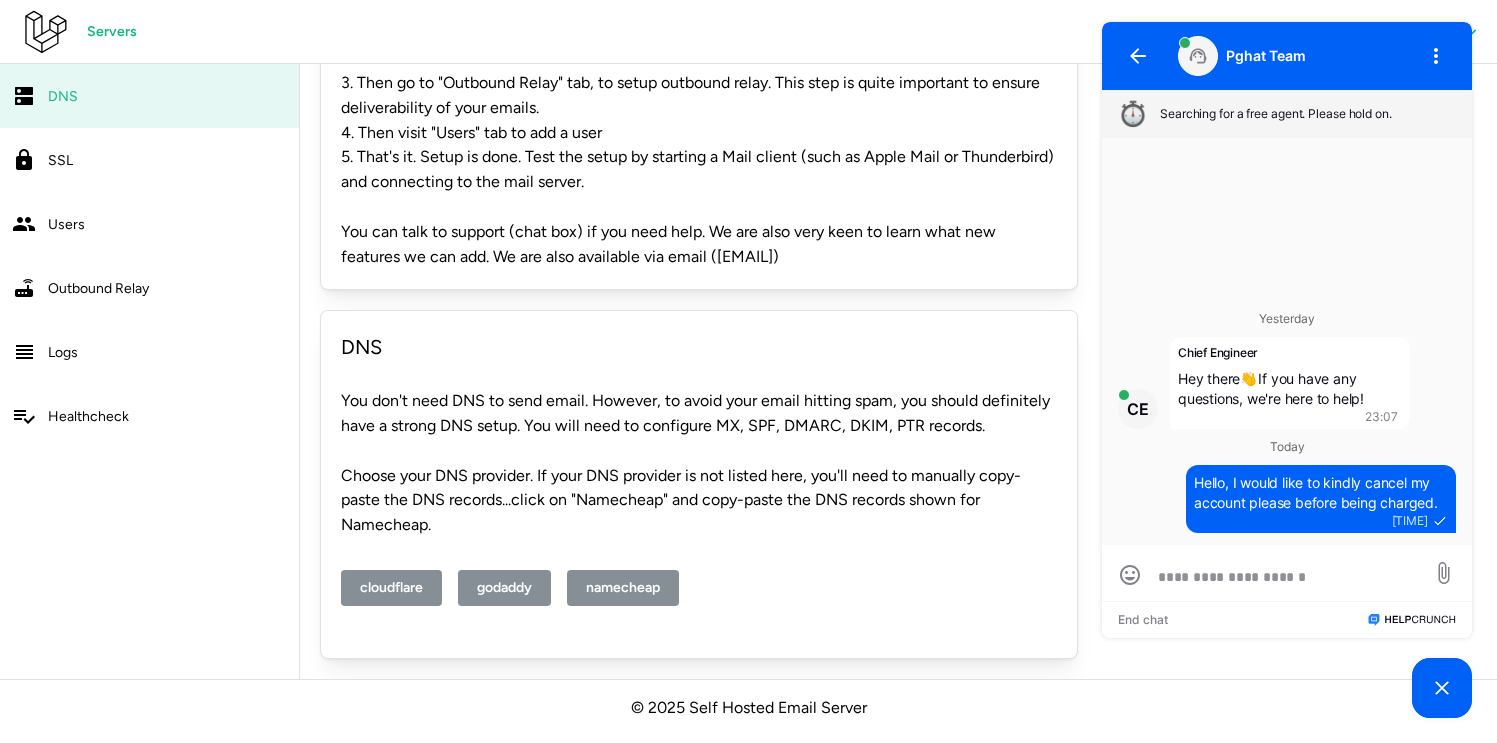 paste on "**********" 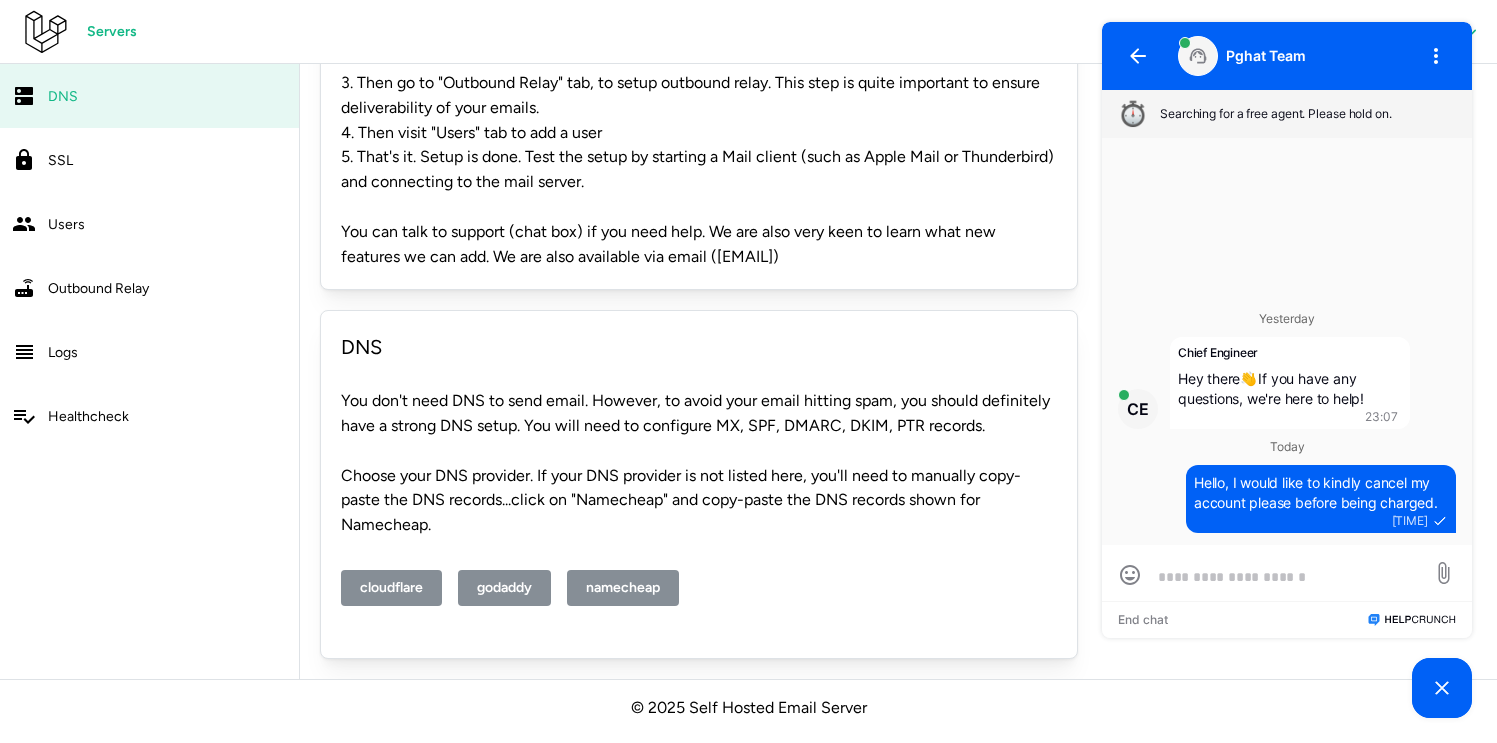 type on "**********" 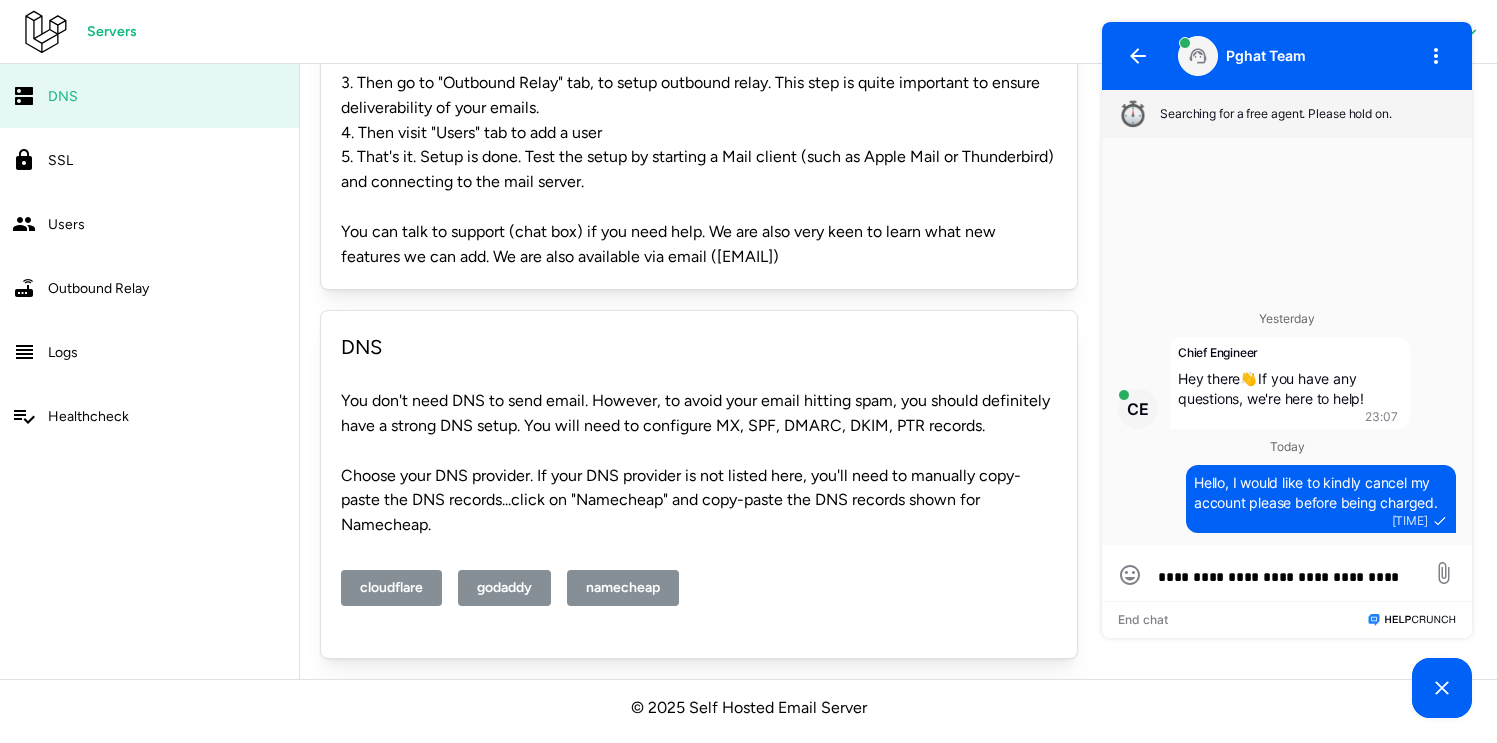 scroll, scrollTop: 0, scrollLeft: 0, axis: both 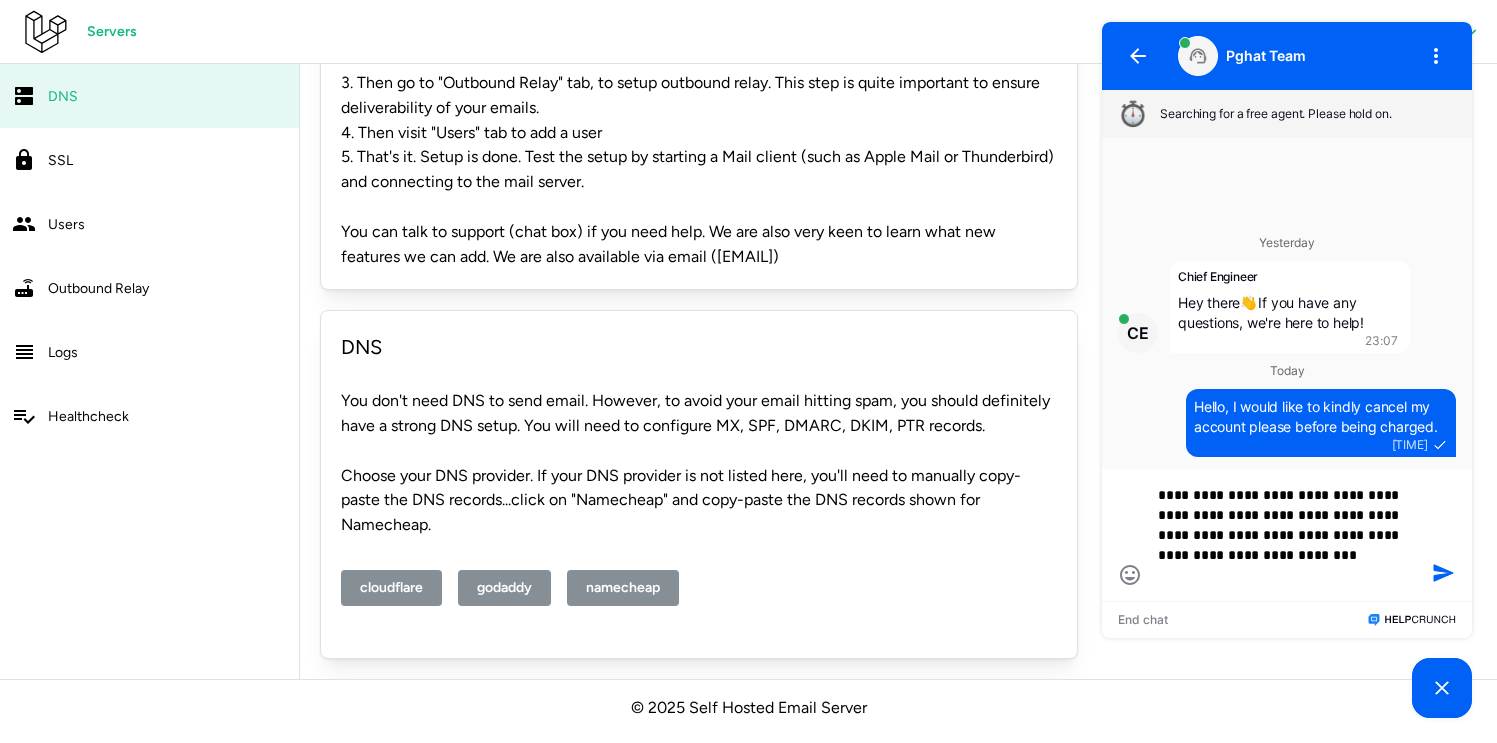type on "**********" 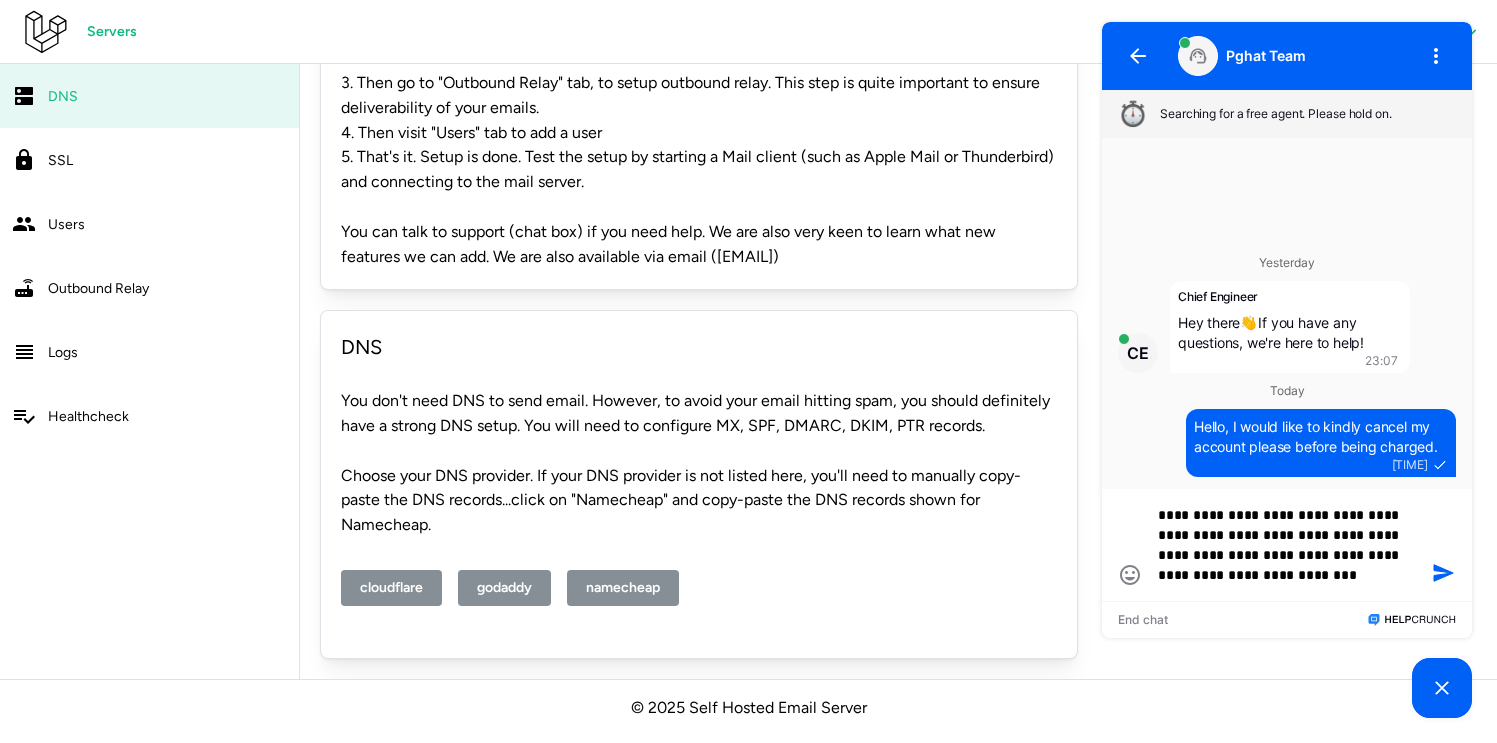 type 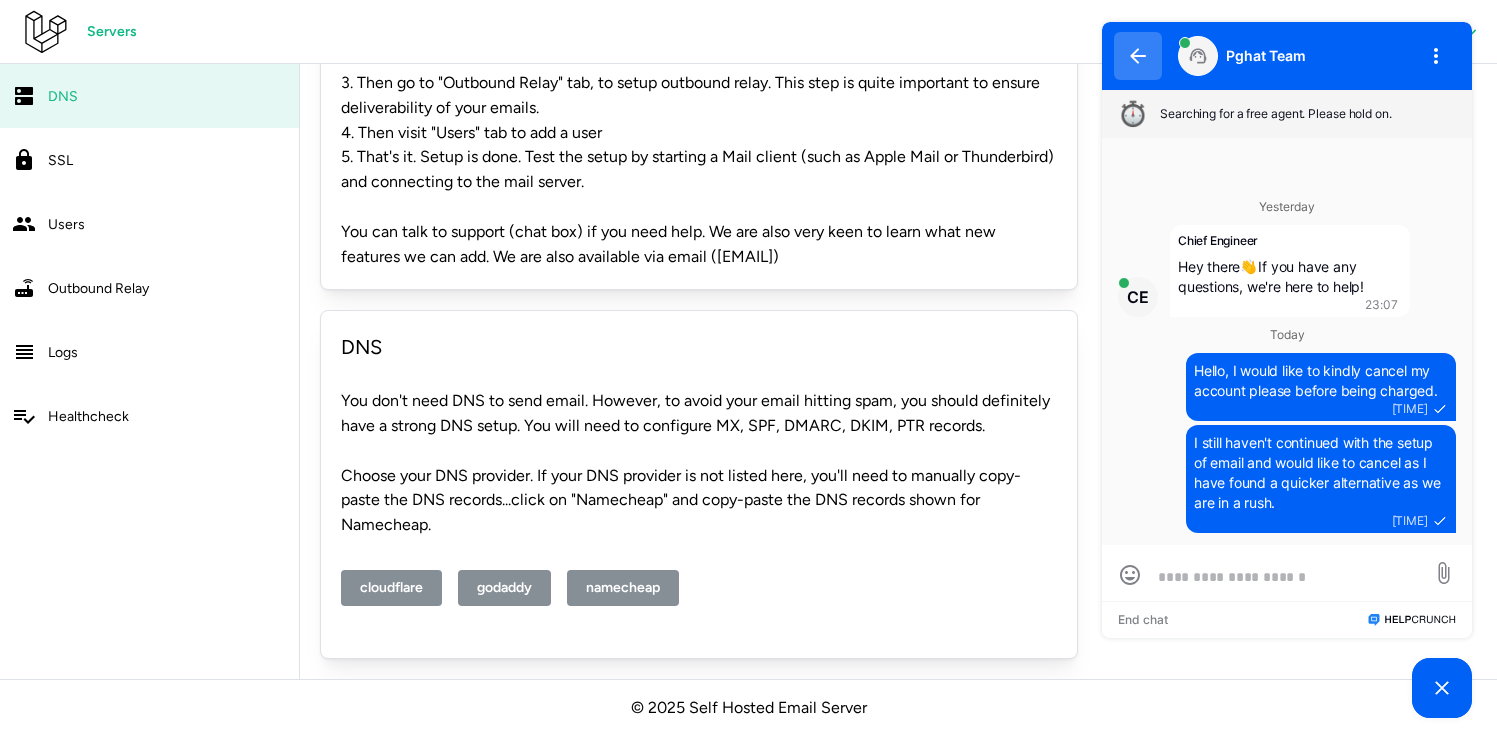 click at bounding box center (1138, 56) 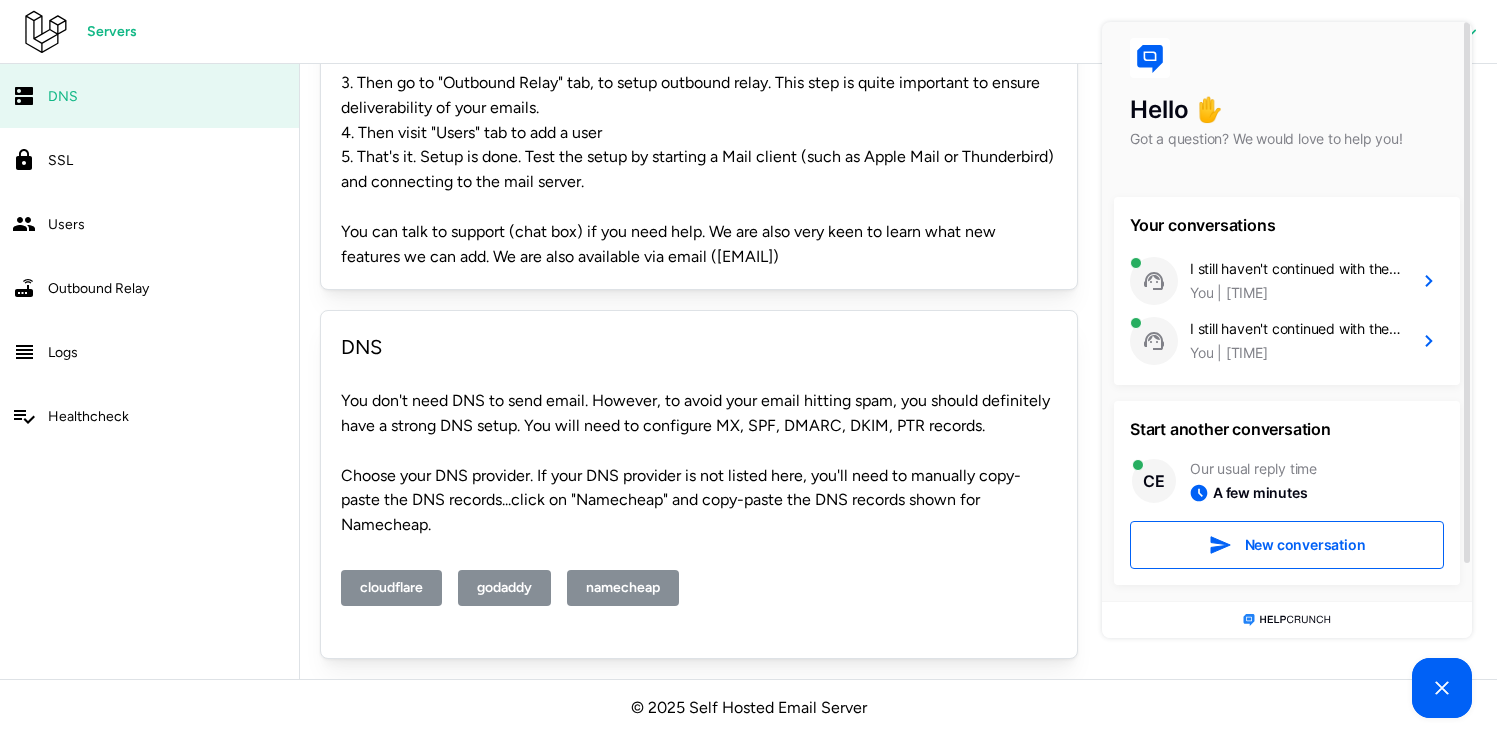 click on "Instructions: 1. On this "DNS" tab, setup DNS records. For Cloudflare, this has been 1-click automated. 2. Then visit "SSL" tab to obtain a SSL certificate. SSL is required by most native email clients to connect to the email server. 3. Then go to "Outbound Relay" tab, to setup outbound relay. This step is quite important to ensure deliverability of your emails. 4. Then visit "Users" tab to add a user 5. That's it. Setup is done. Test the setup by starting a Mail client (such as Apple Mail or Thunderbird) and connecting to the mail server.  You can talk to support (chat box) if you need help. We are also very keen to learn what new features we can add. We are also available via email ([EMAIL])" 